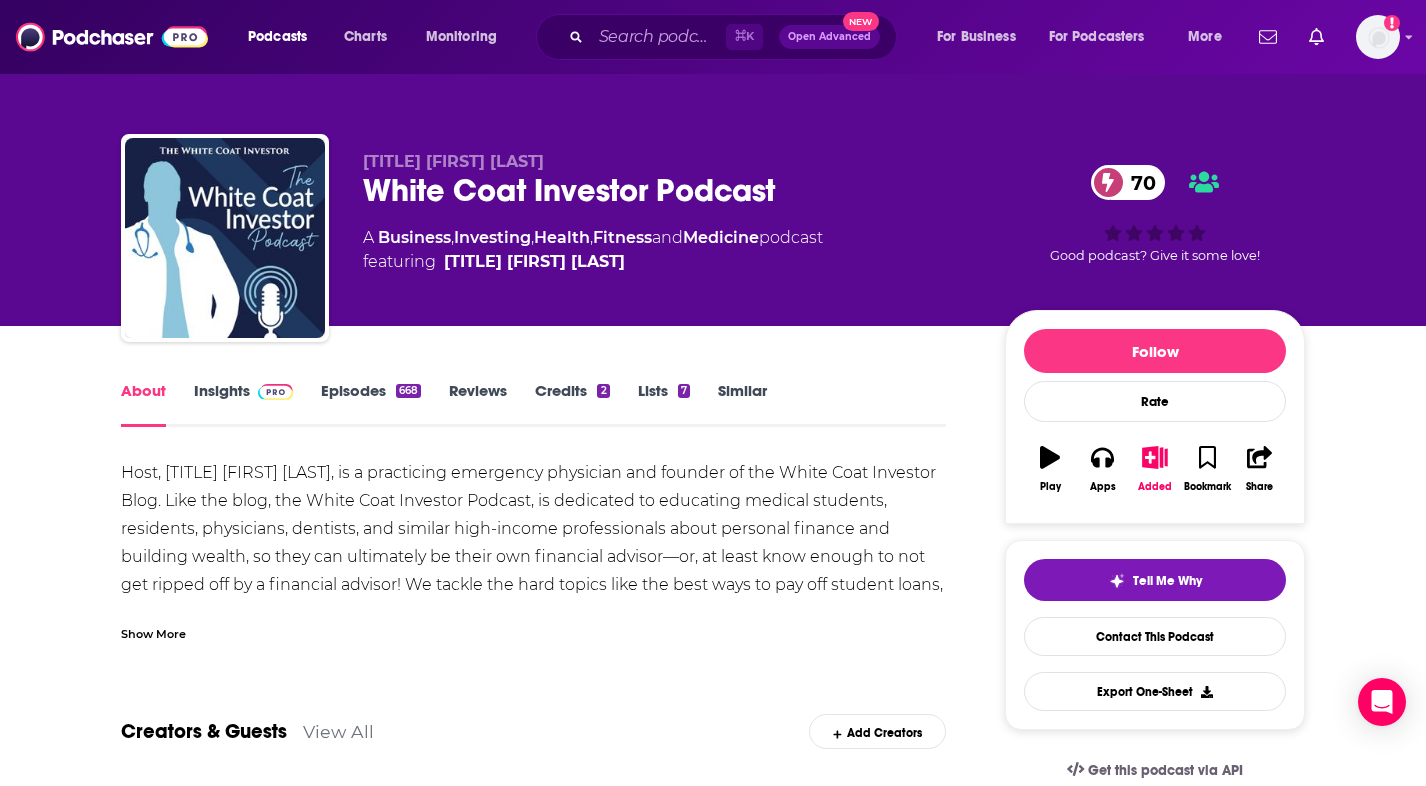 scroll, scrollTop: 271, scrollLeft: 0, axis: vertical 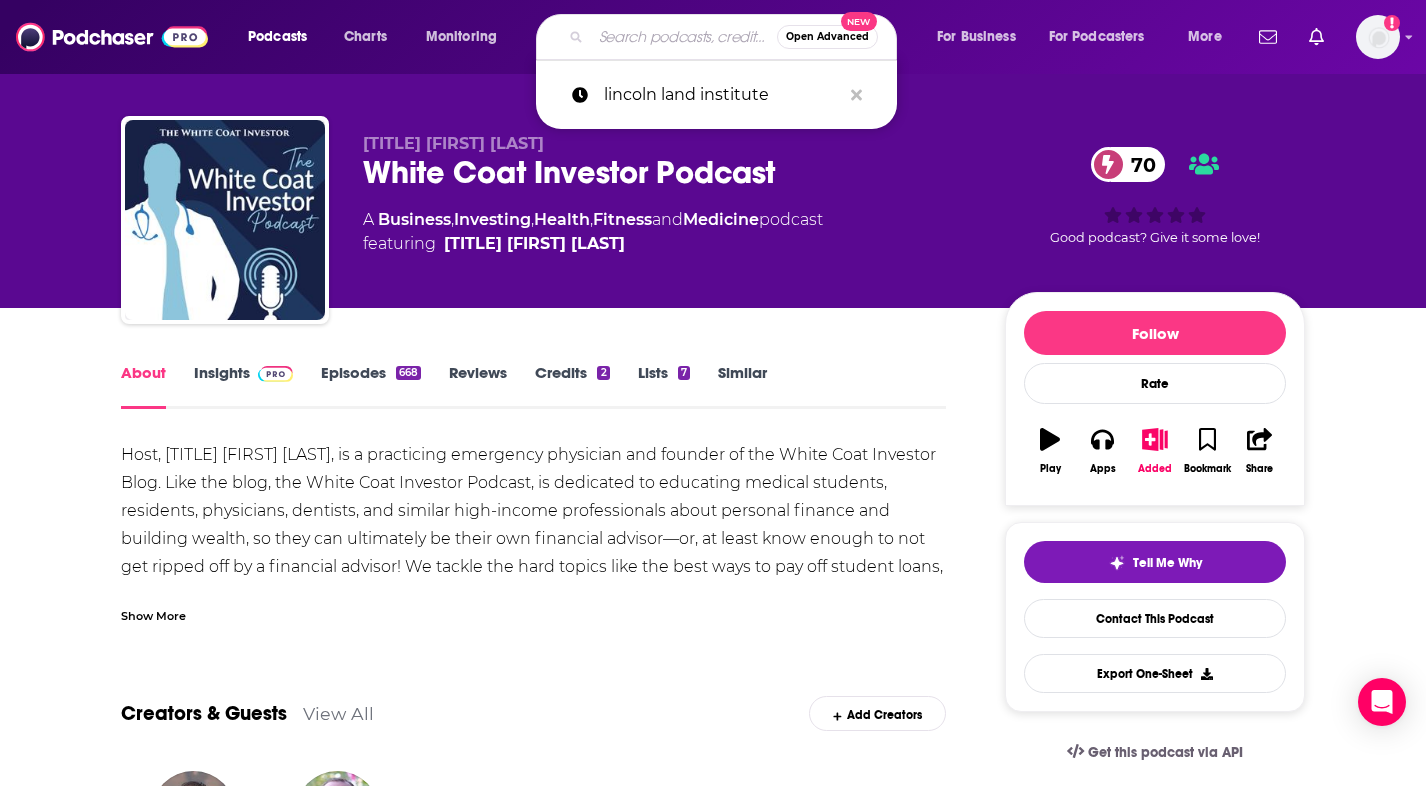 click at bounding box center (684, 37) 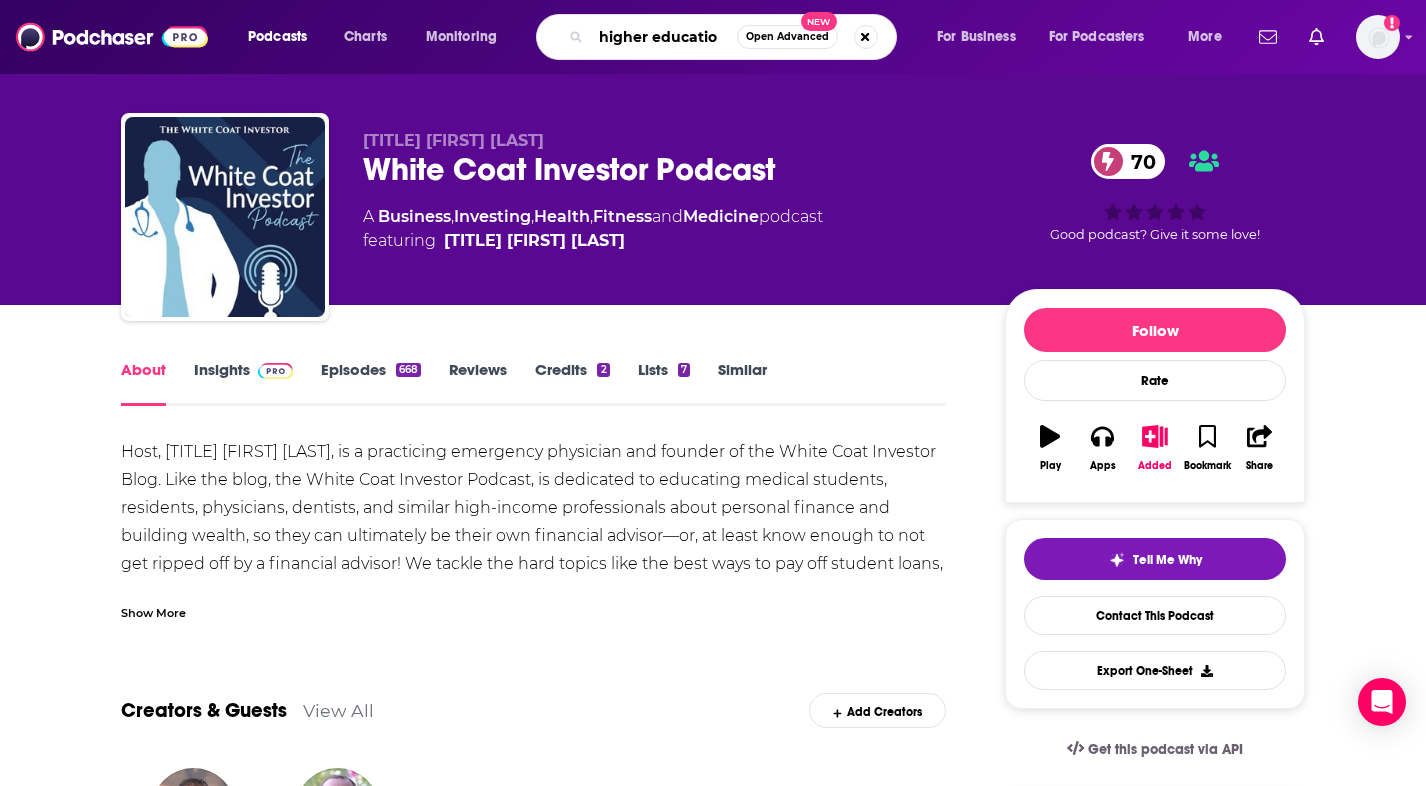 type on "higher education" 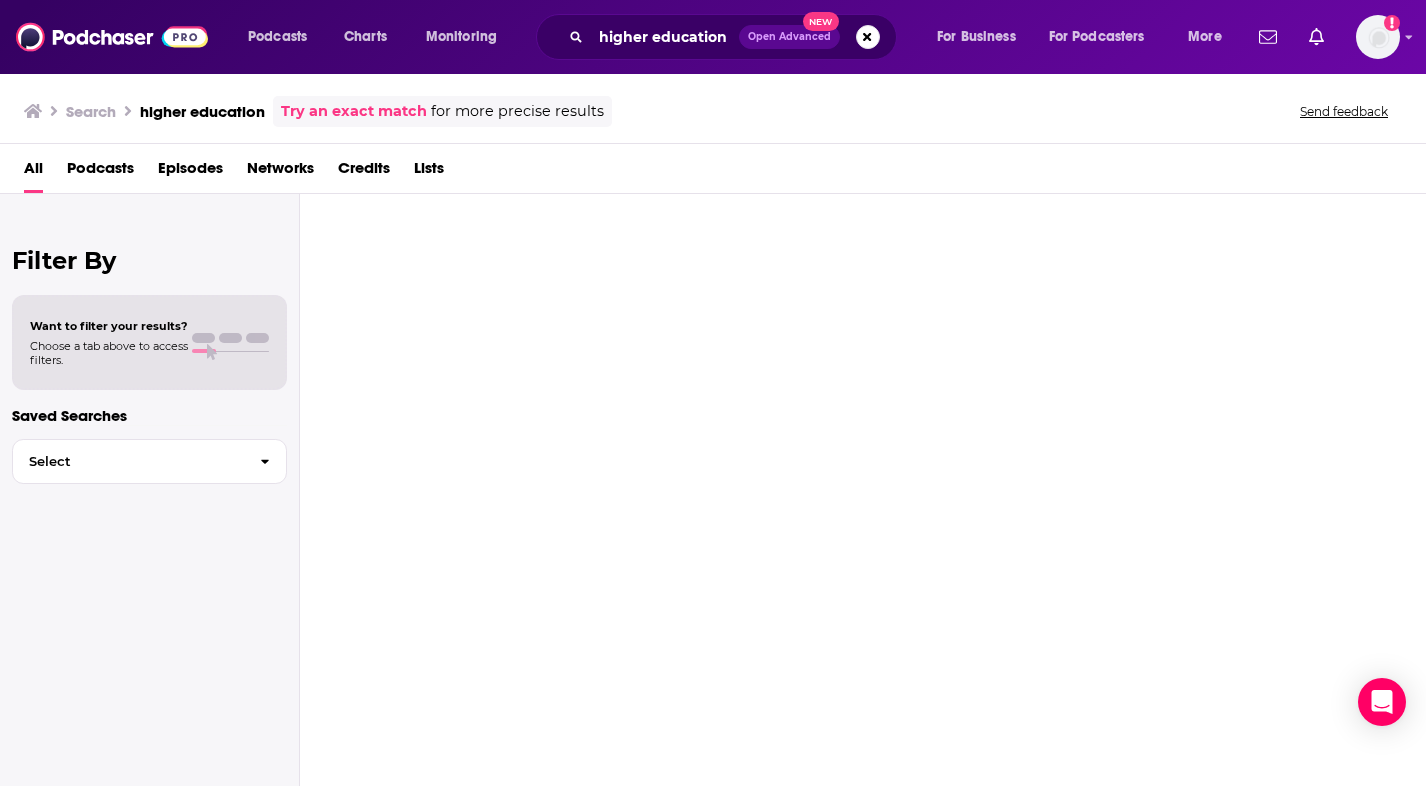 scroll, scrollTop: 0, scrollLeft: 0, axis: both 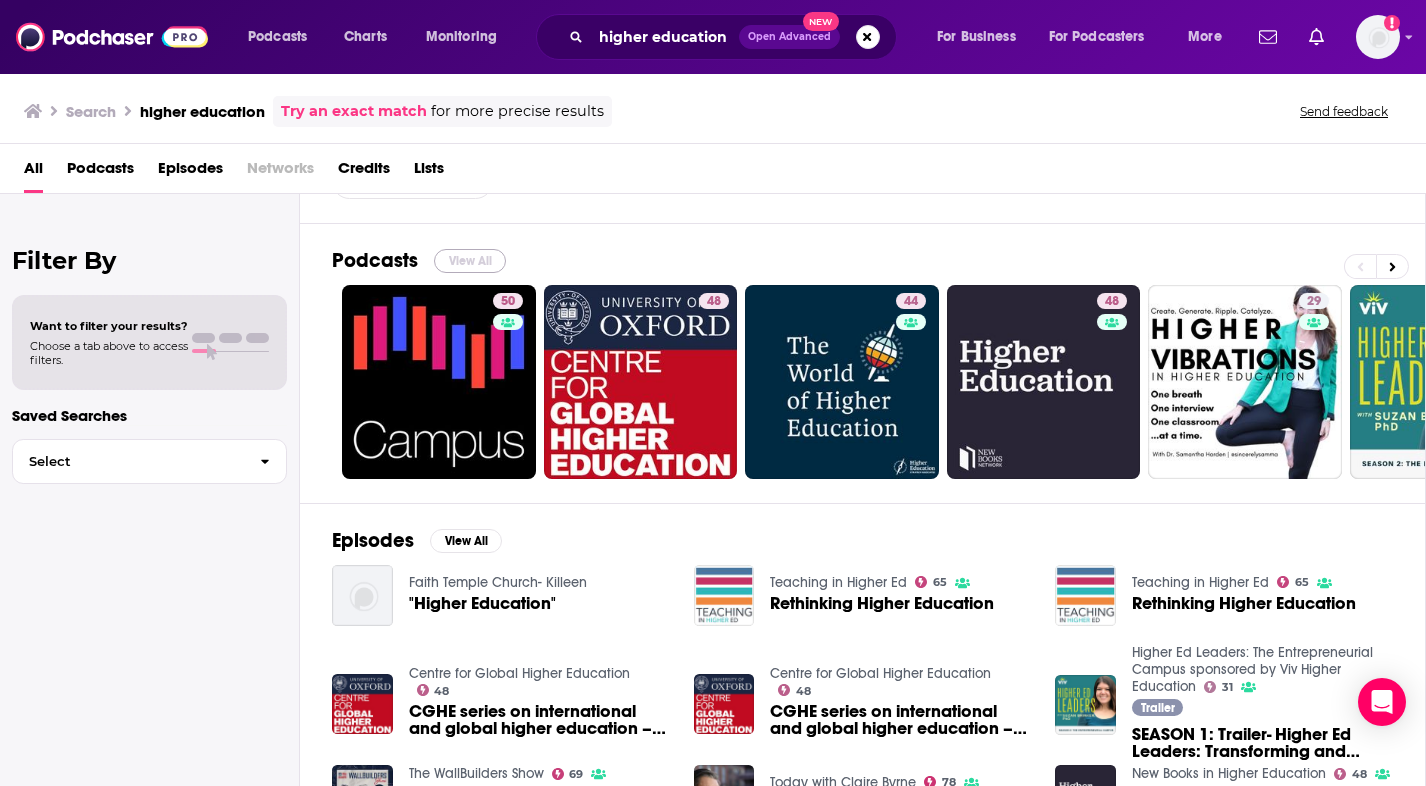 click on "Podcasts View All 50 48 44 48 29 31 36 36 + 2k" at bounding box center (879, 363) 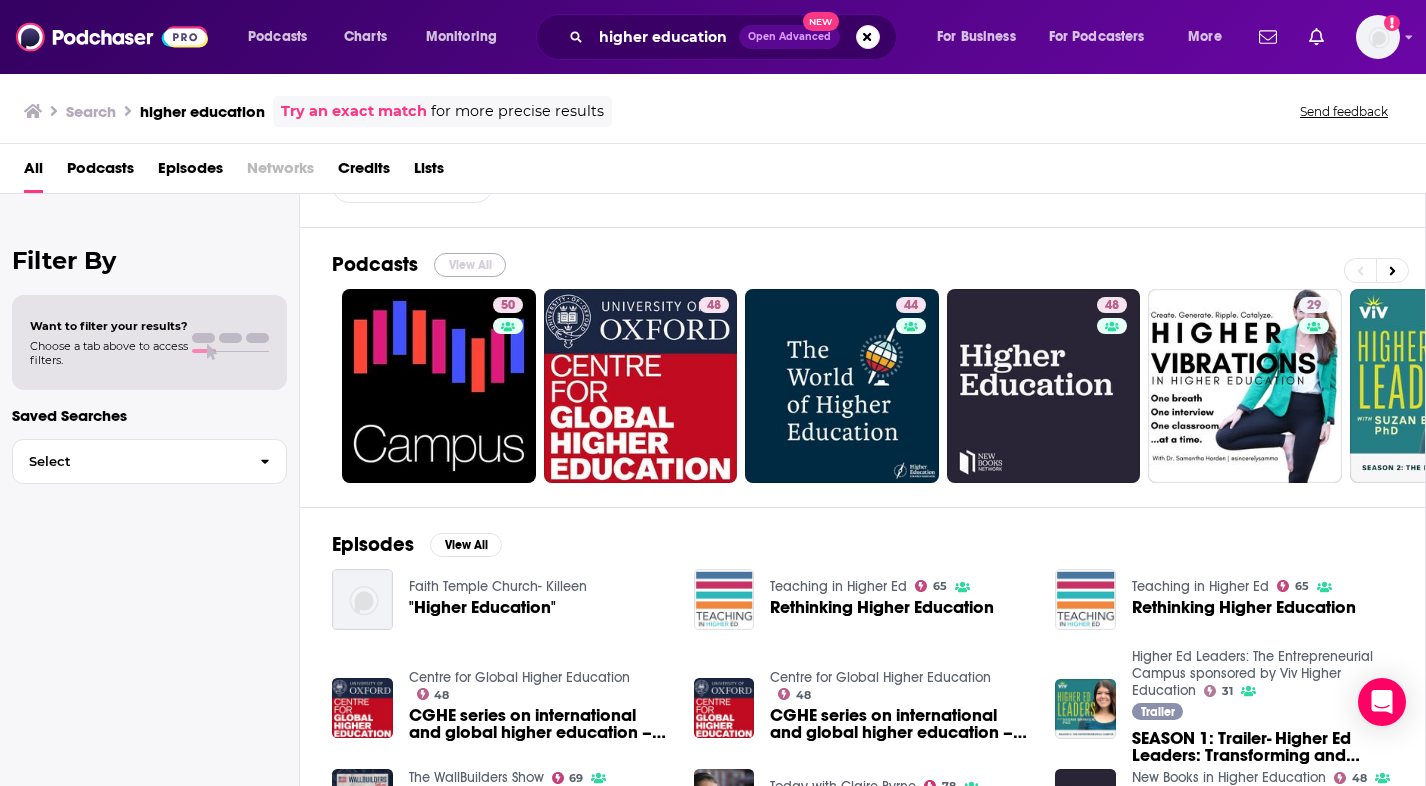 scroll, scrollTop: 78, scrollLeft: 0, axis: vertical 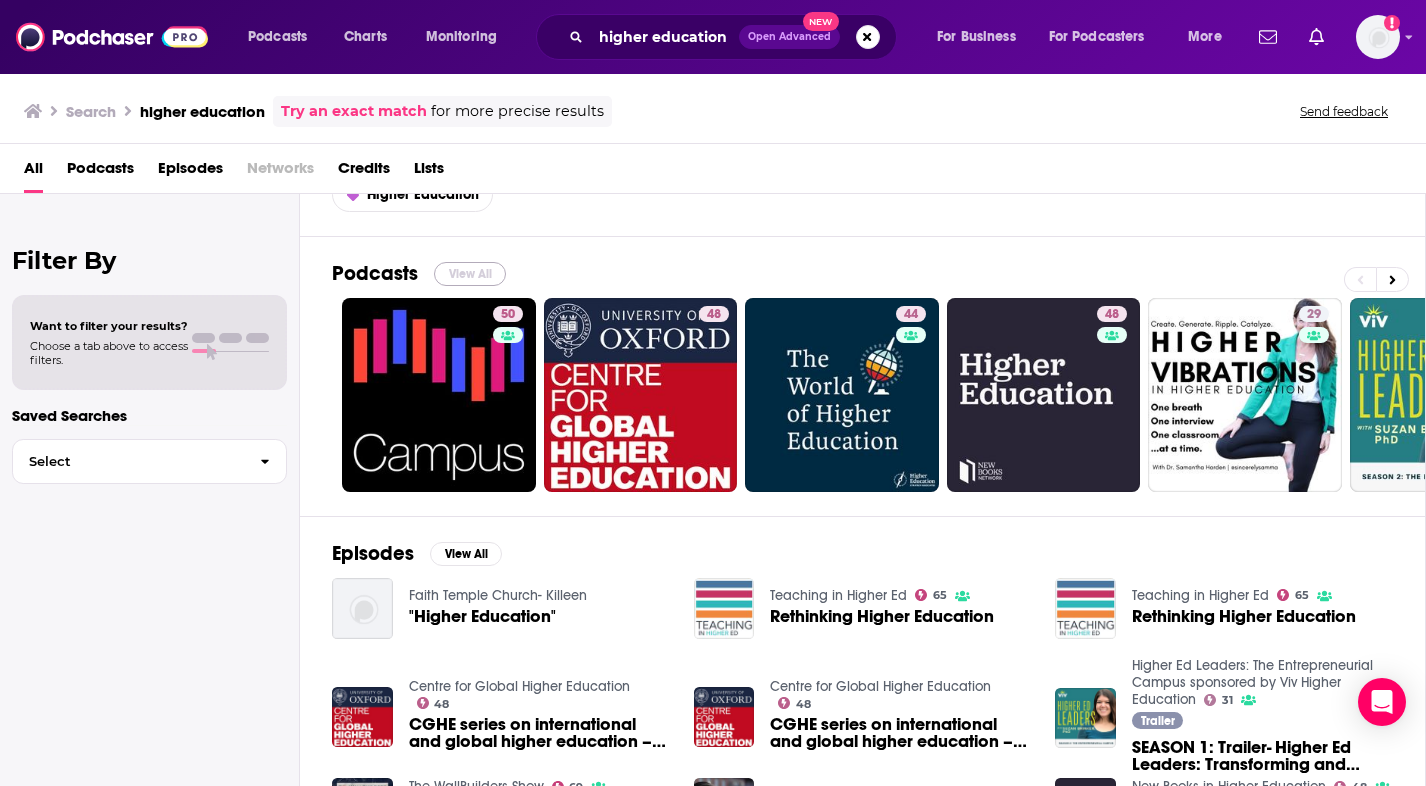 click on "View All" at bounding box center [470, 274] 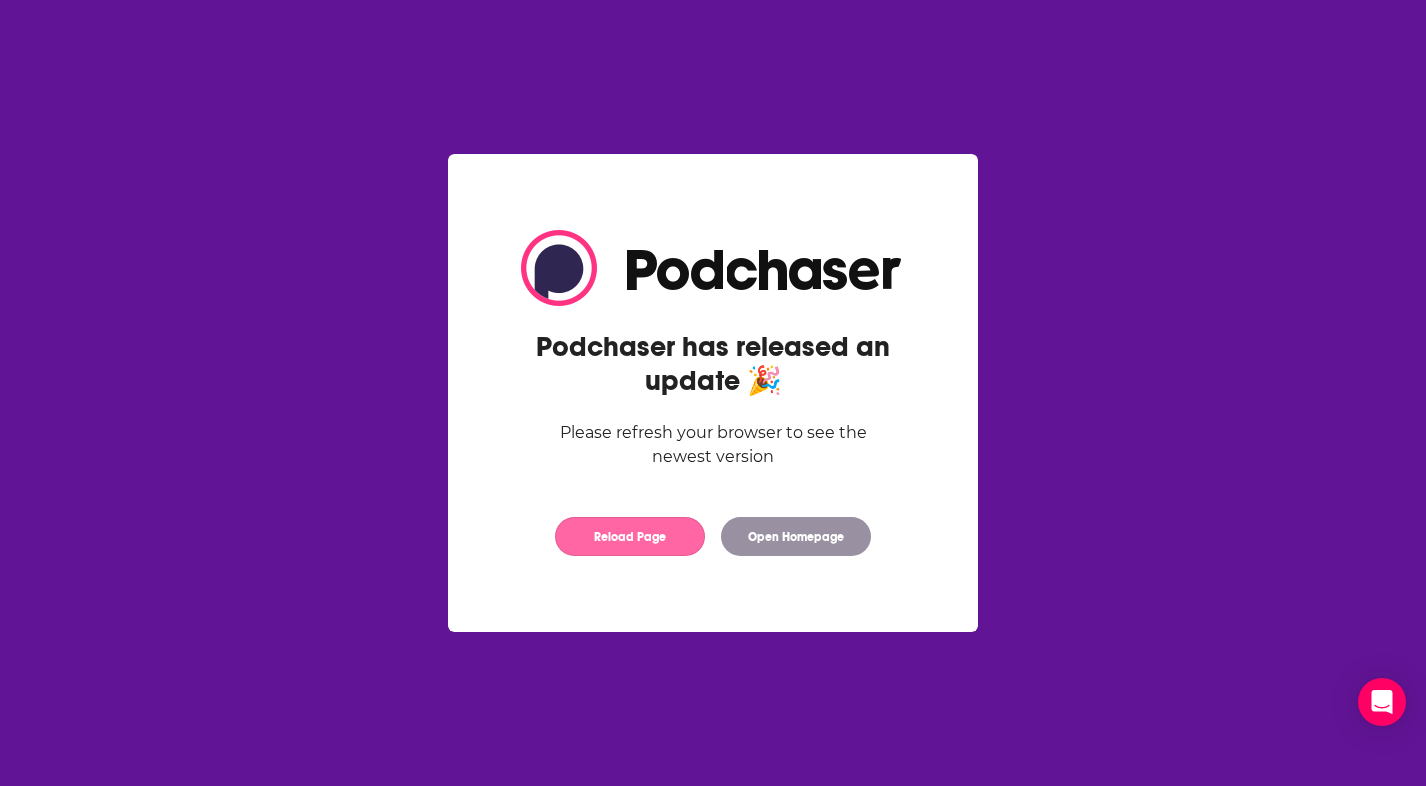 click on "Reload Page" at bounding box center (630, 536) 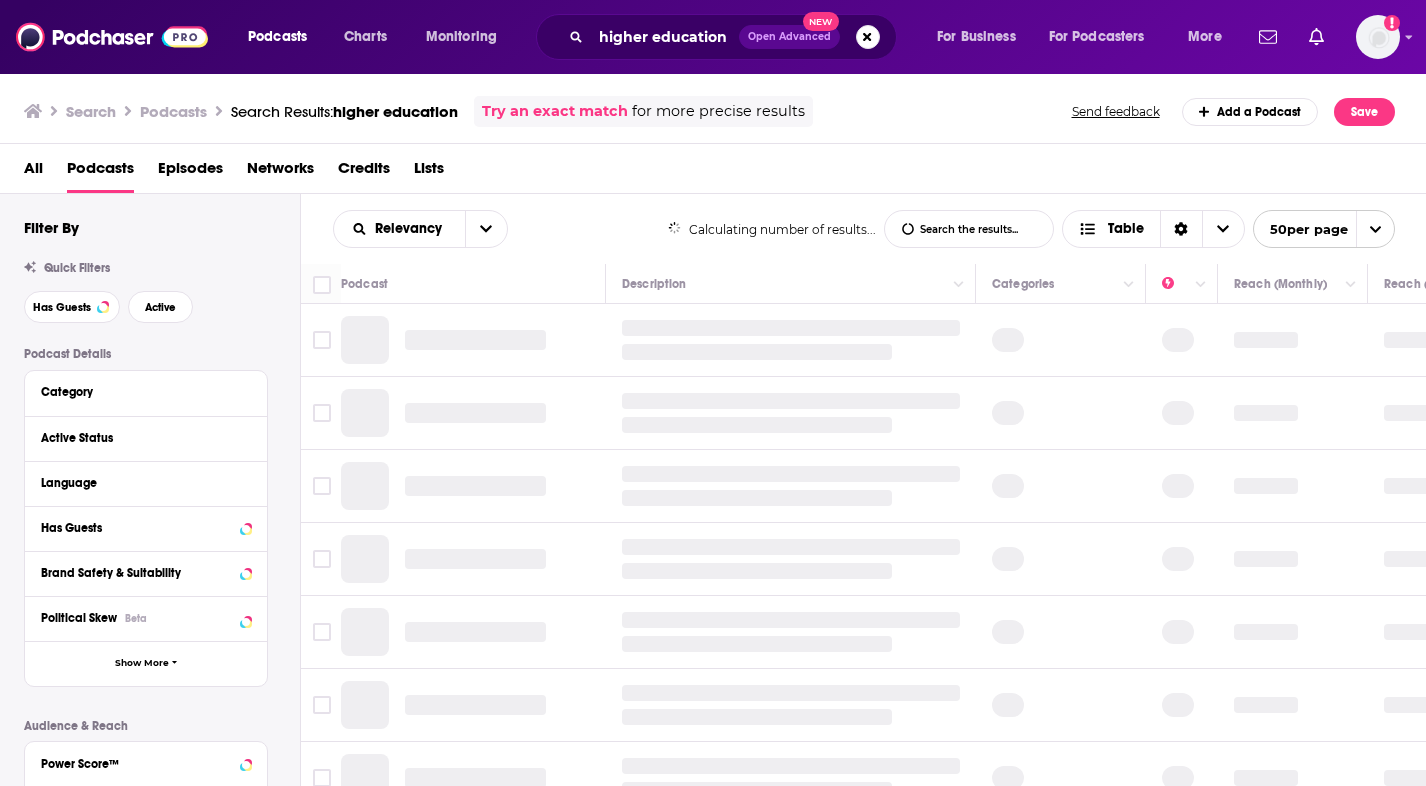scroll, scrollTop: 0, scrollLeft: 0, axis: both 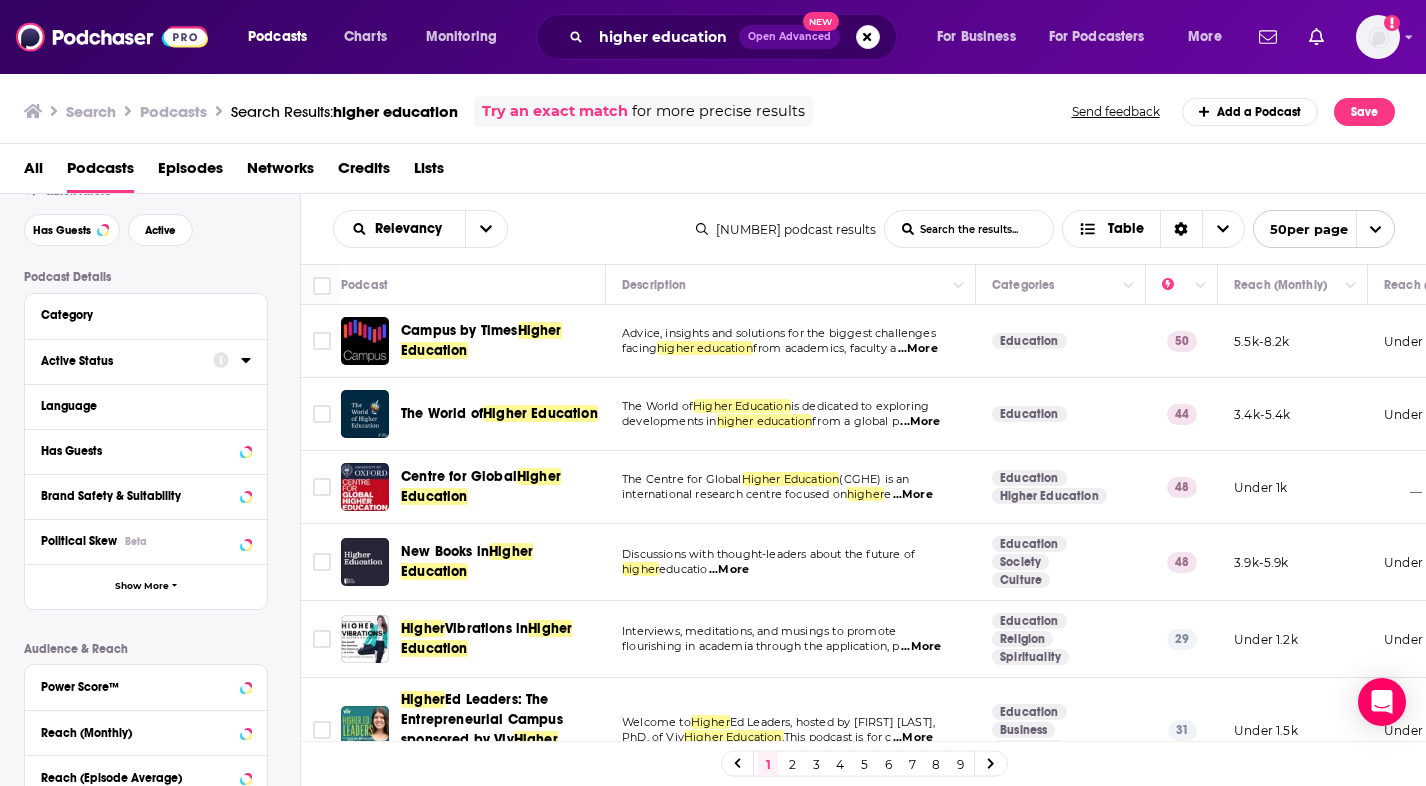 click on "Active Status" at bounding box center (120, 361) 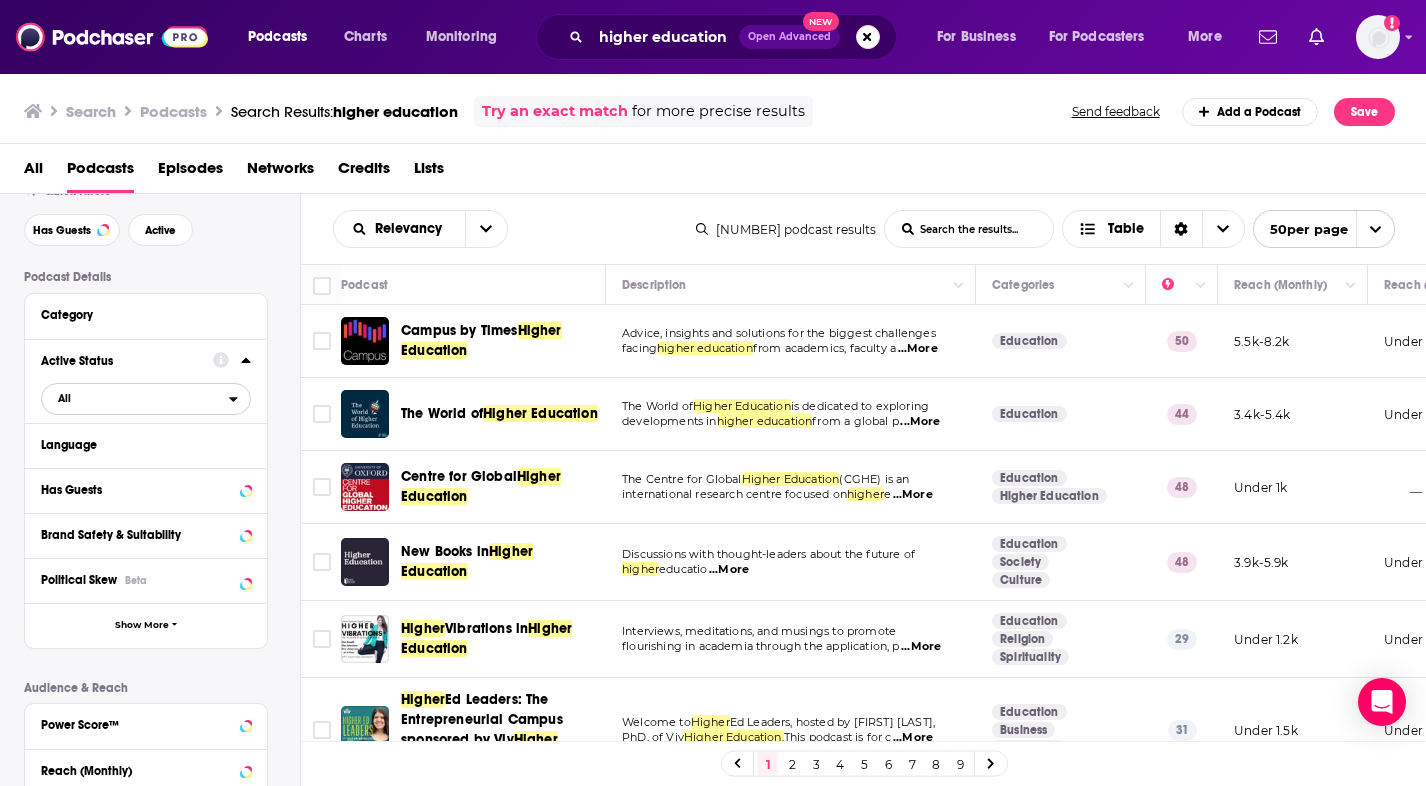 click on "All" at bounding box center [135, 398] 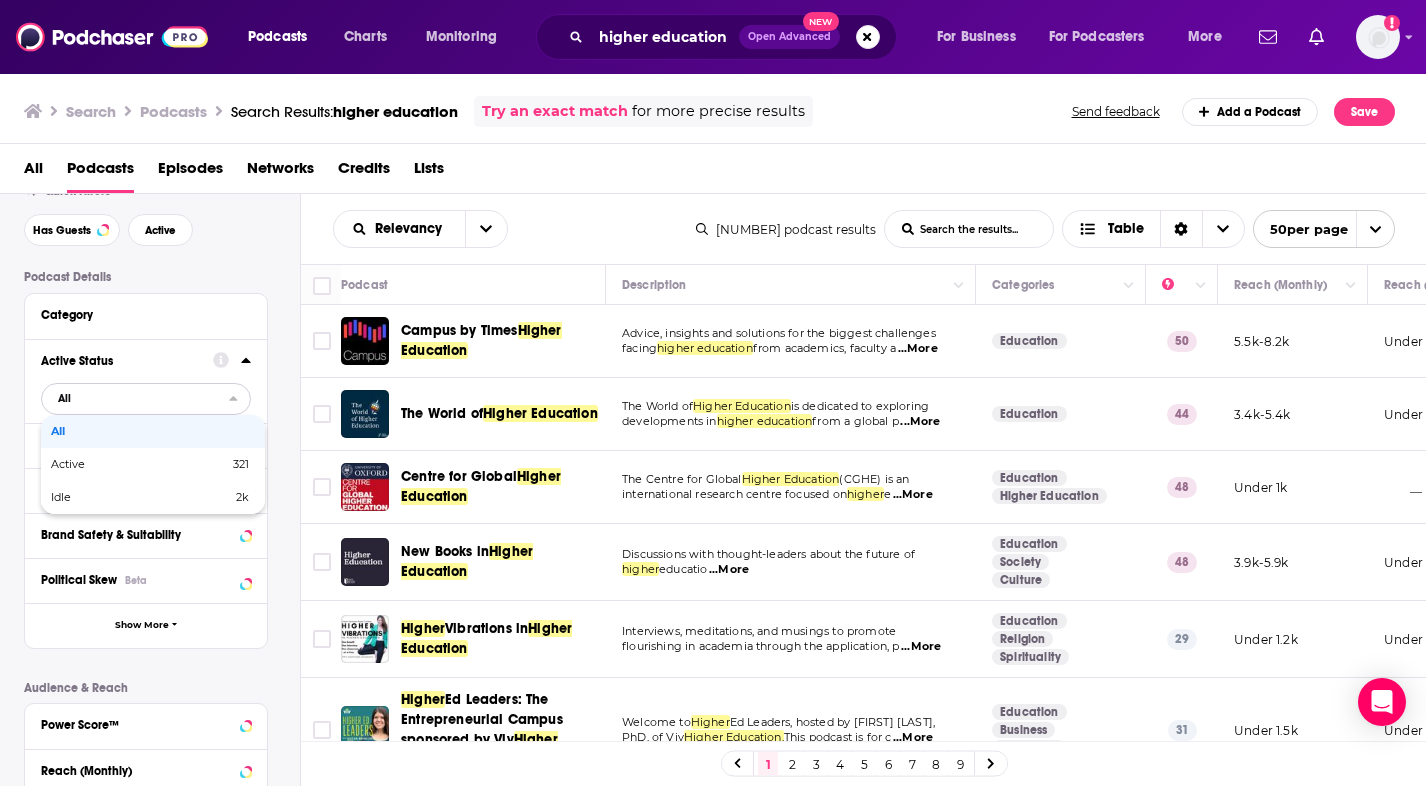 scroll, scrollTop: 80, scrollLeft: 0, axis: vertical 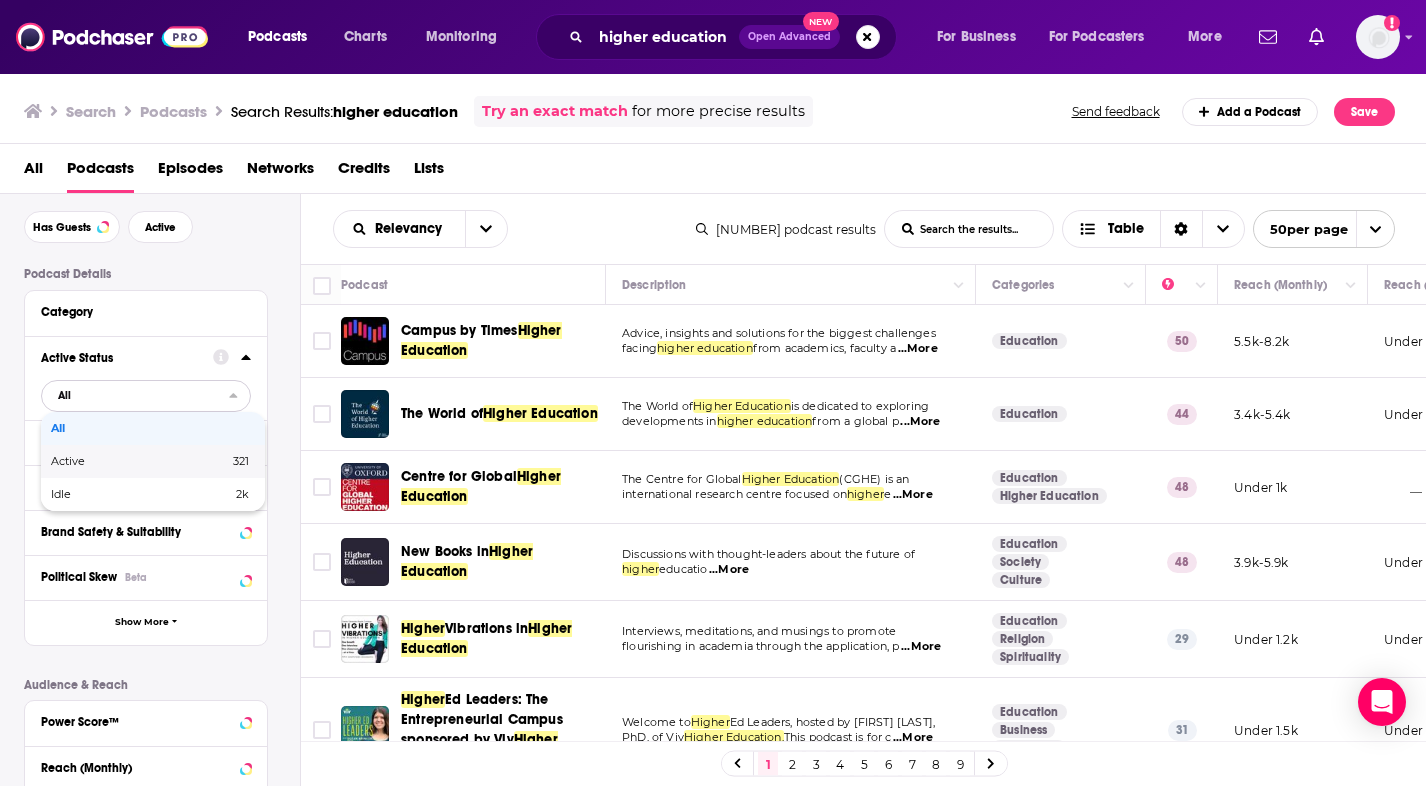 click on "Active" at bounding box center (104, 461) 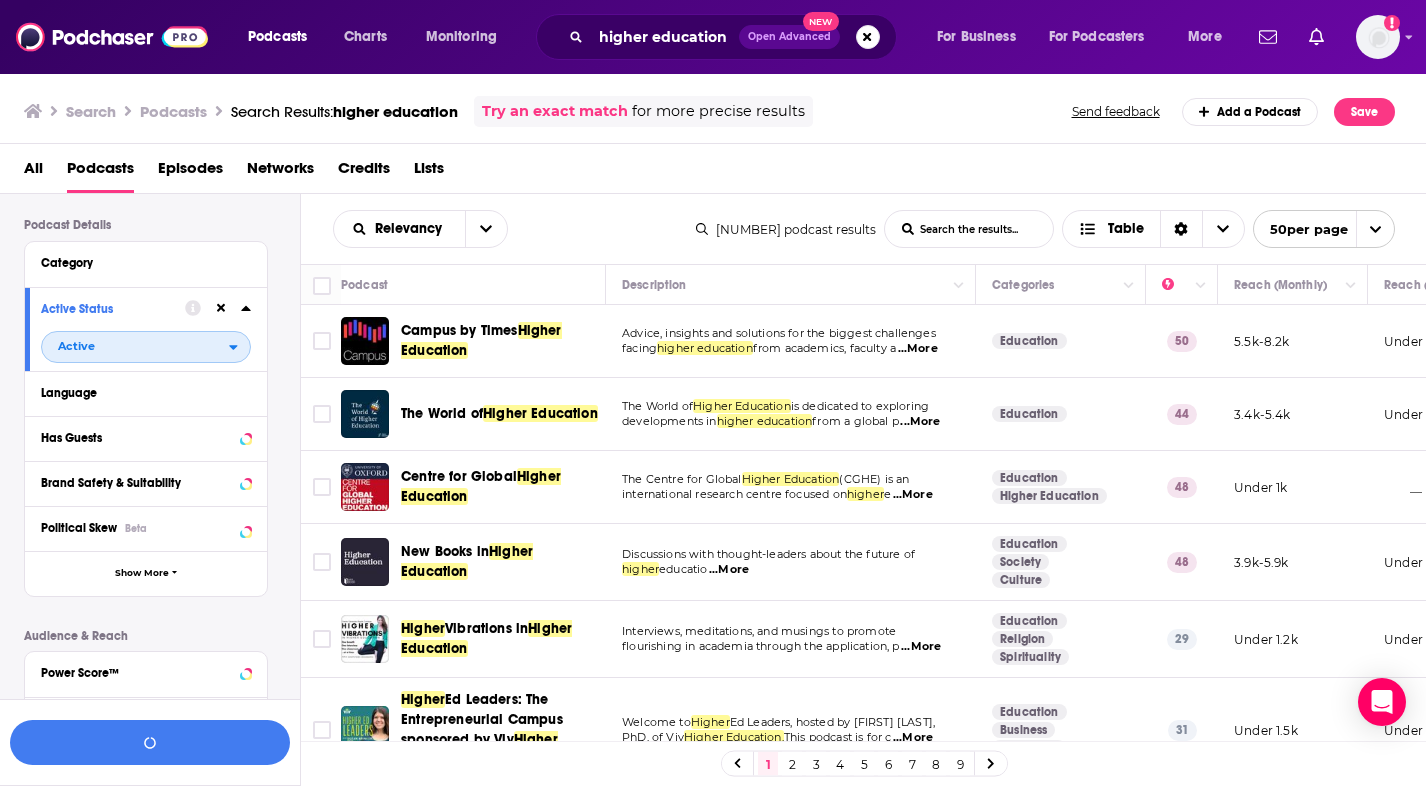 scroll, scrollTop: 144, scrollLeft: 0, axis: vertical 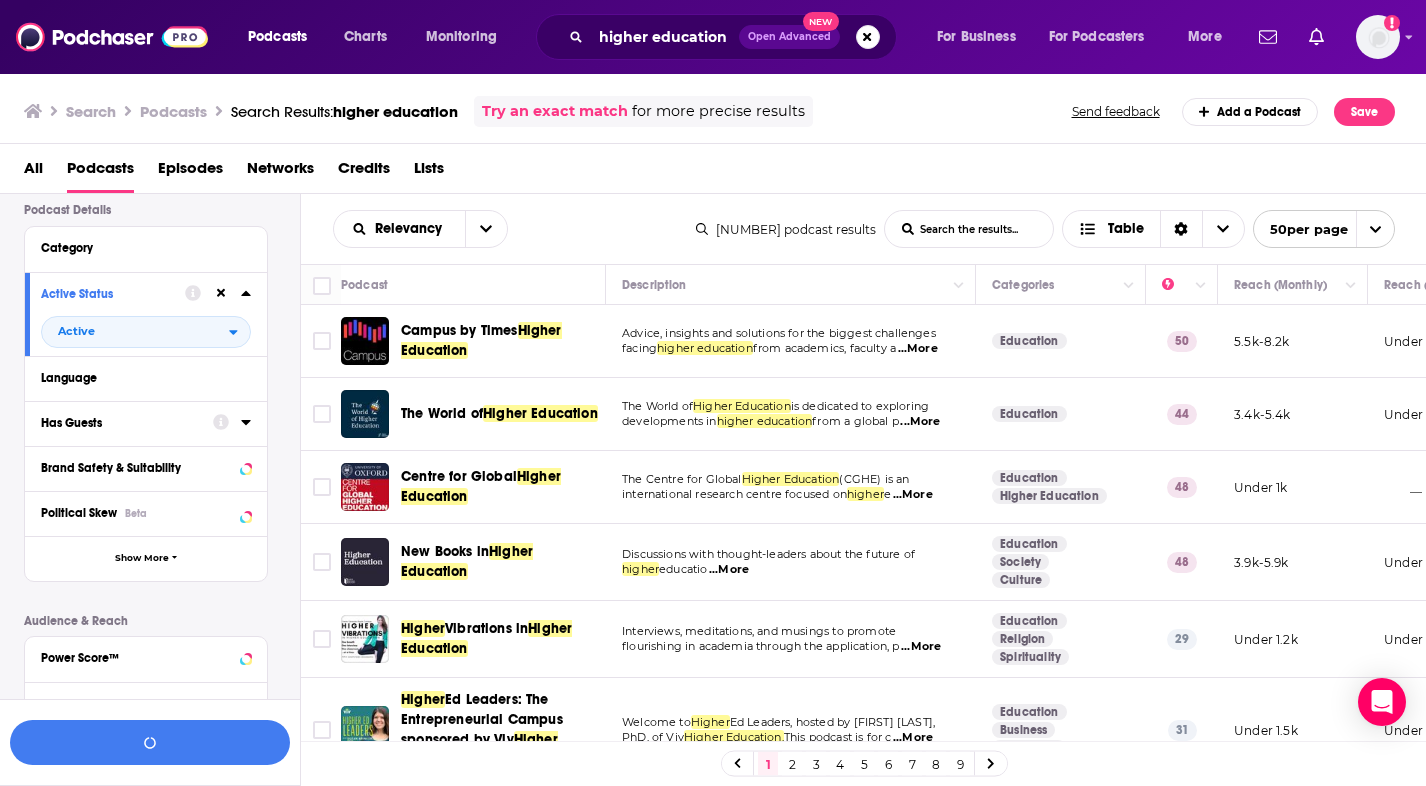 click on "Has Guests" at bounding box center (120, 423) 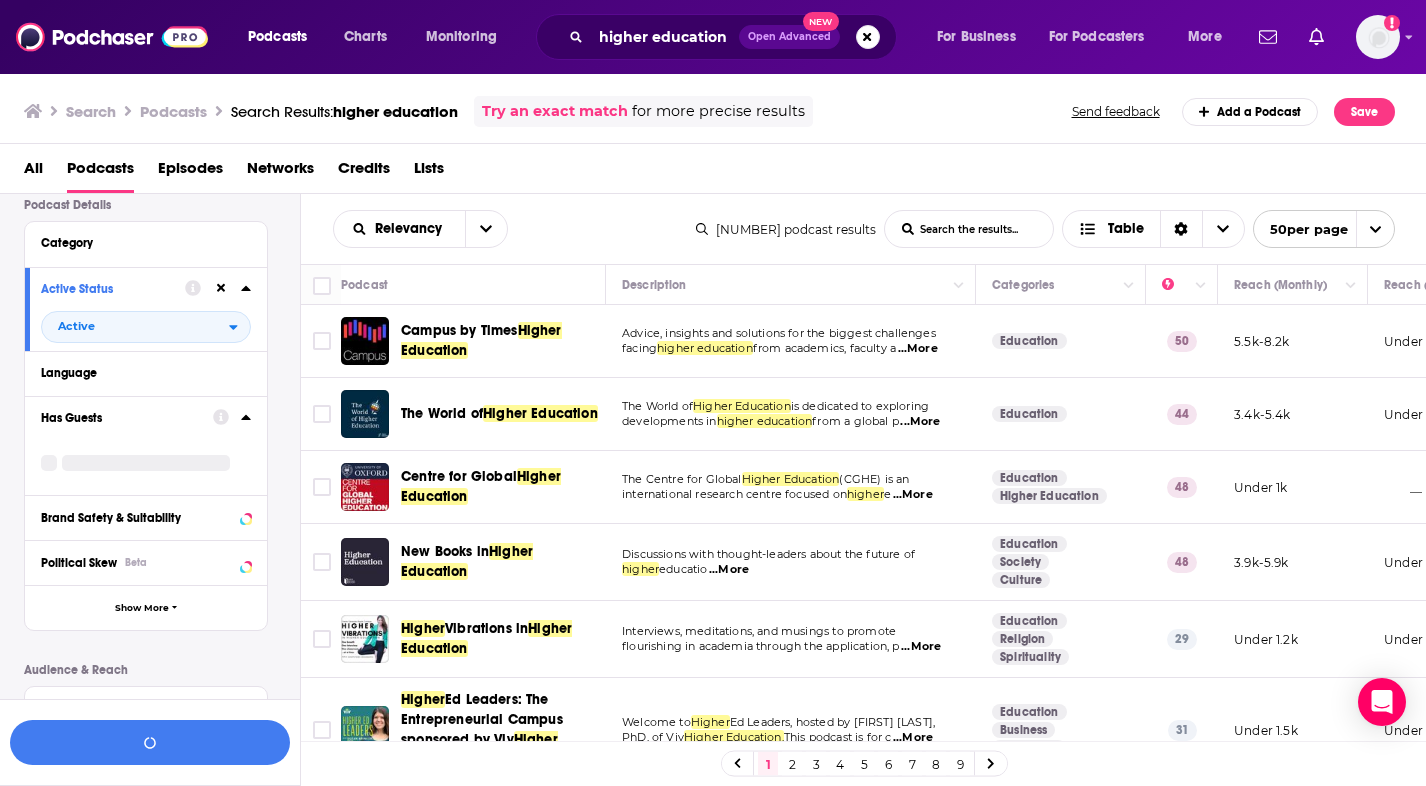 scroll, scrollTop: 150, scrollLeft: 0, axis: vertical 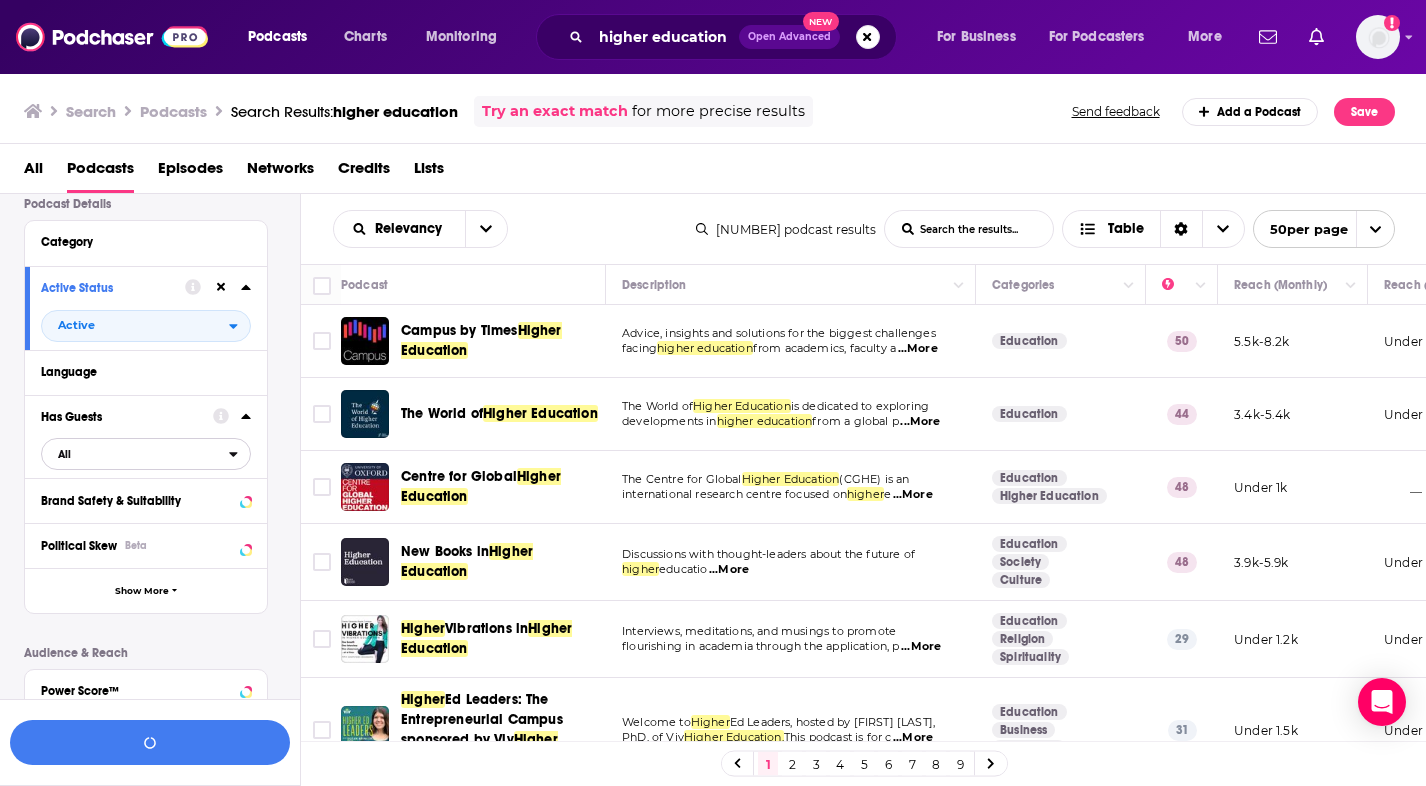 click on "All" at bounding box center (135, 454) 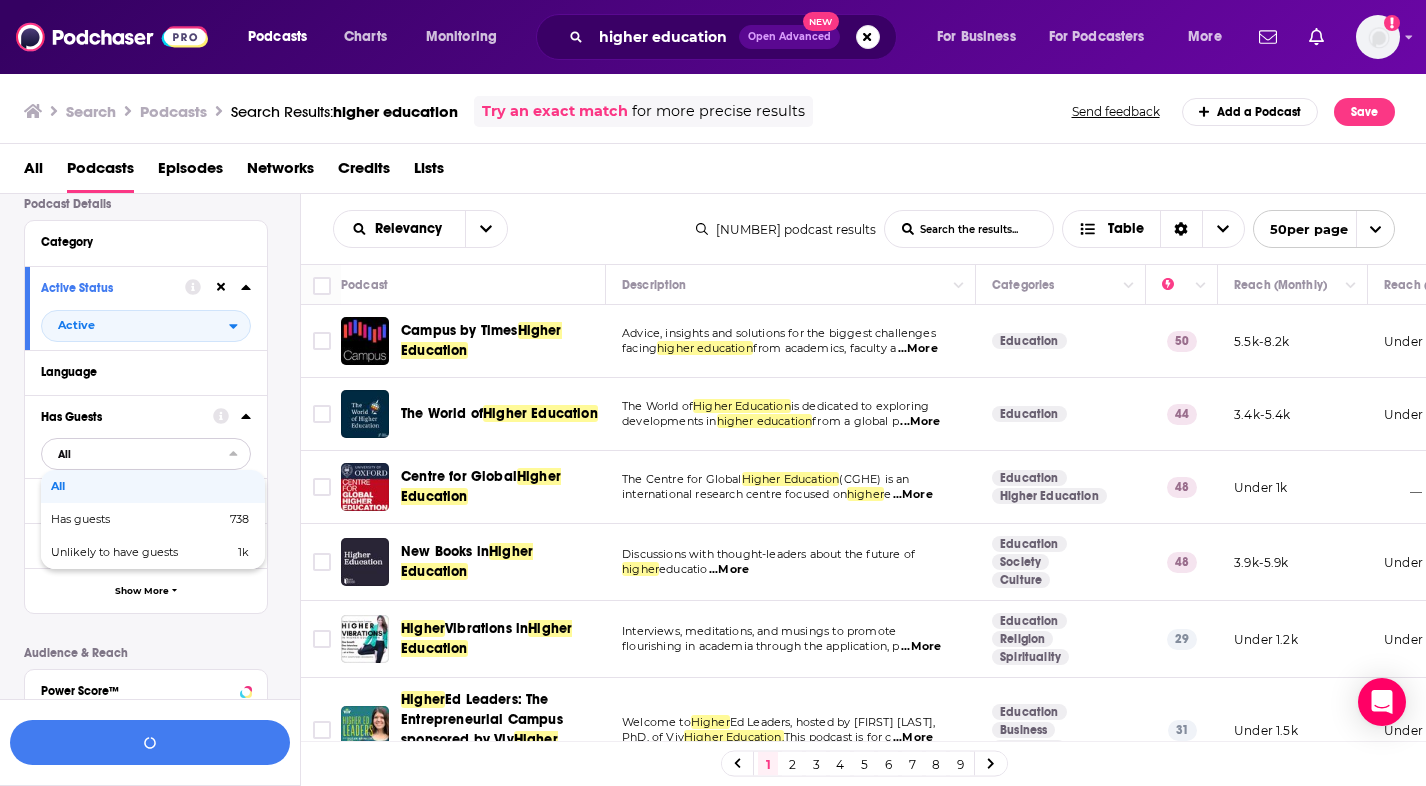 scroll, scrollTop: 161, scrollLeft: 0, axis: vertical 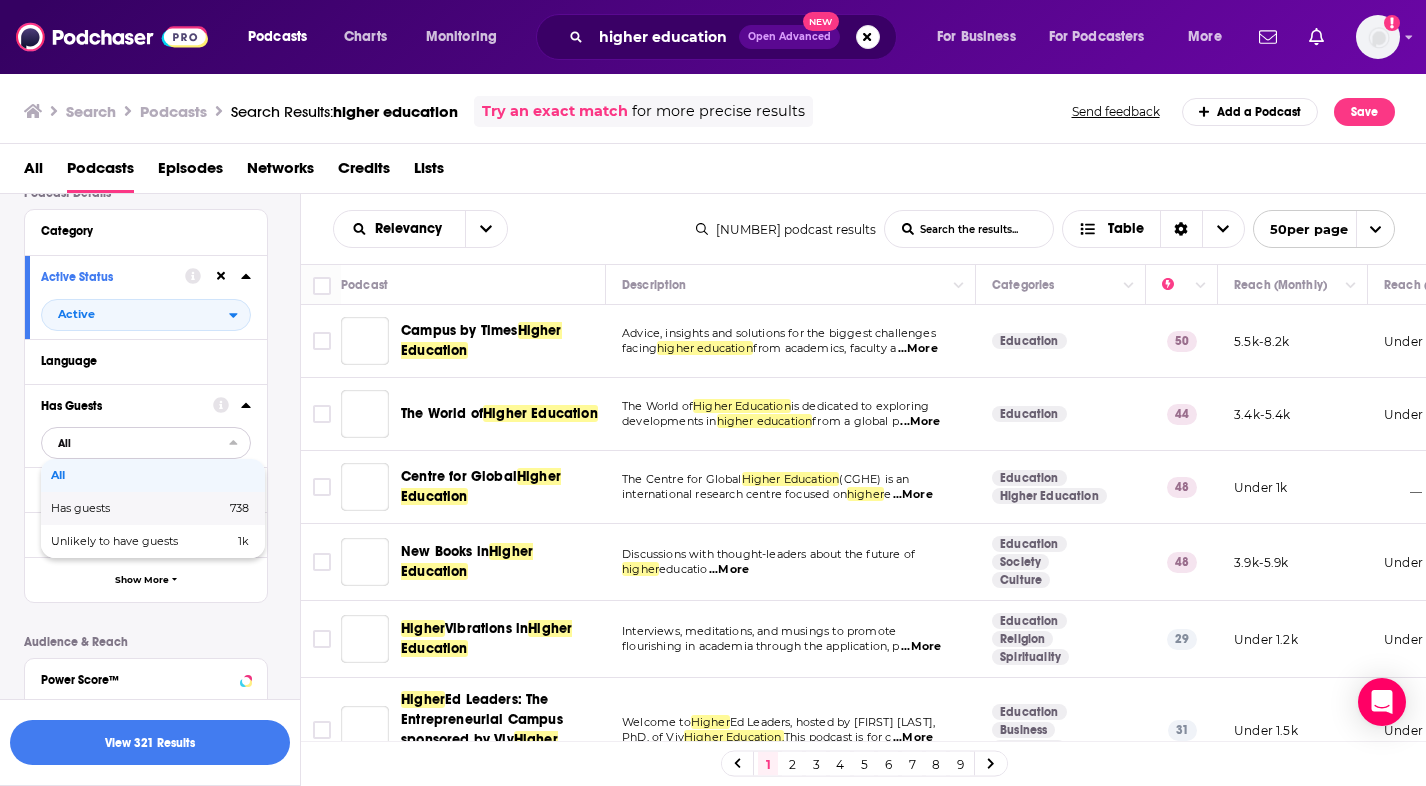 click on "Has guests" at bounding box center [109, 508] 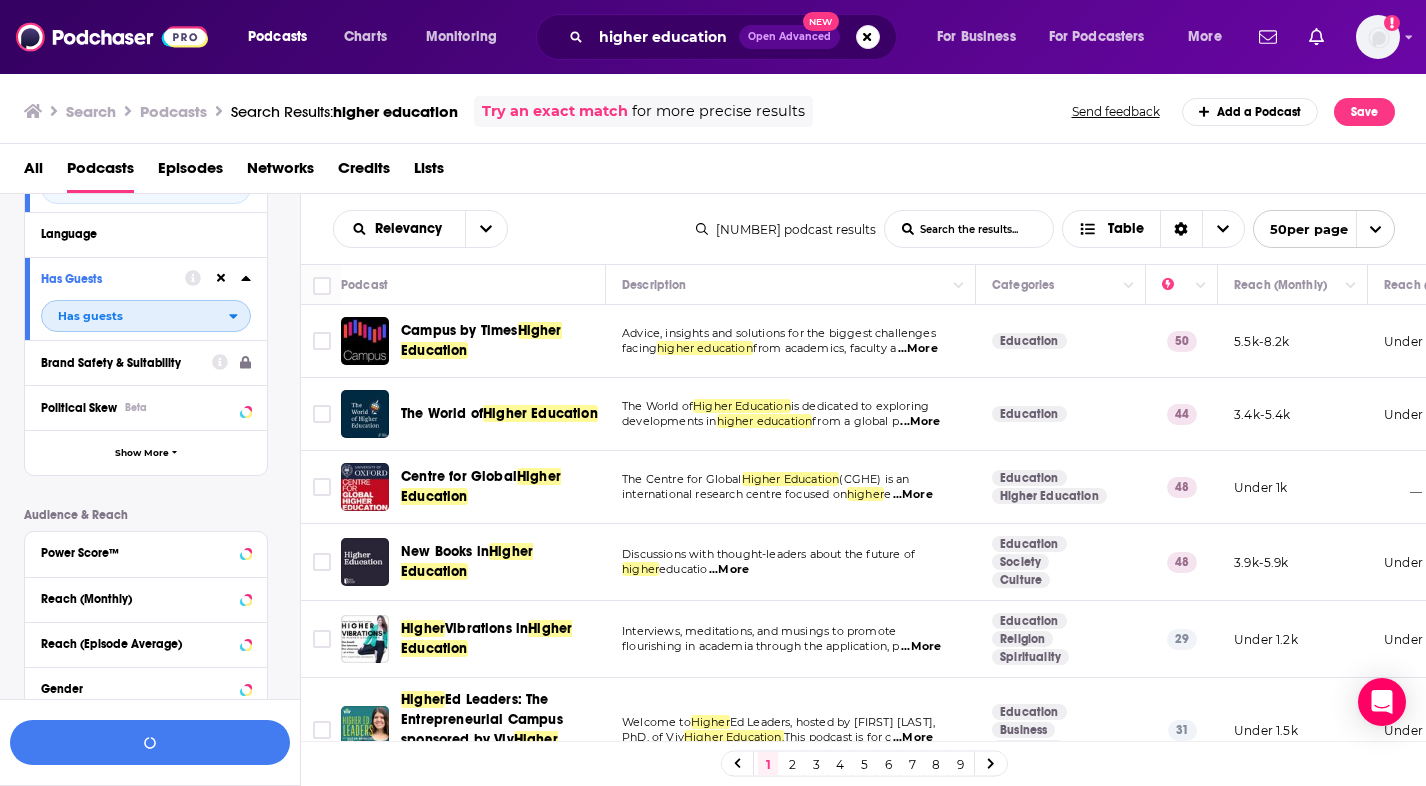 scroll, scrollTop: 295, scrollLeft: 0, axis: vertical 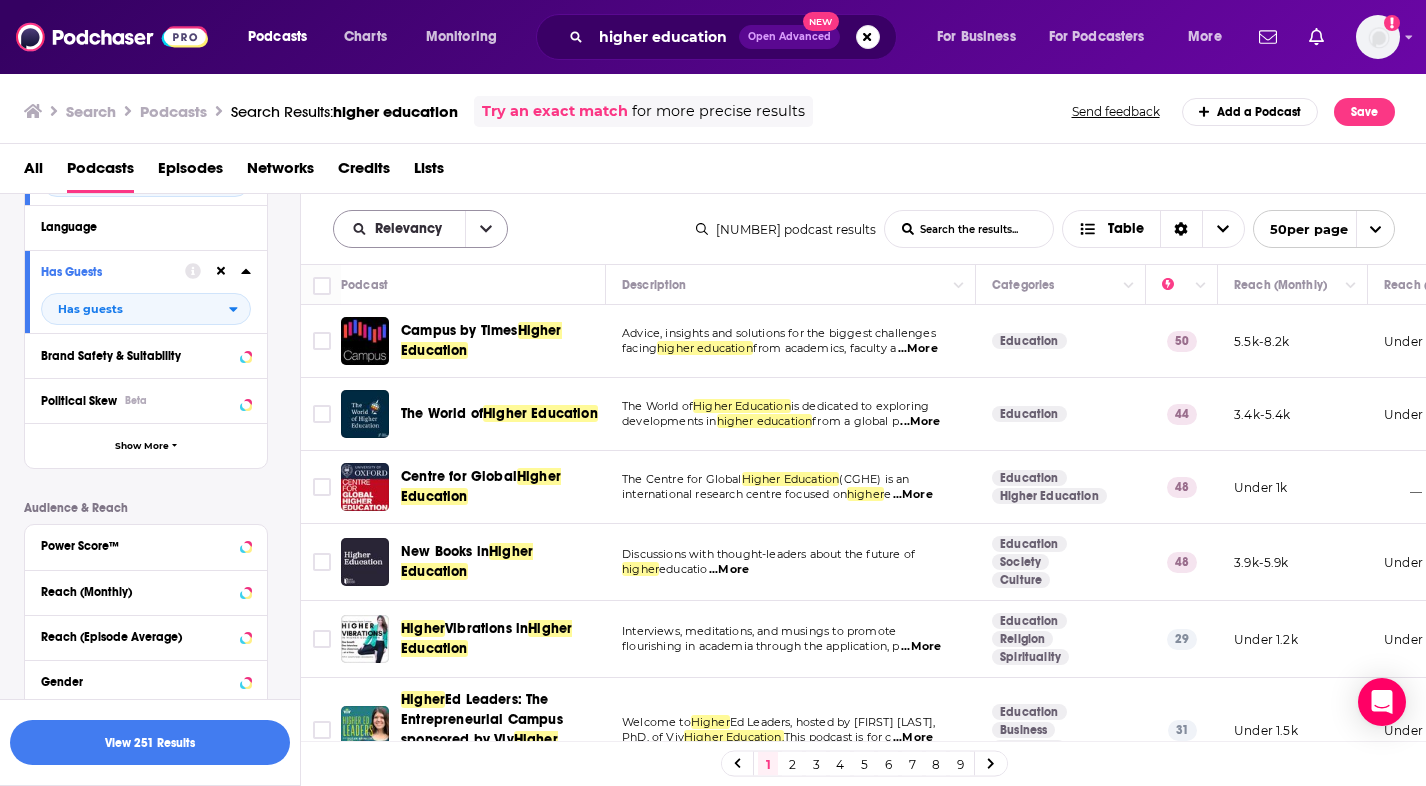 click 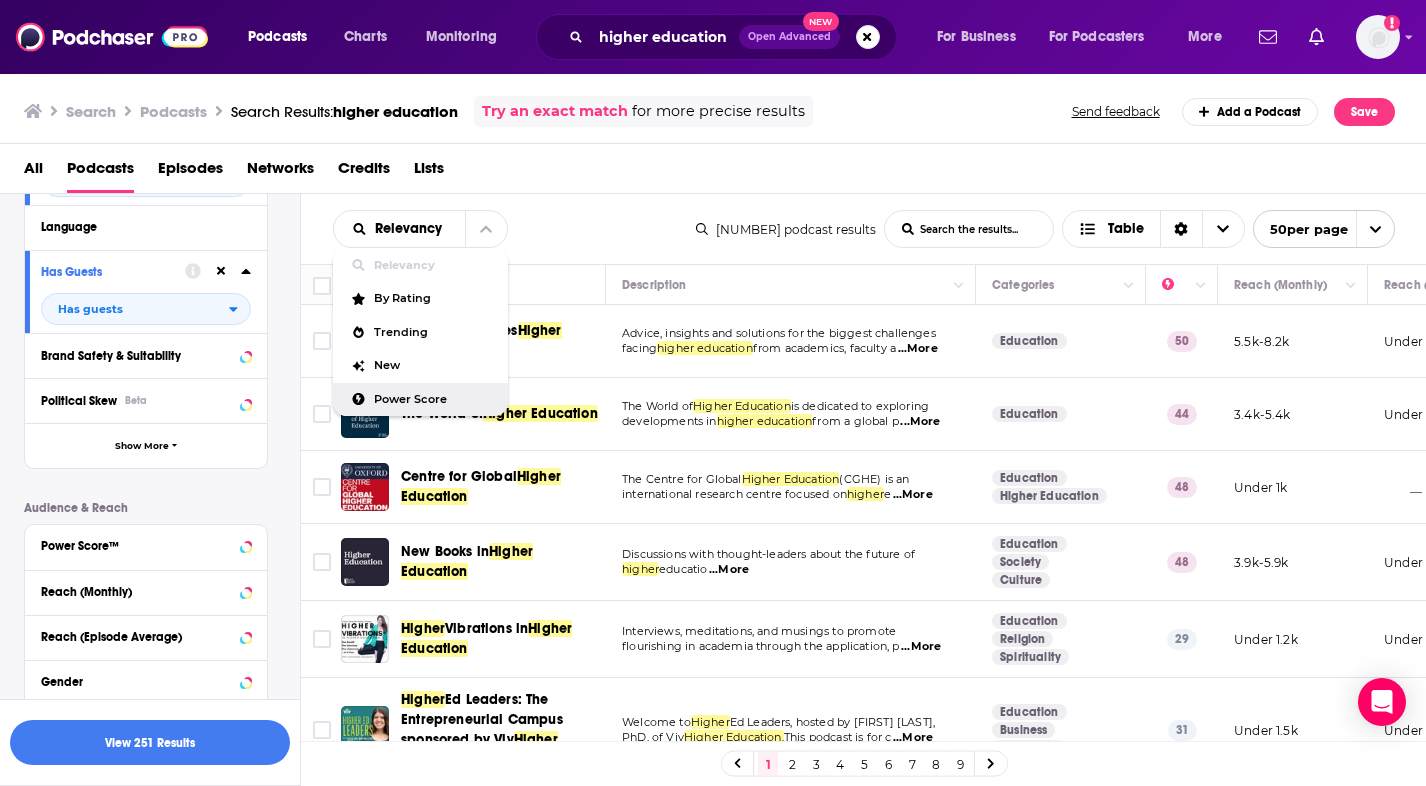 click on "Power Score" at bounding box center [420, 400] 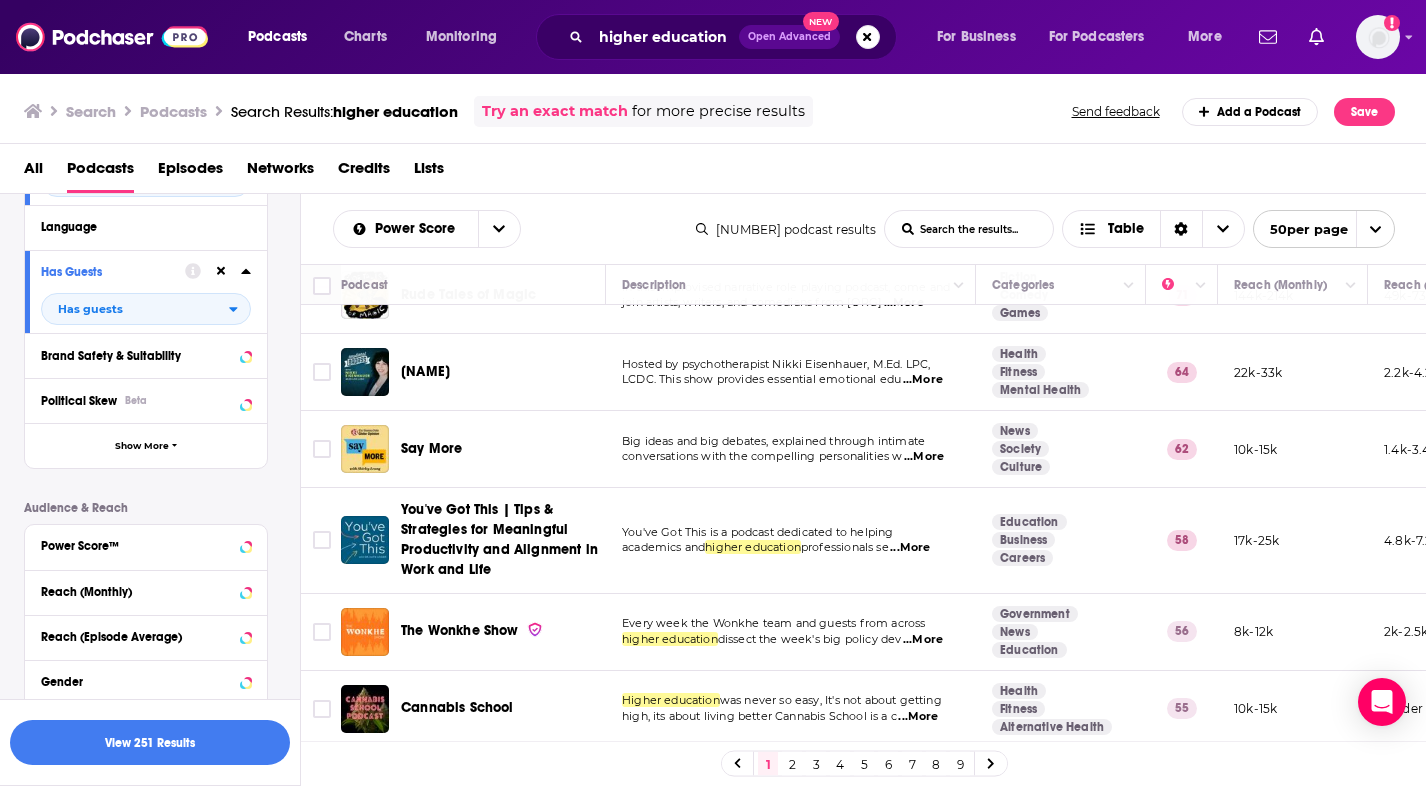 scroll, scrollTop: 49, scrollLeft: 0, axis: vertical 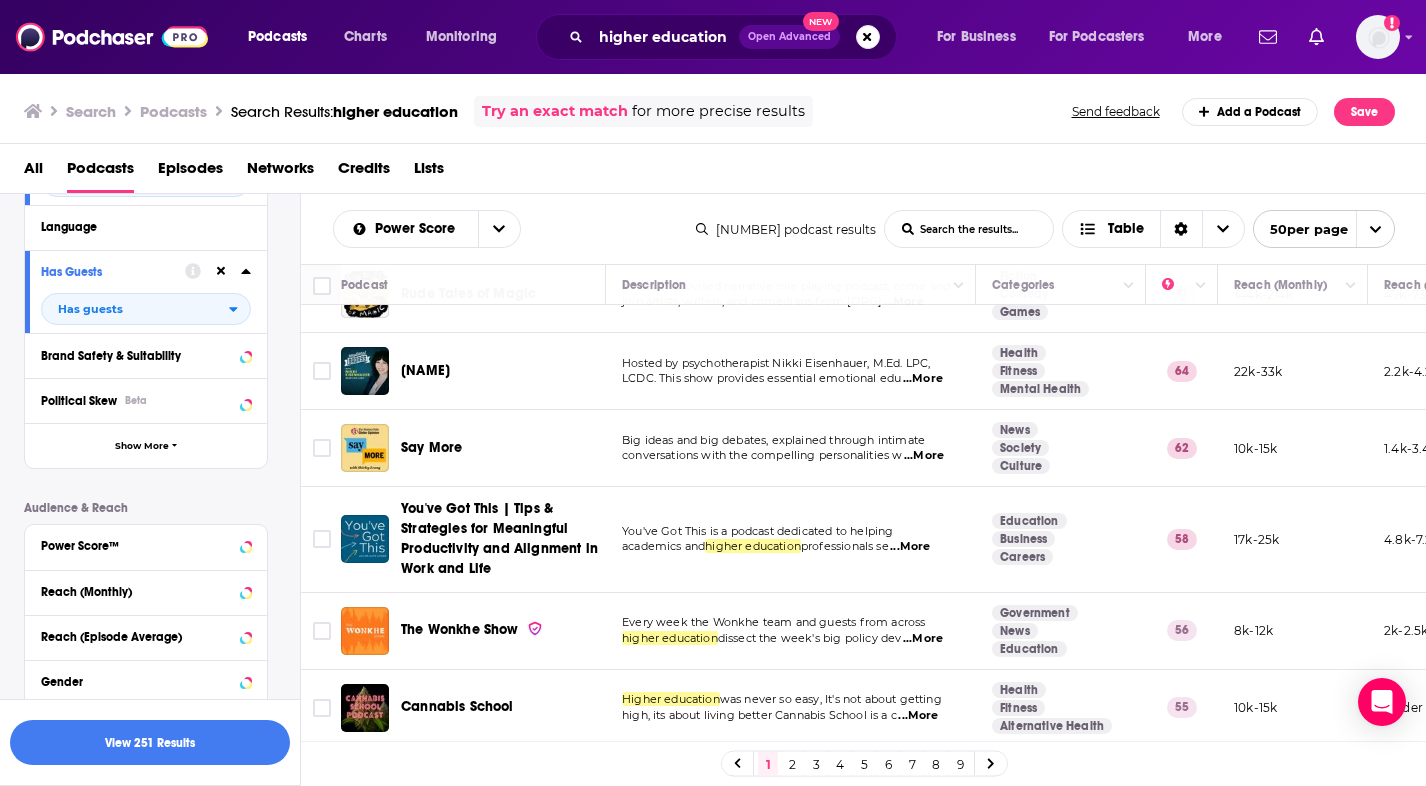 click on "...More" at bounding box center [924, 456] 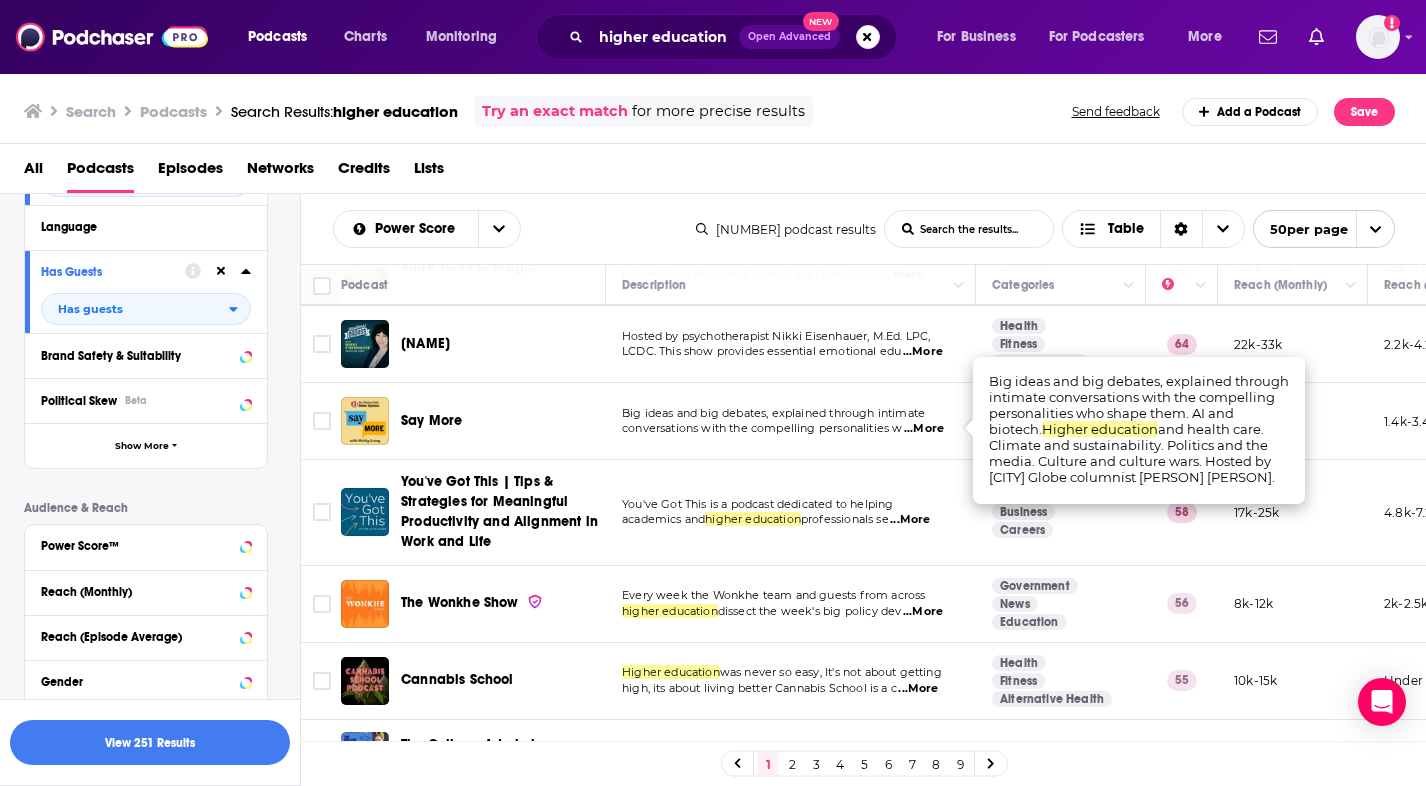 scroll, scrollTop: 71, scrollLeft: 0, axis: vertical 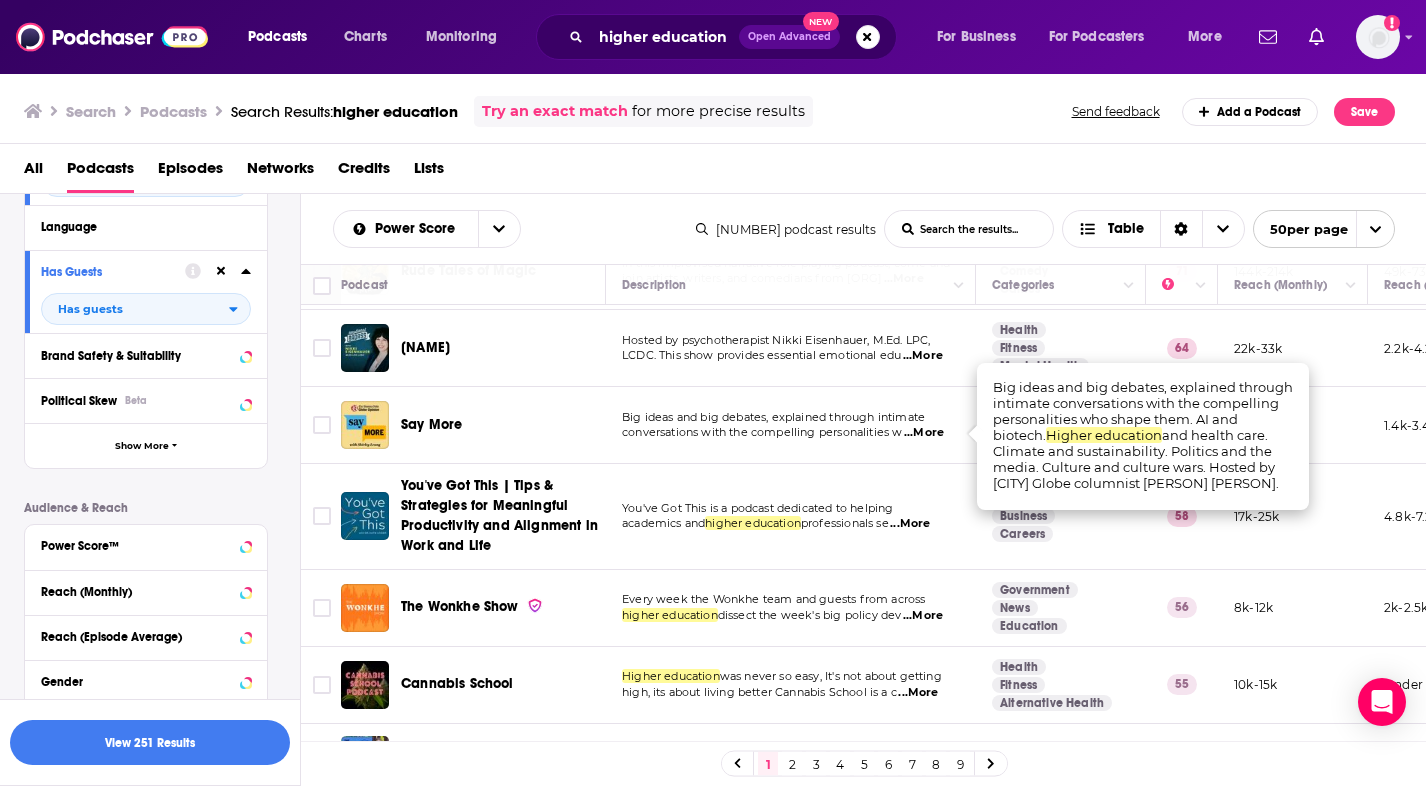 click on "Big ideas and big debates, explained through intimate" at bounding box center [773, 417] 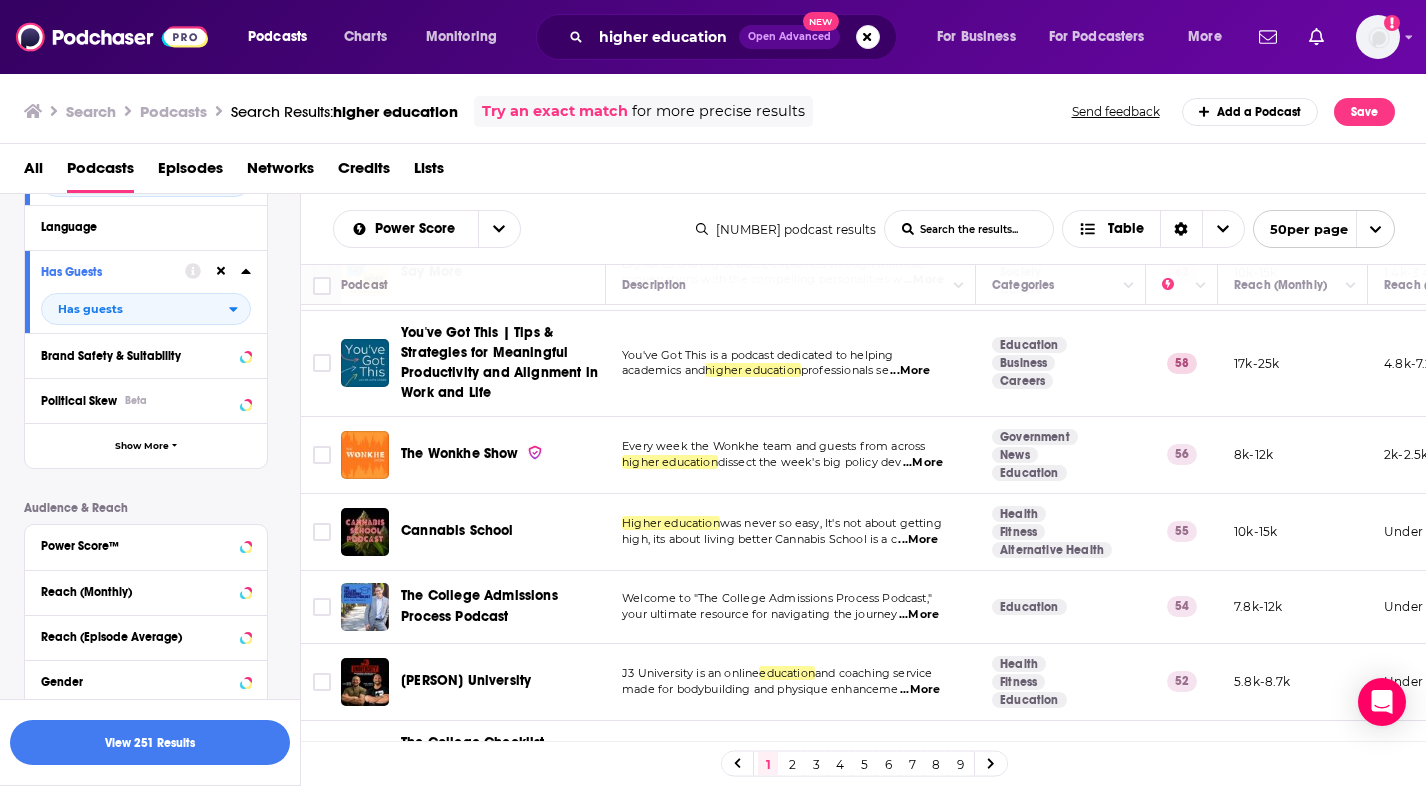 scroll, scrollTop: 229, scrollLeft: 0, axis: vertical 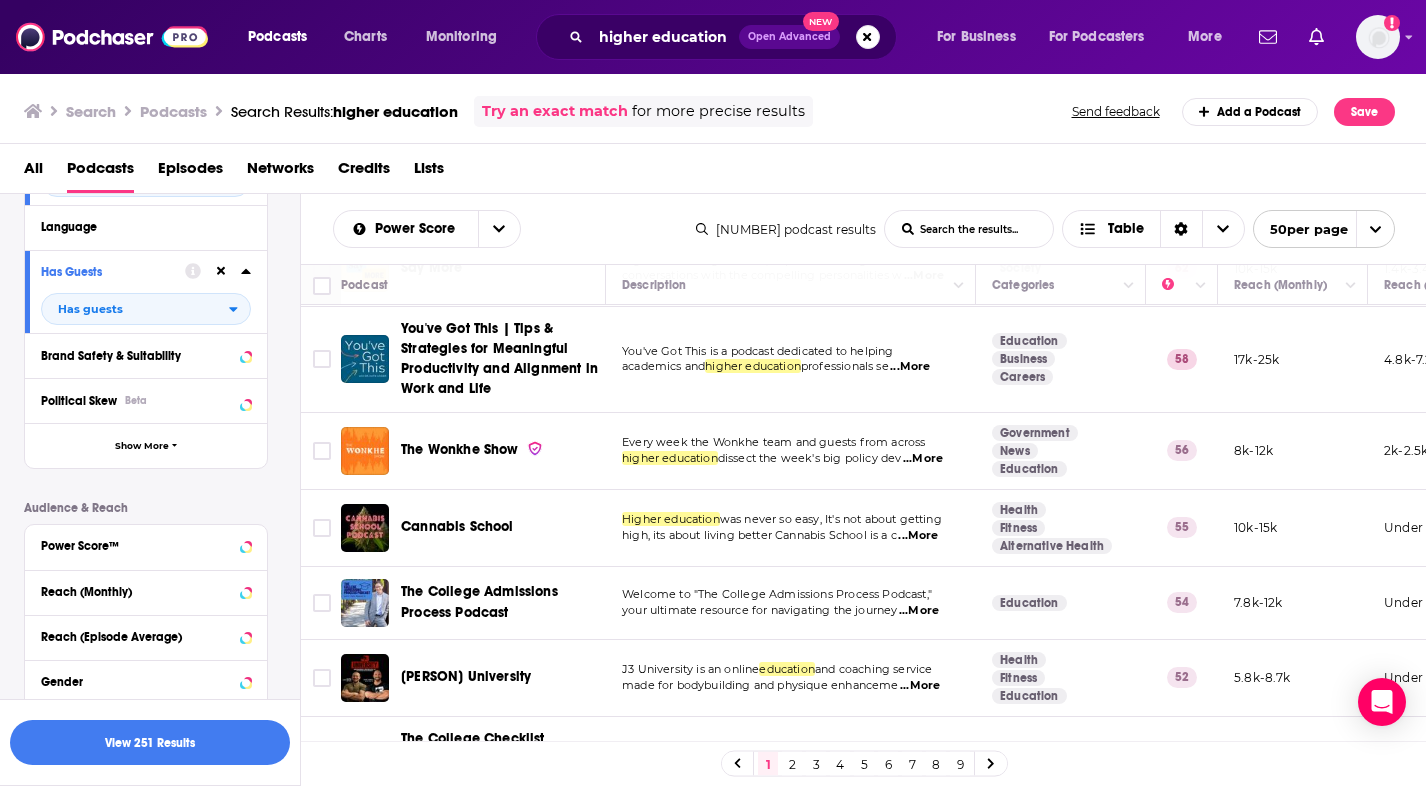 click on "...More" at bounding box center [923, 459] 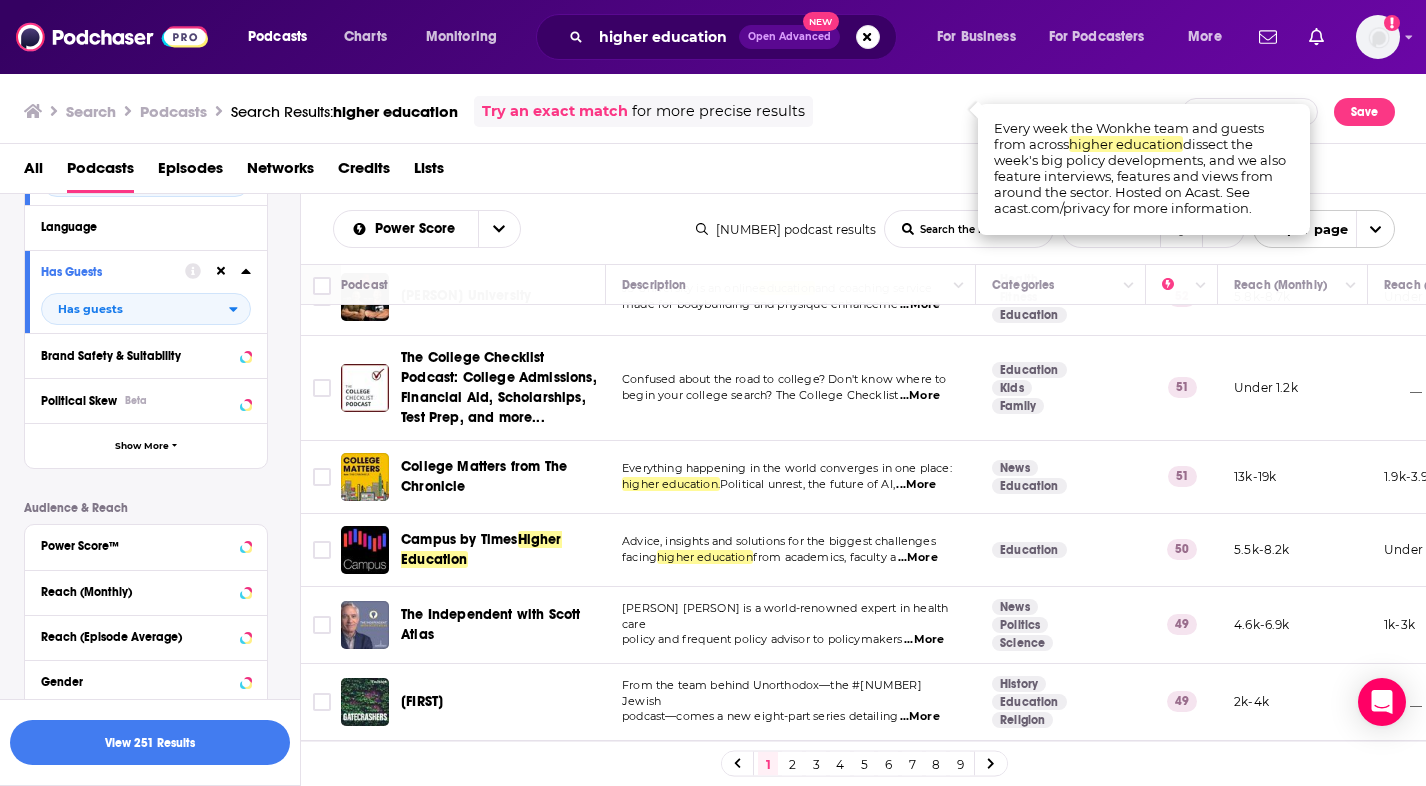 scroll, scrollTop: 611, scrollLeft: 0, axis: vertical 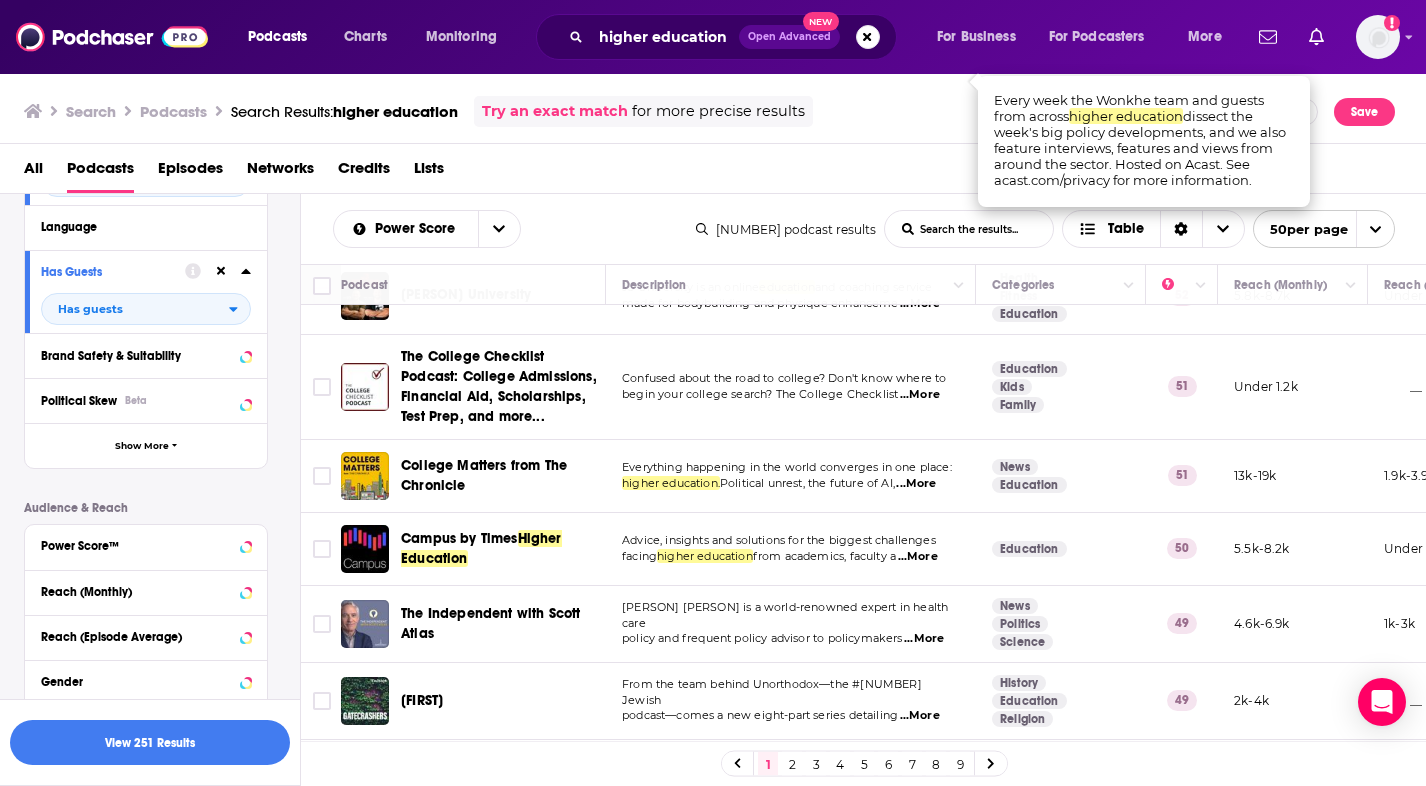 click on "...More" at bounding box center (916, 484) 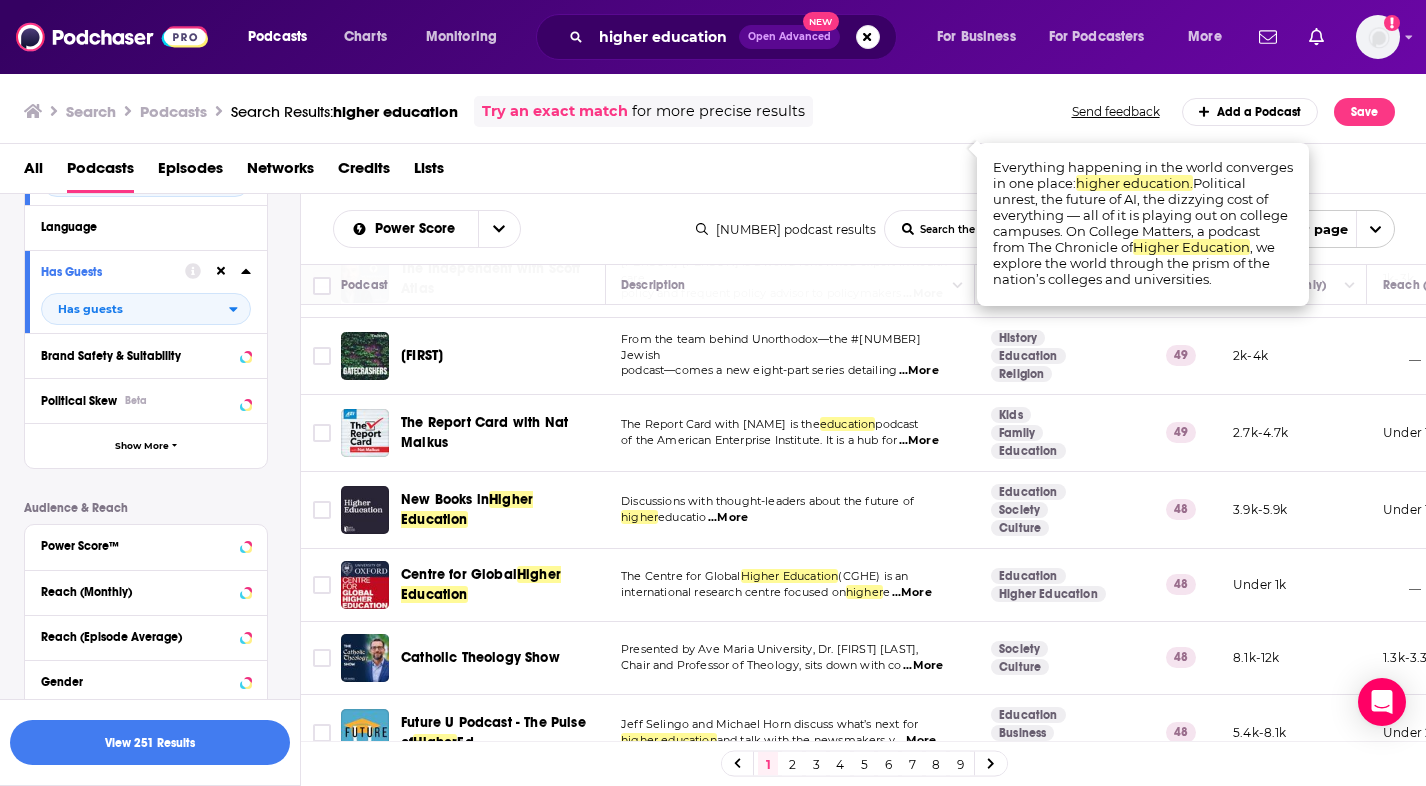 scroll, scrollTop: 960, scrollLeft: 1, axis: both 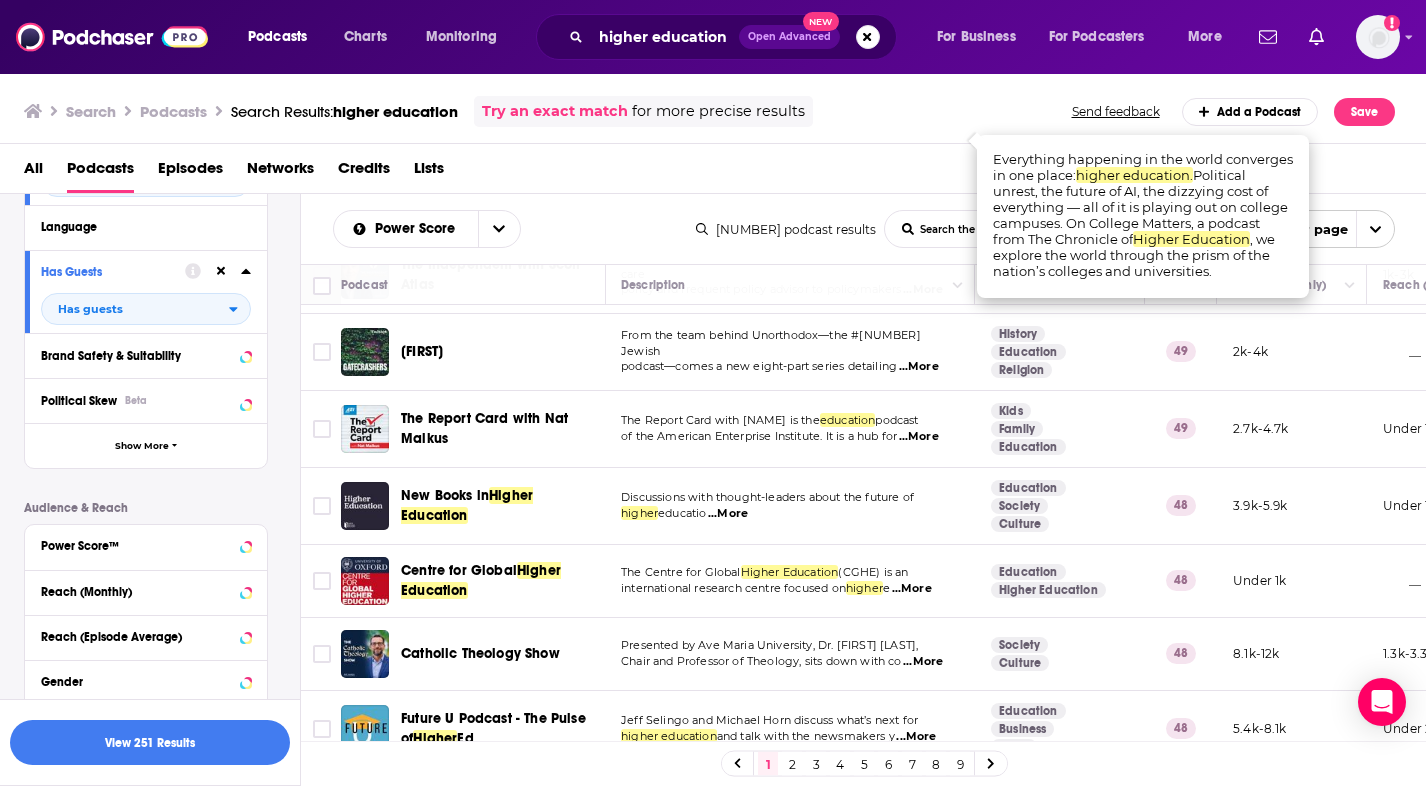 click on "...More" at bounding box center [919, 437] 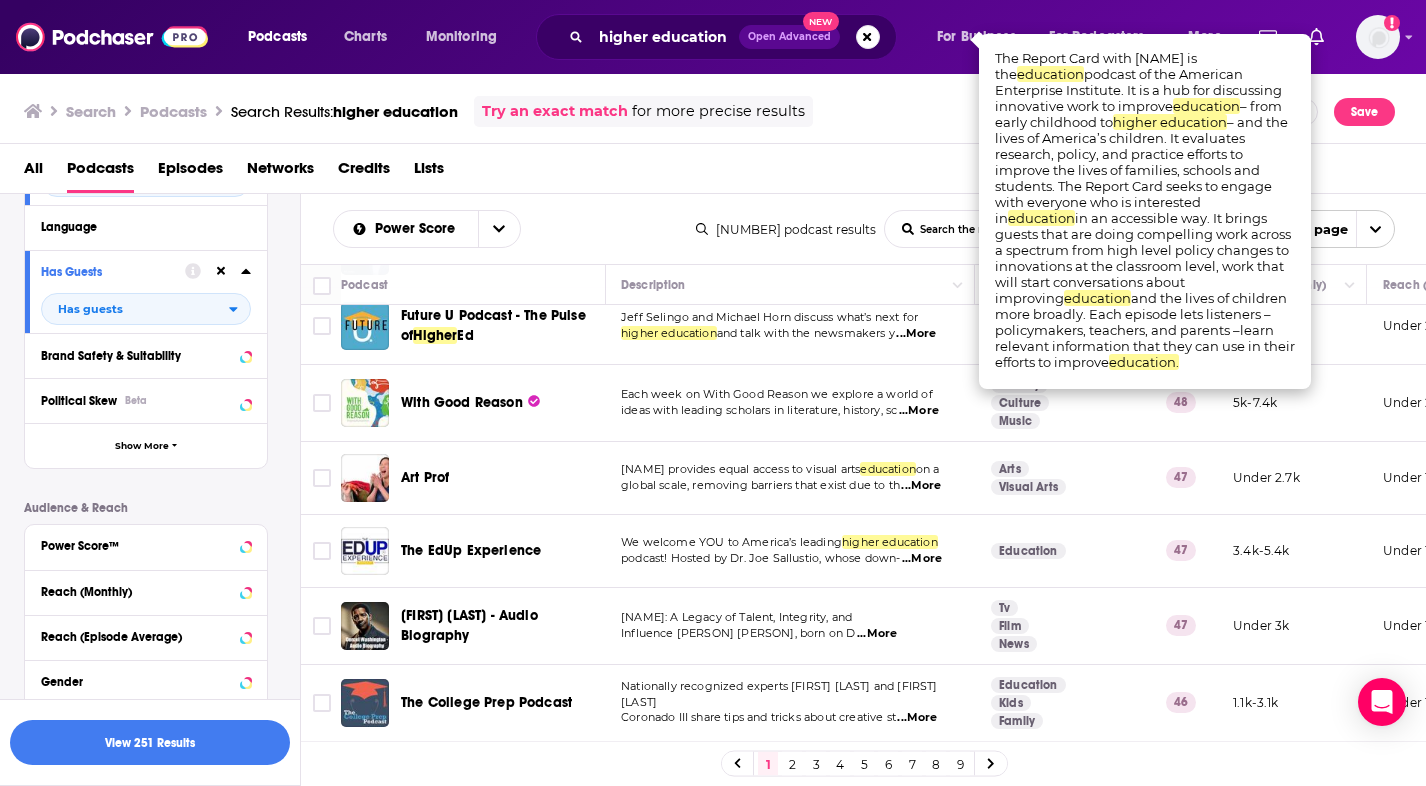 scroll, scrollTop: 1363, scrollLeft: 0, axis: vertical 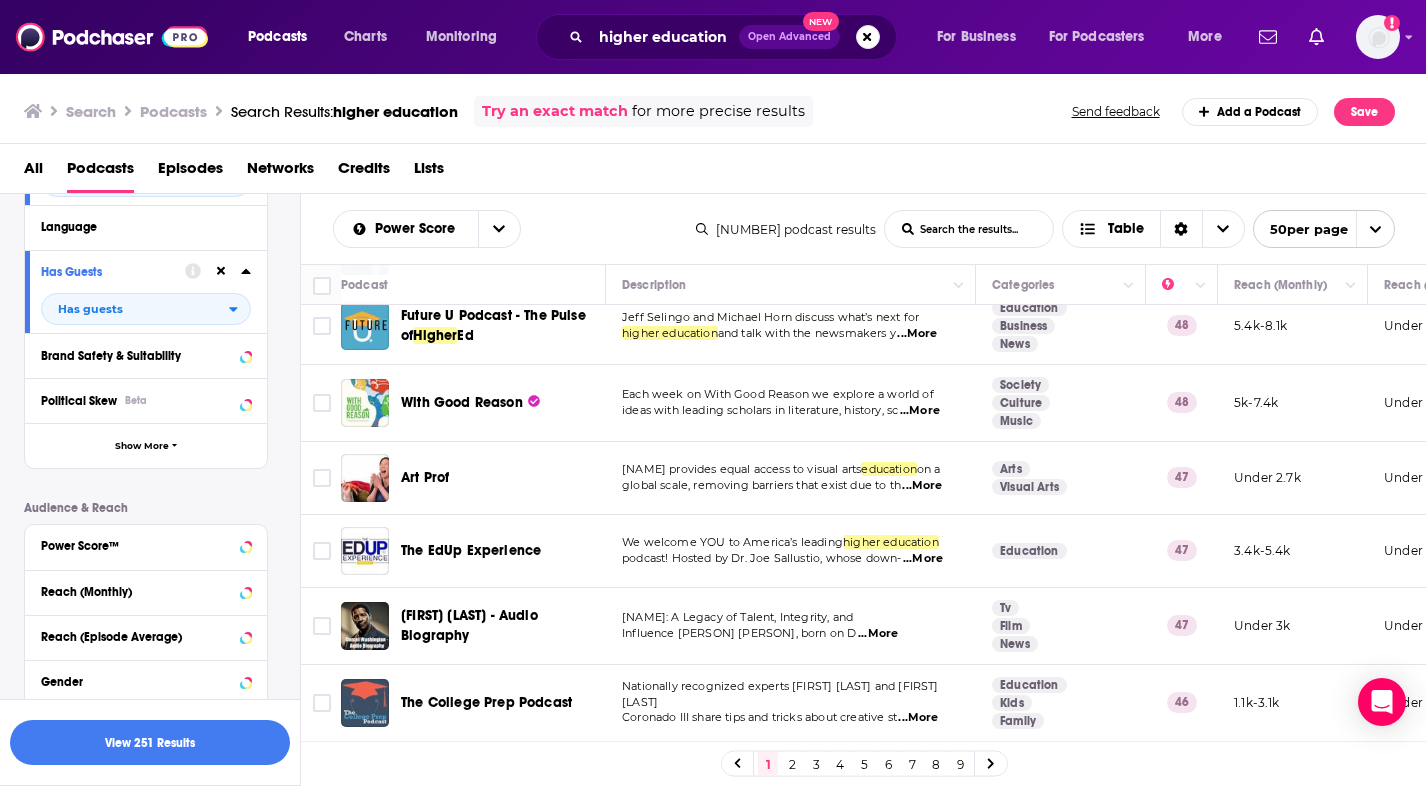 click on "...More" at bounding box center [920, 411] 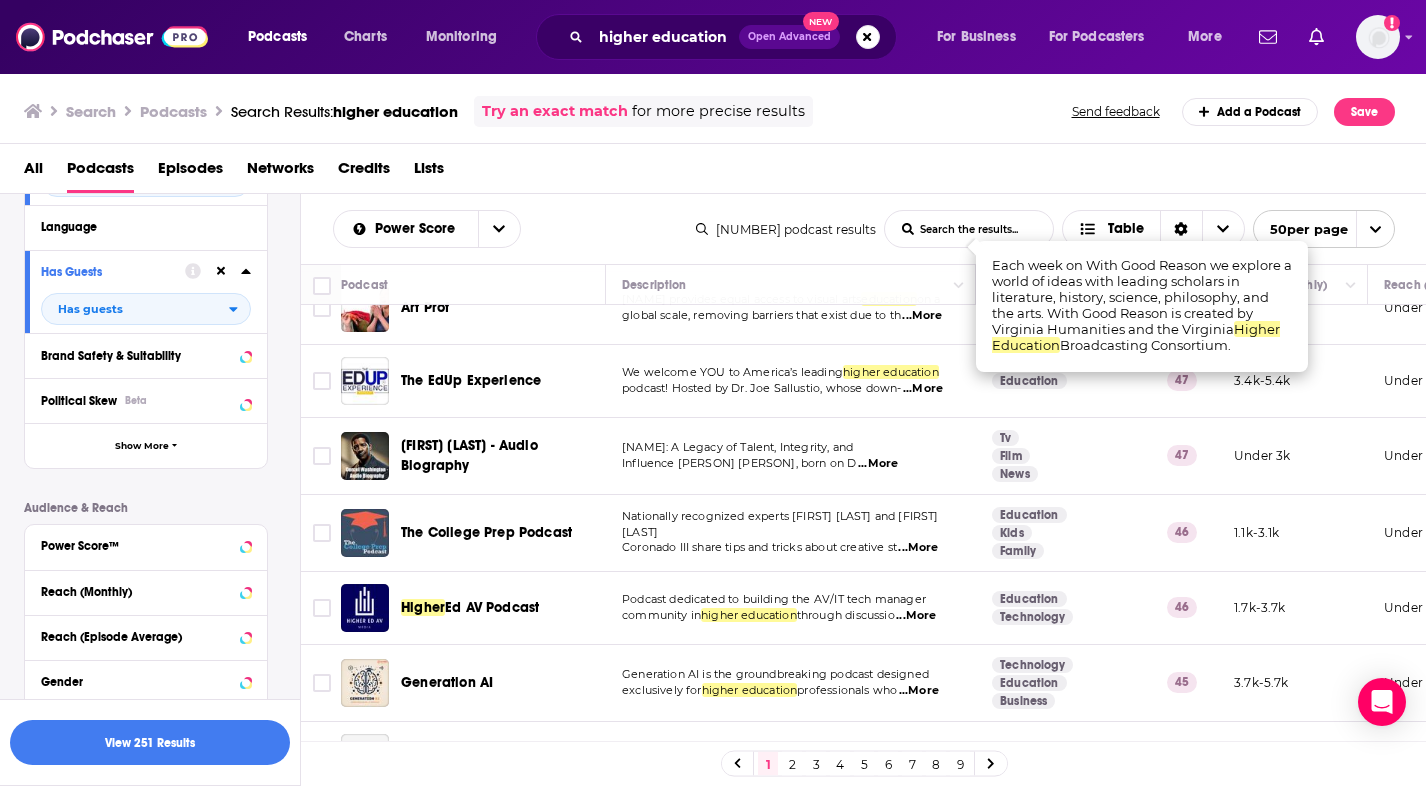 scroll, scrollTop: 1534, scrollLeft: 0, axis: vertical 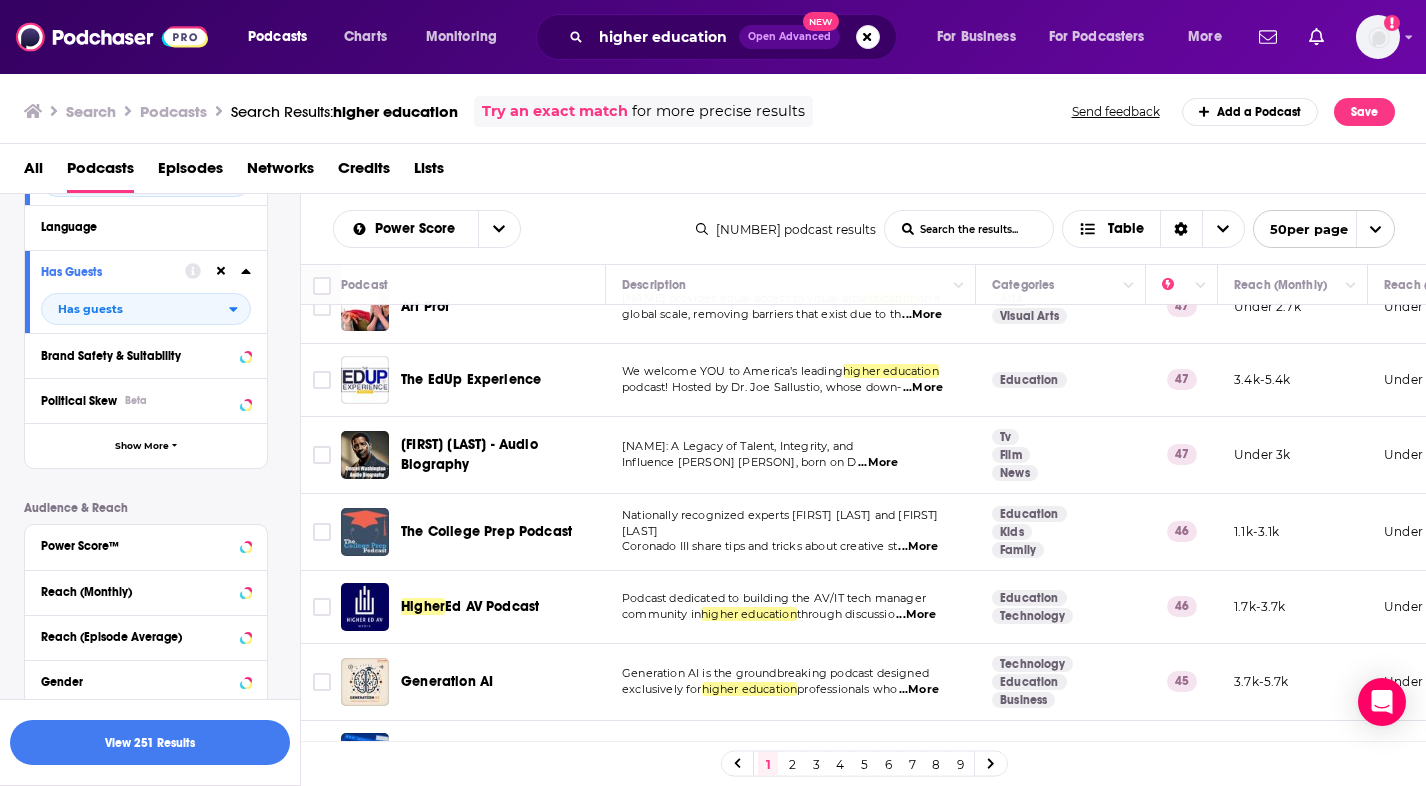 click on "...More" at bounding box center (923, 388) 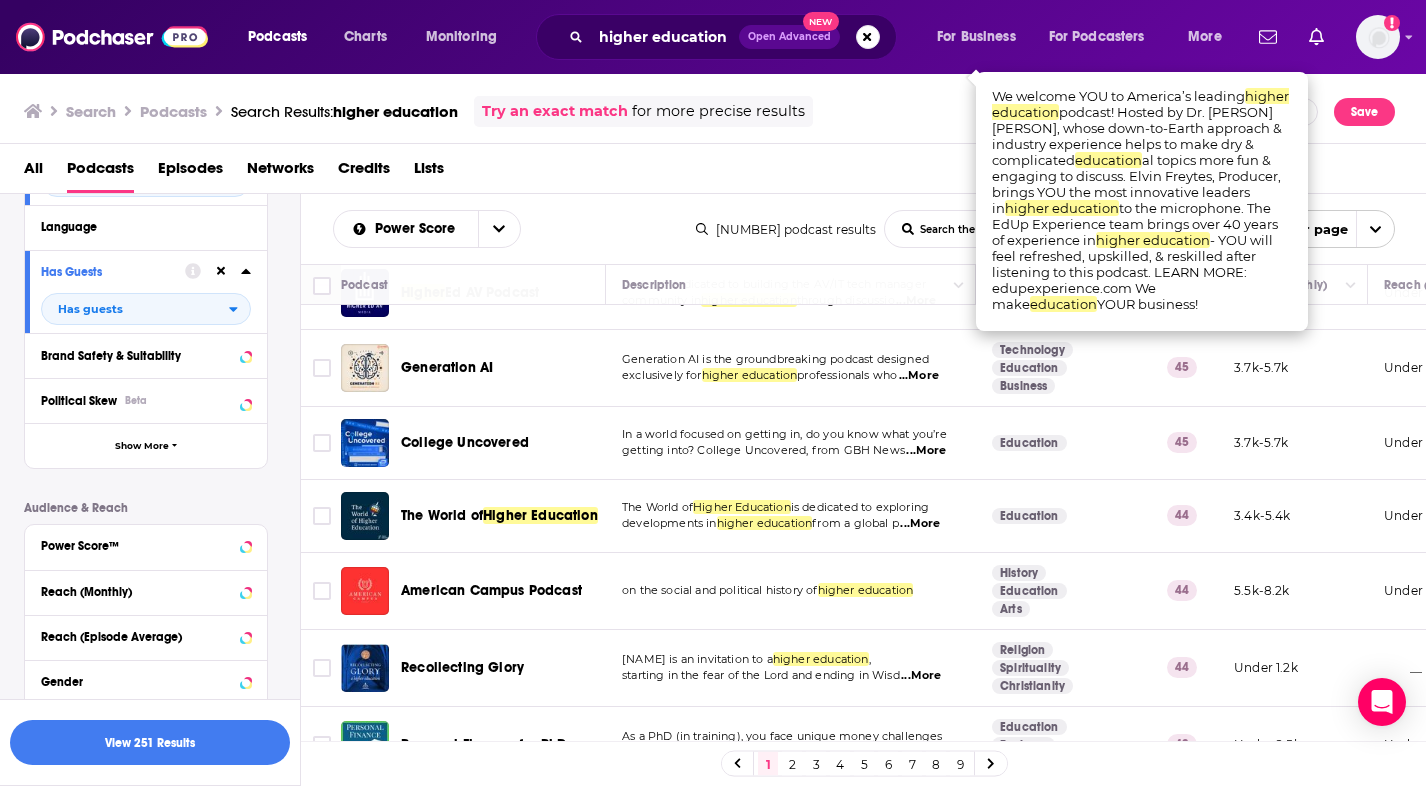 scroll, scrollTop: 1853, scrollLeft: 0, axis: vertical 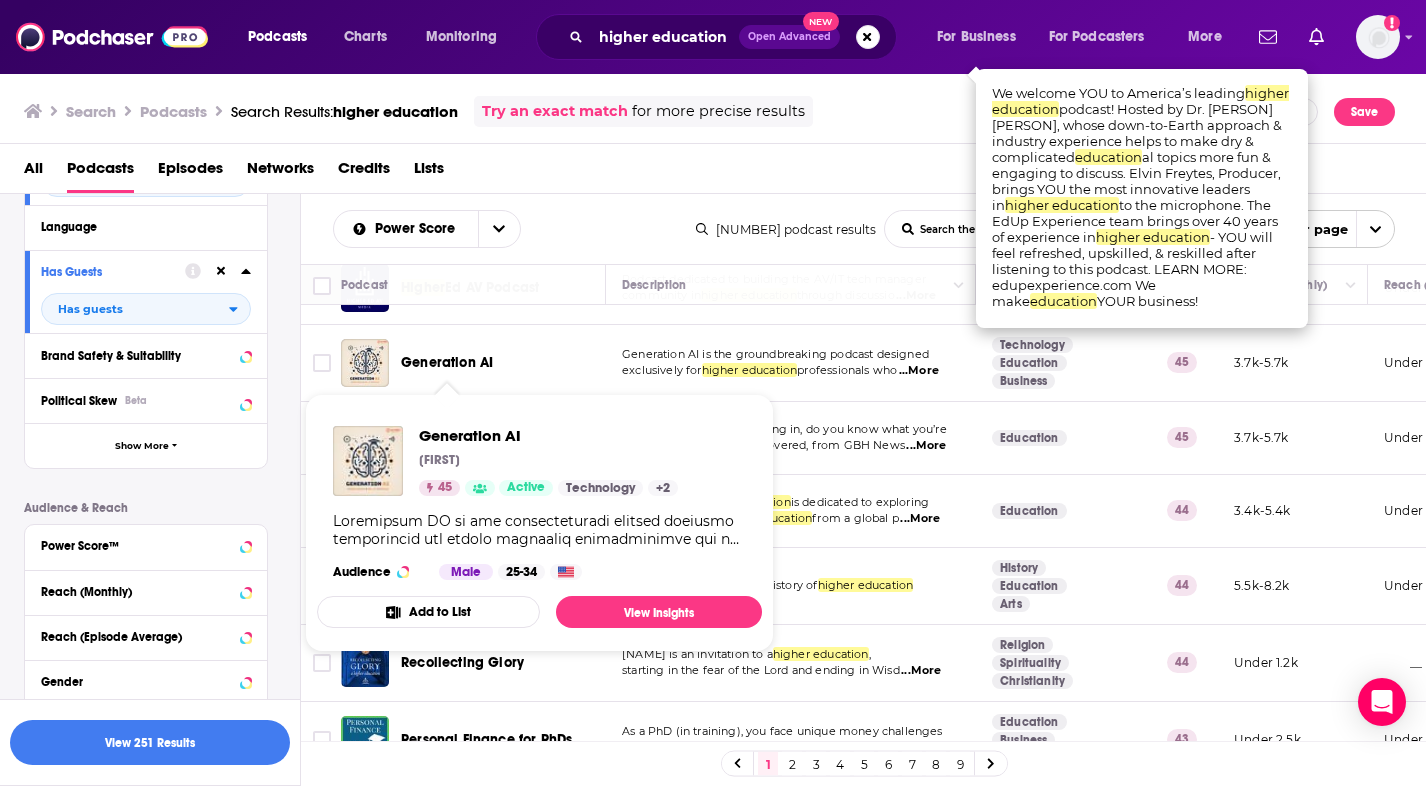 click on "Generation AI" at bounding box center [447, 362] 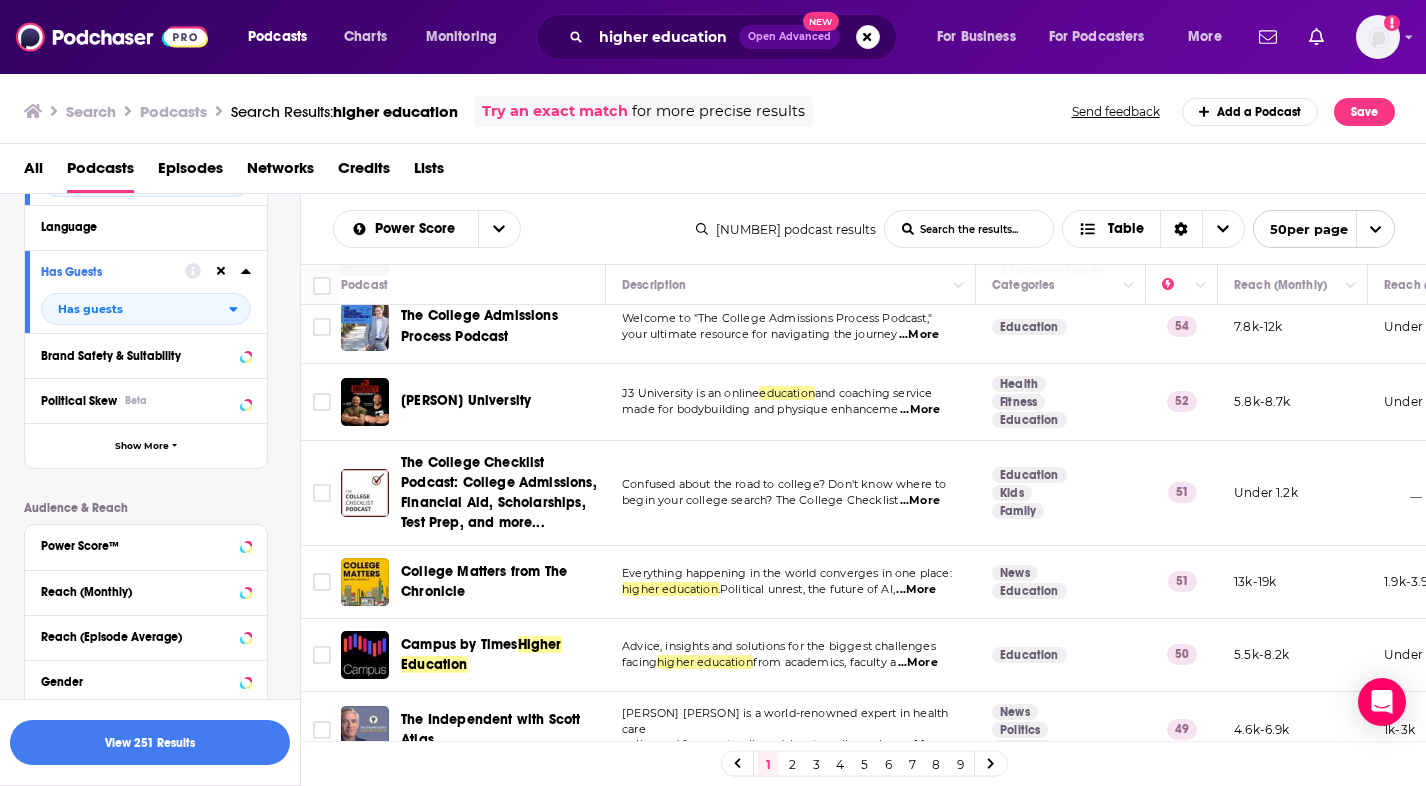 scroll, scrollTop: 504, scrollLeft: 0, axis: vertical 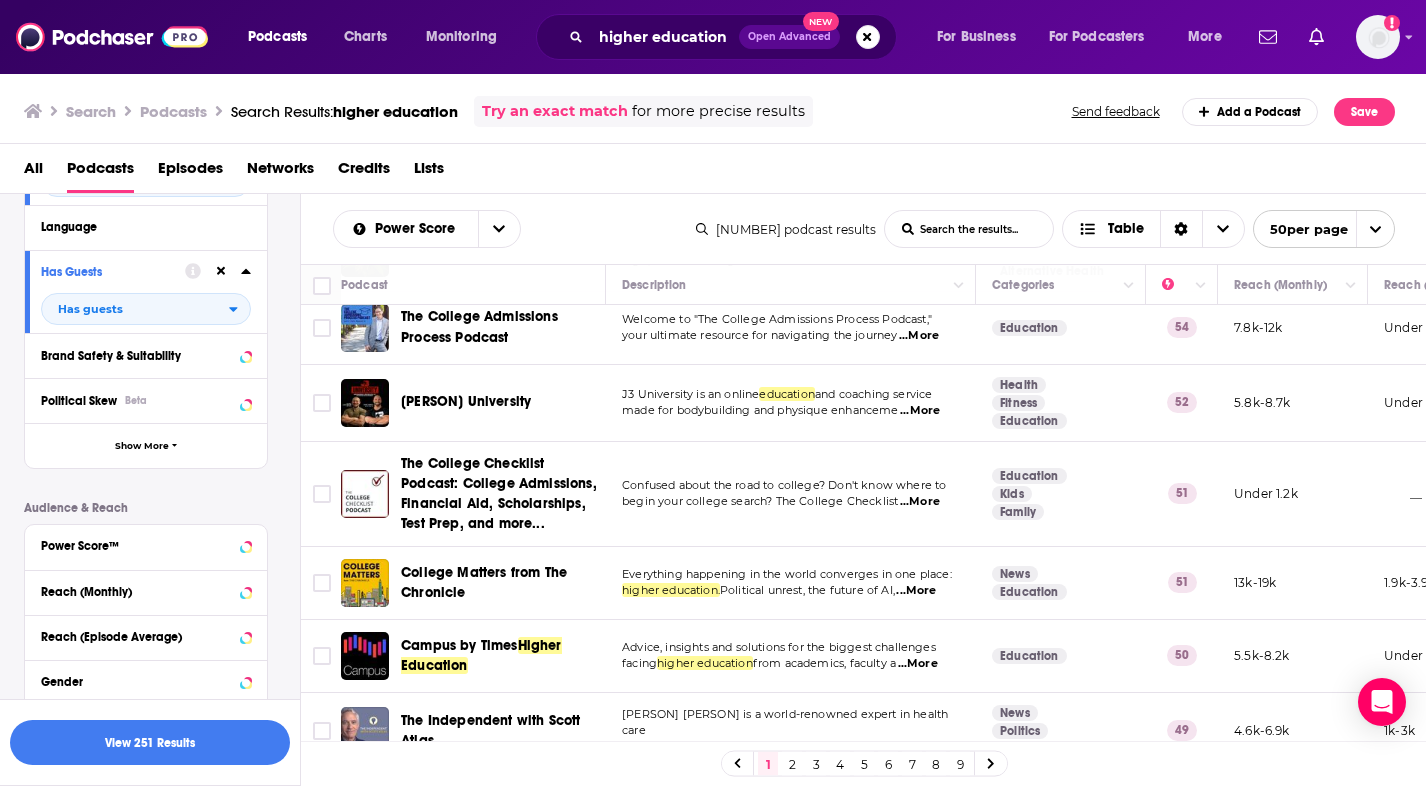 click on "from academics, faculty a" at bounding box center [824, 663] 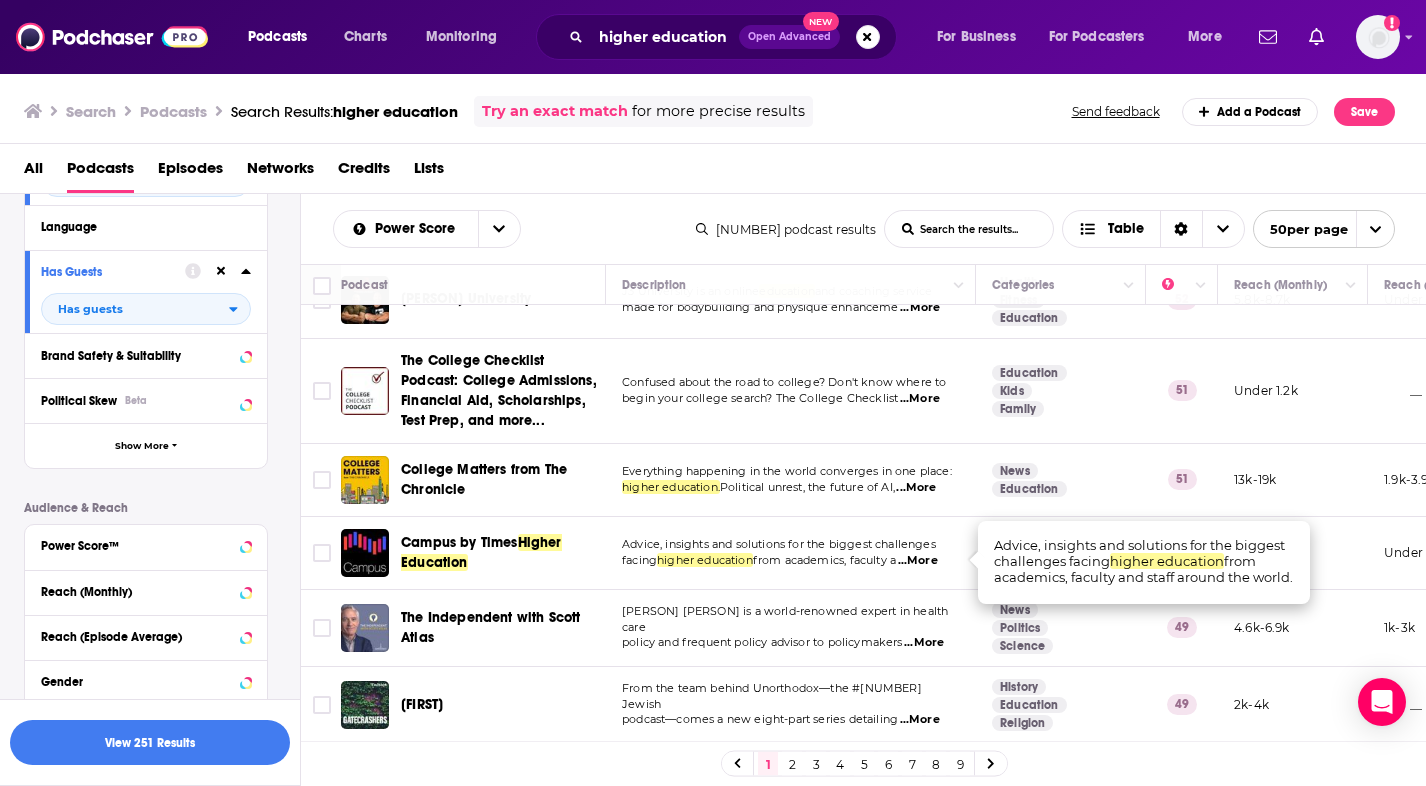 scroll, scrollTop: 607, scrollLeft: 1, axis: both 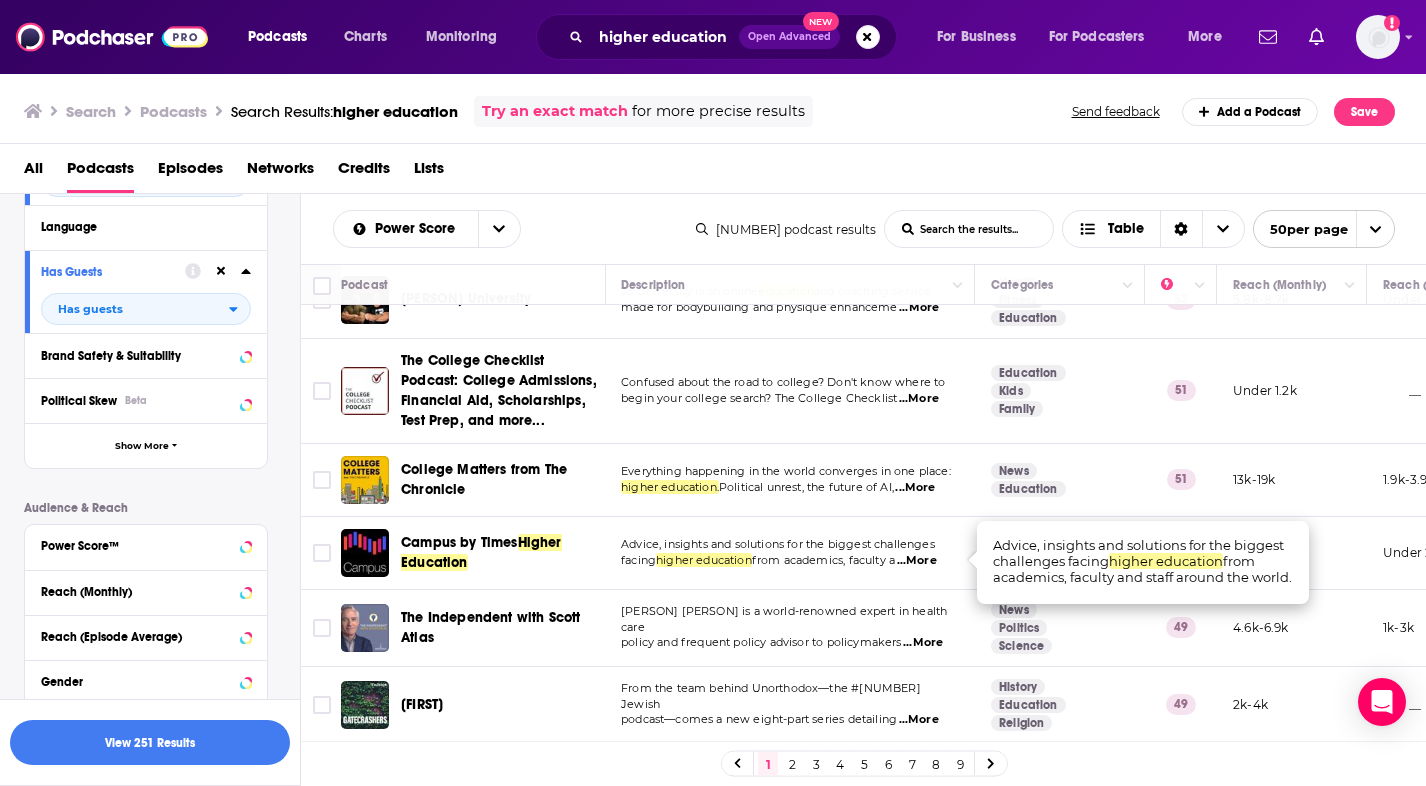 click on "from academics, faculty a" at bounding box center (823, 560) 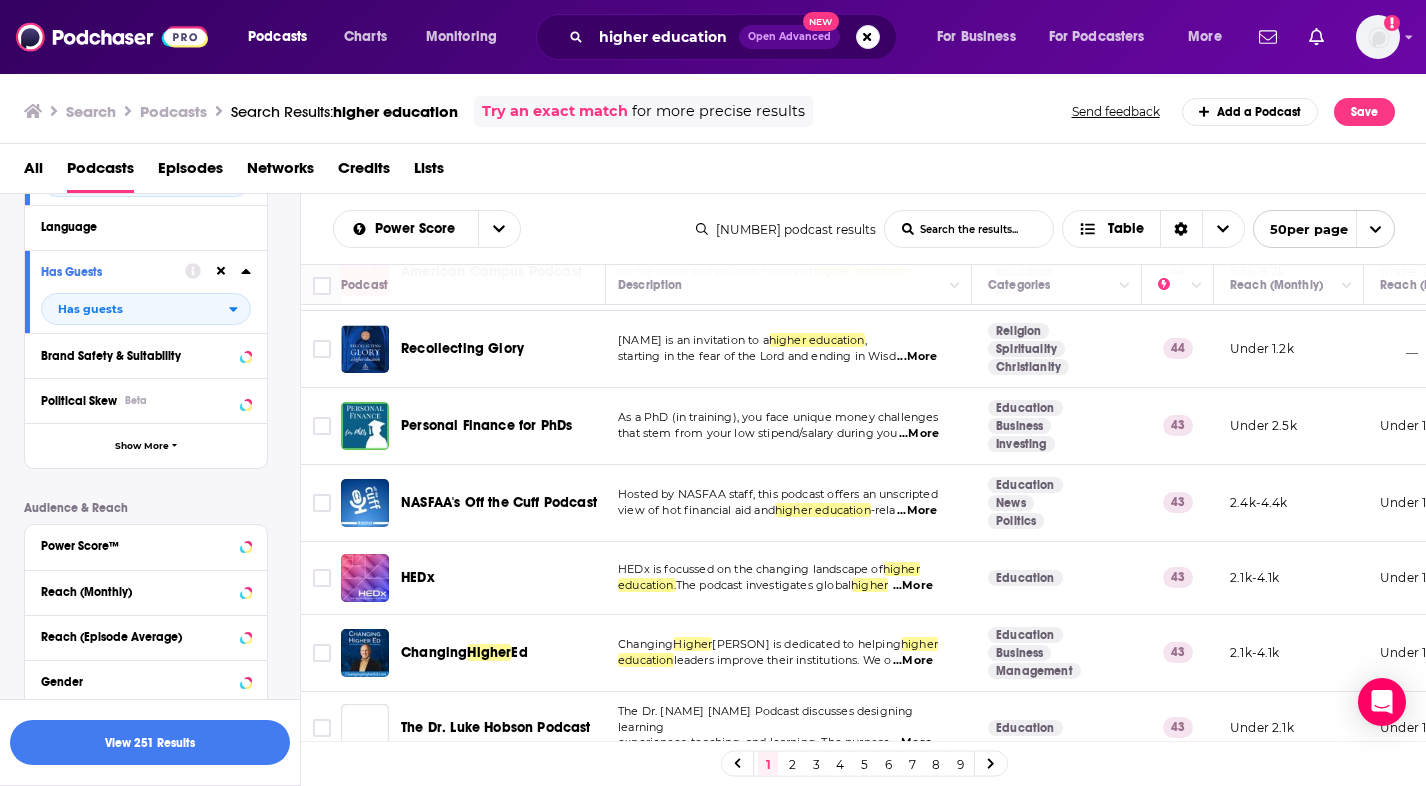 scroll, scrollTop: 2171, scrollLeft: 4, axis: both 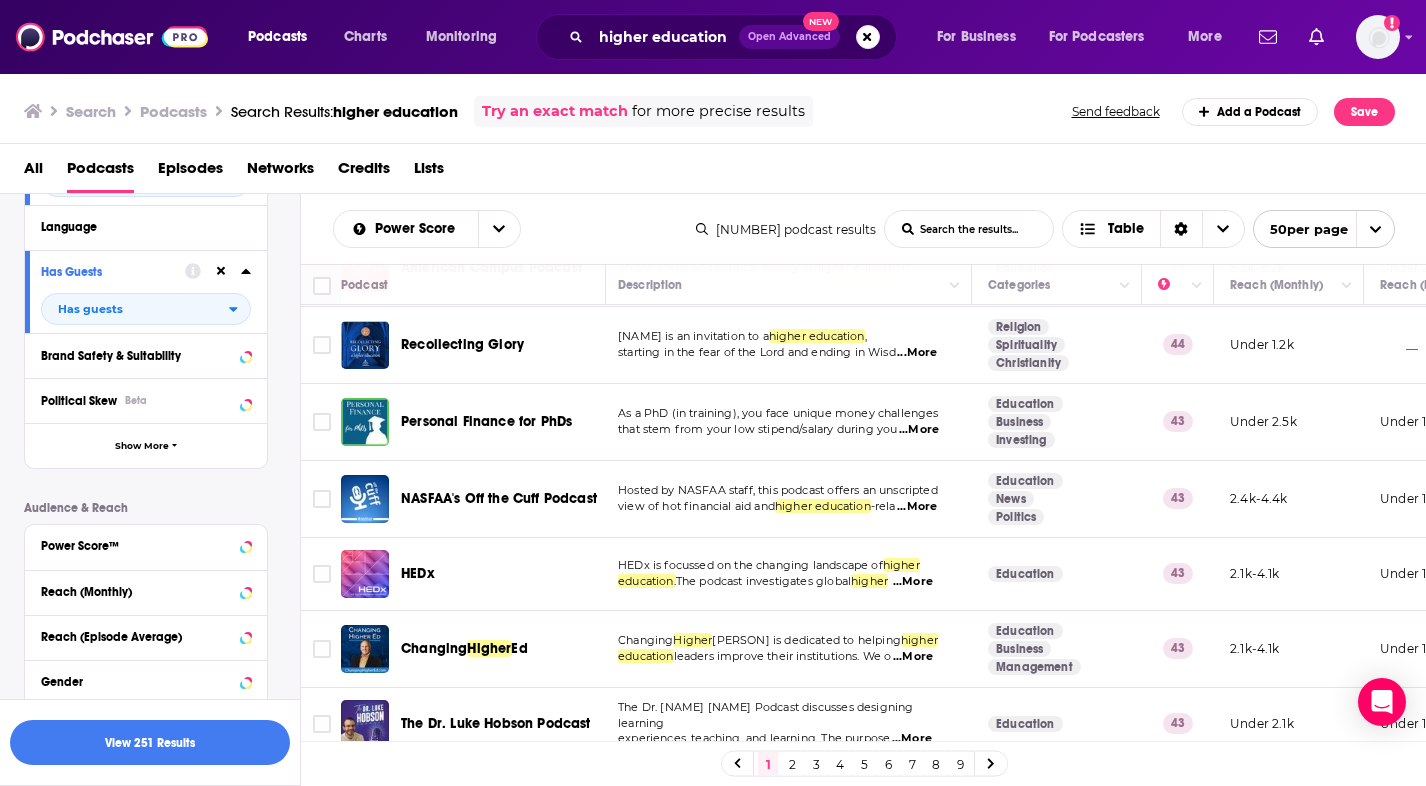 click on "leaders improve their institutions. We o" at bounding box center (783, 656) 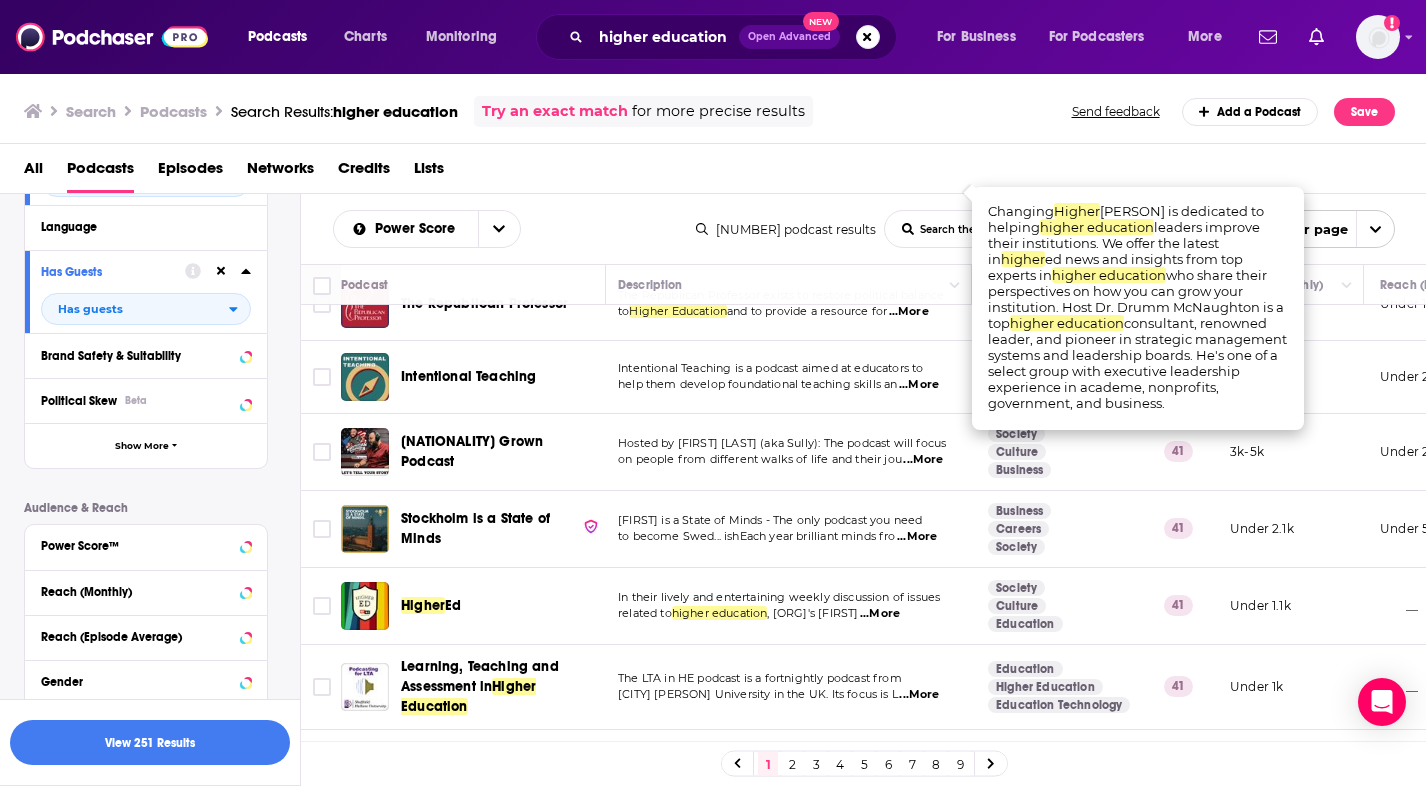 scroll, scrollTop: 2676, scrollLeft: 4, axis: both 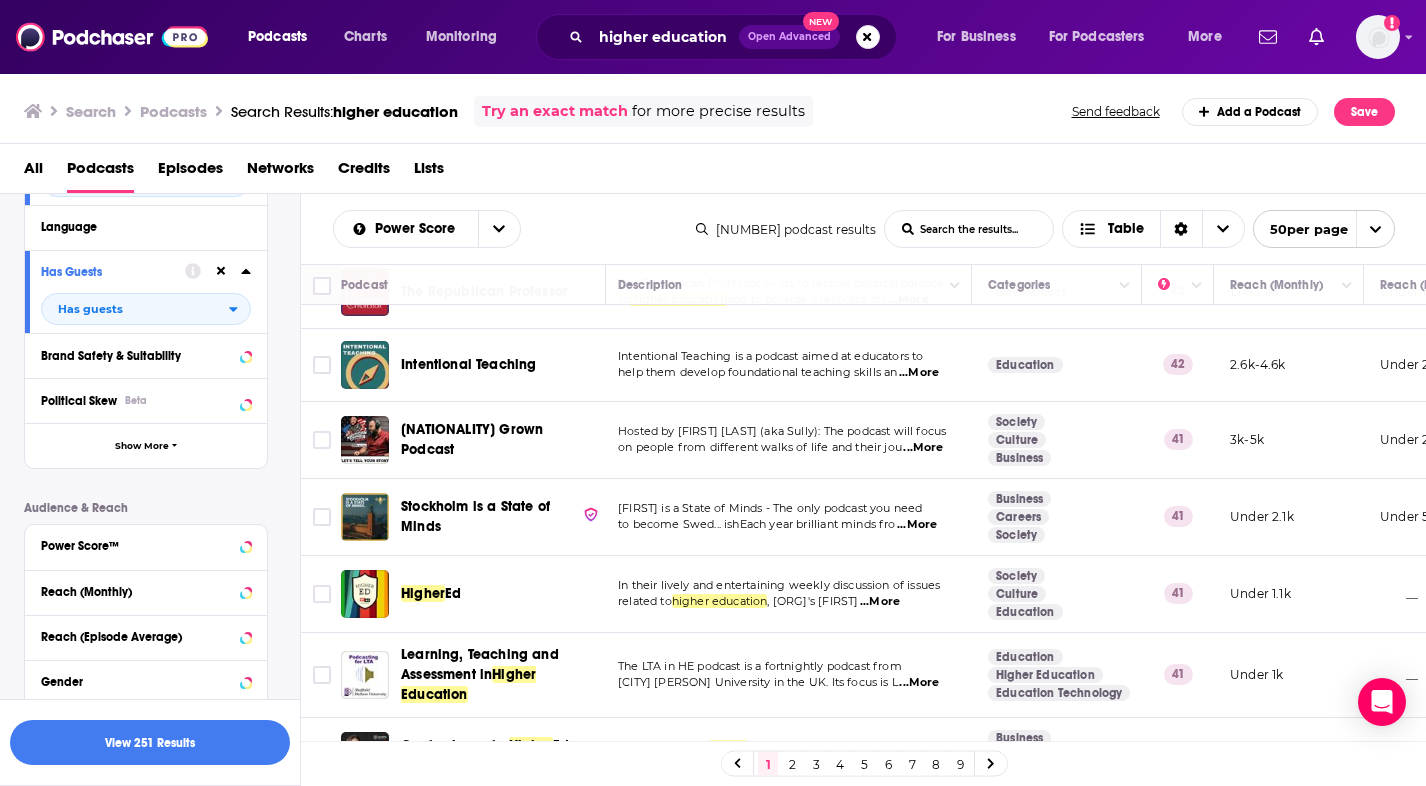 click on "on people from different walks of life and their jou" at bounding box center (760, 447) 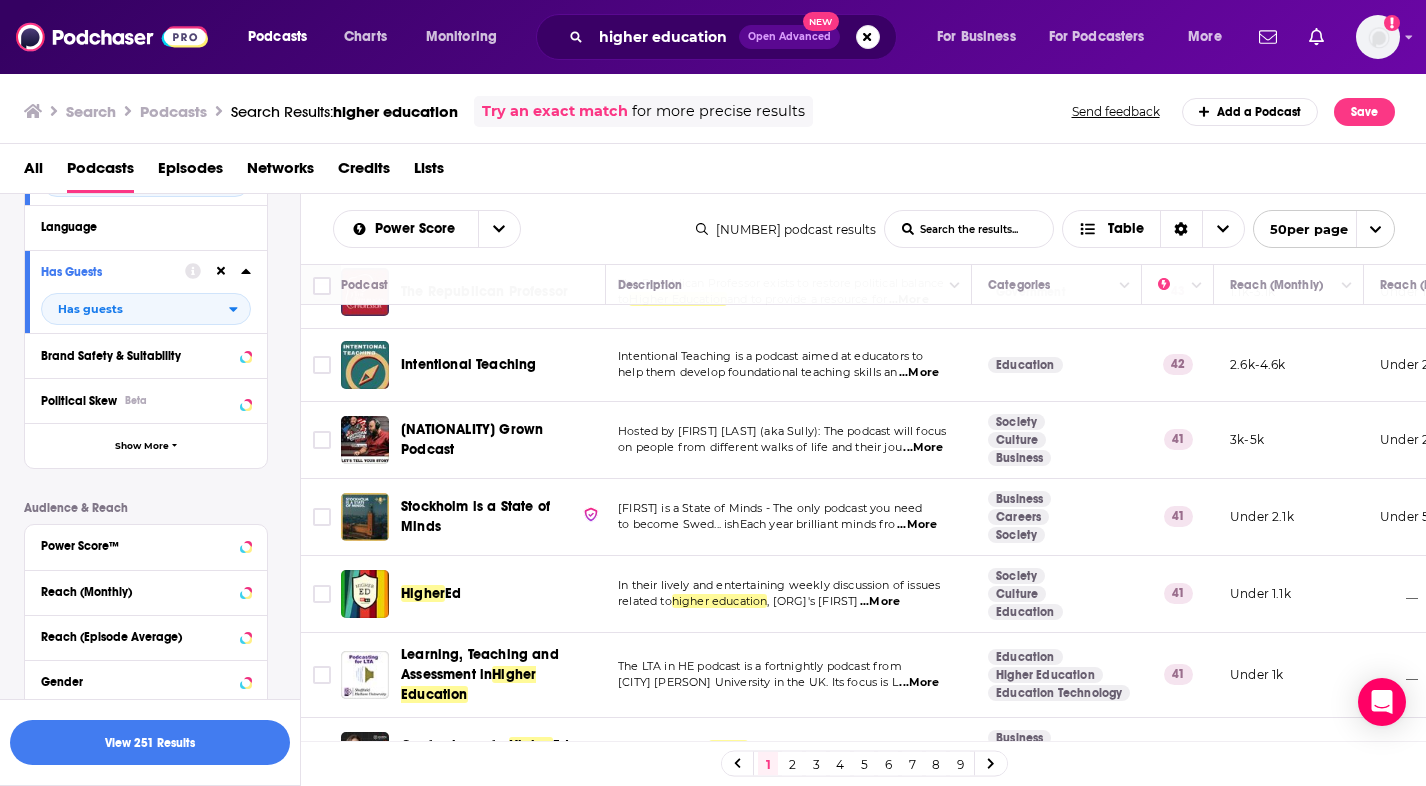 click on "...More" at bounding box center (923, 448) 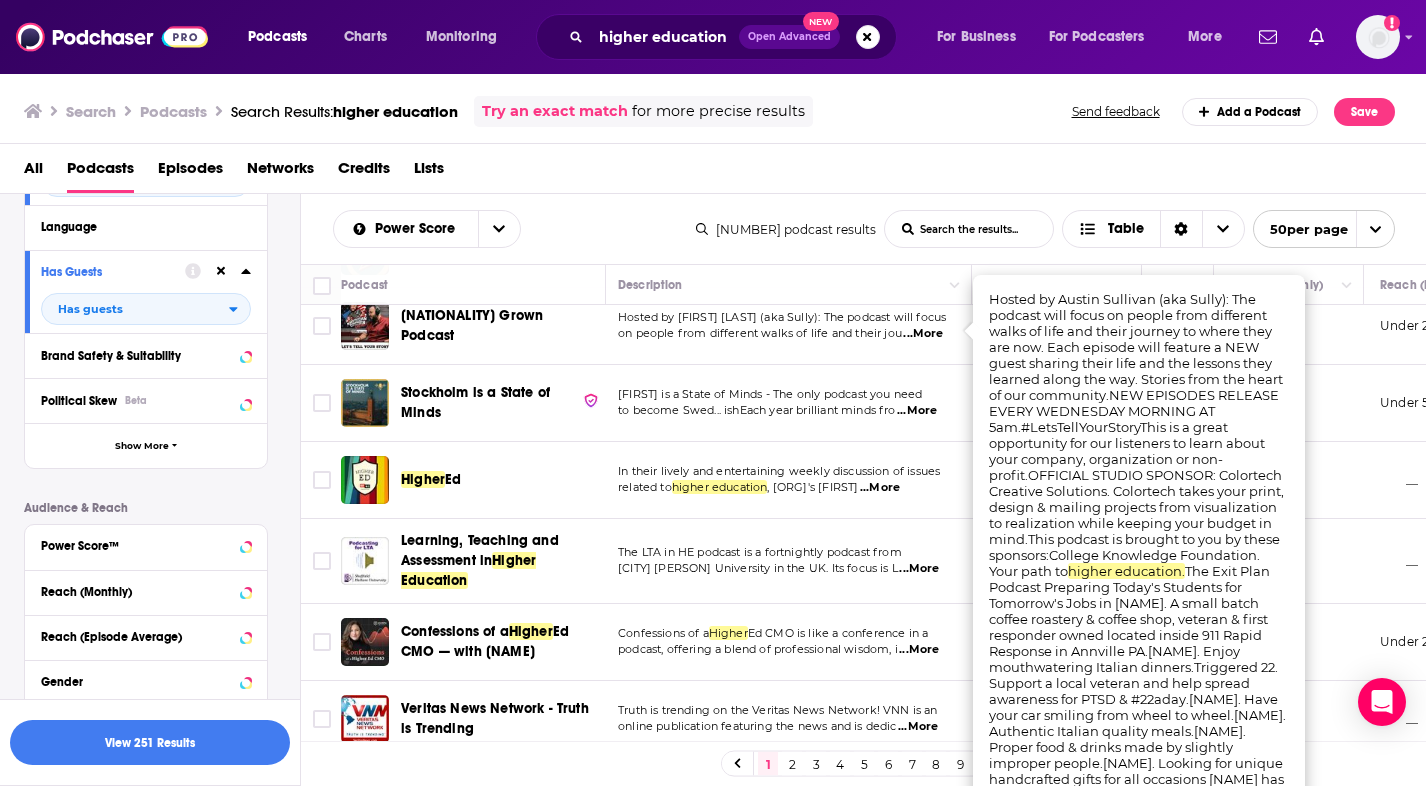 scroll, scrollTop: 2792, scrollLeft: 4, axis: both 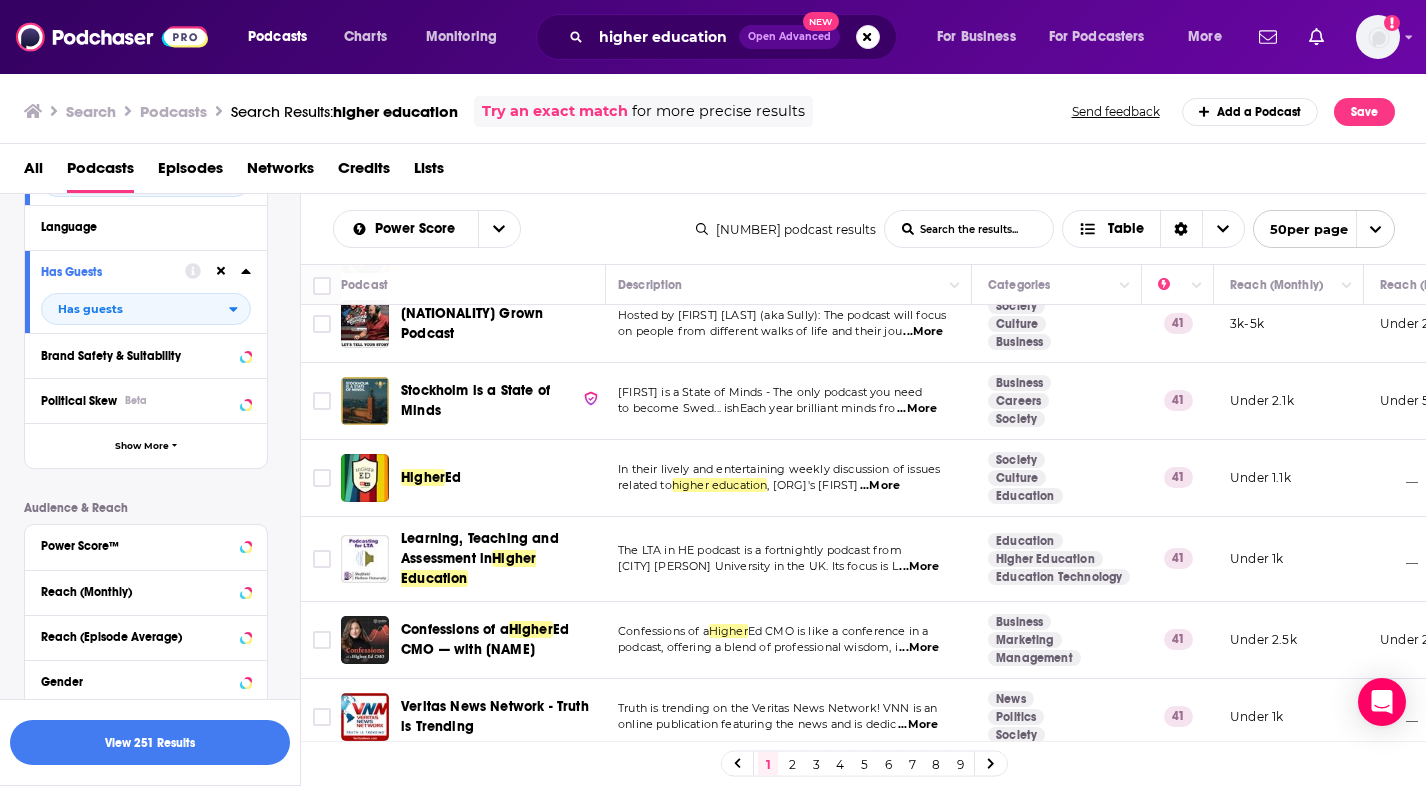 click on "...More" at bounding box center [880, 486] 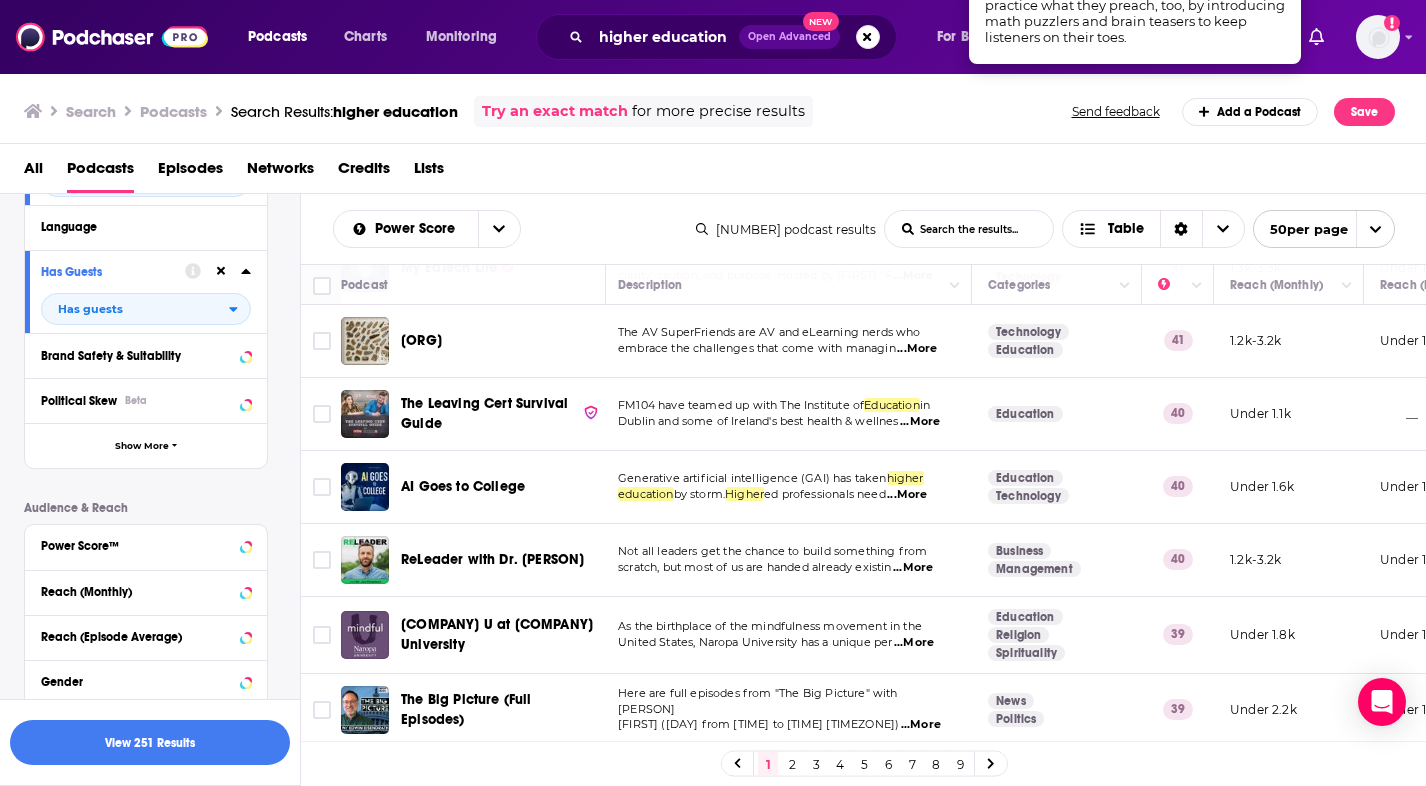 scroll, scrollTop: 3393, scrollLeft: 4, axis: both 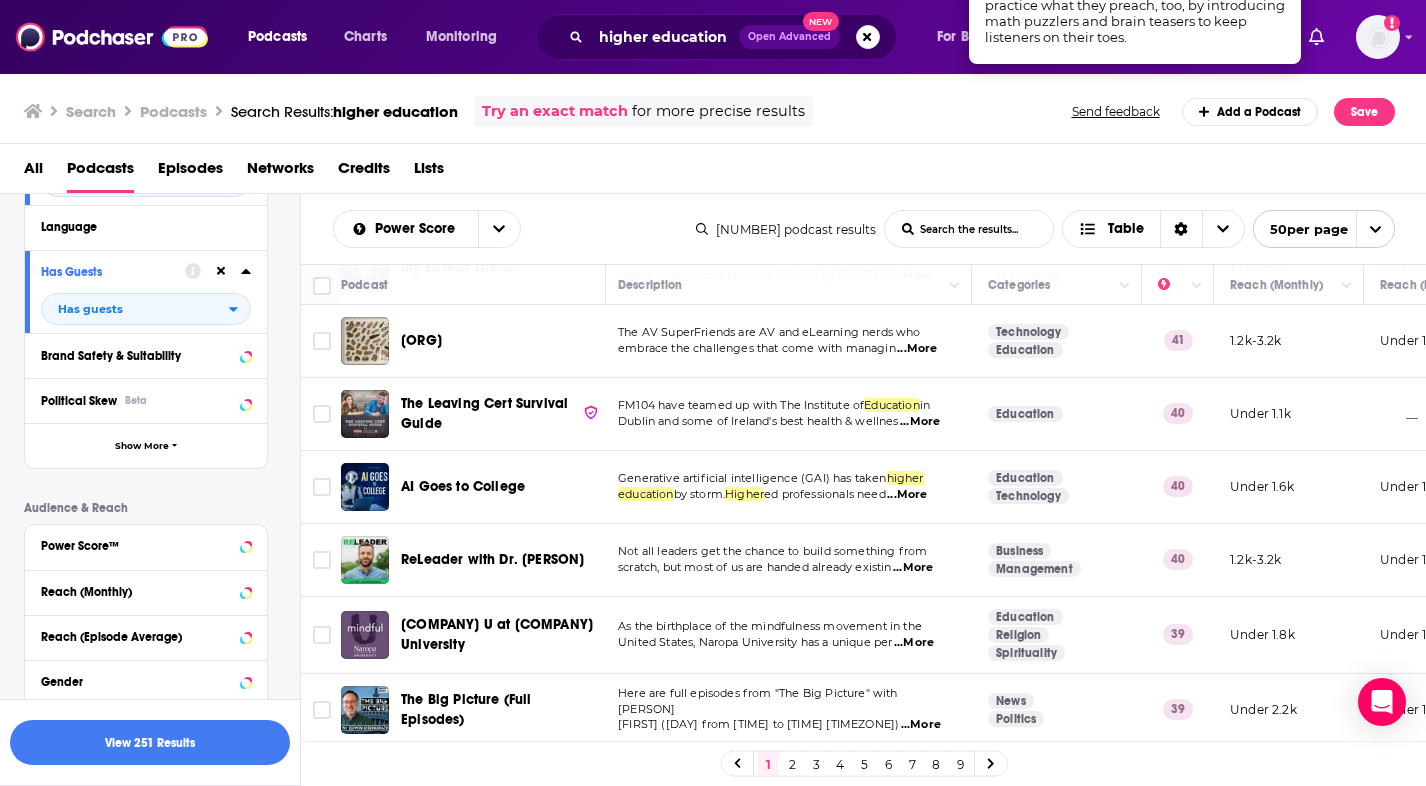 click on "Here are full episodes from "The Big Picture" with [PERSON]" at bounding box center [758, 701] 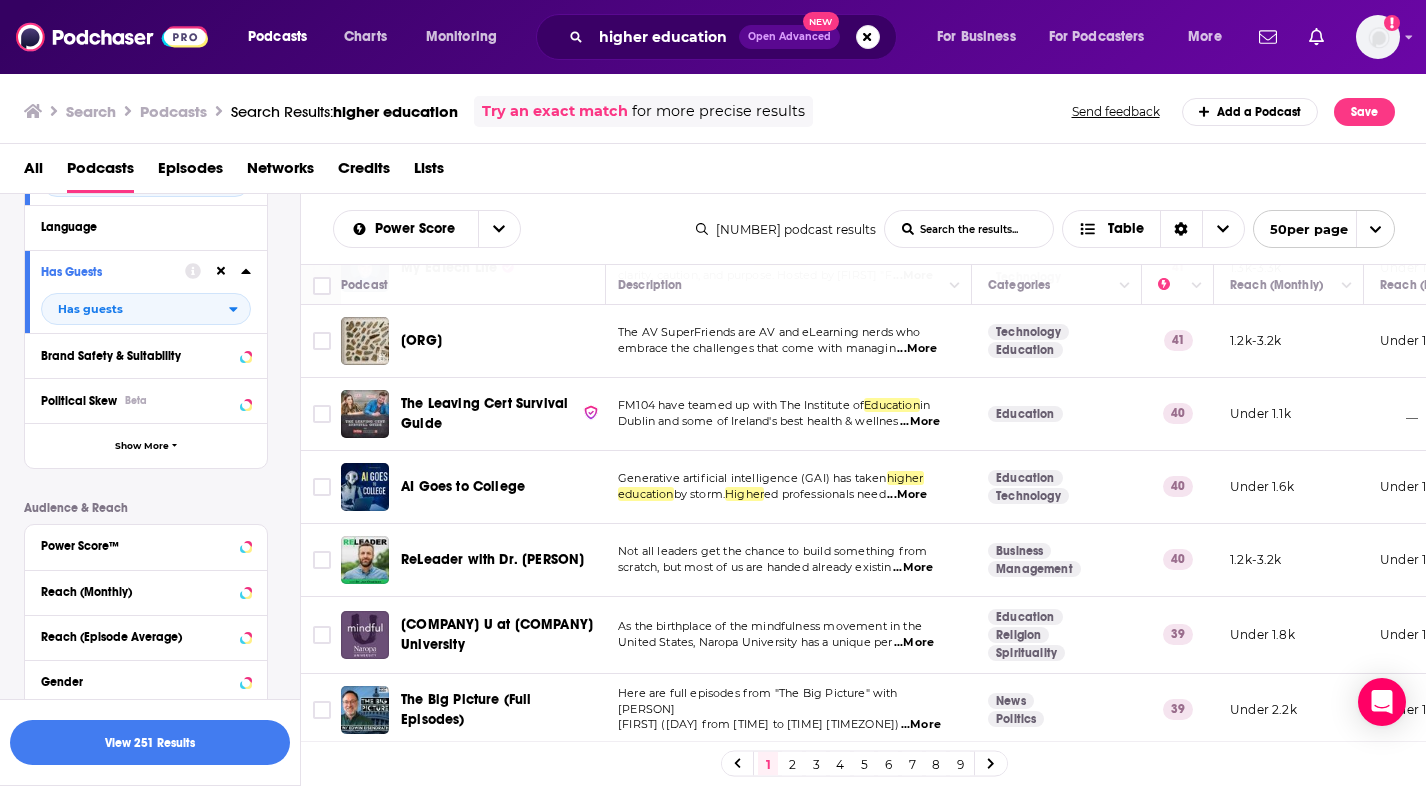 click on "...More" at bounding box center (921, 725) 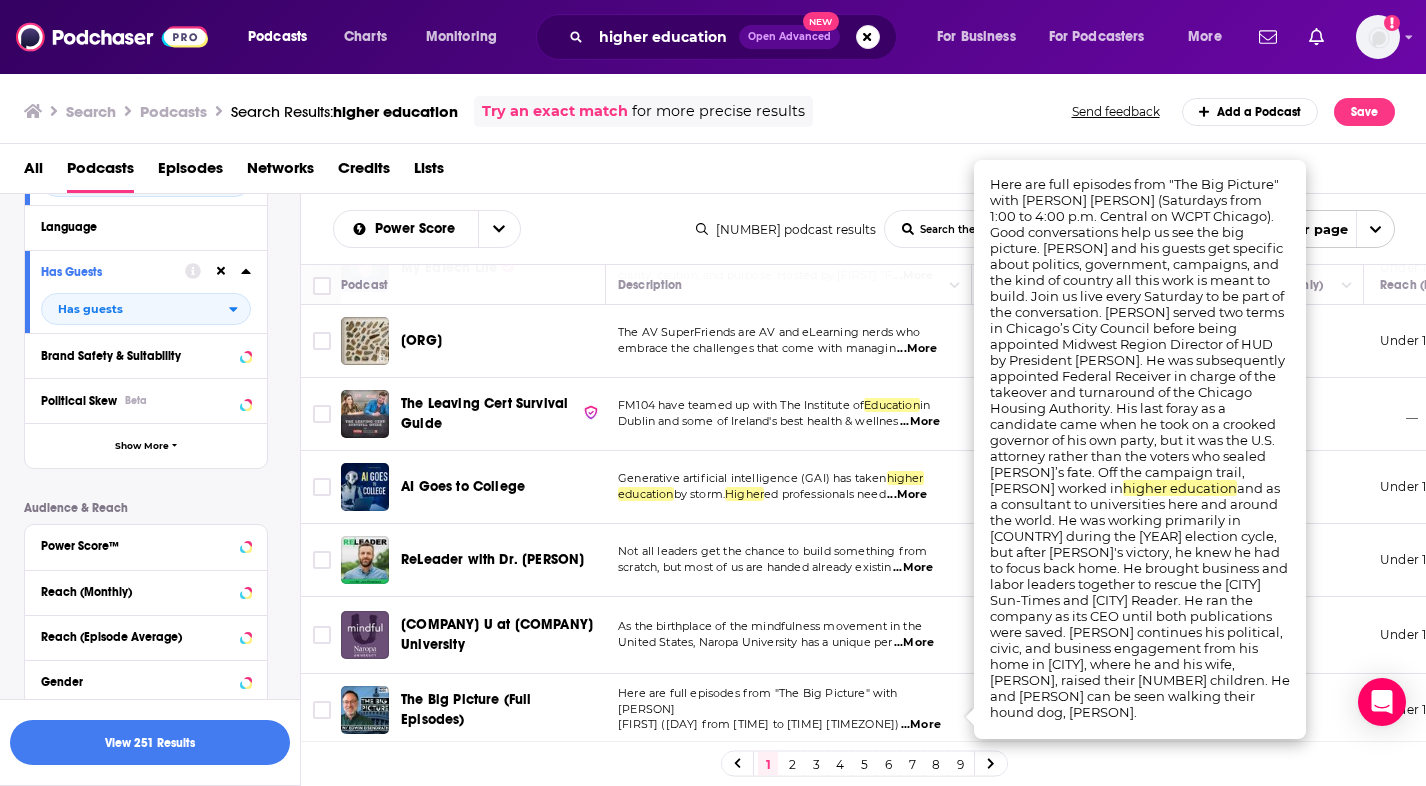 click on "2" at bounding box center [792, 764] 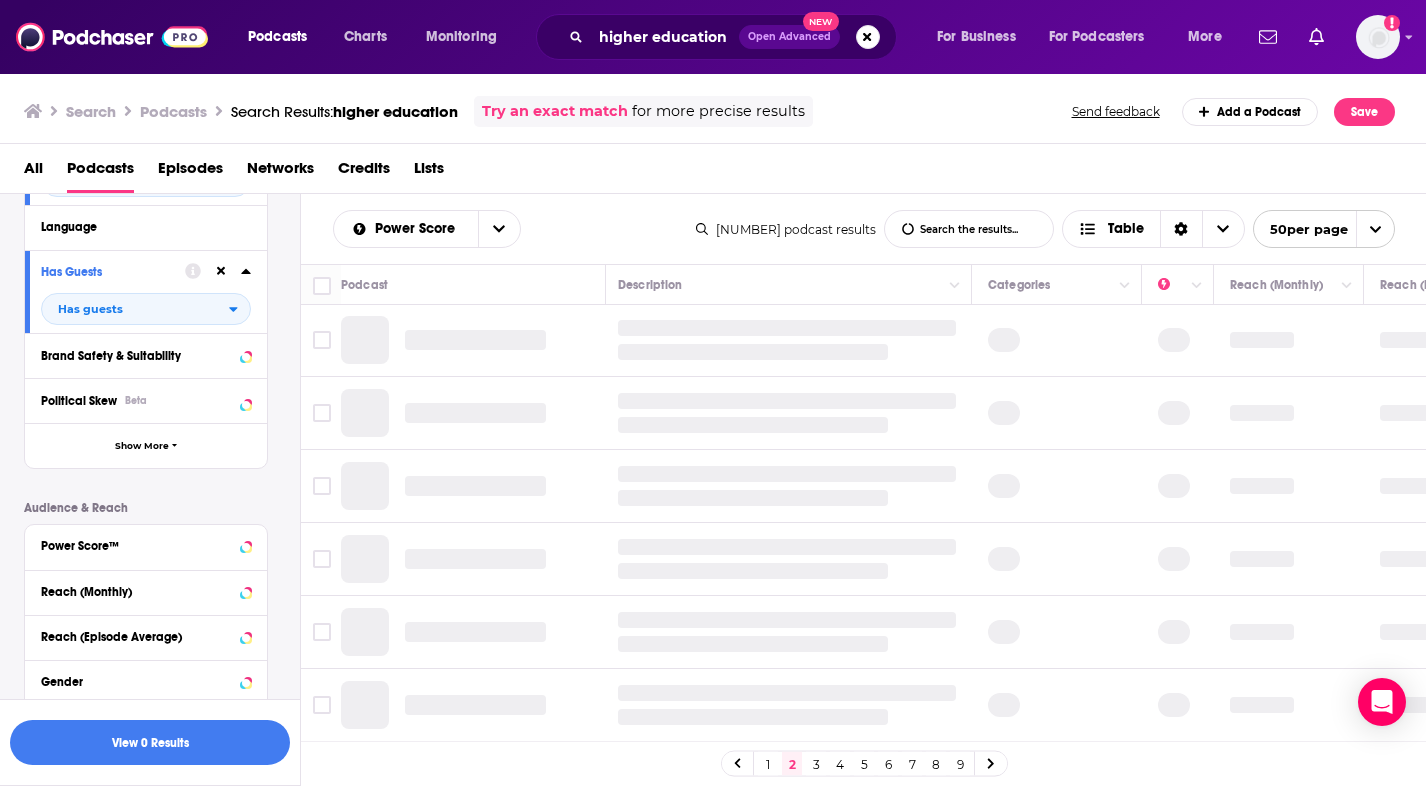 scroll, scrollTop: 3, scrollLeft: 4, axis: both 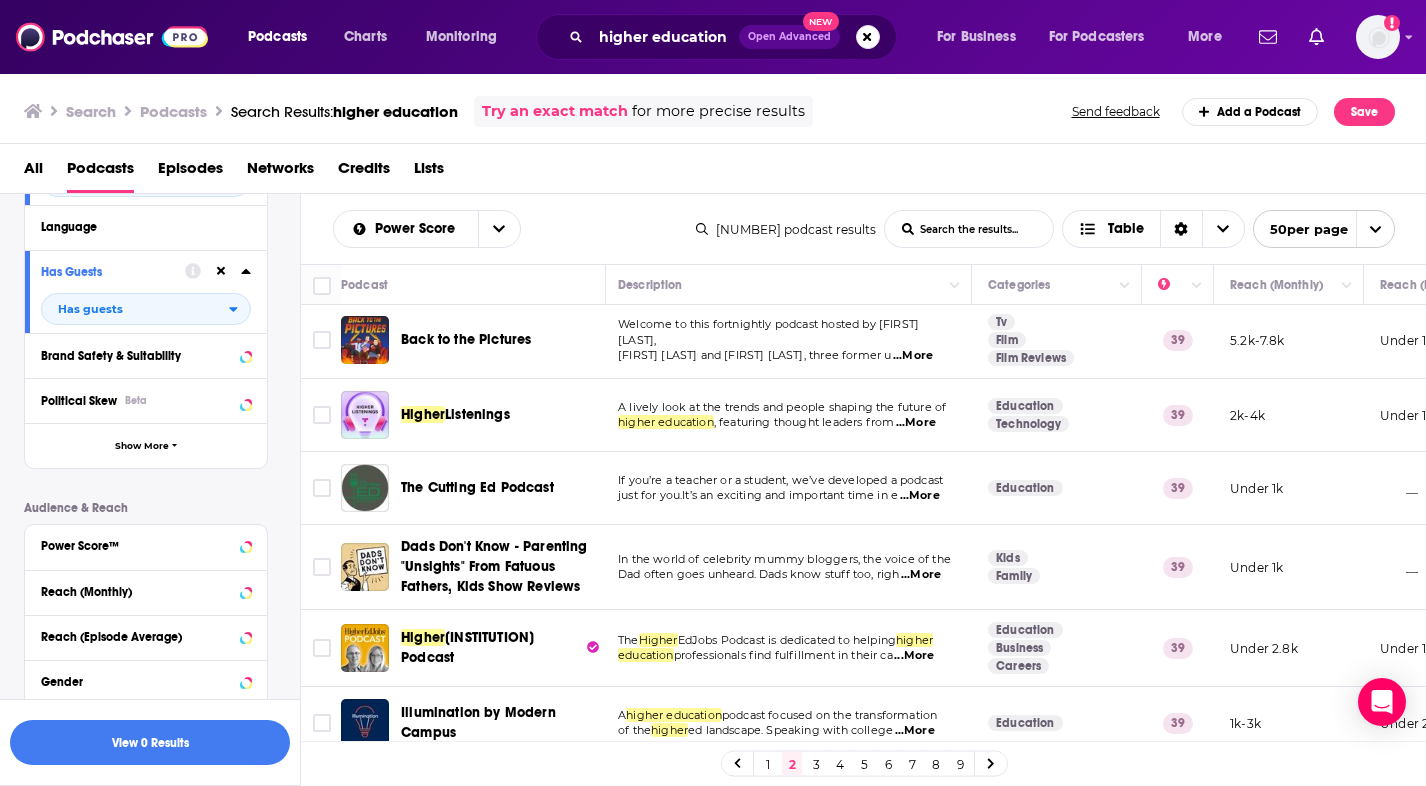 click on "...More" at bounding box center [913, 356] 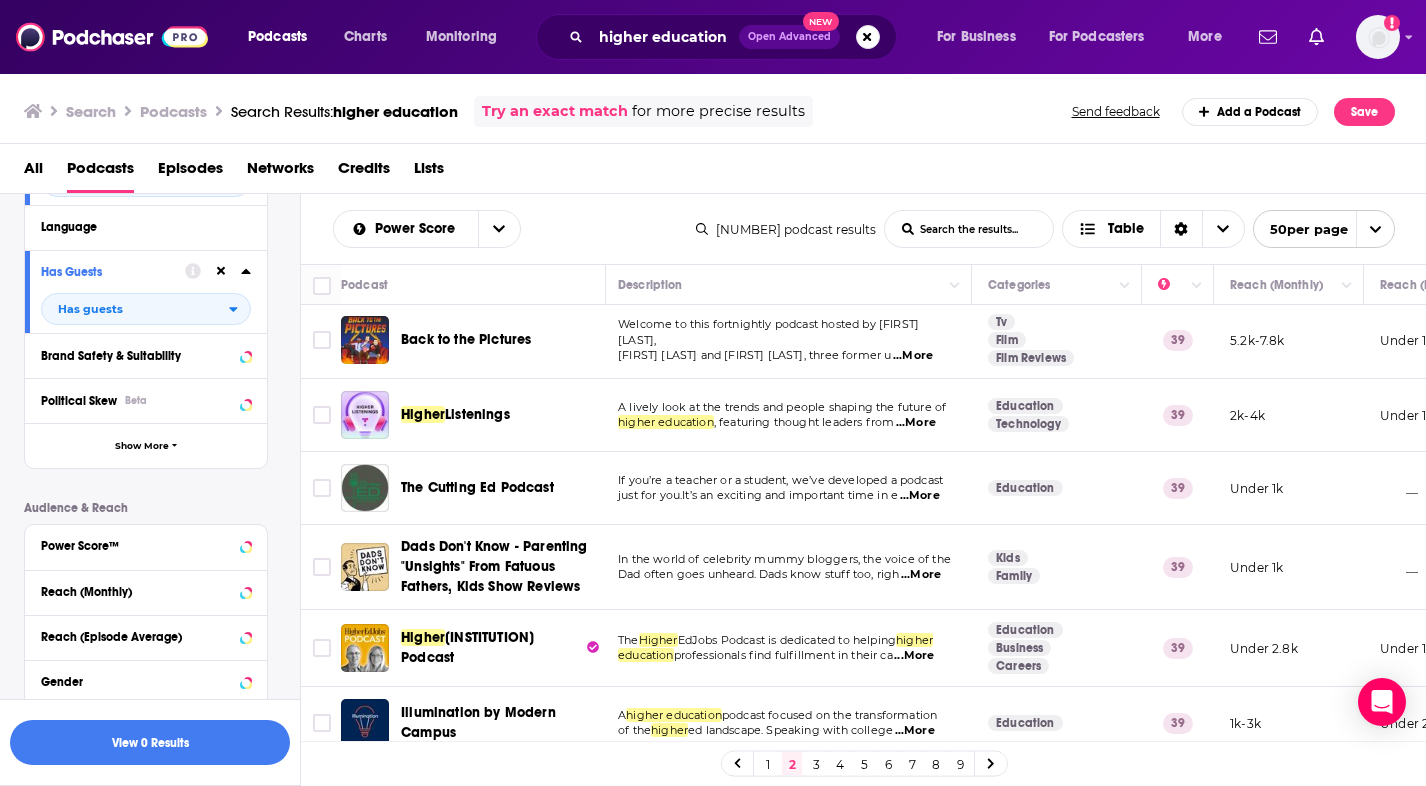 click on "higher education" at bounding box center (666, 422) 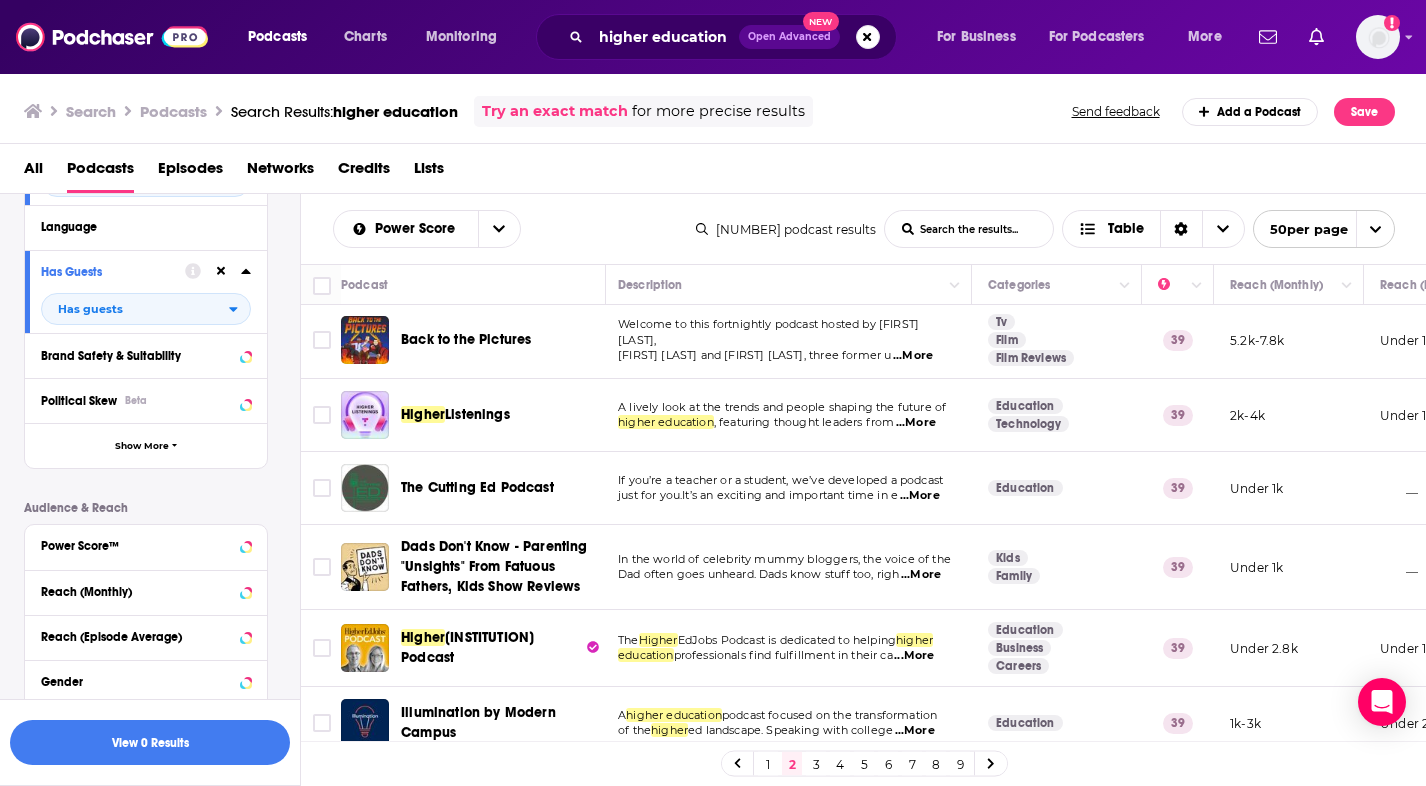 click on "...More" at bounding box center (916, 423) 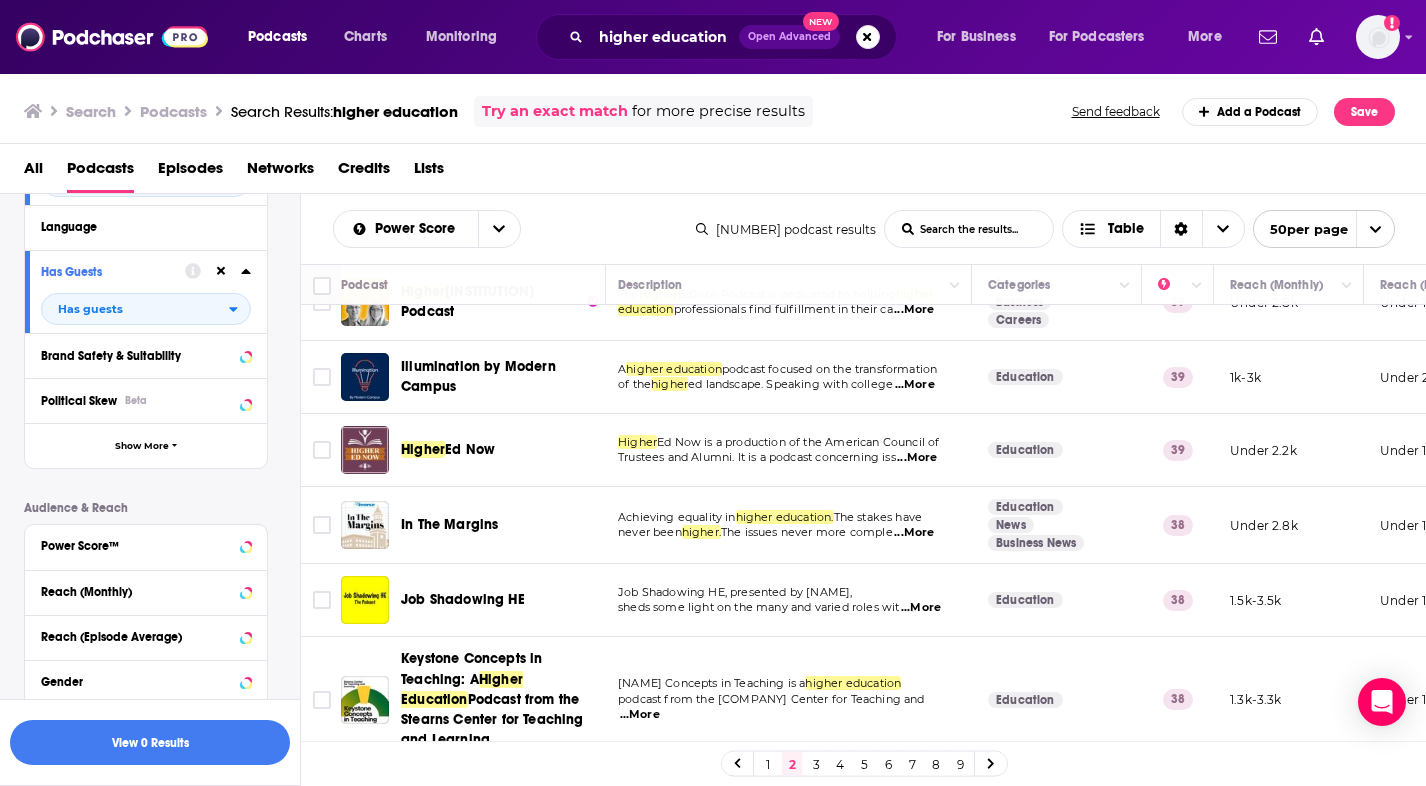 scroll, scrollTop: 351, scrollLeft: 4, axis: both 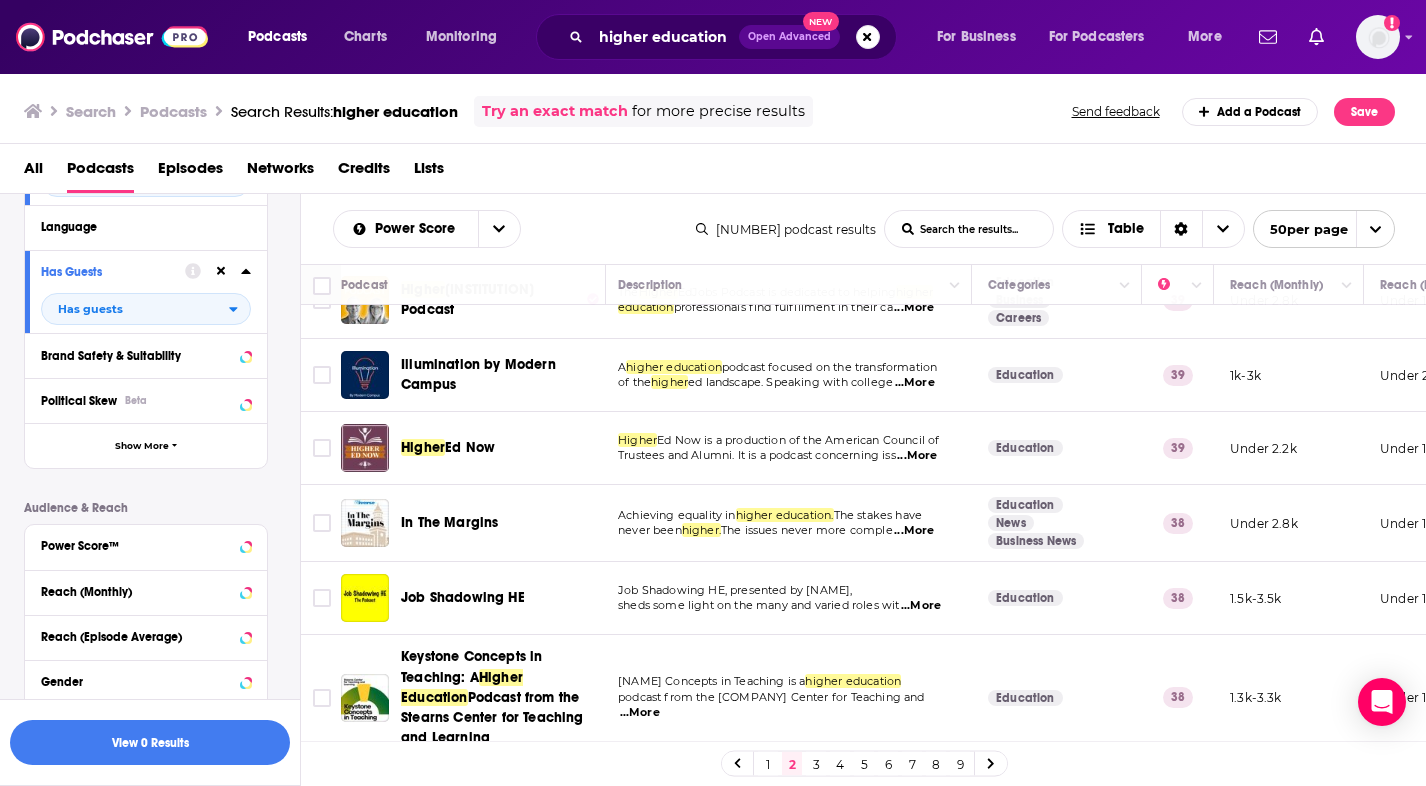 click on "ed landscape. Speaking with college" at bounding box center (790, 382) 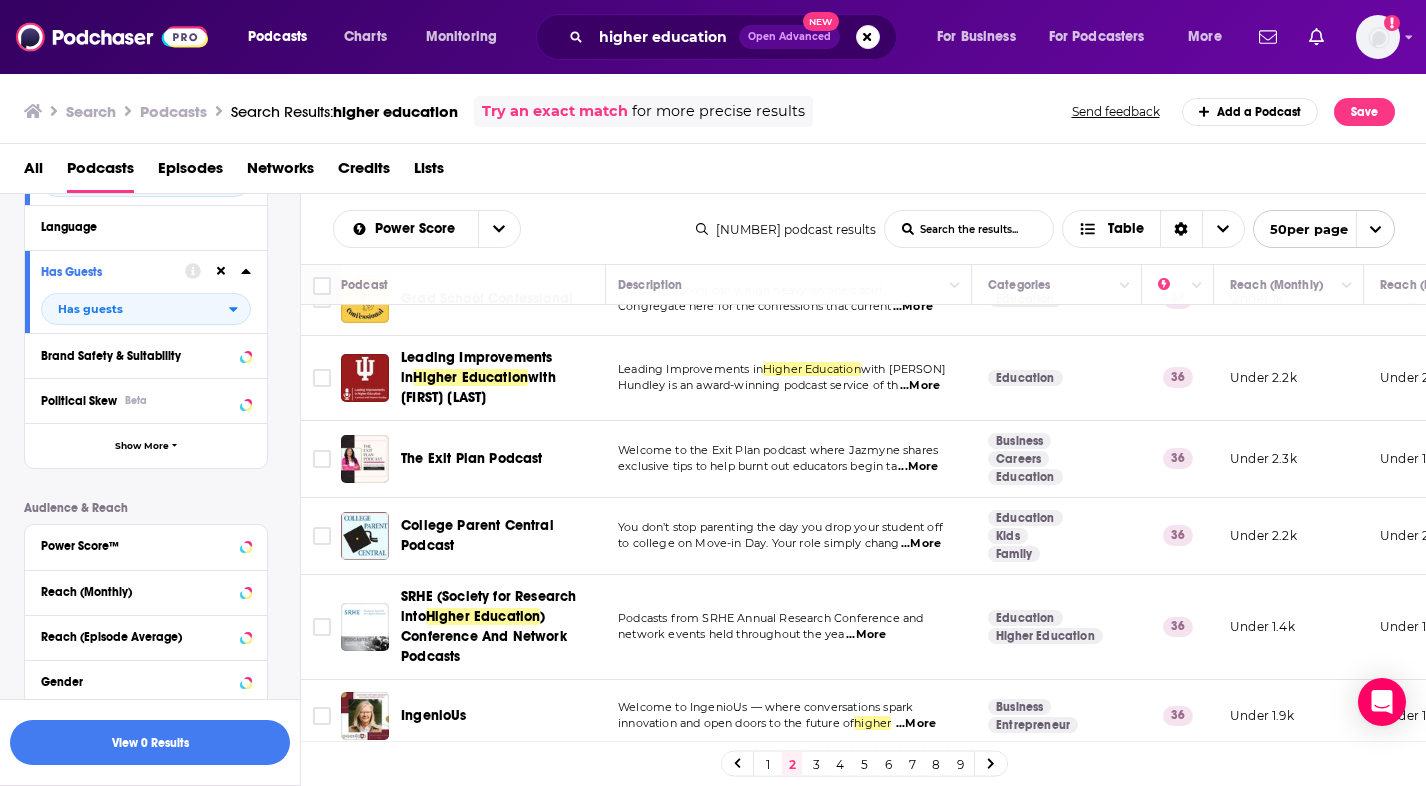 scroll, scrollTop: 1695, scrollLeft: 4, axis: both 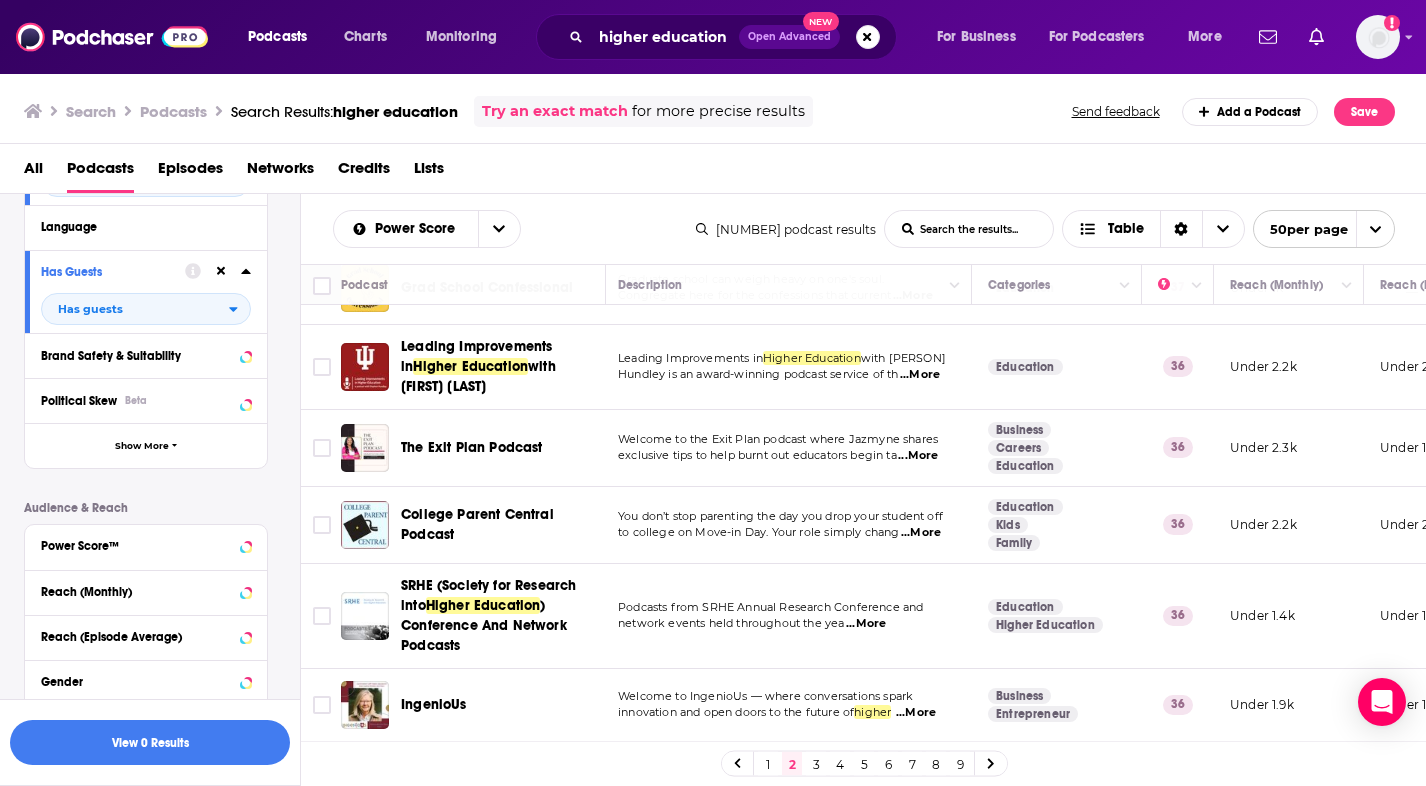 click on "...More" at bounding box center (918, 456) 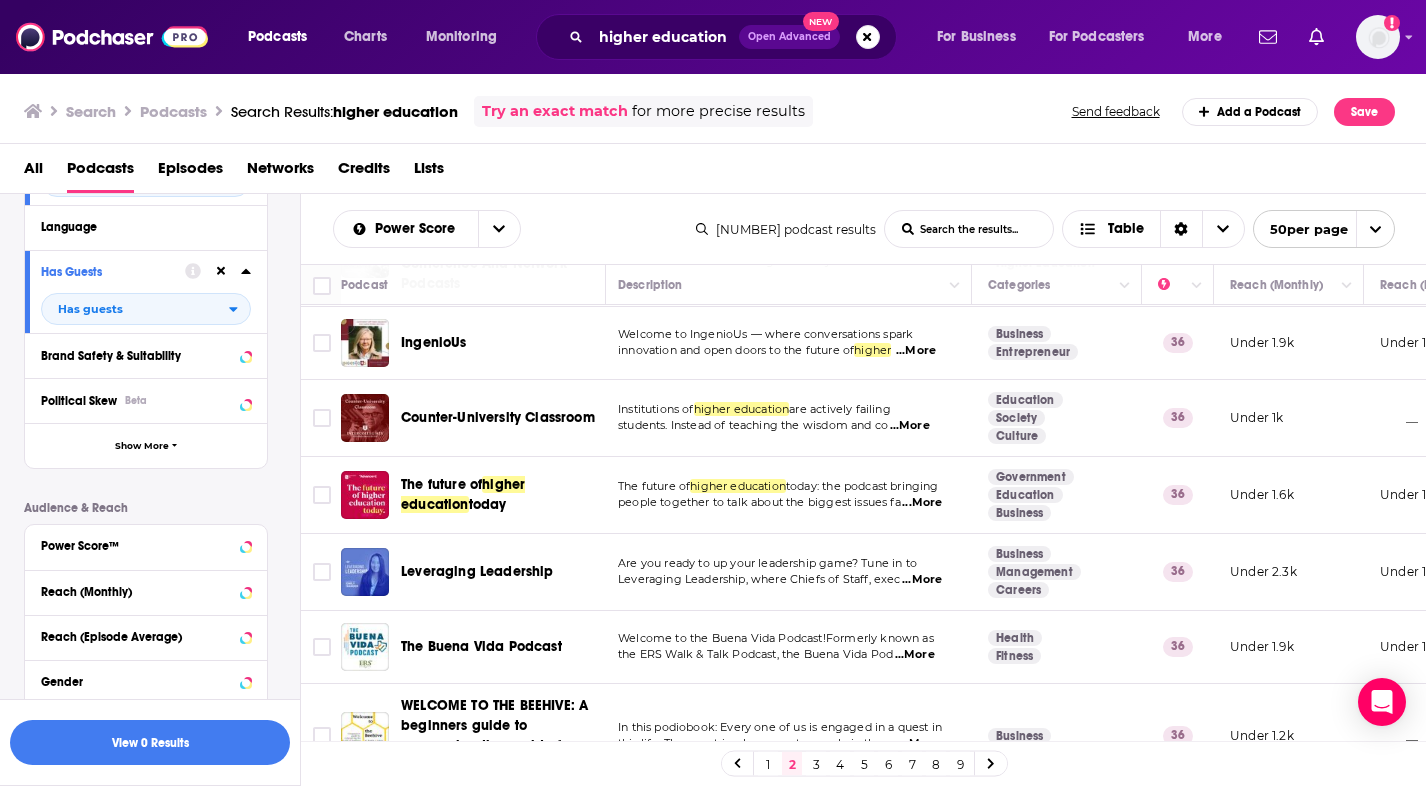 scroll, scrollTop: 2062, scrollLeft: 3, axis: both 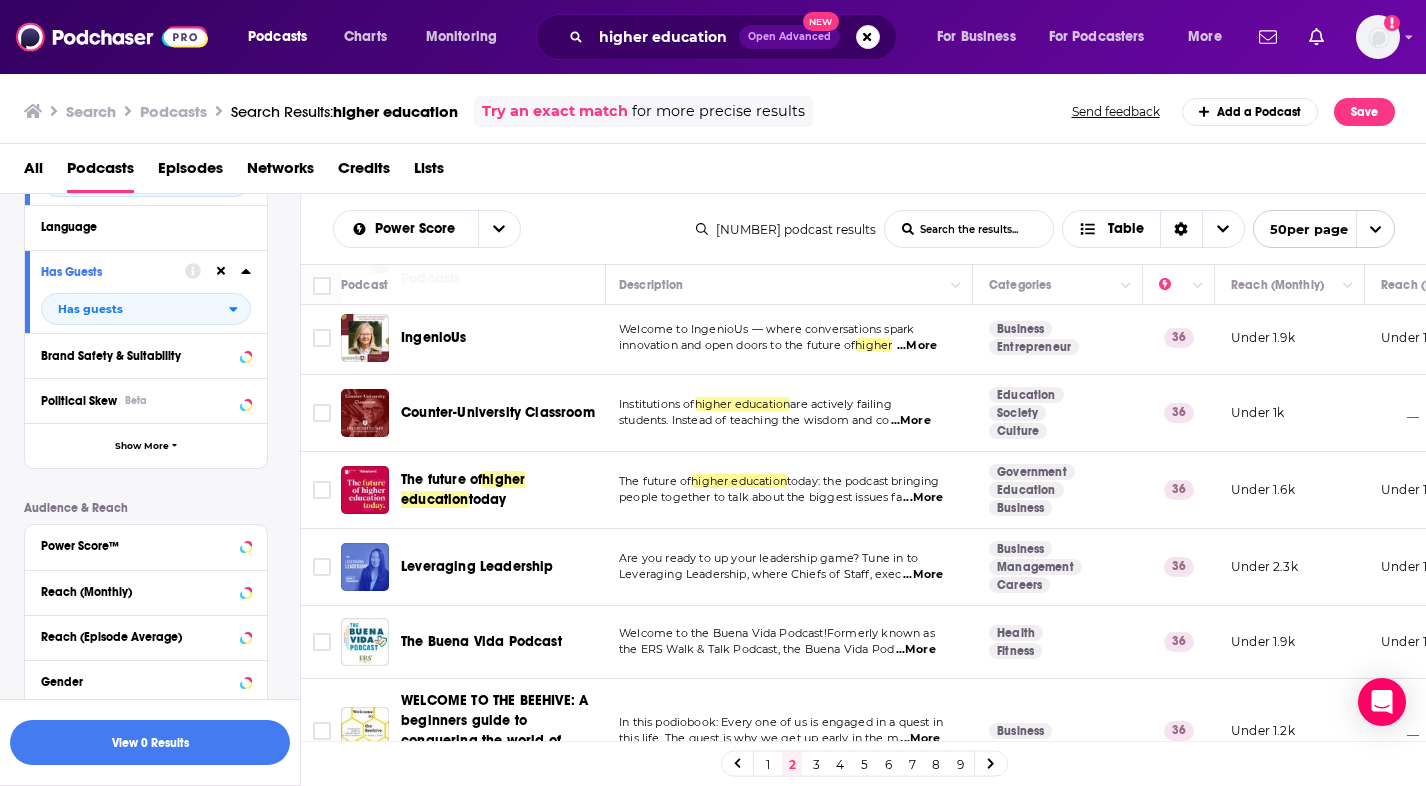 click on "...More" at bounding box center (917, 346) 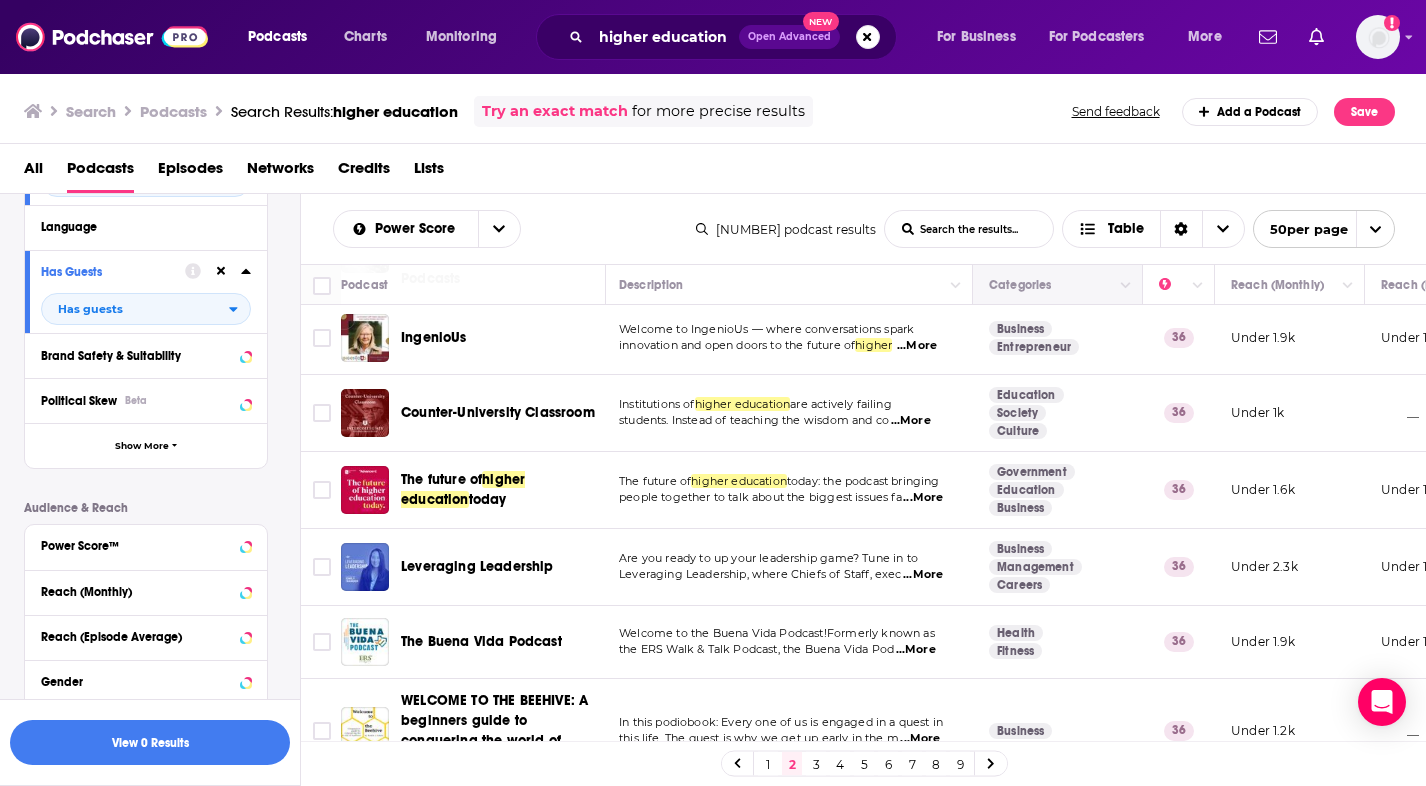 drag, startPoint x: 1140, startPoint y: 295, endPoint x: 1101, endPoint y: 299, distance: 39.20459 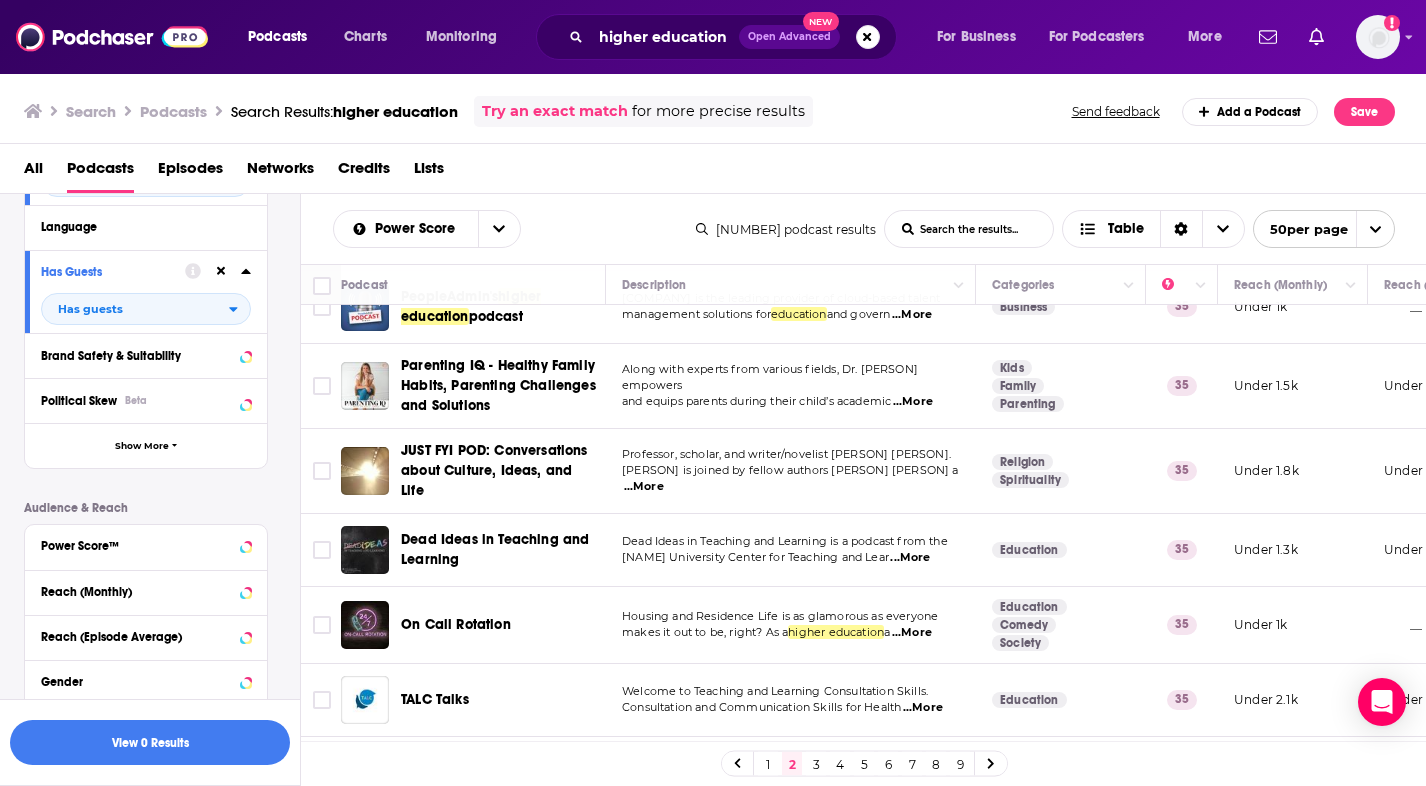 scroll, scrollTop: 2577, scrollLeft: 0, axis: vertical 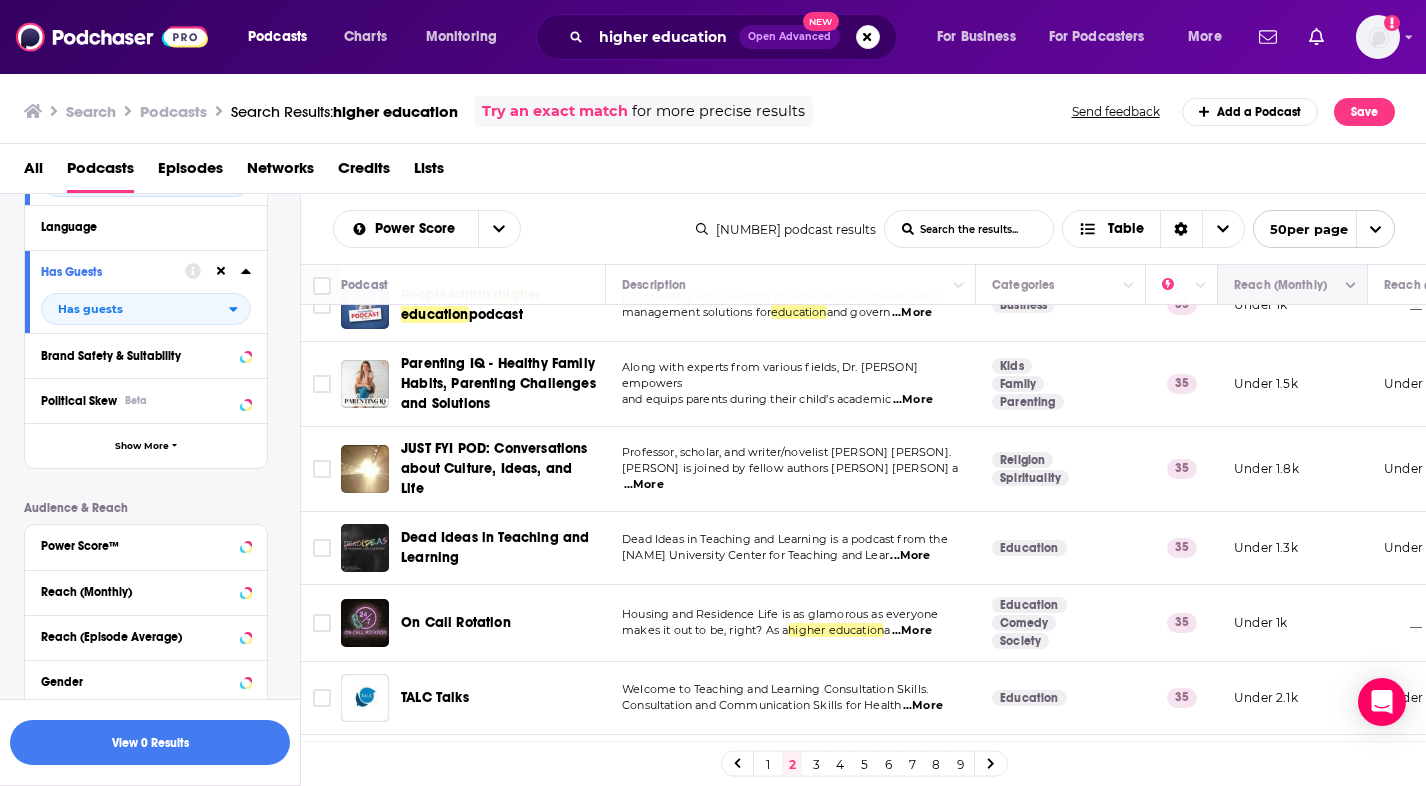 click at bounding box center [1290, 285] 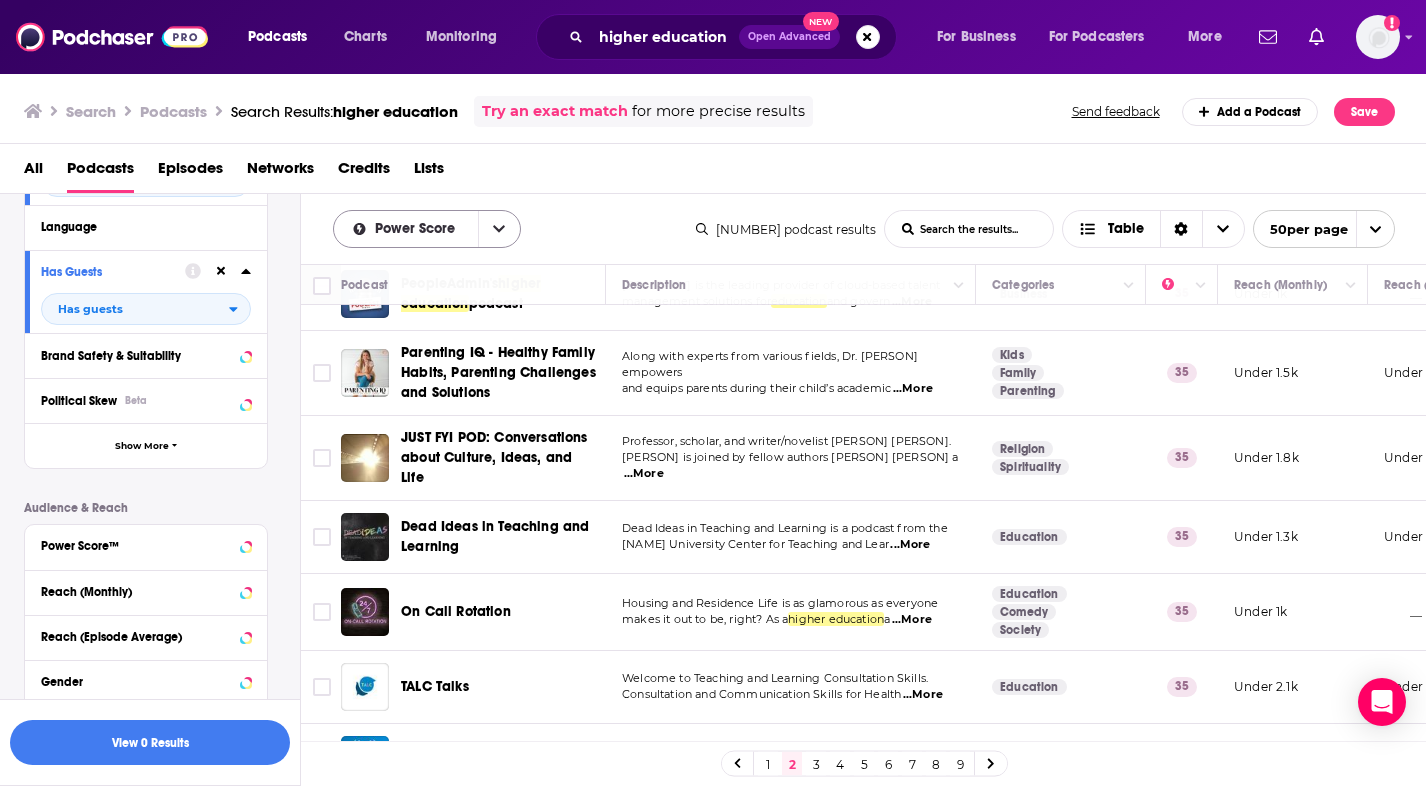click at bounding box center (499, 229) 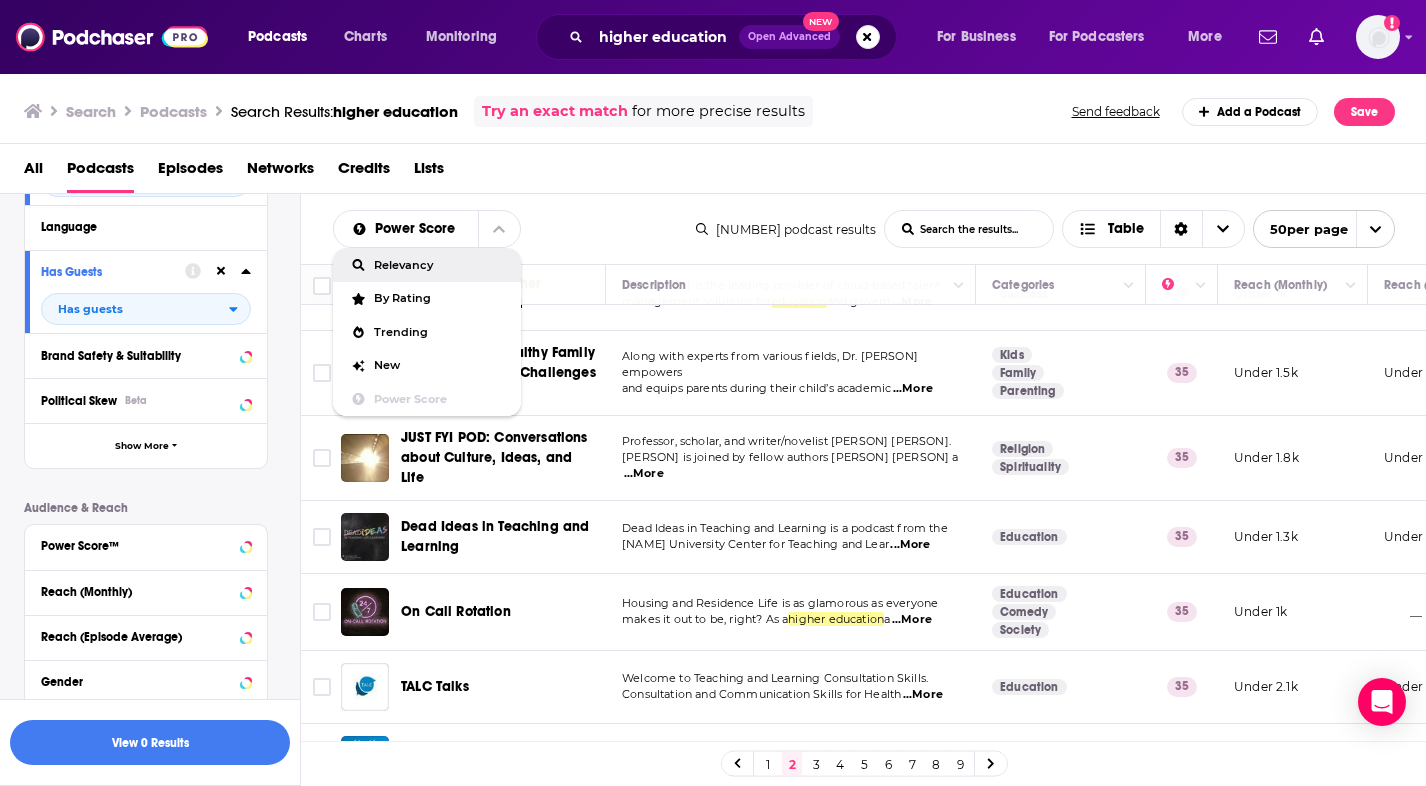 click on "Relevancy" at bounding box center [439, 265] 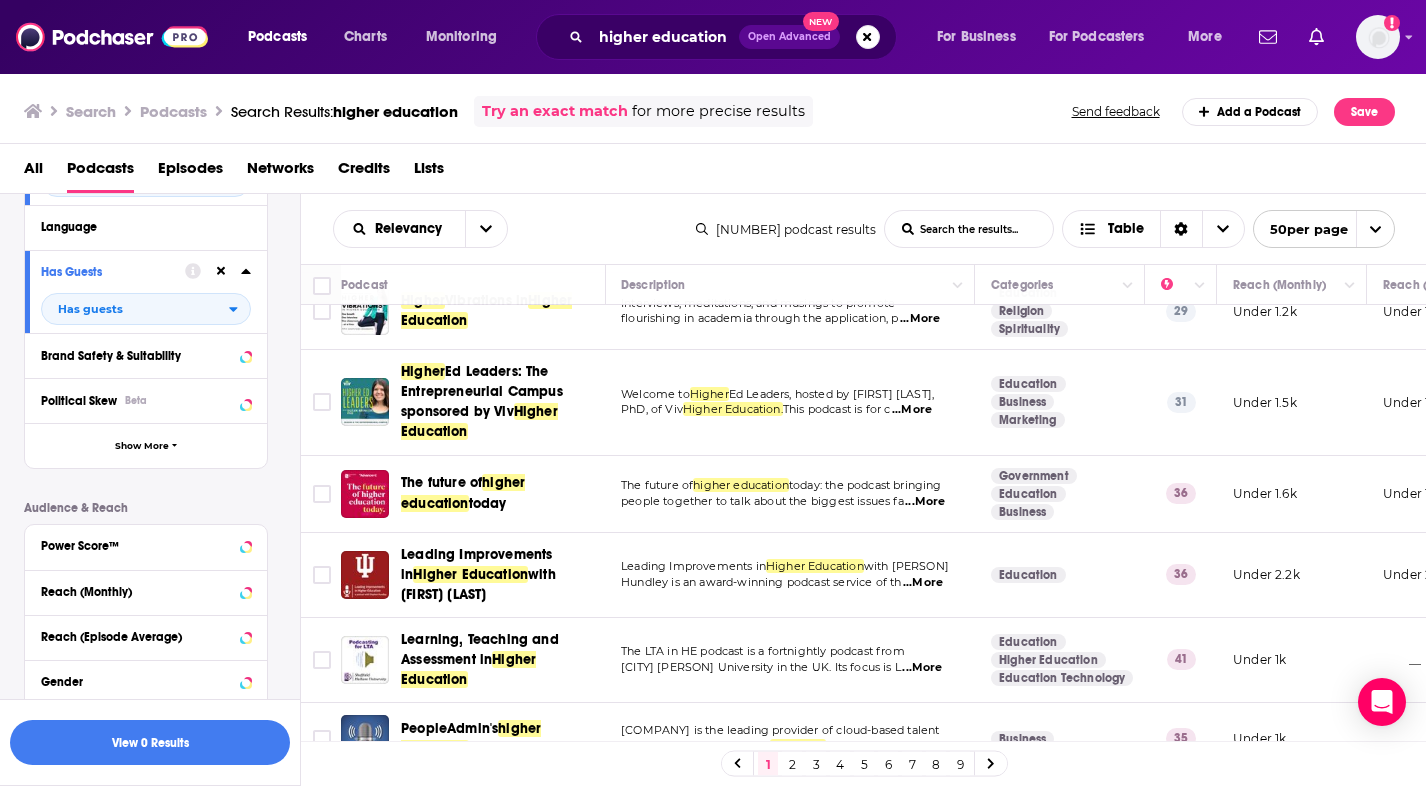 scroll, scrollTop: 332, scrollLeft: 1, axis: both 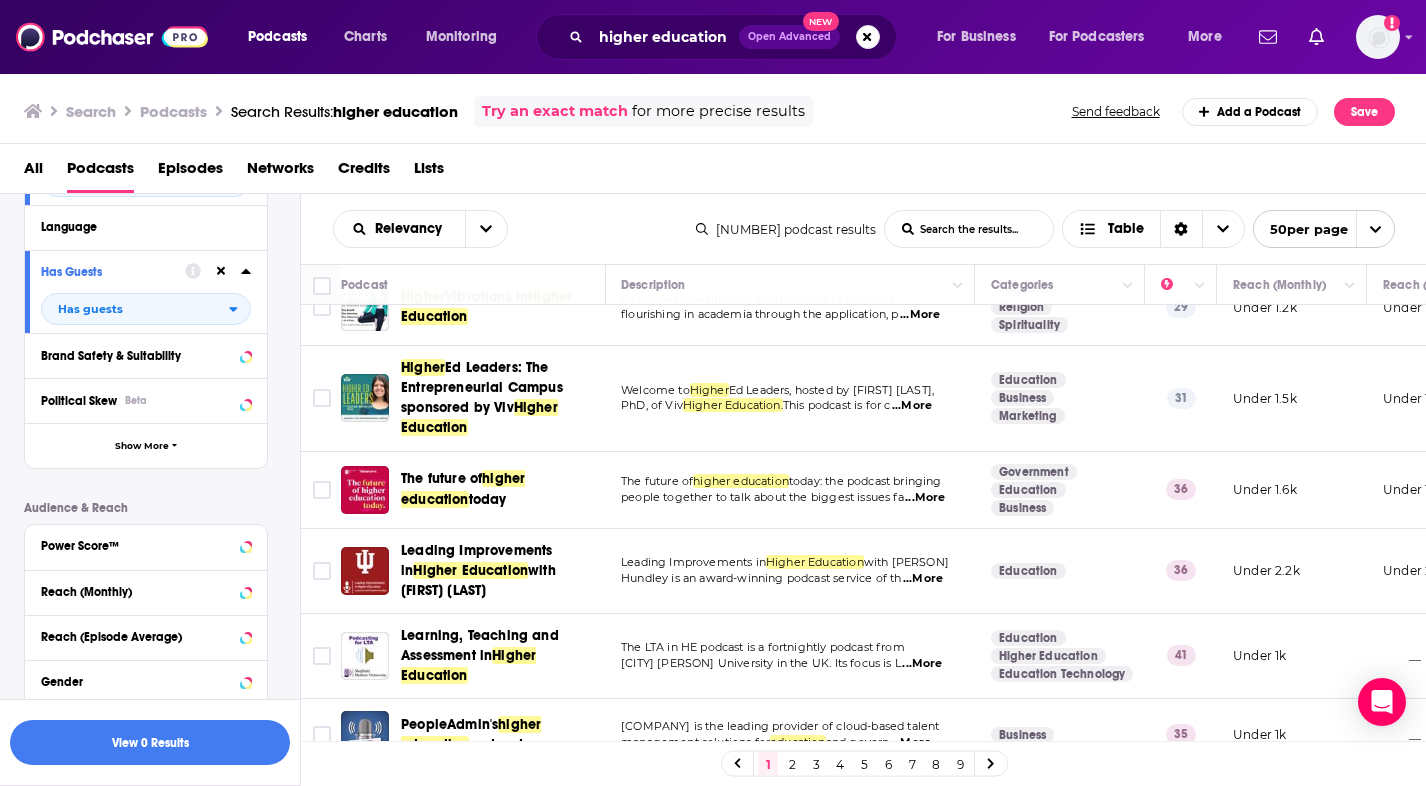 click on "...More" at bounding box center [912, 406] 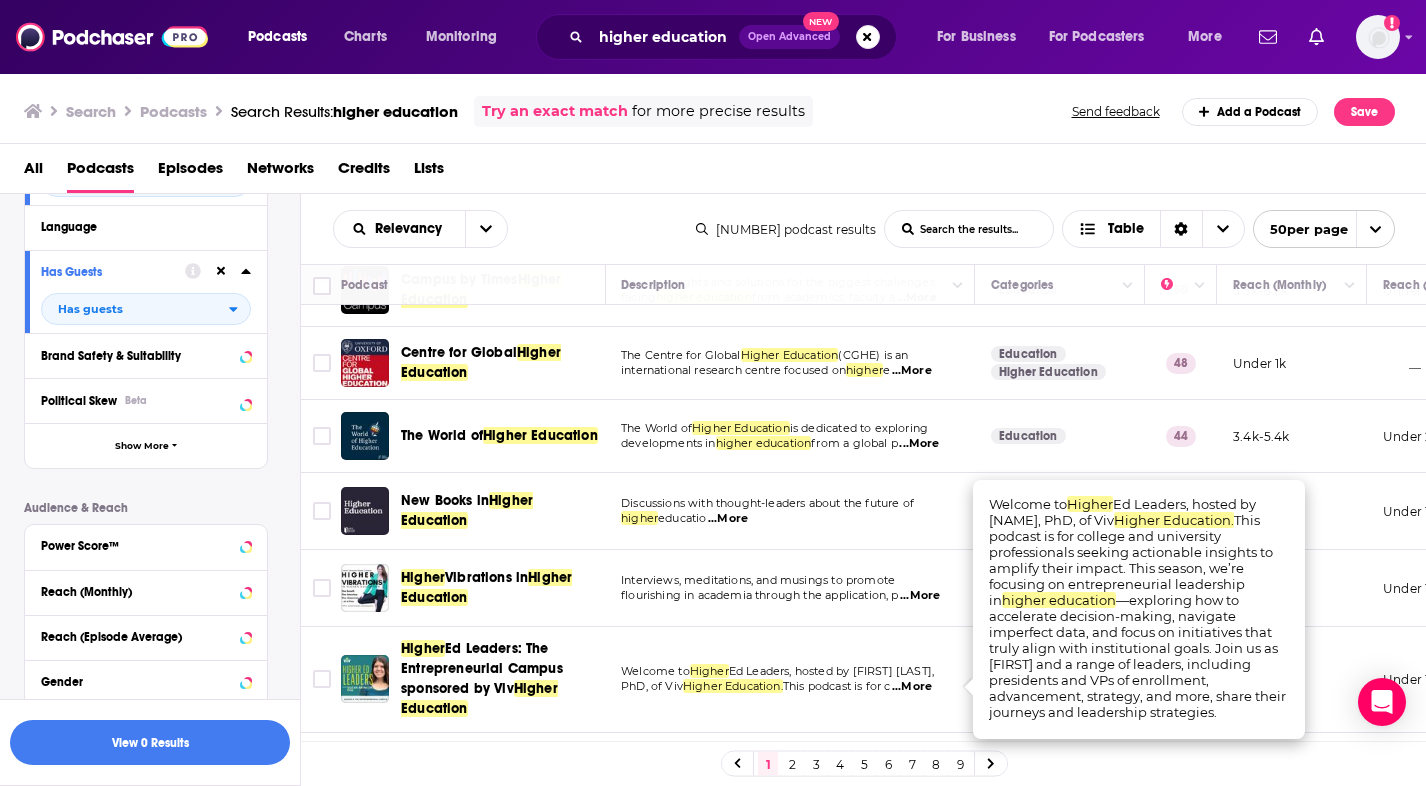 scroll, scrollTop: 0, scrollLeft: 1, axis: horizontal 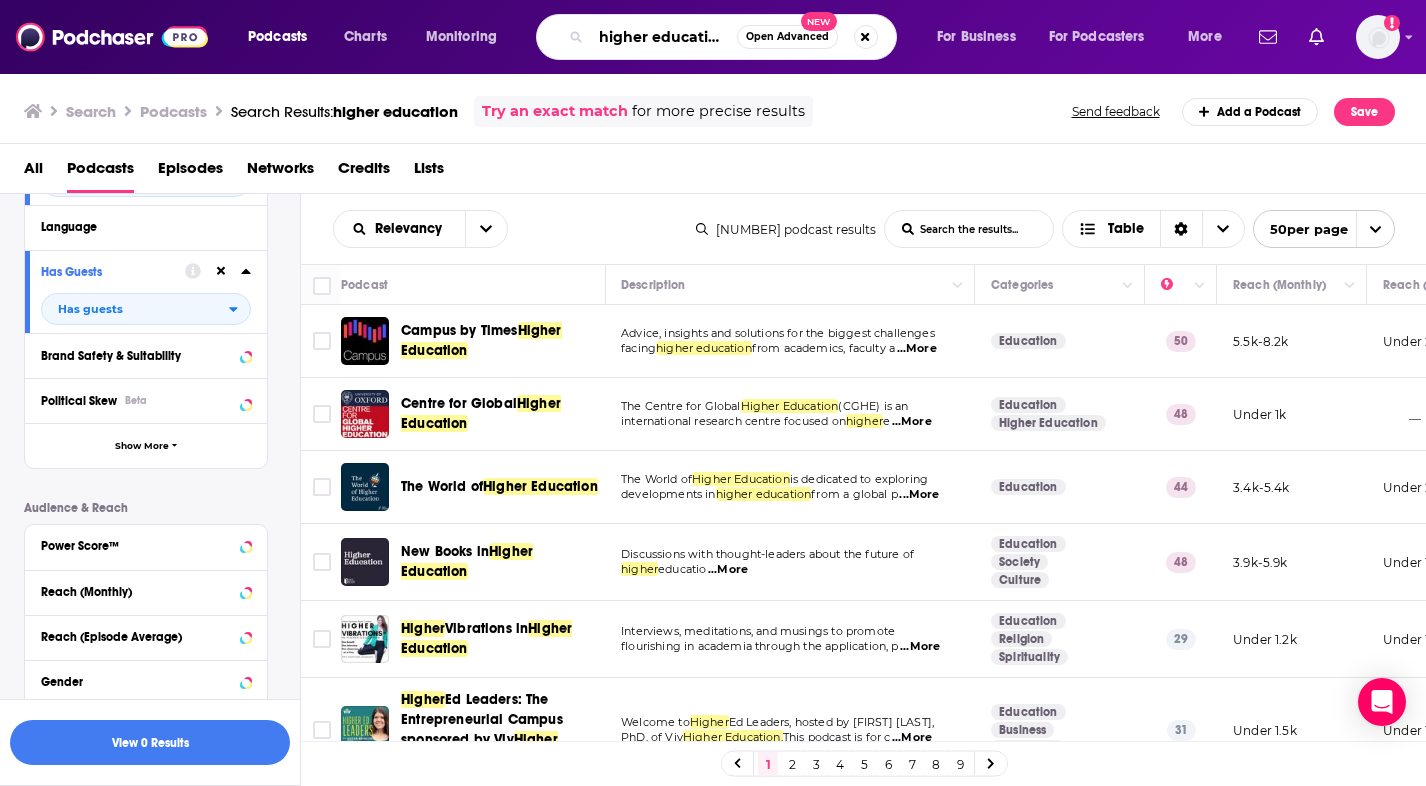 click on "higher education" at bounding box center (664, 37) 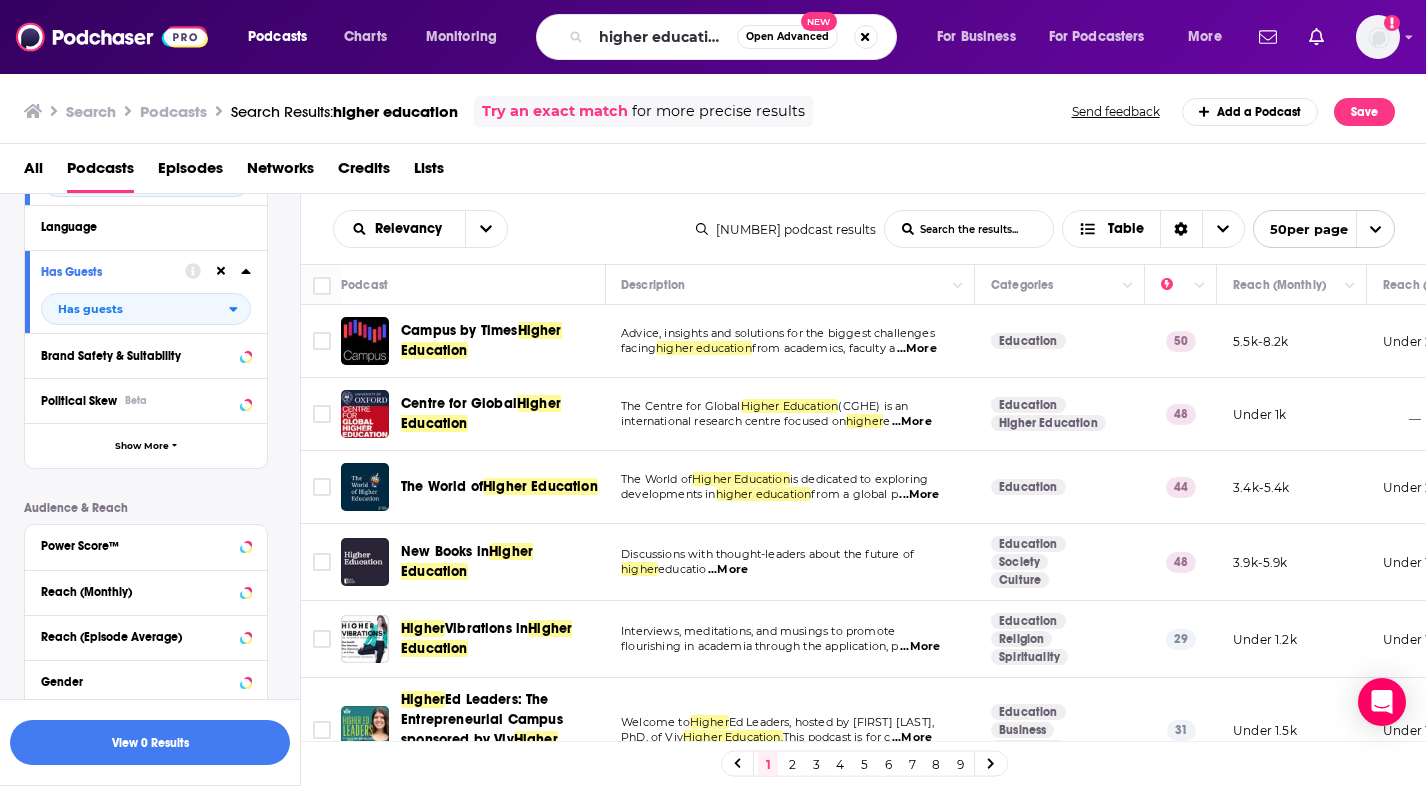 click on "Open Advanced" at bounding box center (787, 37) 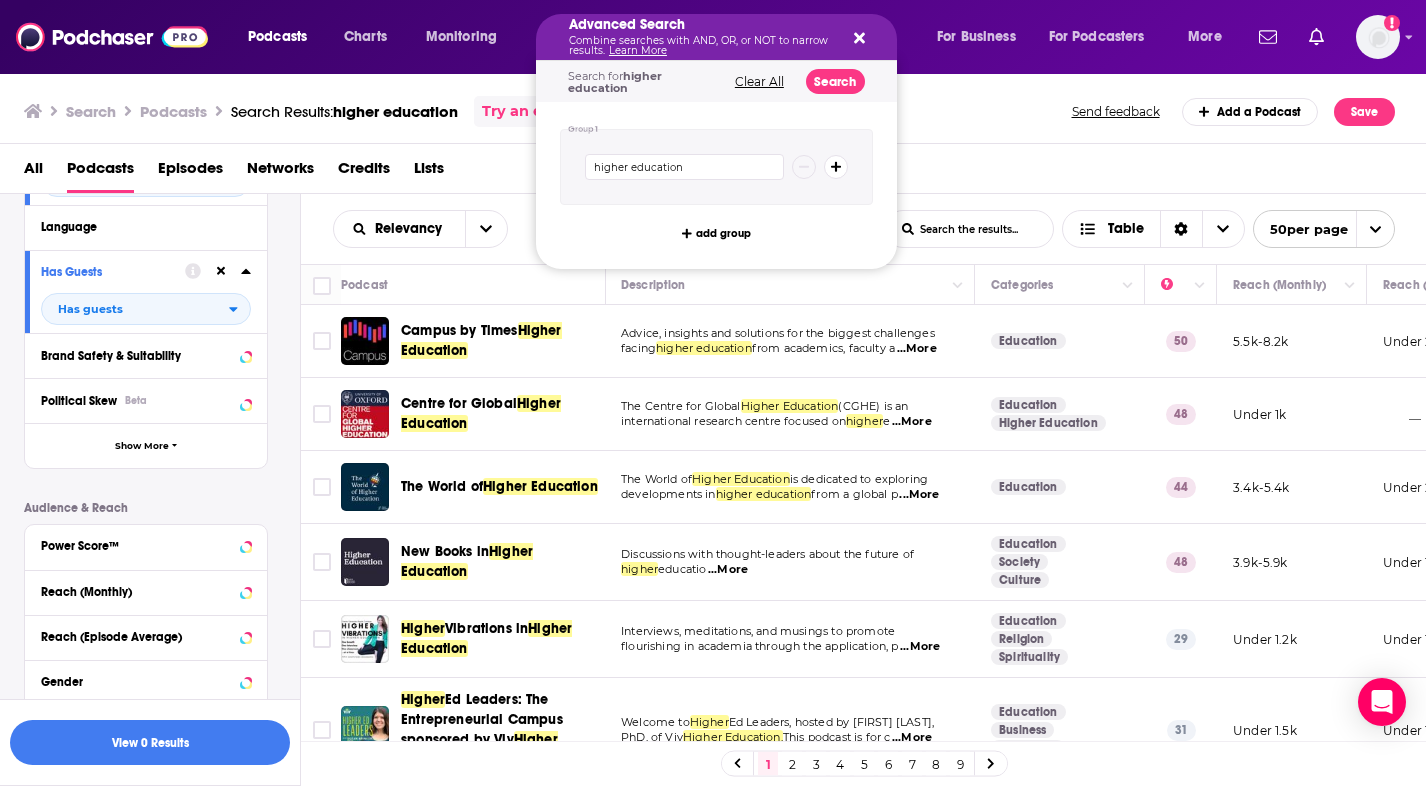 click 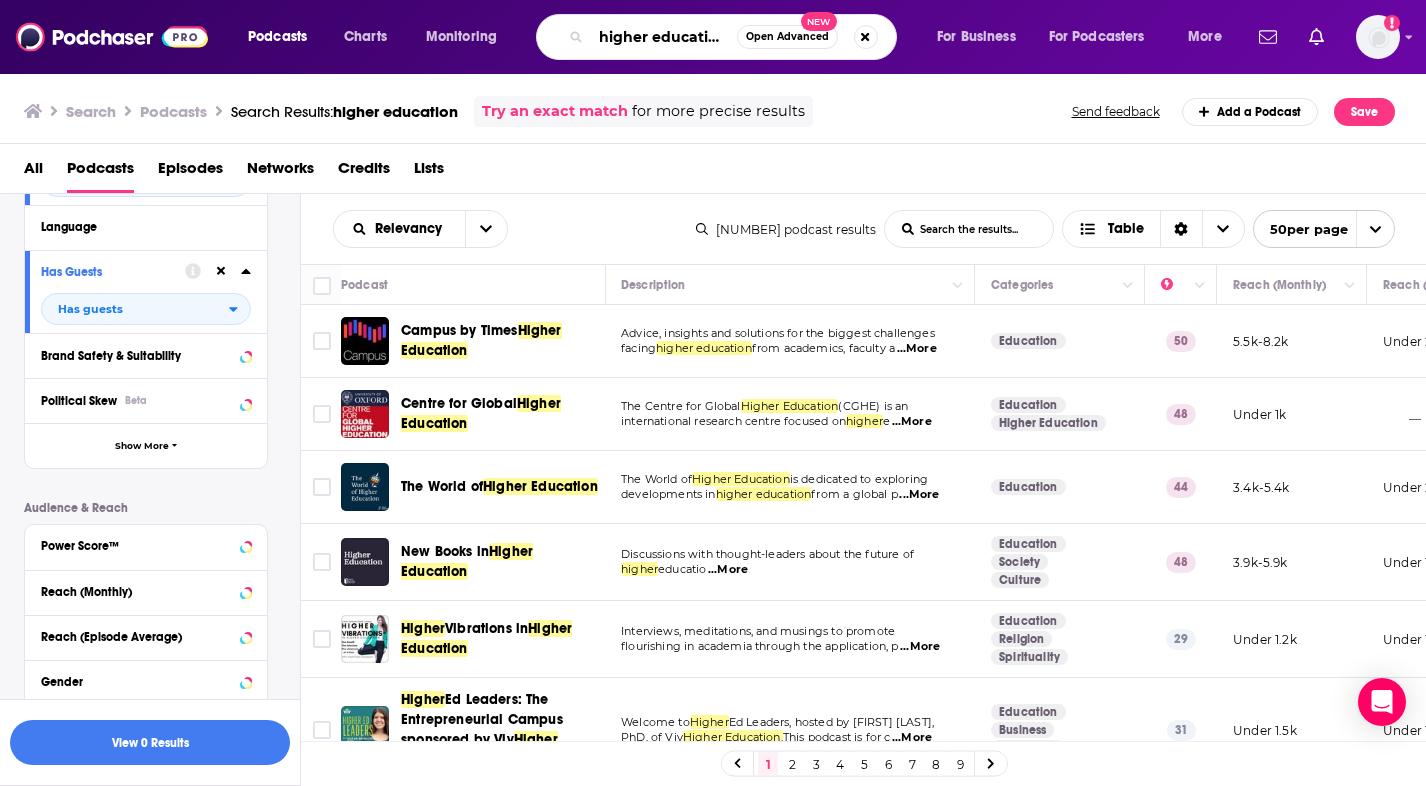 click on "higher education" at bounding box center (664, 37) 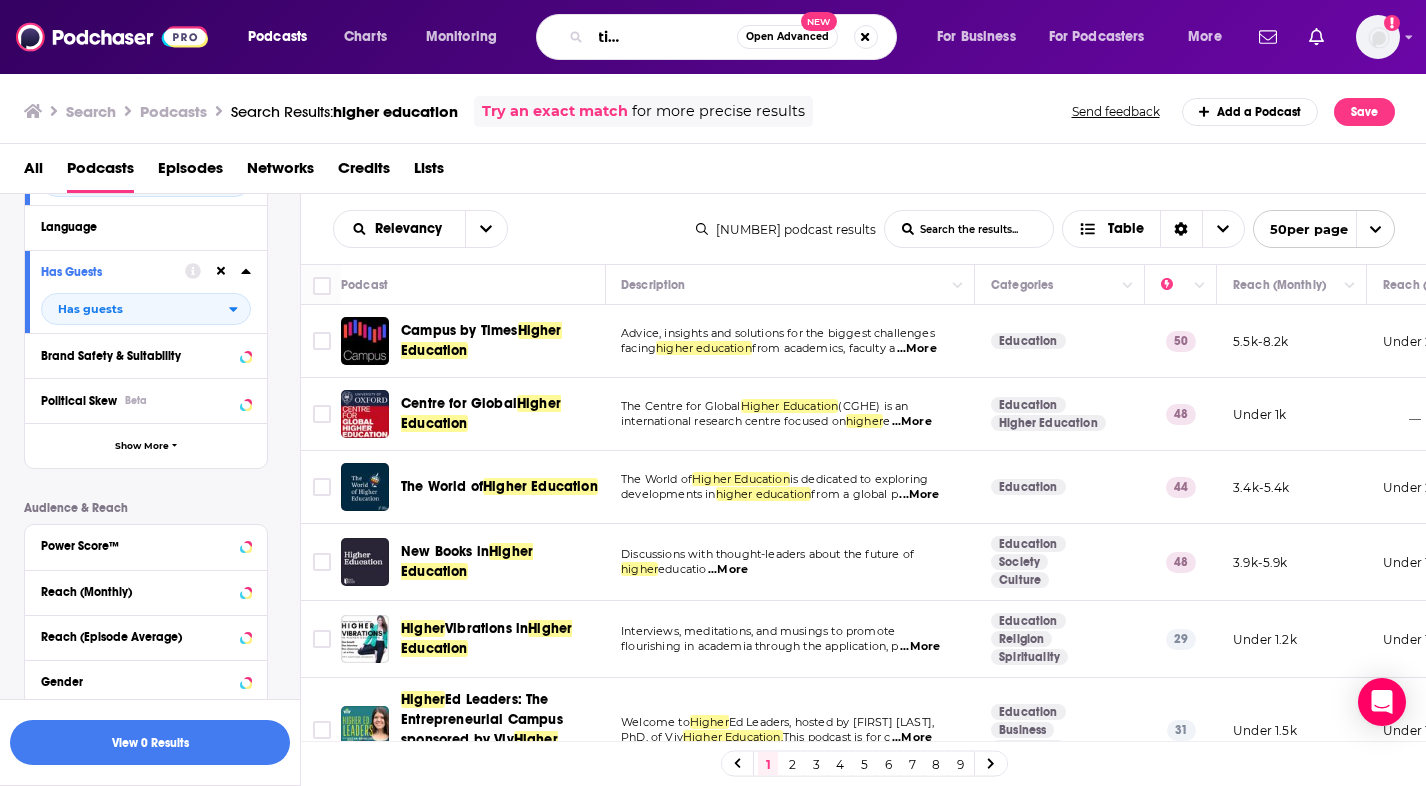 scroll, scrollTop: 0, scrollLeft: 109, axis: horizontal 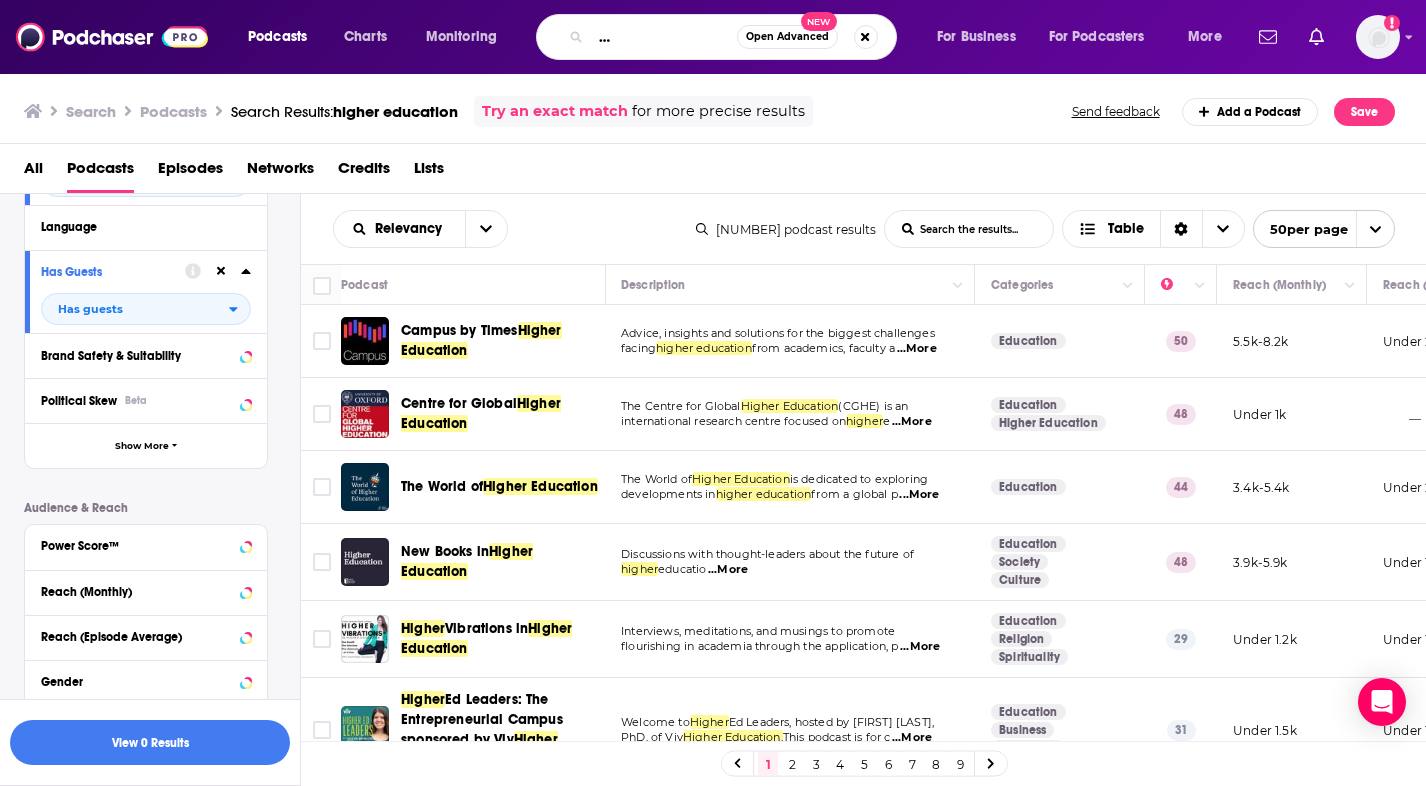 type on "higher education and workforce" 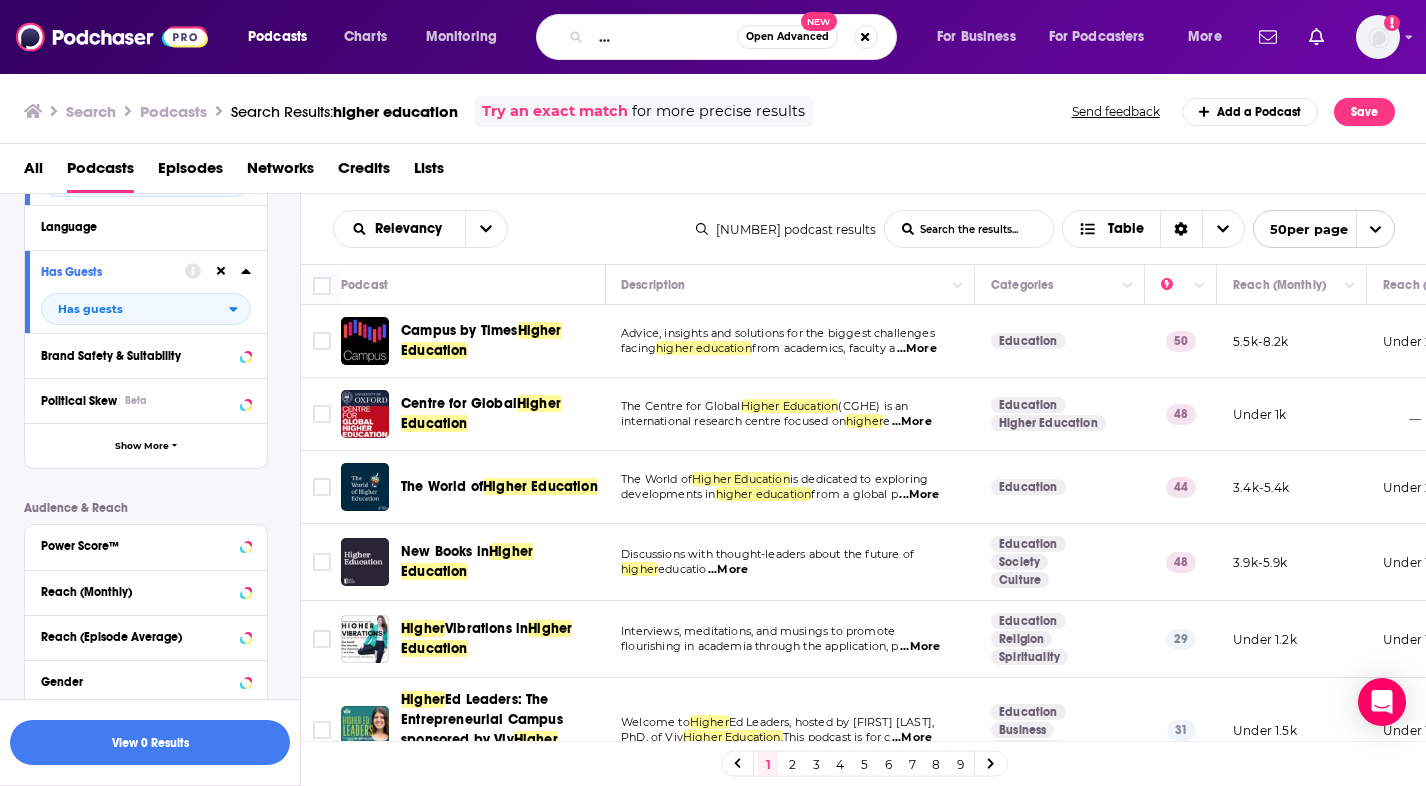 scroll, scrollTop: 0, scrollLeft: 0, axis: both 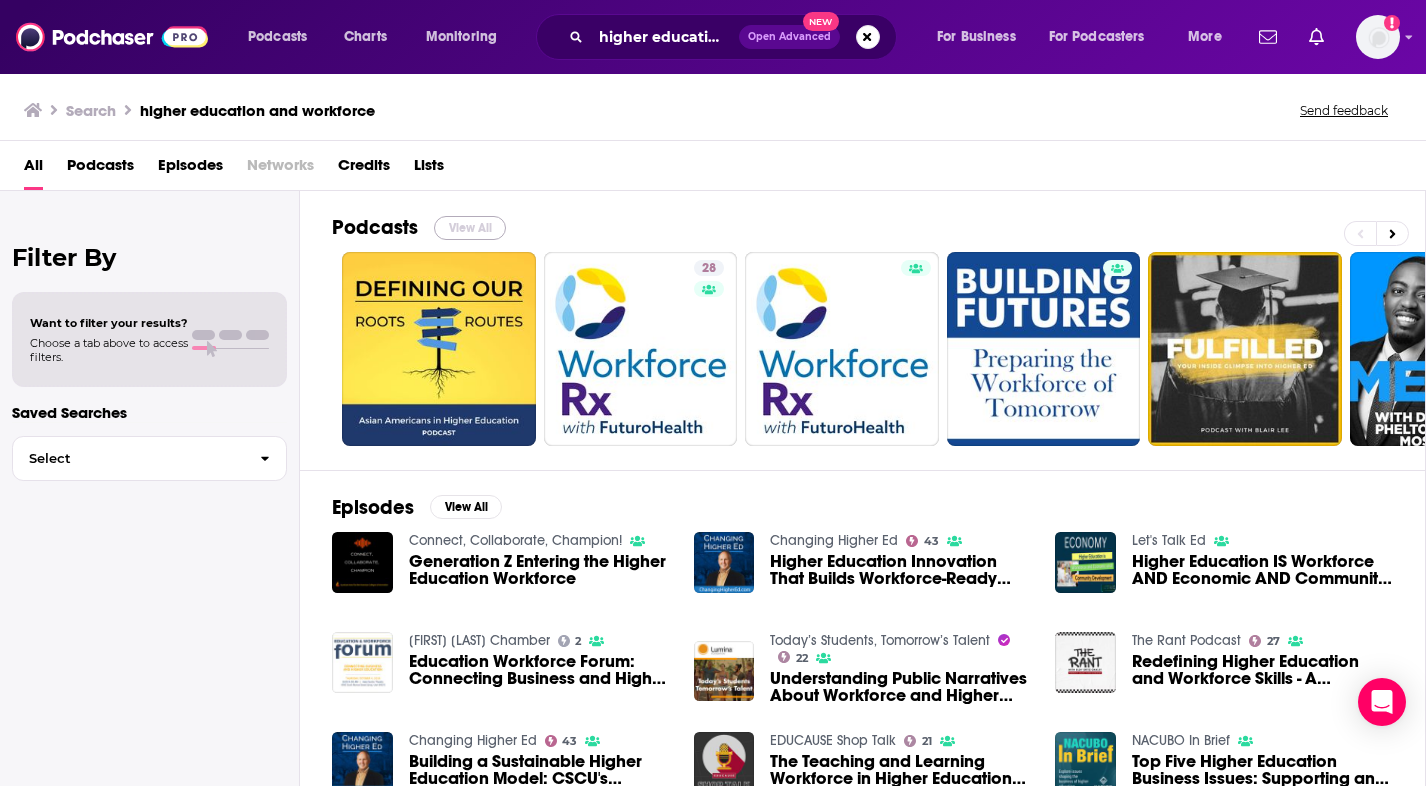 click on "View All" at bounding box center (470, 228) 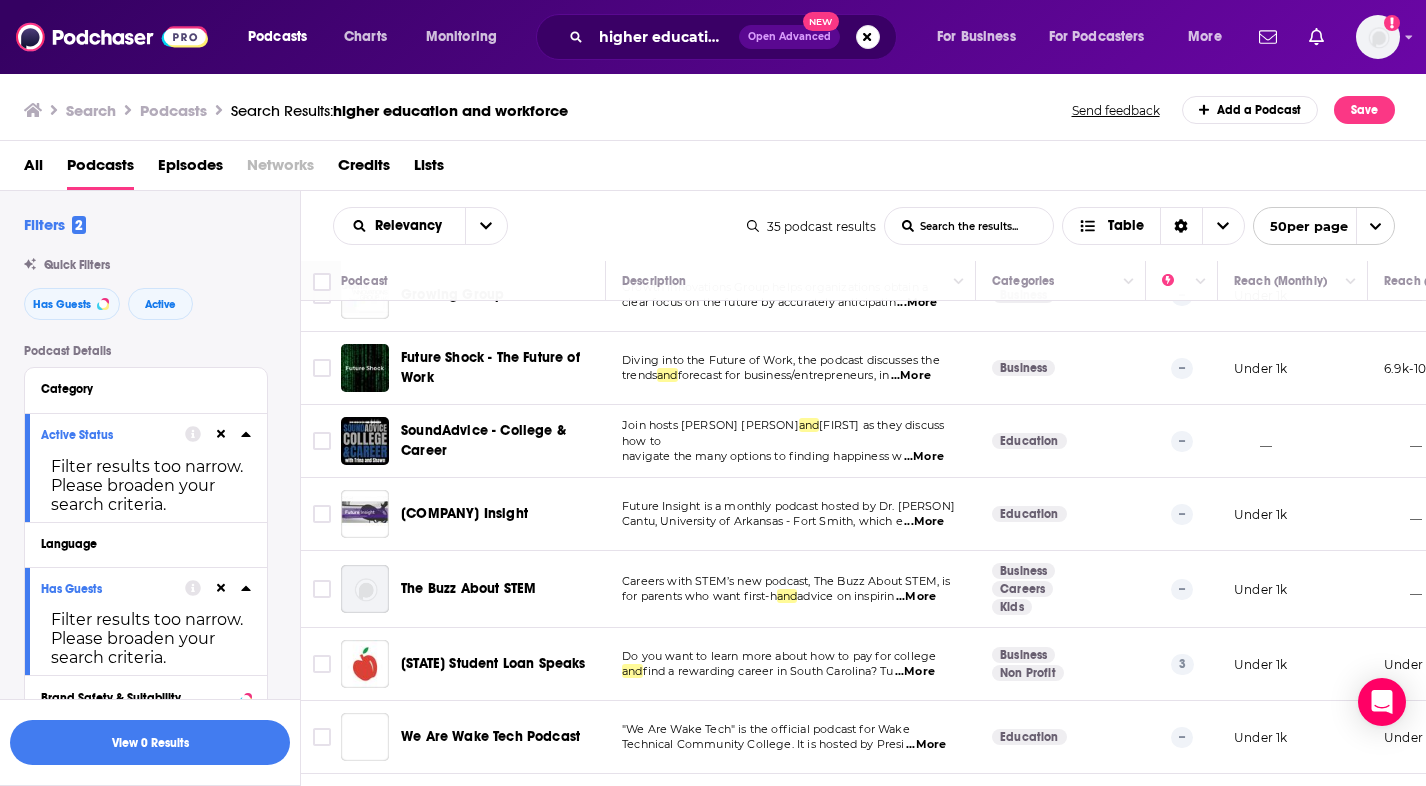 scroll, scrollTop: 1163, scrollLeft: 0, axis: vertical 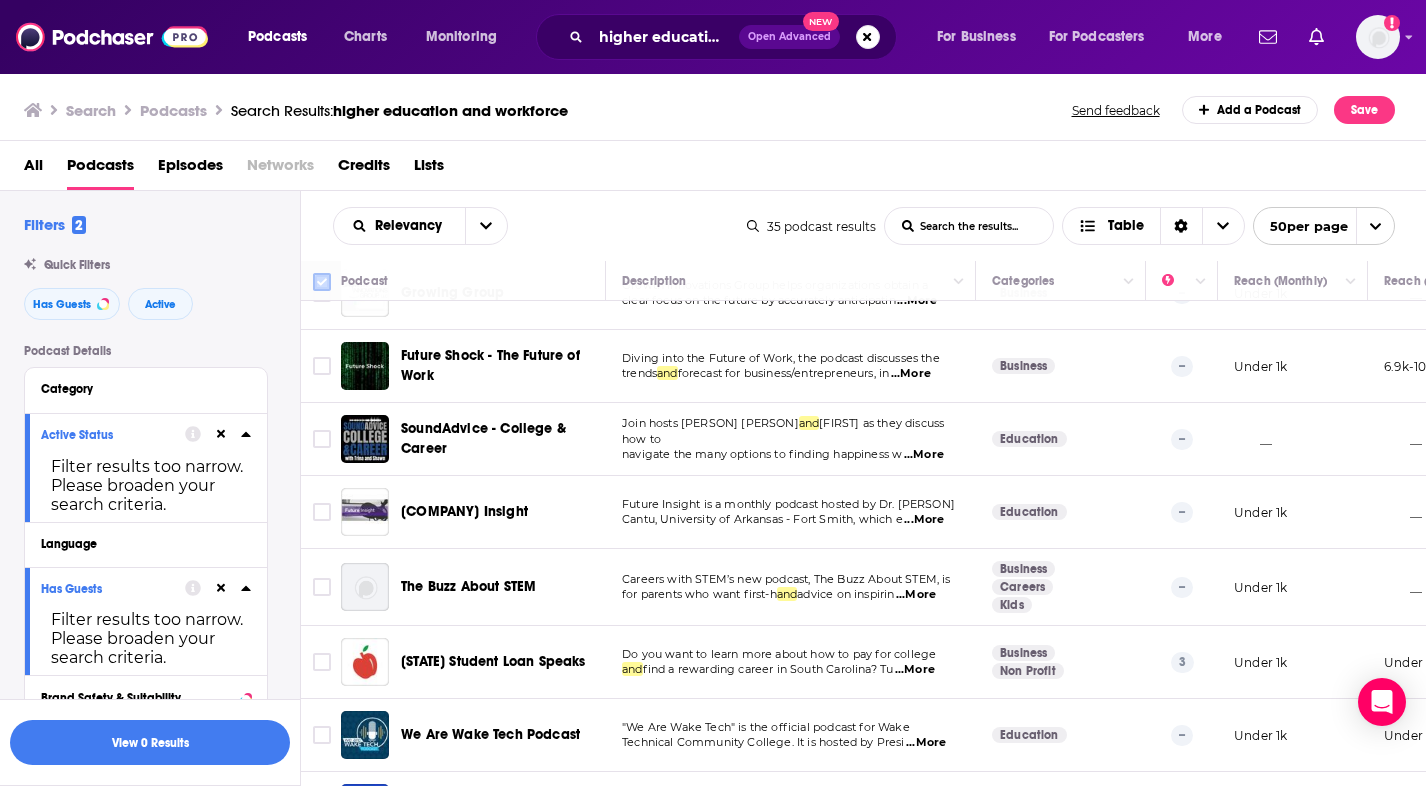 click at bounding box center (322, 282) 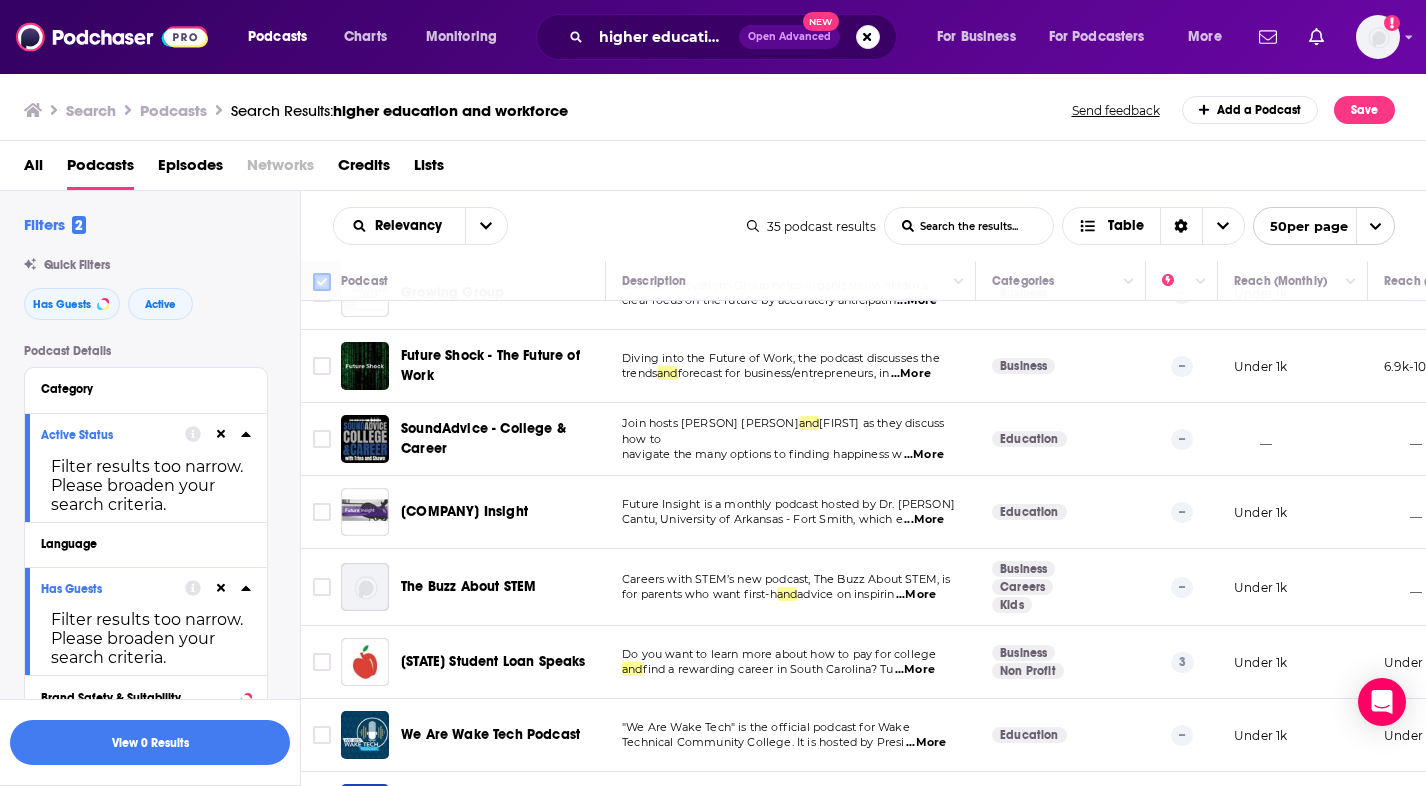 checkbox on "true" 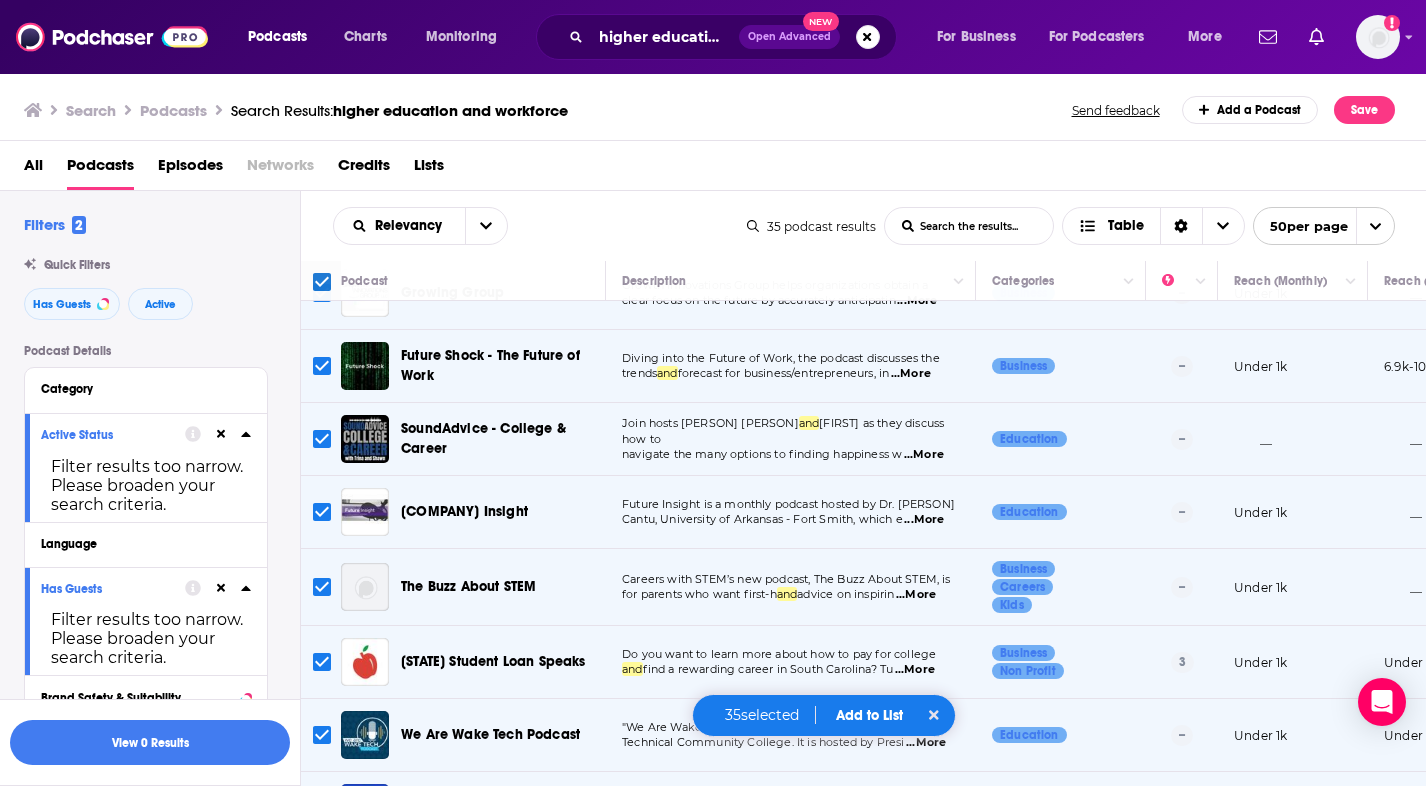 click on "Add to List" at bounding box center (869, 715) 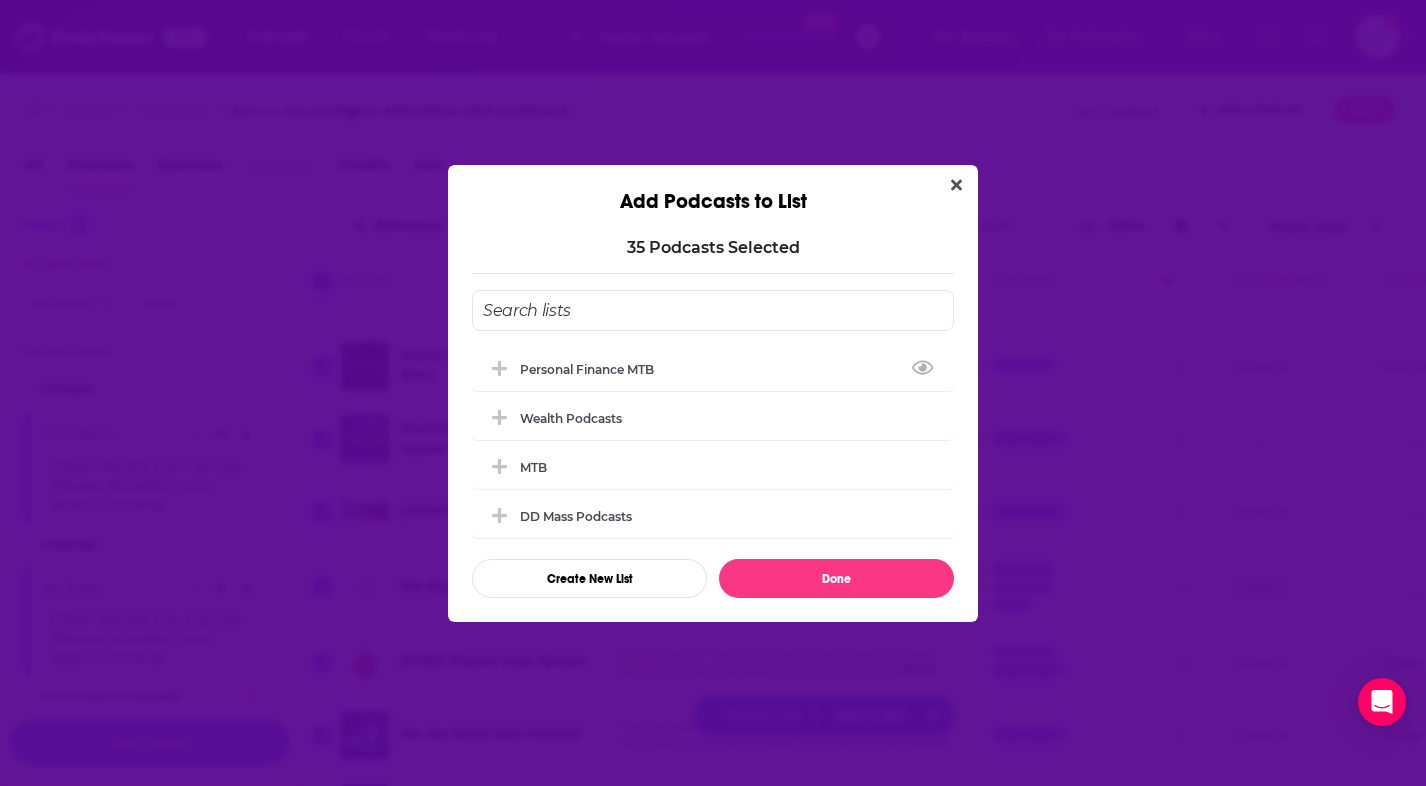 click at bounding box center [713, 310] 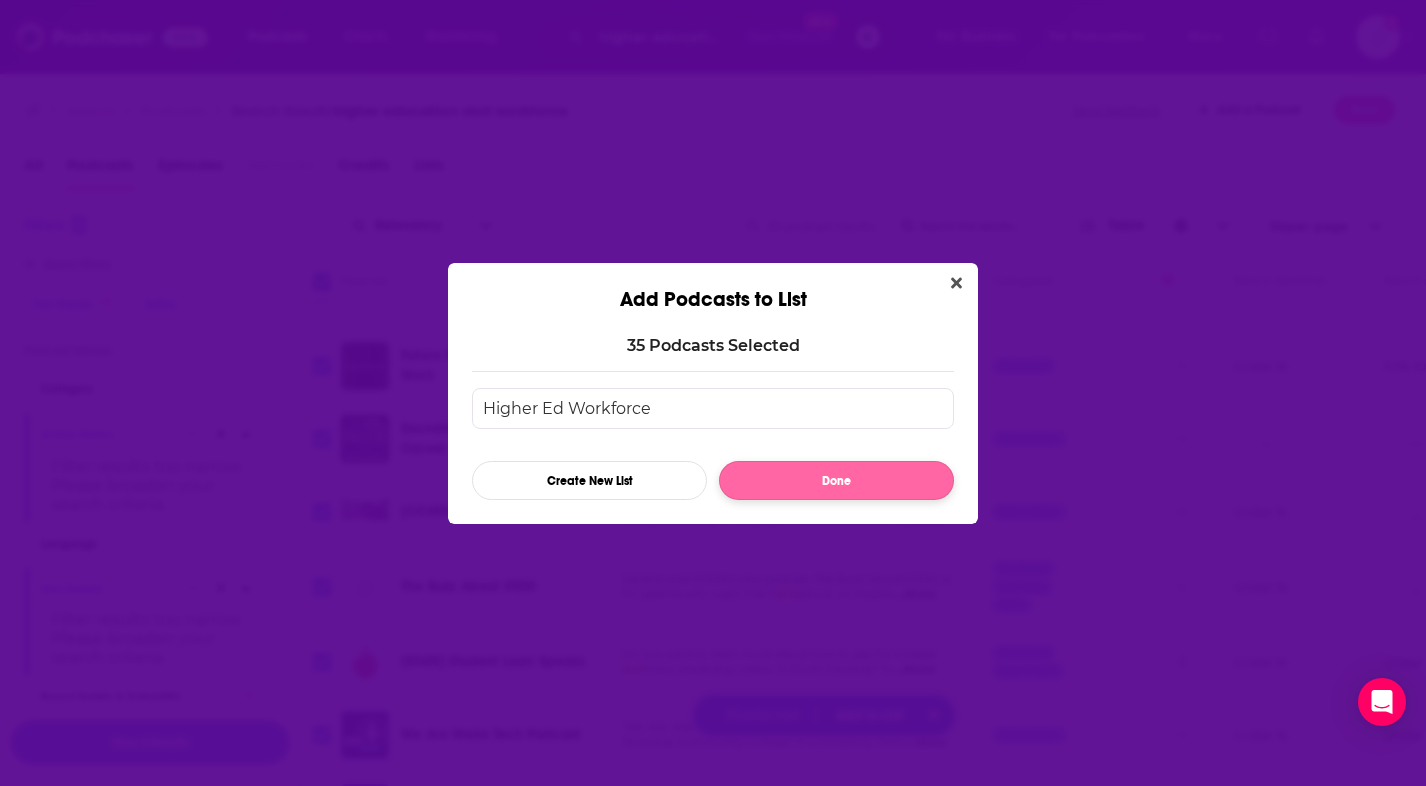 type on "Higher Ed Workforce" 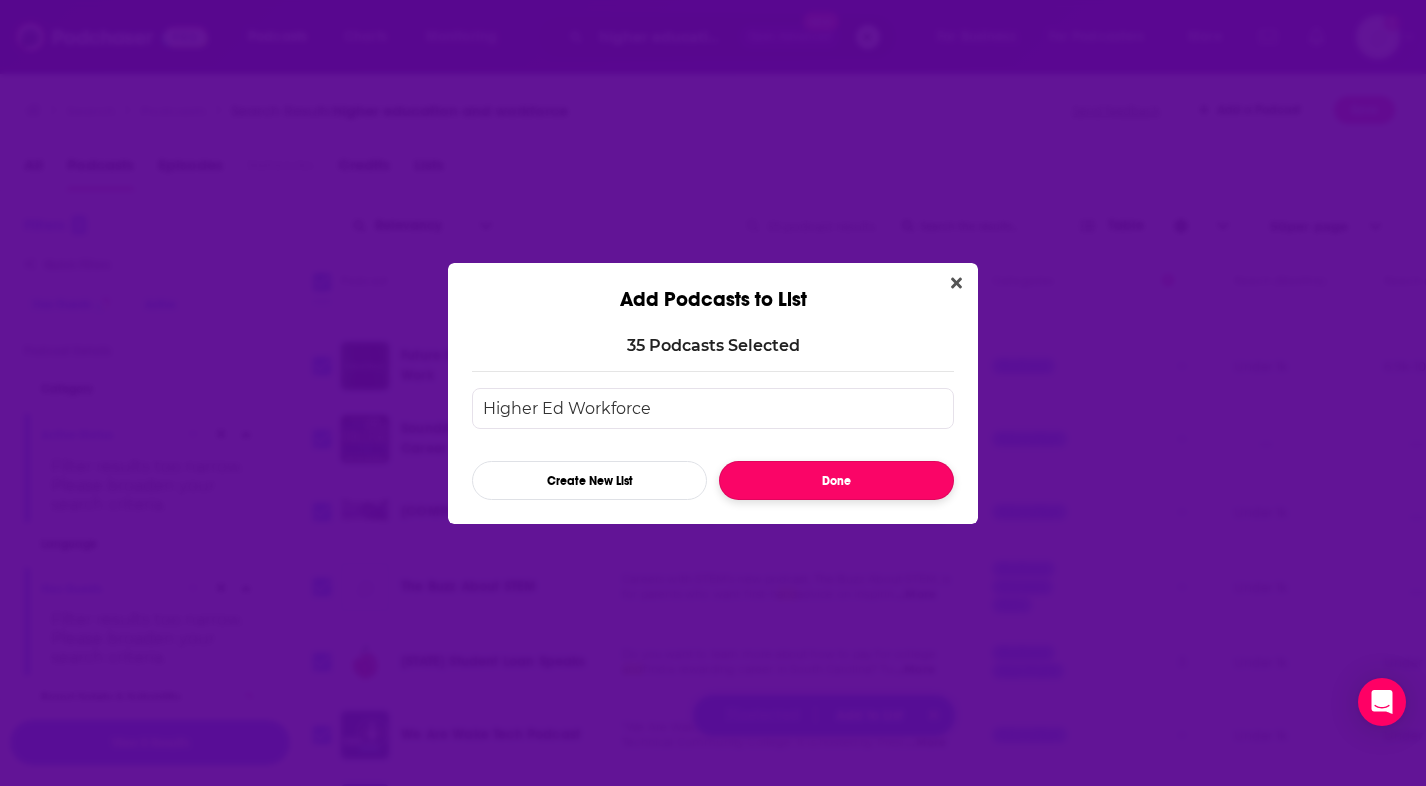 click on "Done" at bounding box center (836, 480) 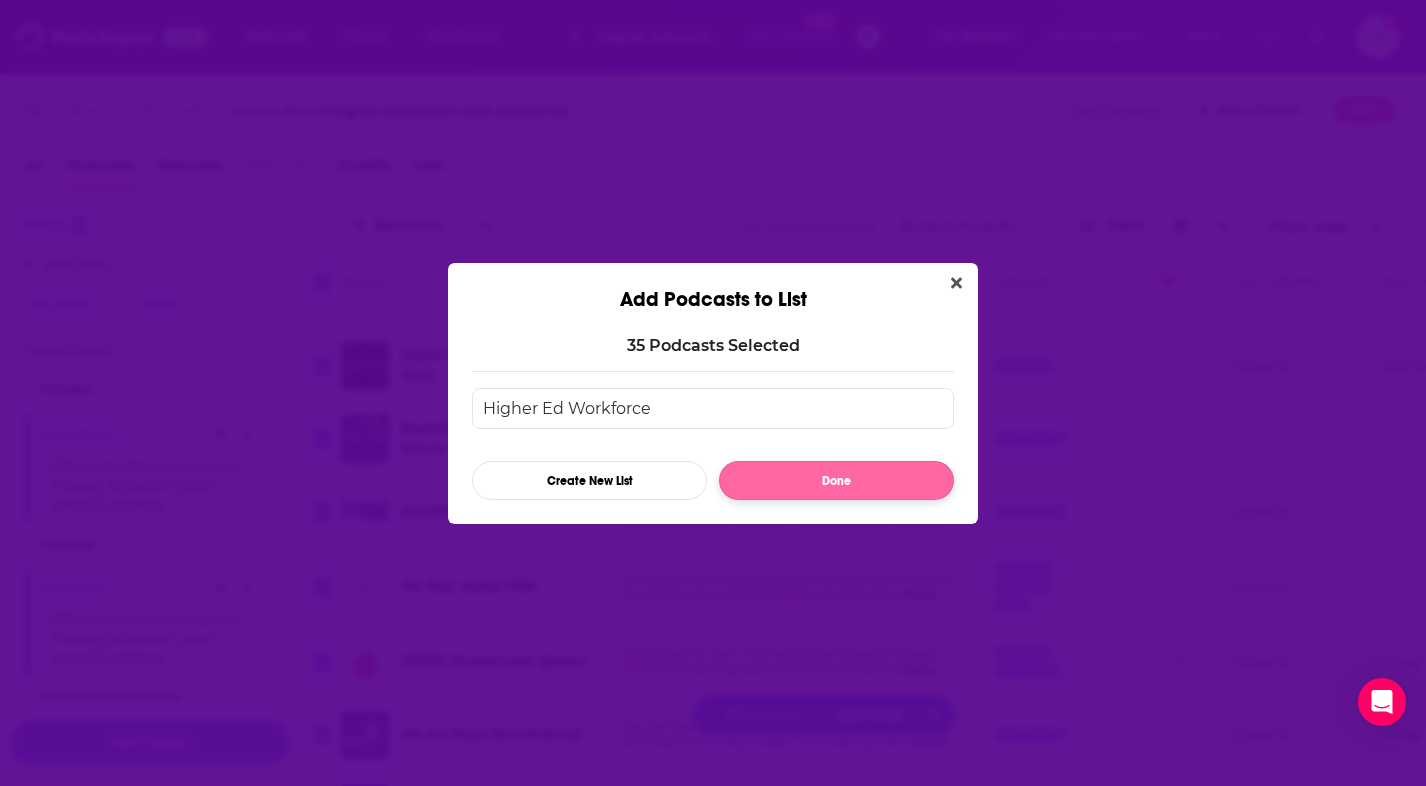 checkbox on "false" 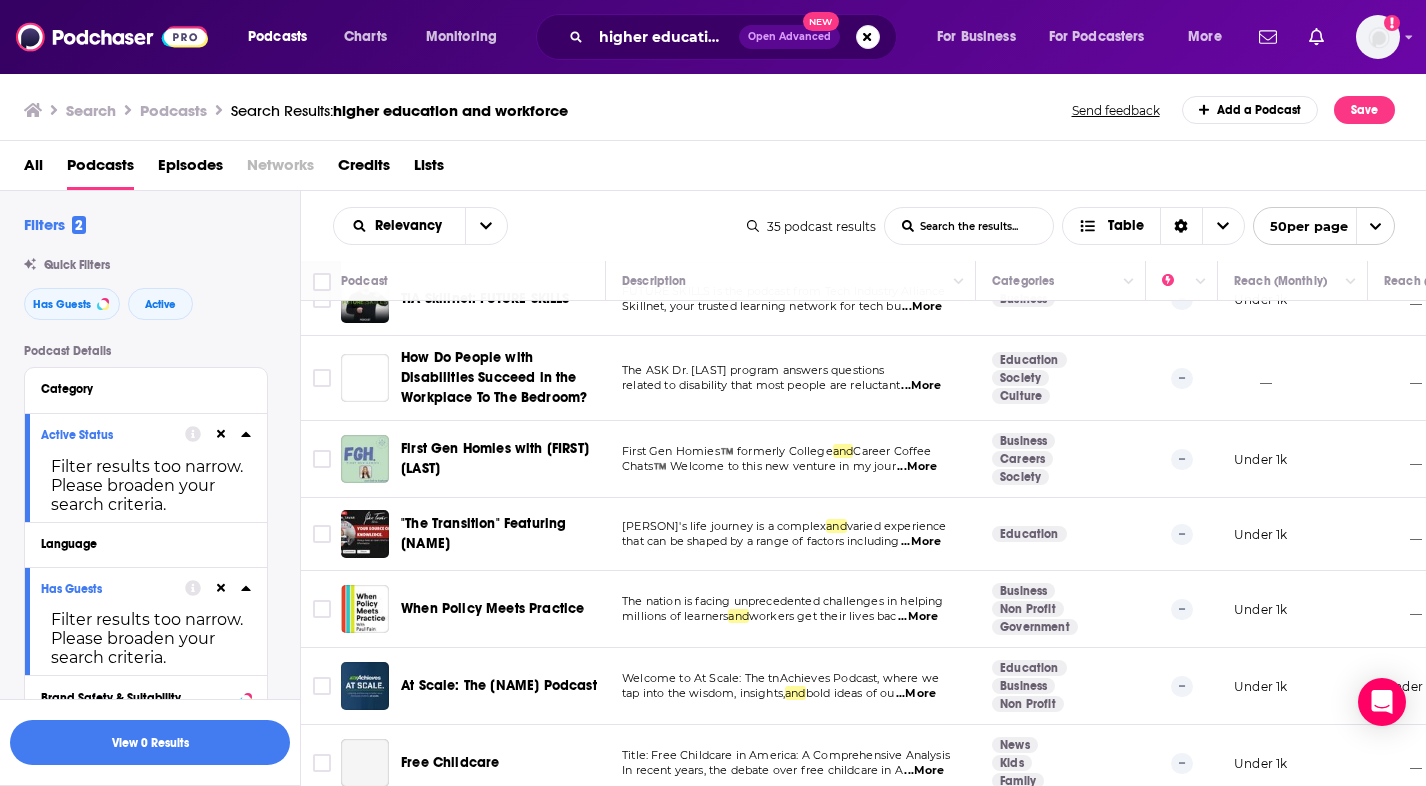 scroll, scrollTop: 2133, scrollLeft: 0, axis: vertical 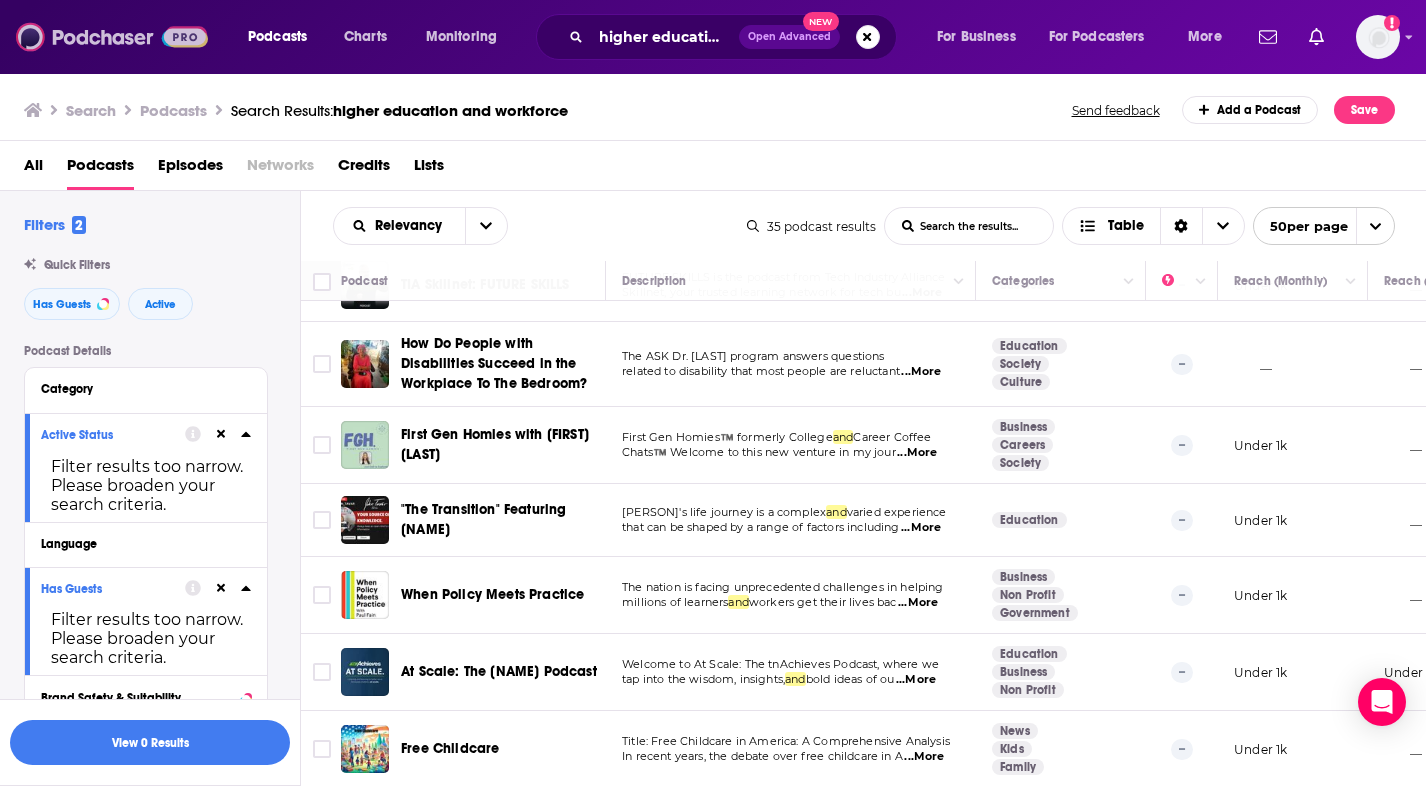click at bounding box center [112, 37] 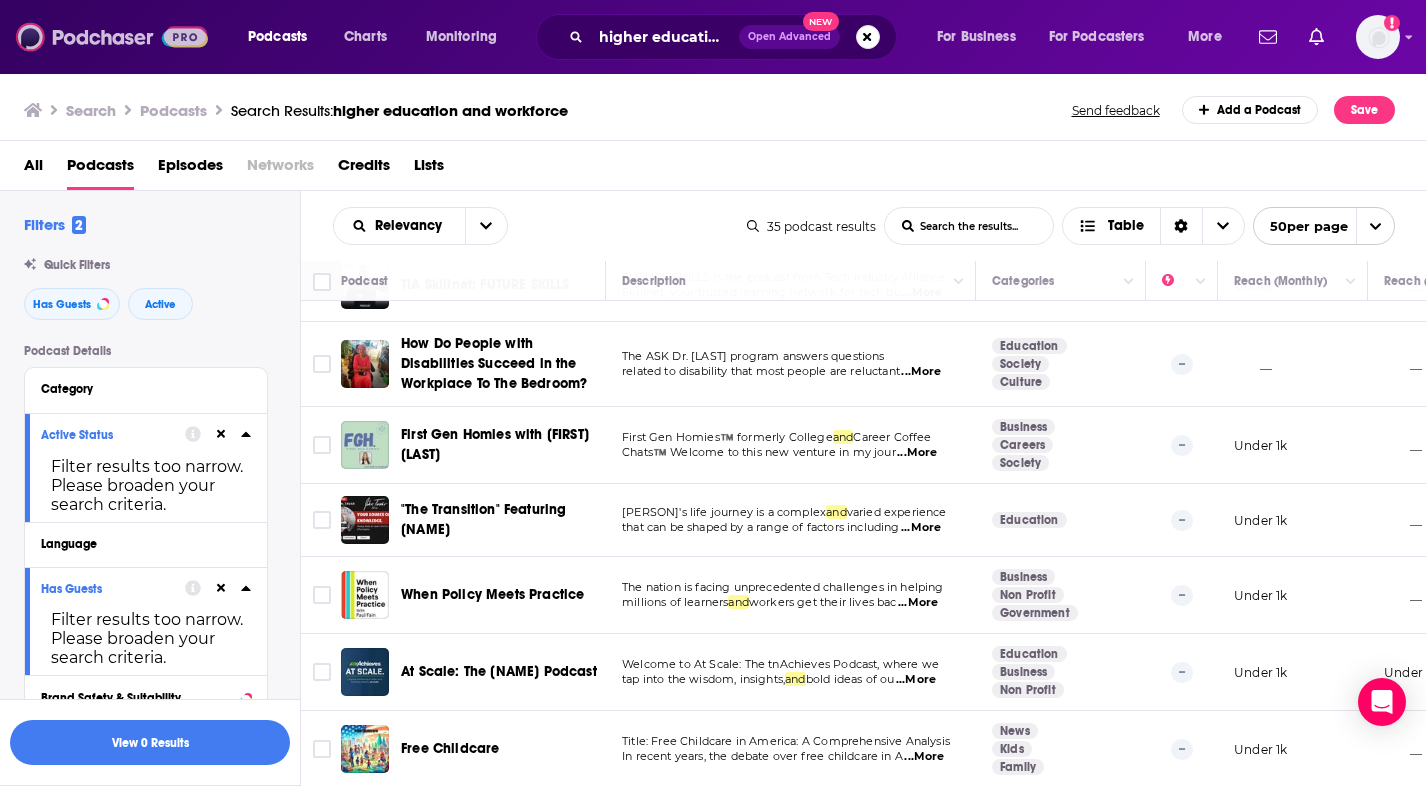 type 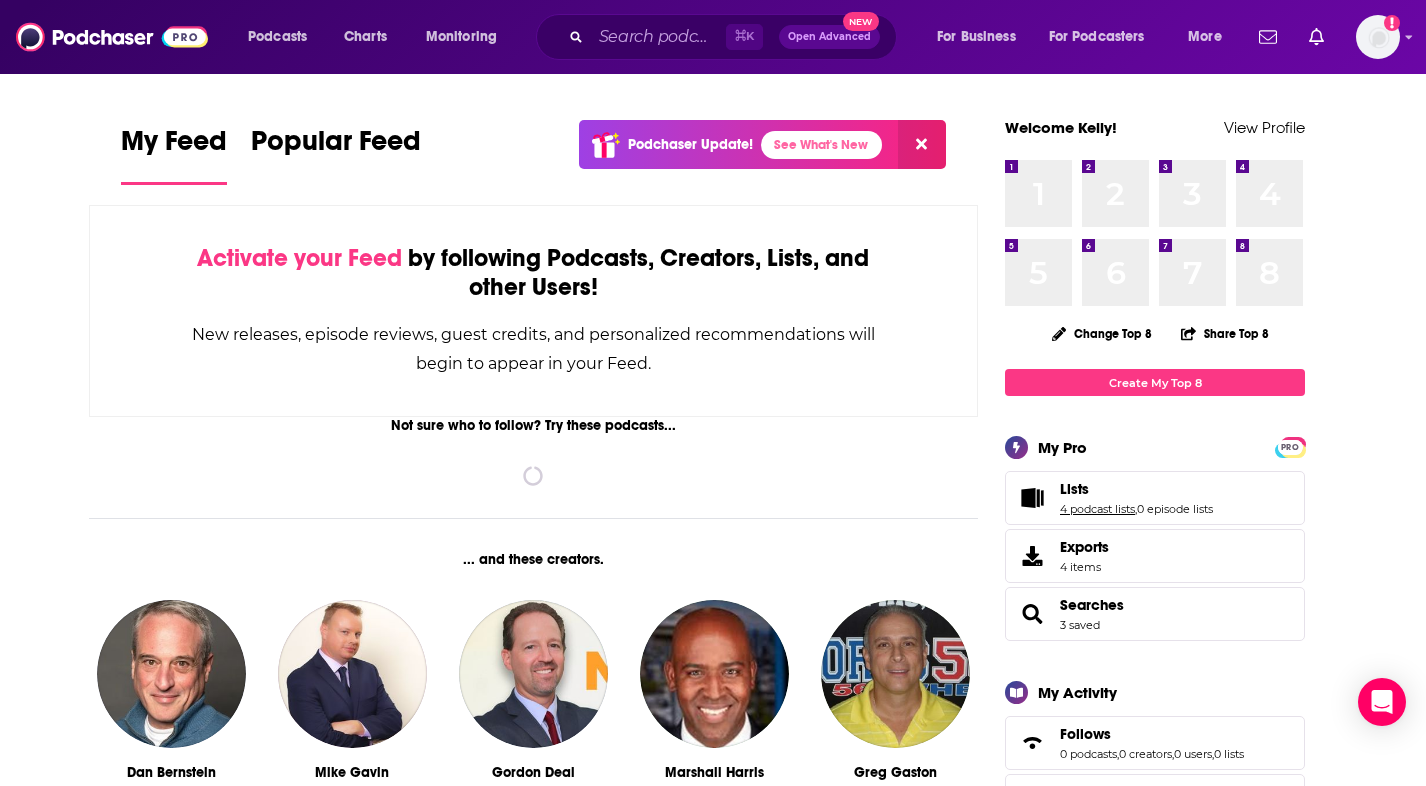 click on "4 podcast lists" at bounding box center (1097, 509) 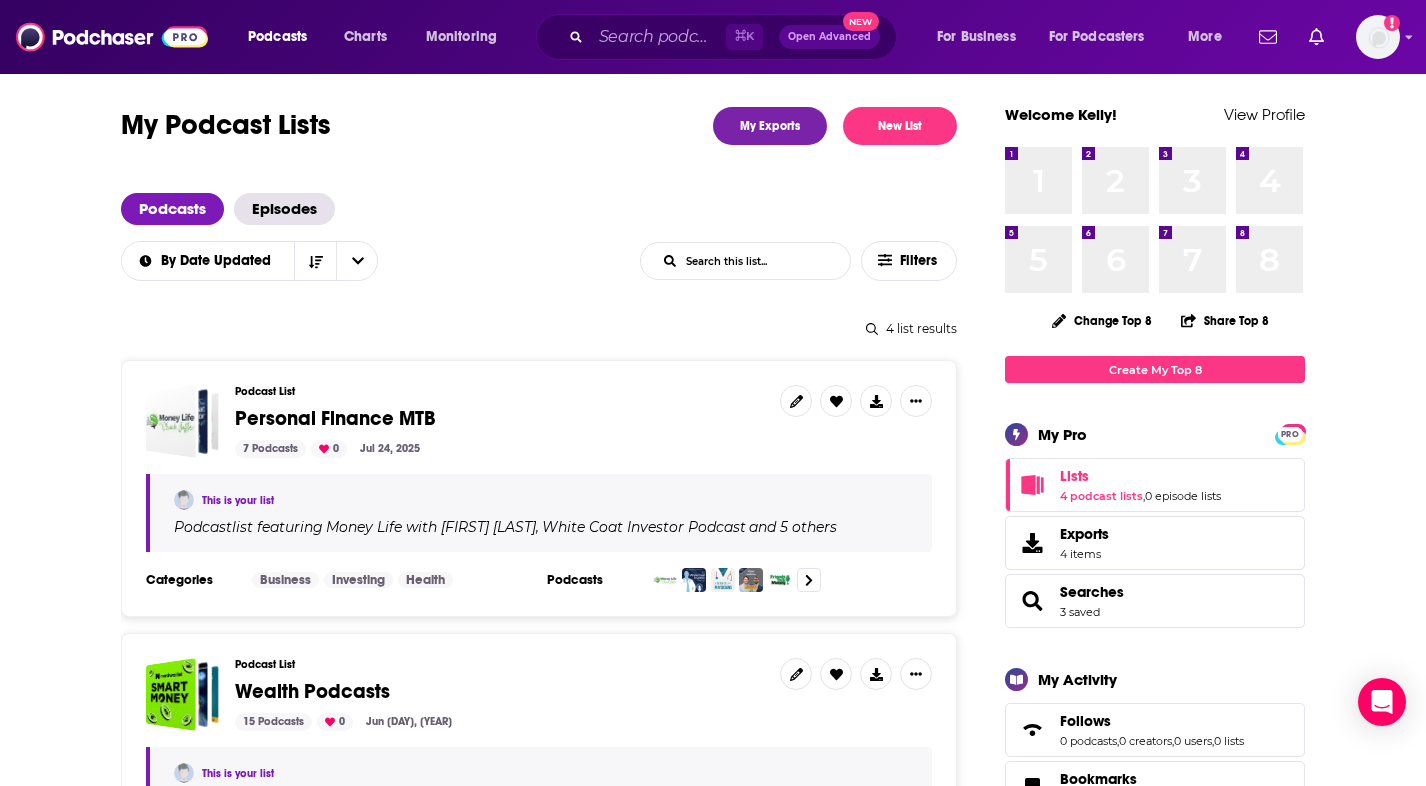 scroll, scrollTop: 0, scrollLeft: 0, axis: both 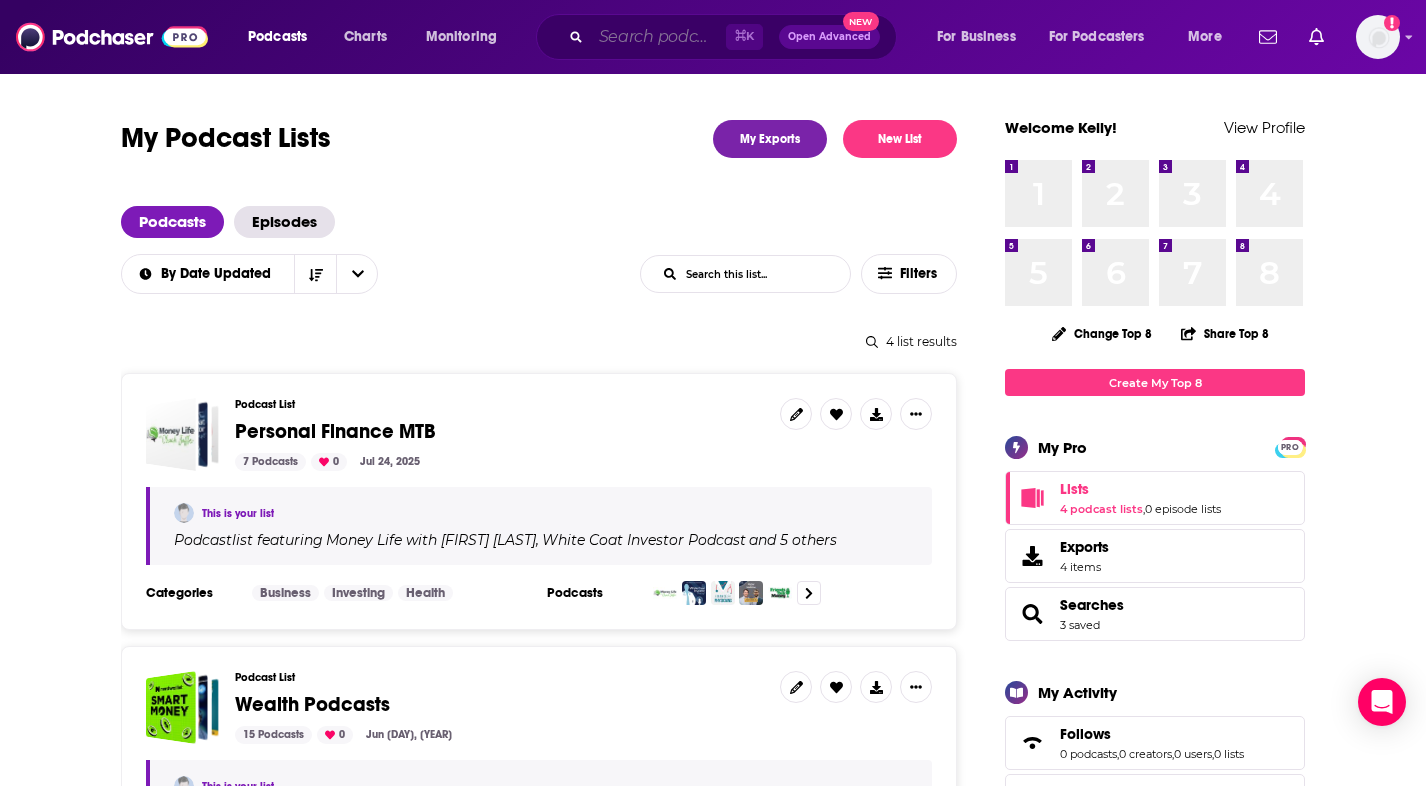 click at bounding box center (658, 37) 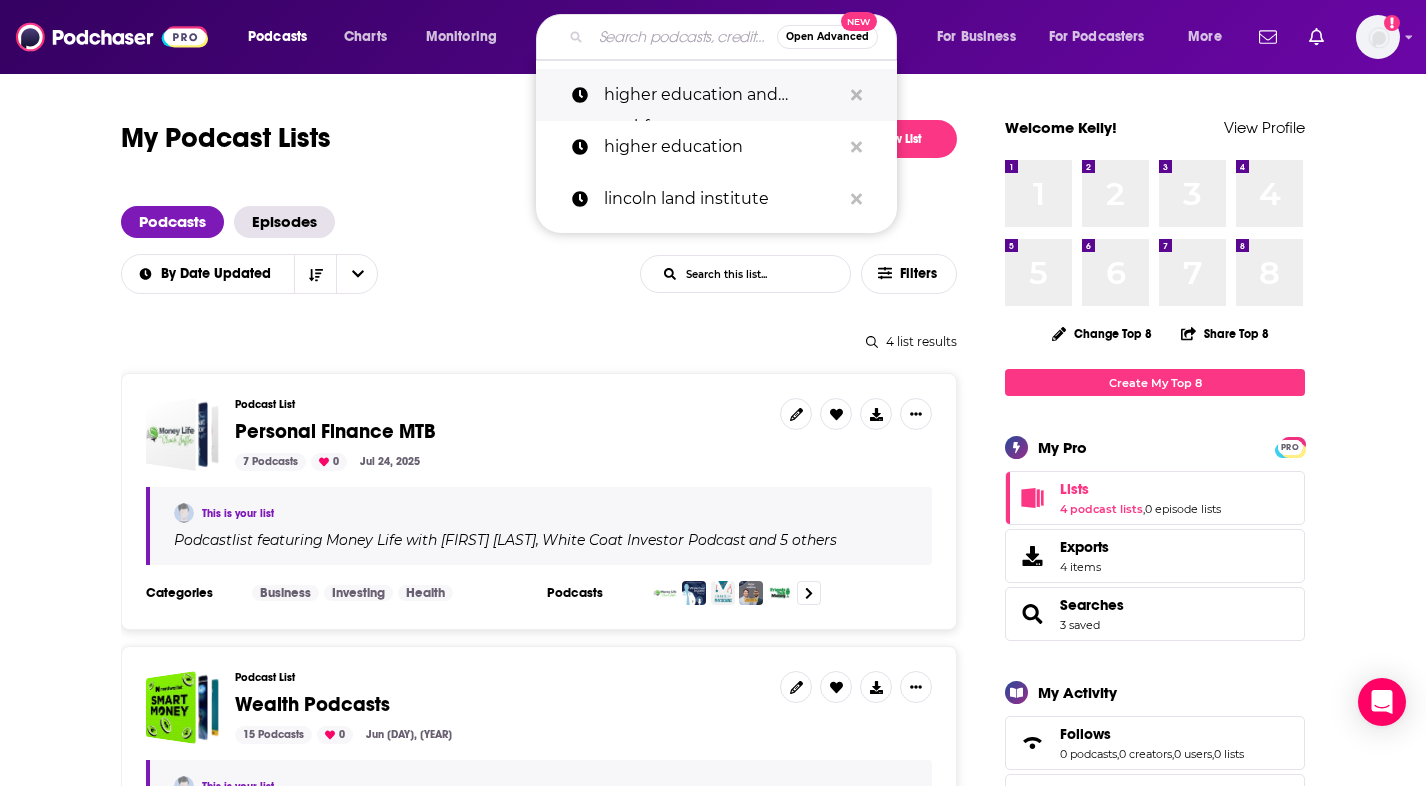 scroll, scrollTop: 8, scrollLeft: 0, axis: vertical 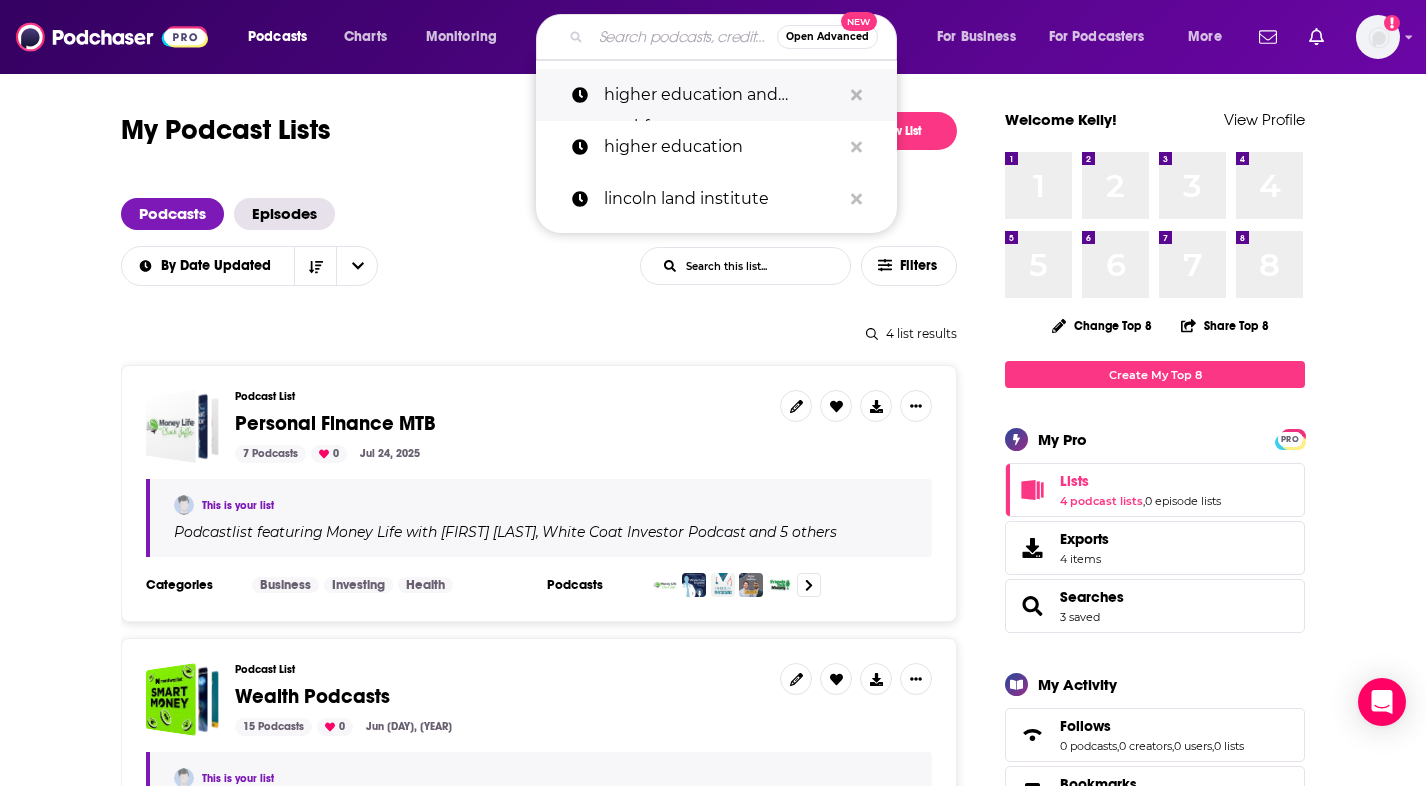 click on "higher education and workforce" at bounding box center [722, 95] 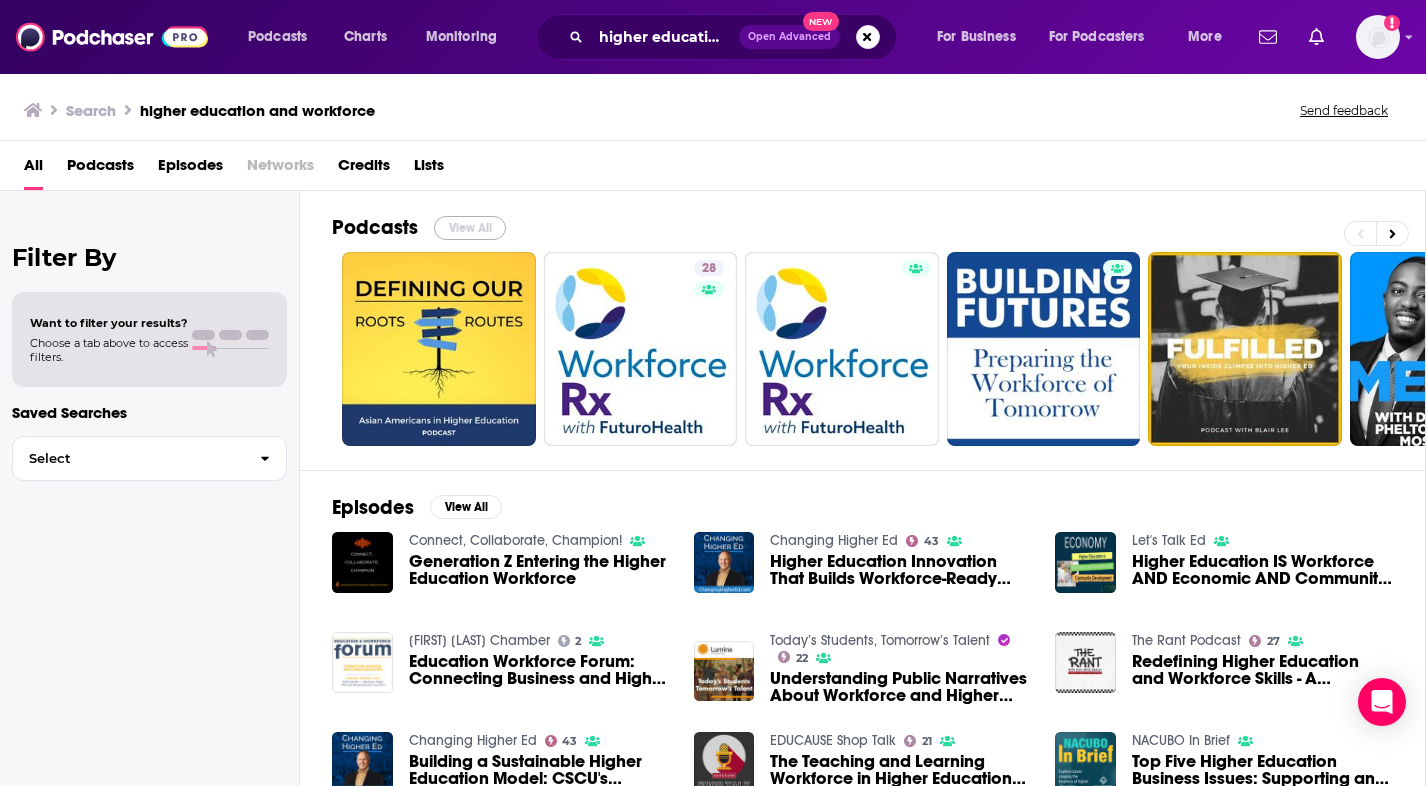 click on "View All" at bounding box center [470, 228] 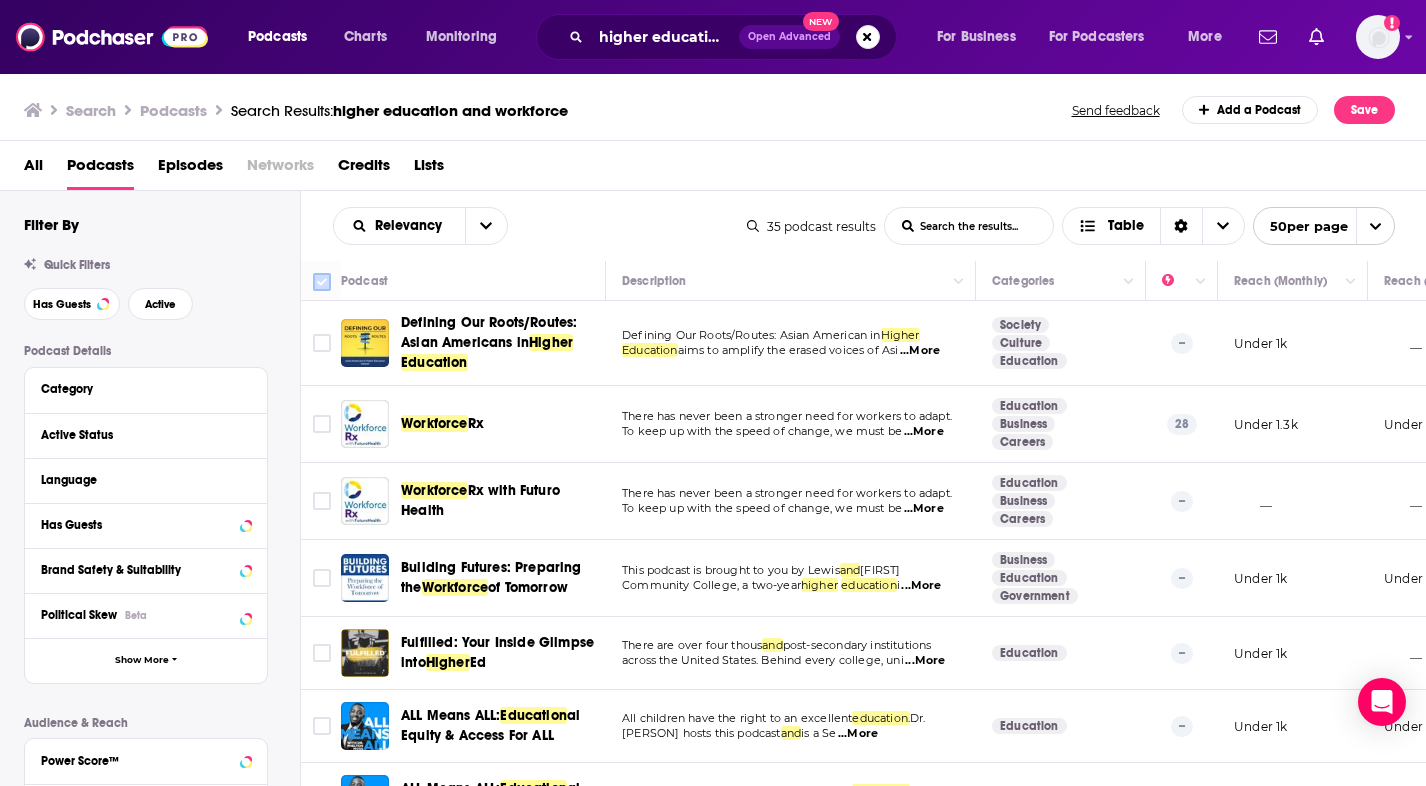 click at bounding box center [322, 282] 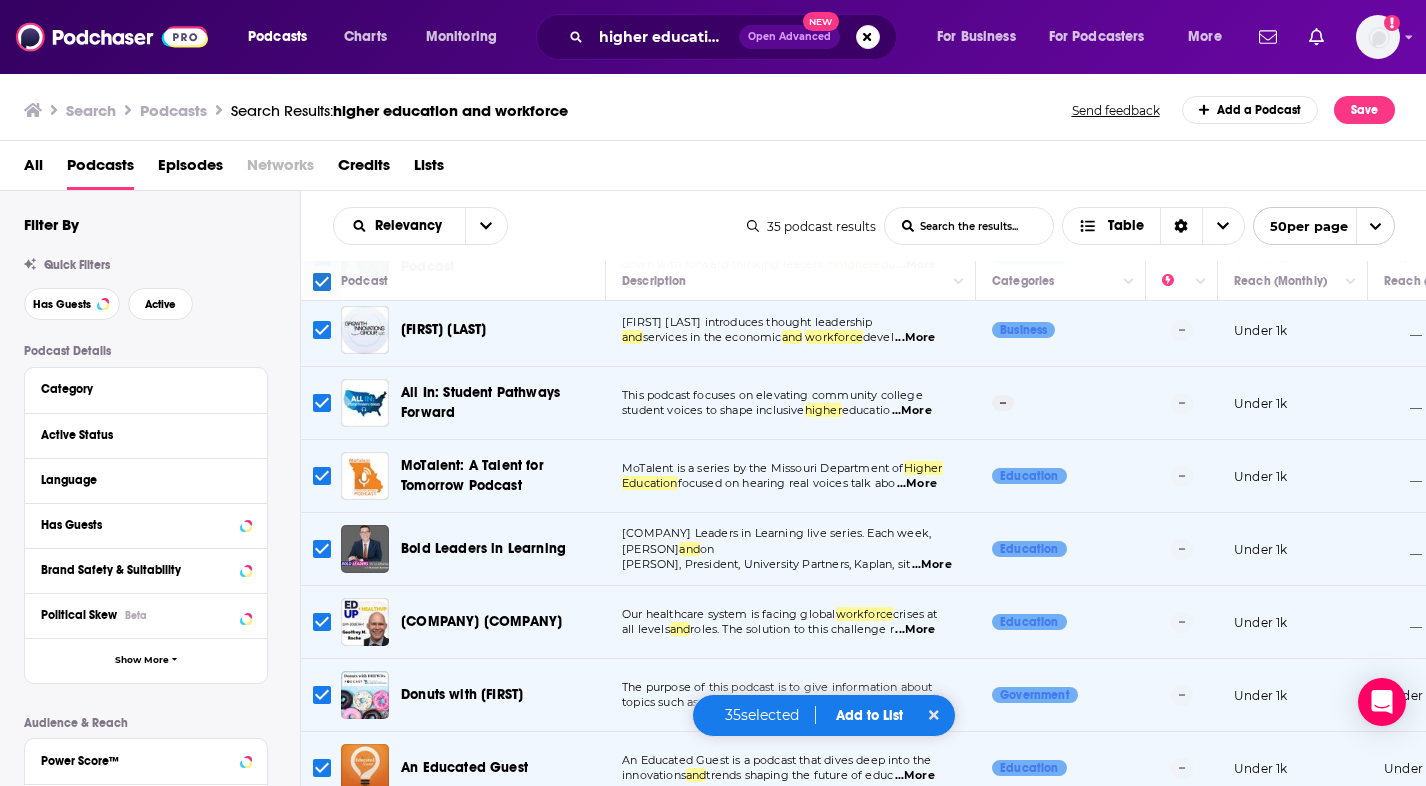 scroll, scrollTop: 620, scrollLeft: 4, axis: both 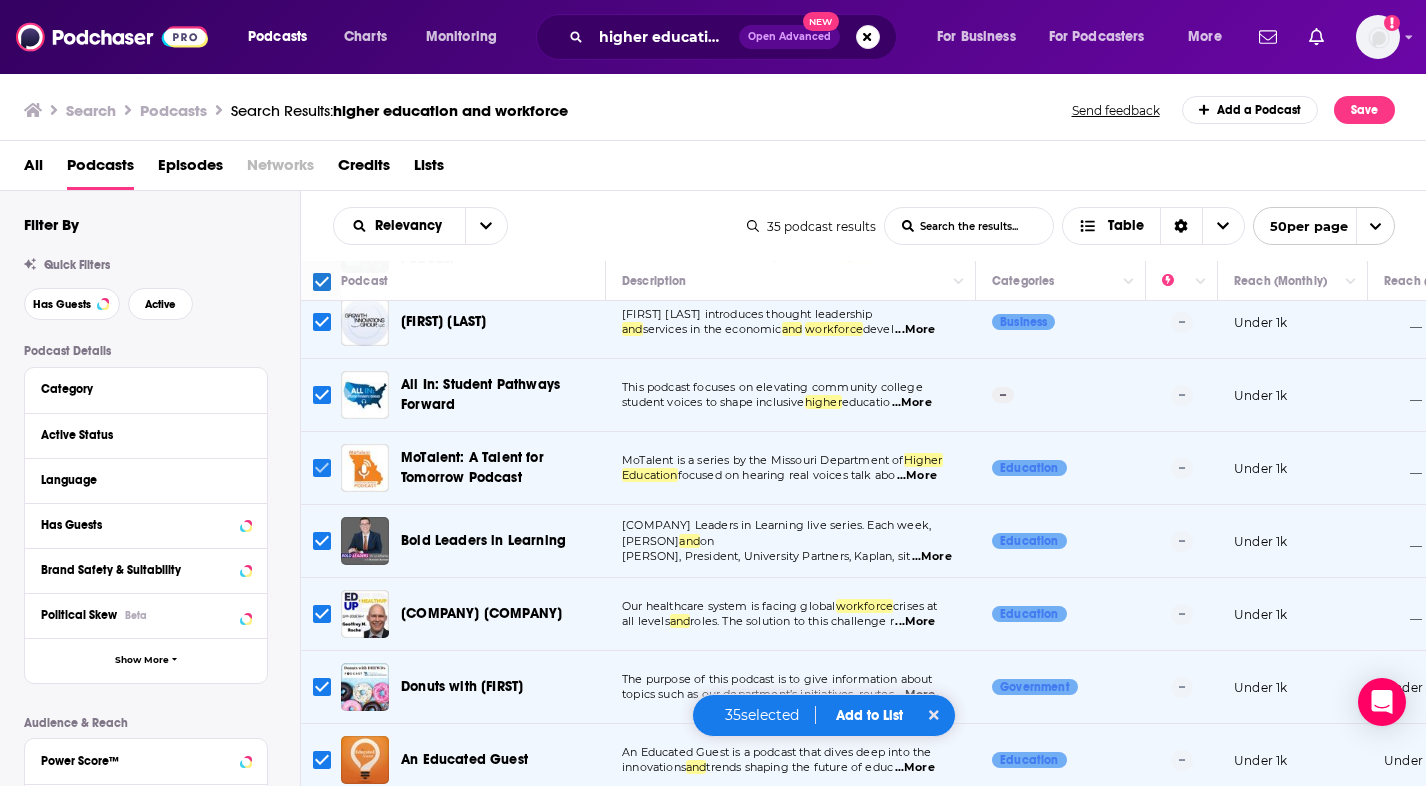 click at bounding box center (322, 468) 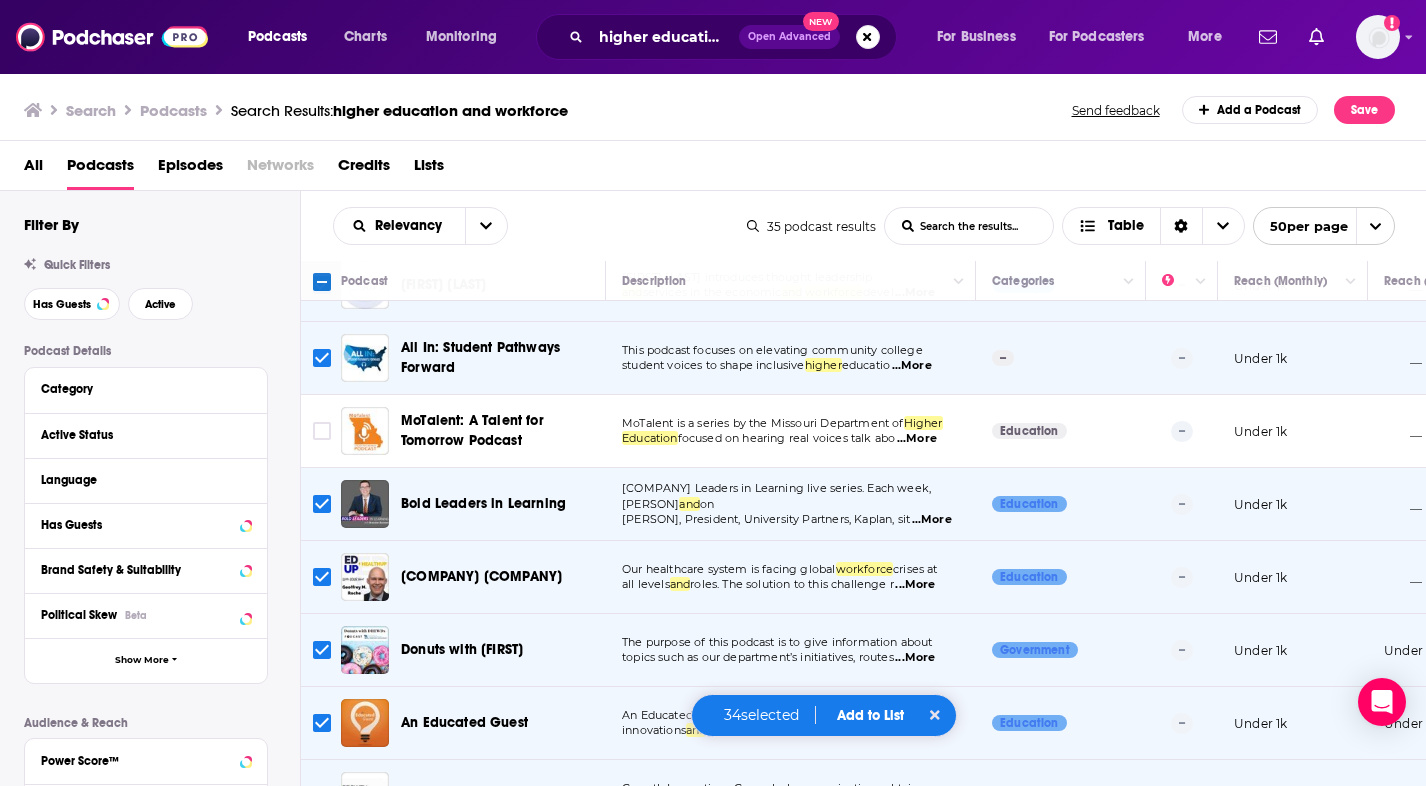 scroll, scrollTop: 671, scrollLeft: 0, axis: vertical 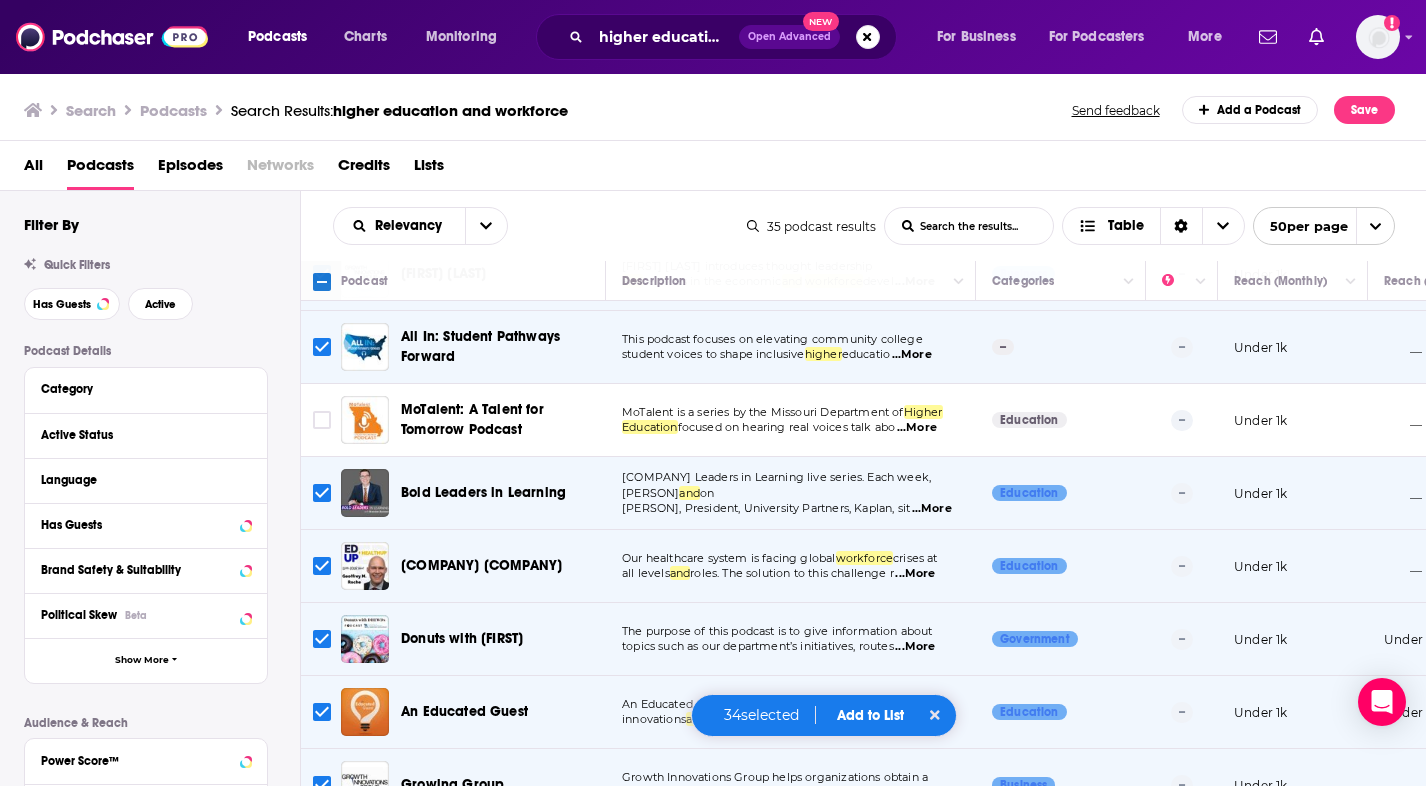 click on "...More" at bounding box center (932, 509) 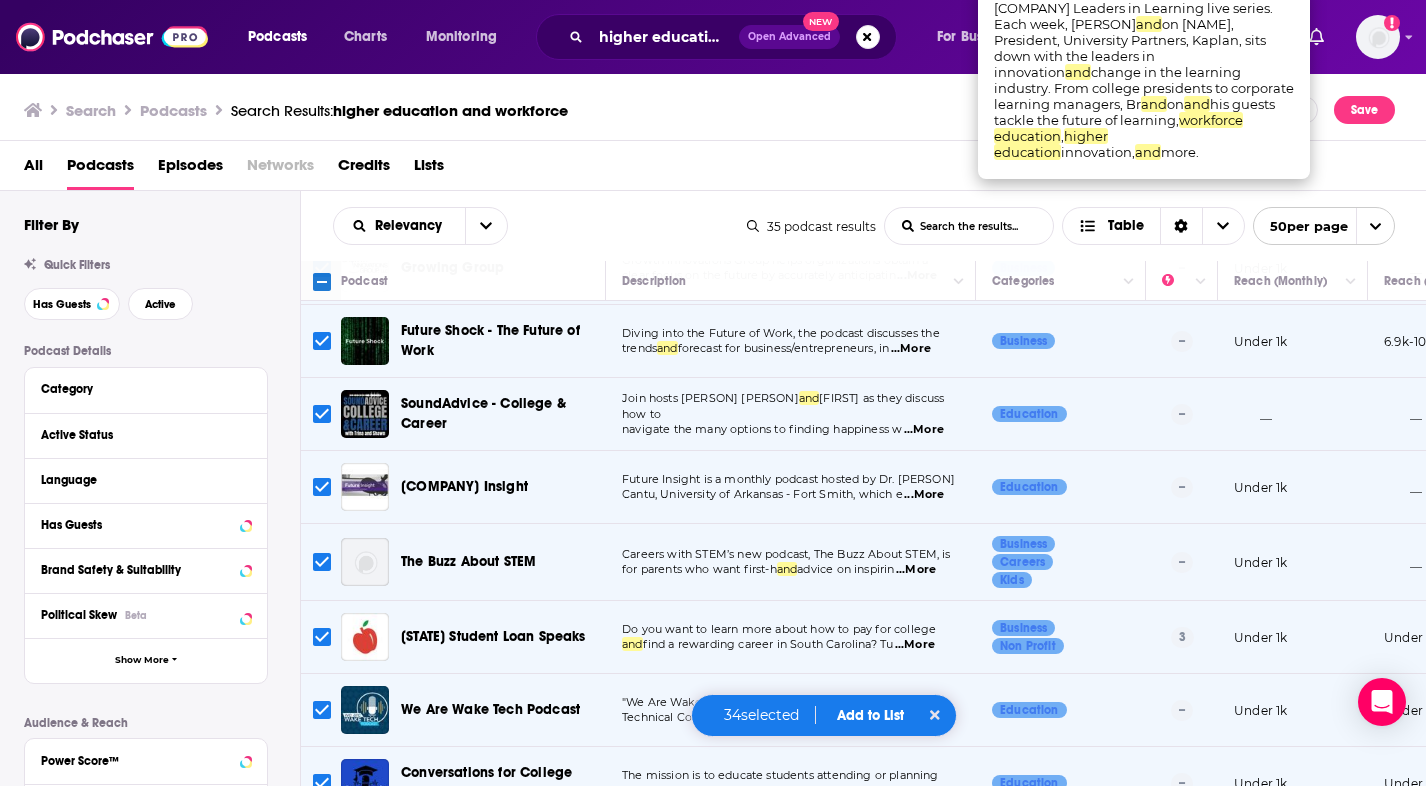 scroll, scrollTop: 1189, scrollLeft: 0, axis: vertical 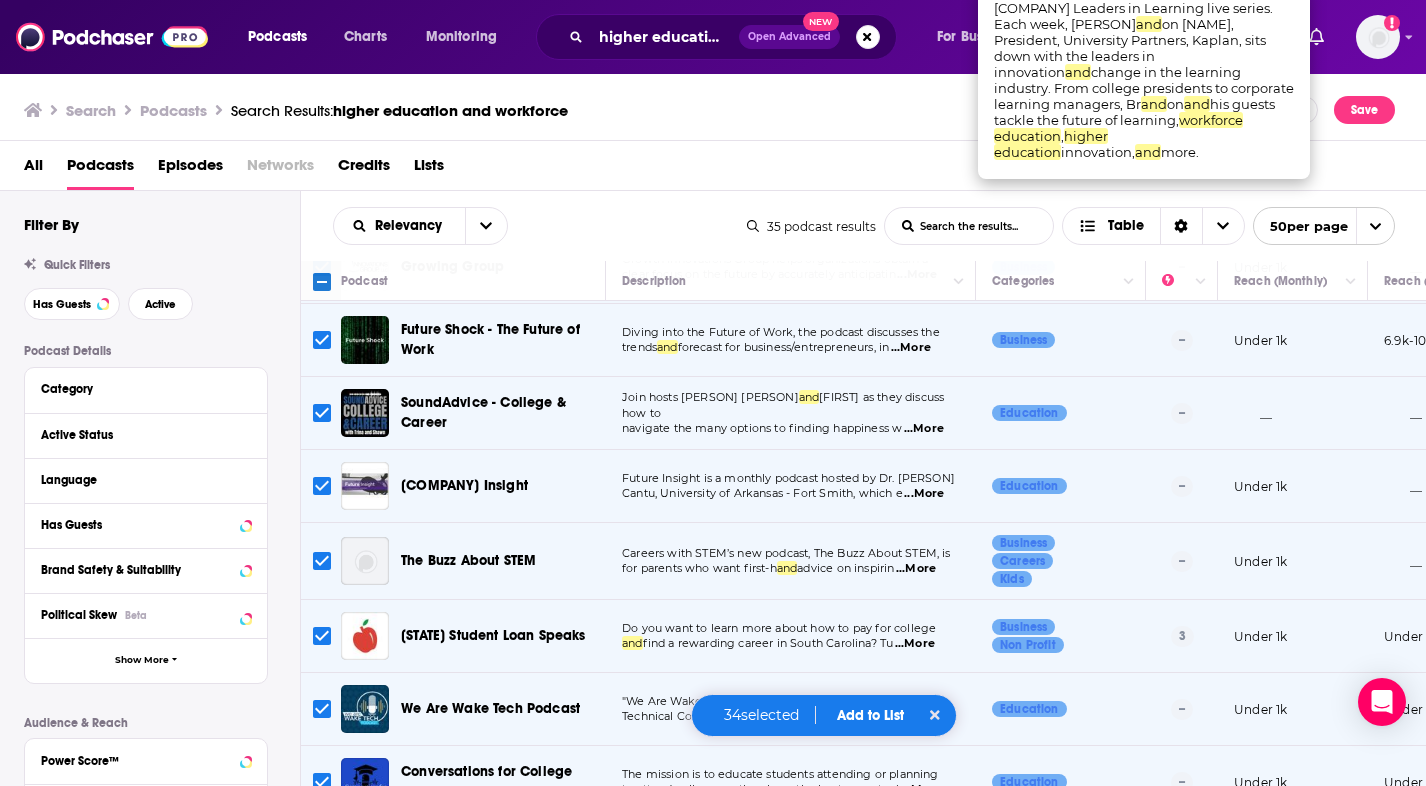 click at bounding box center (322, 486) 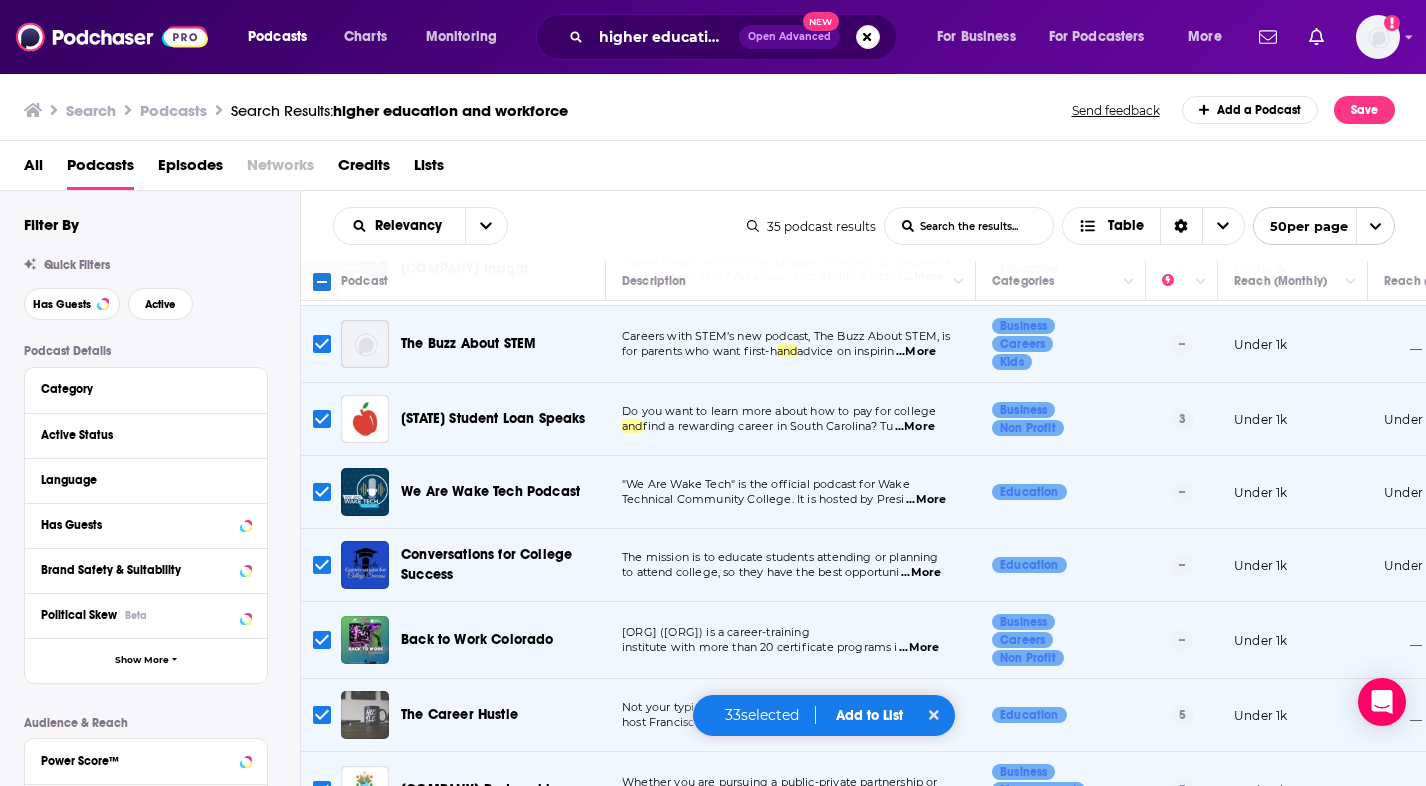 scroll, scrollTop: 1410, scrollLeft: 0, axis: vertical 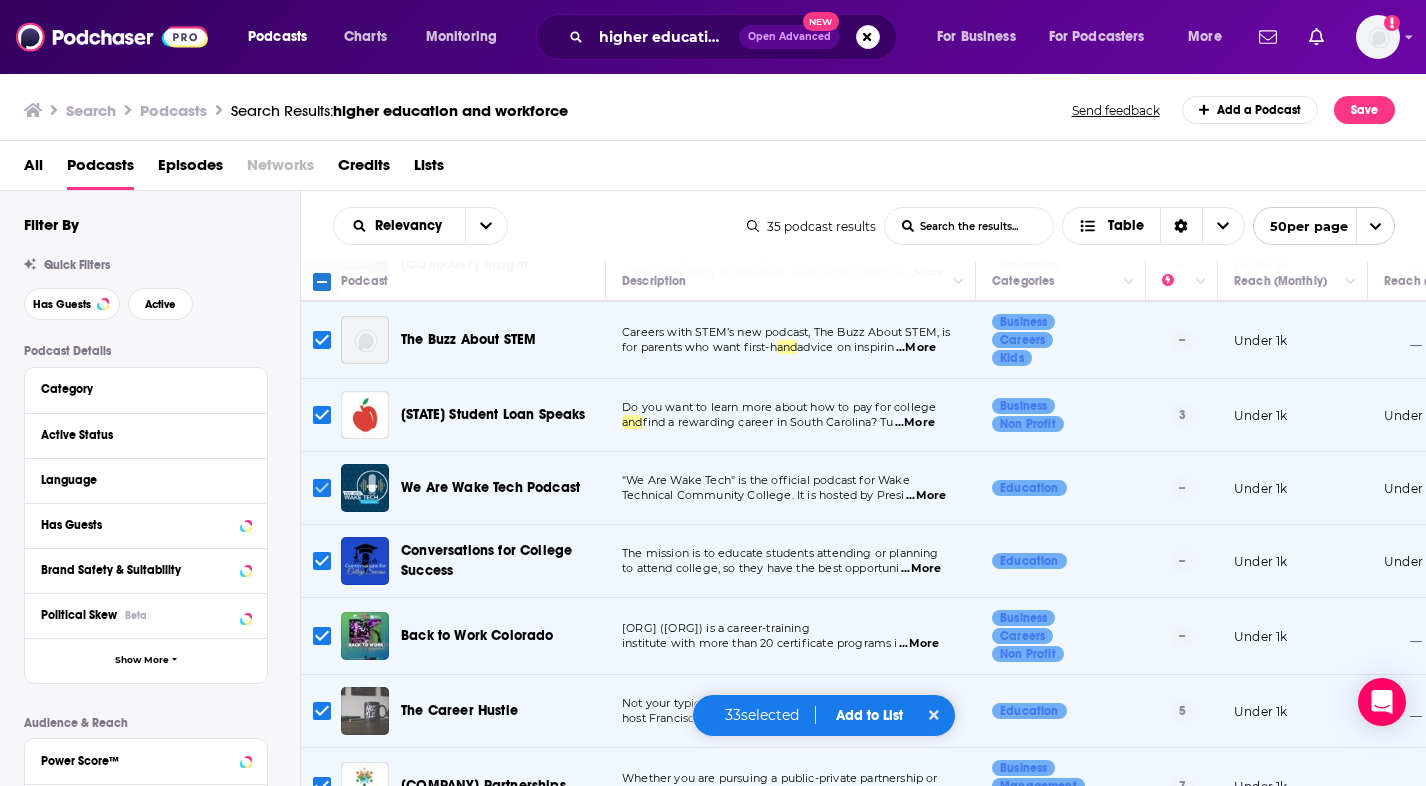click at bounding box center (322, 488) 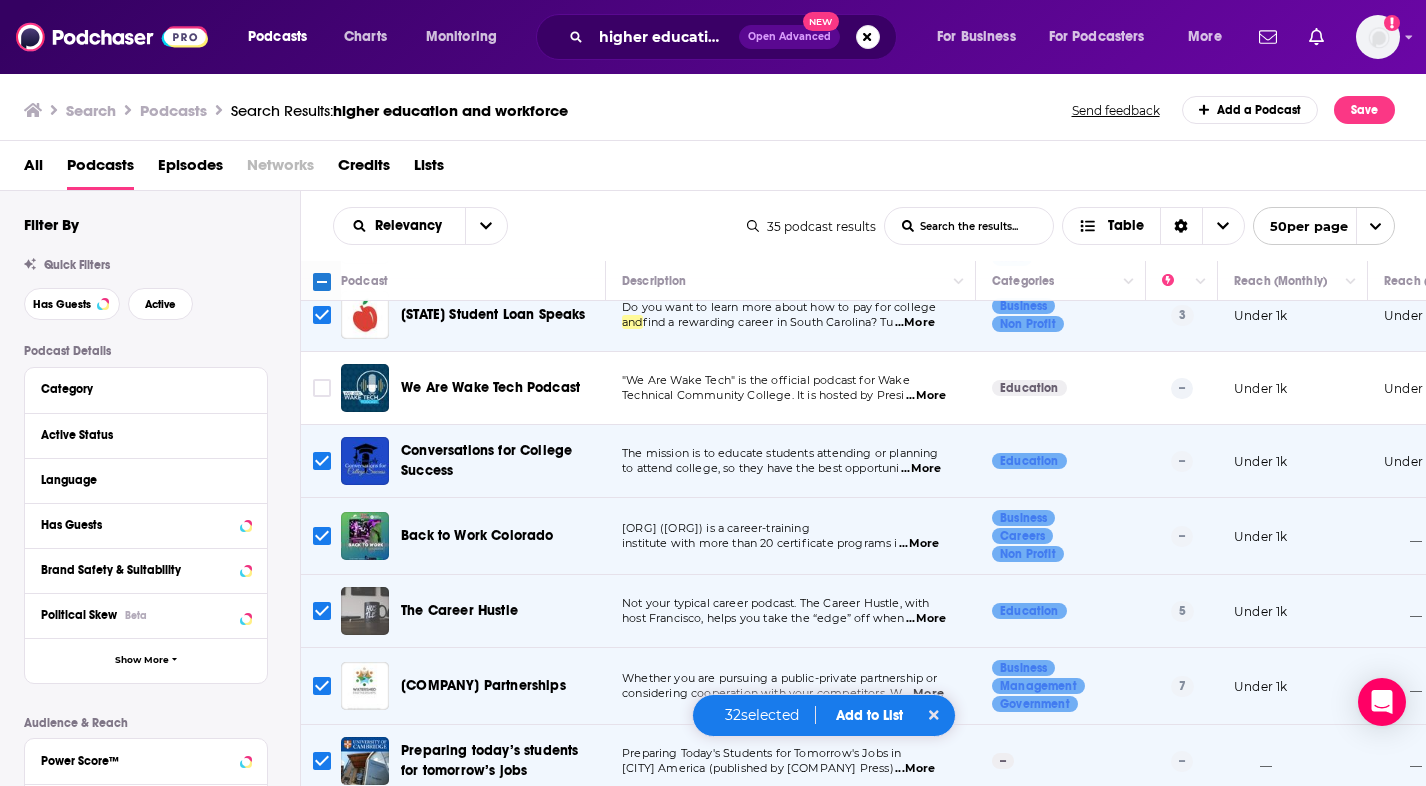 scroll, scrollTop: 1513, scrollLeft: 0, axis: vertical 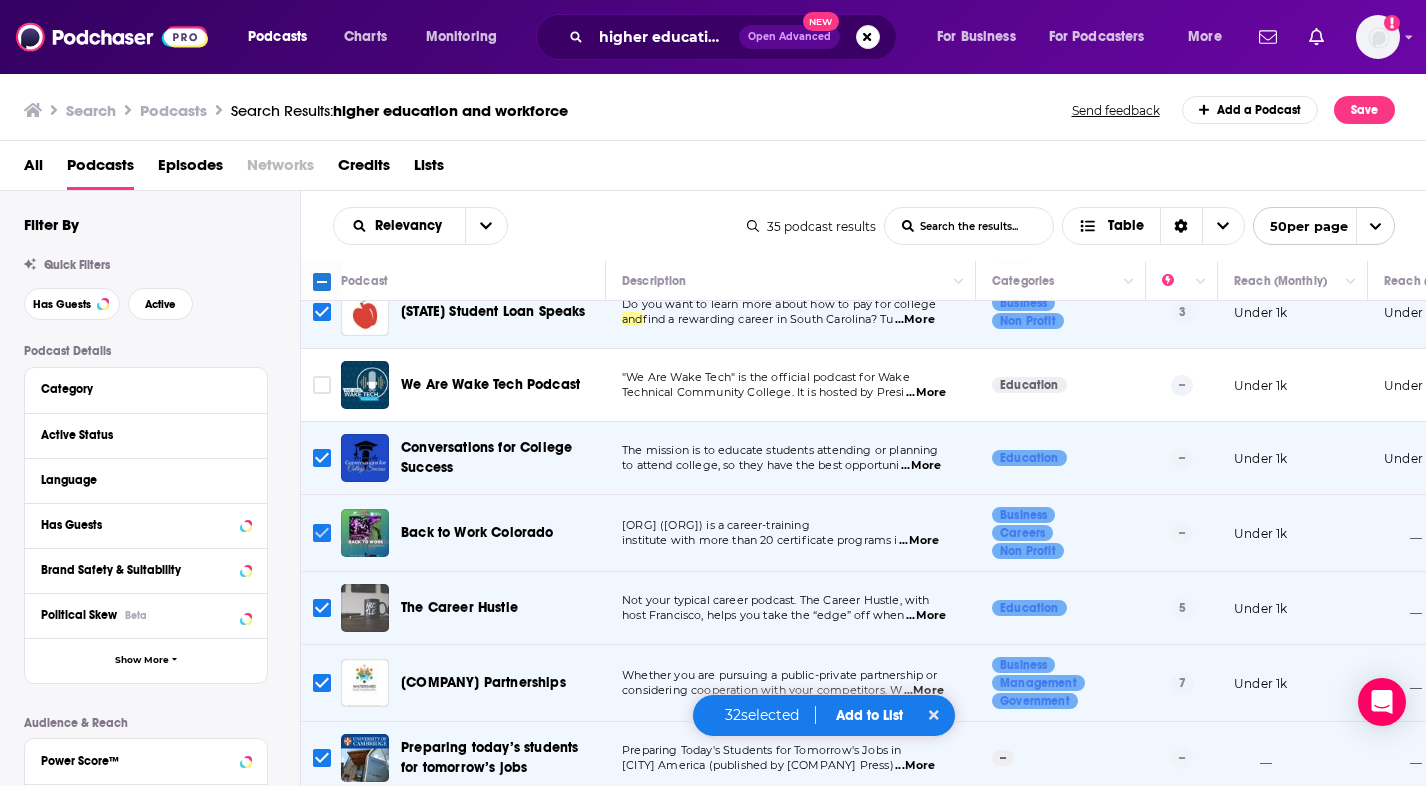 click at bounding box center [322, 533] 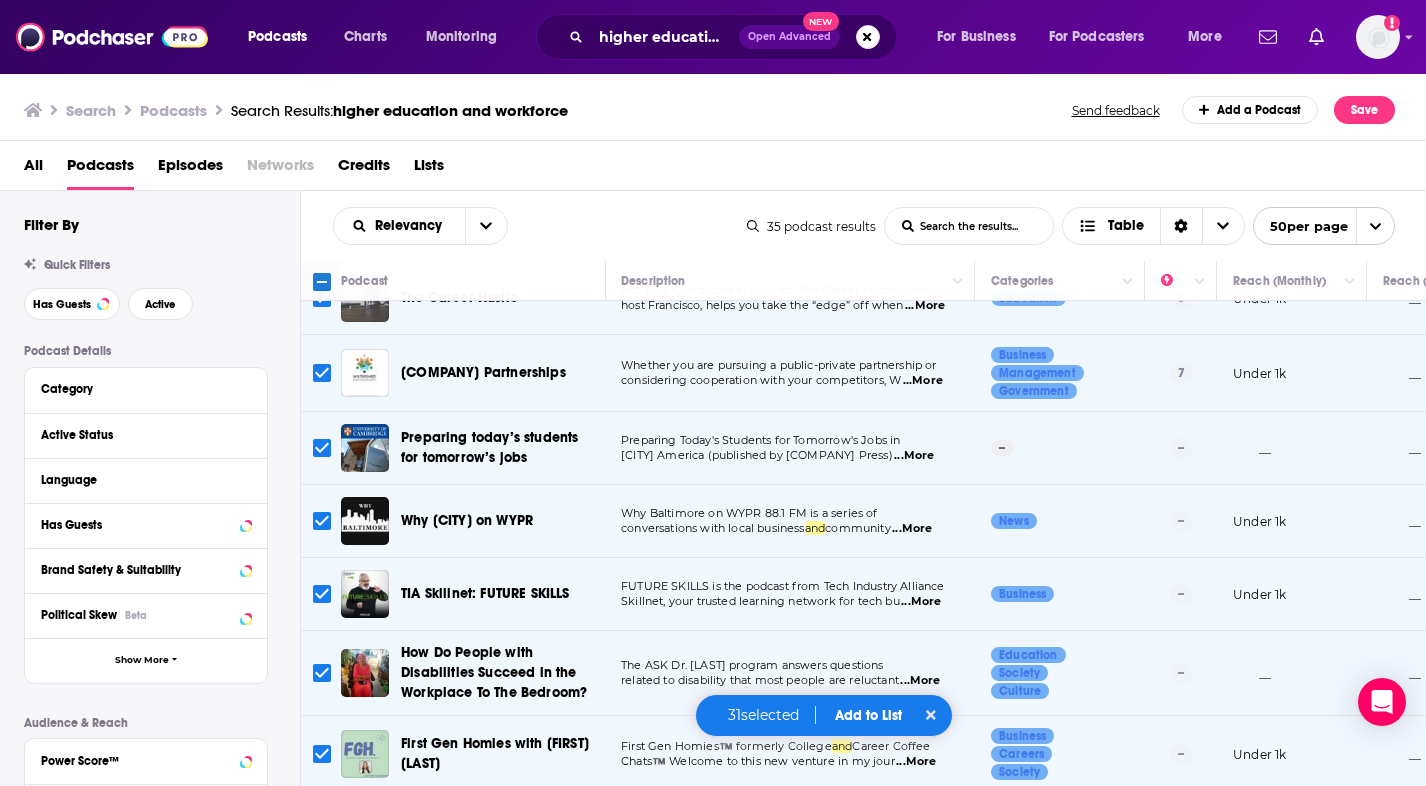scroll, scrollTop: 1844, scrollLeft: 1, axis: both 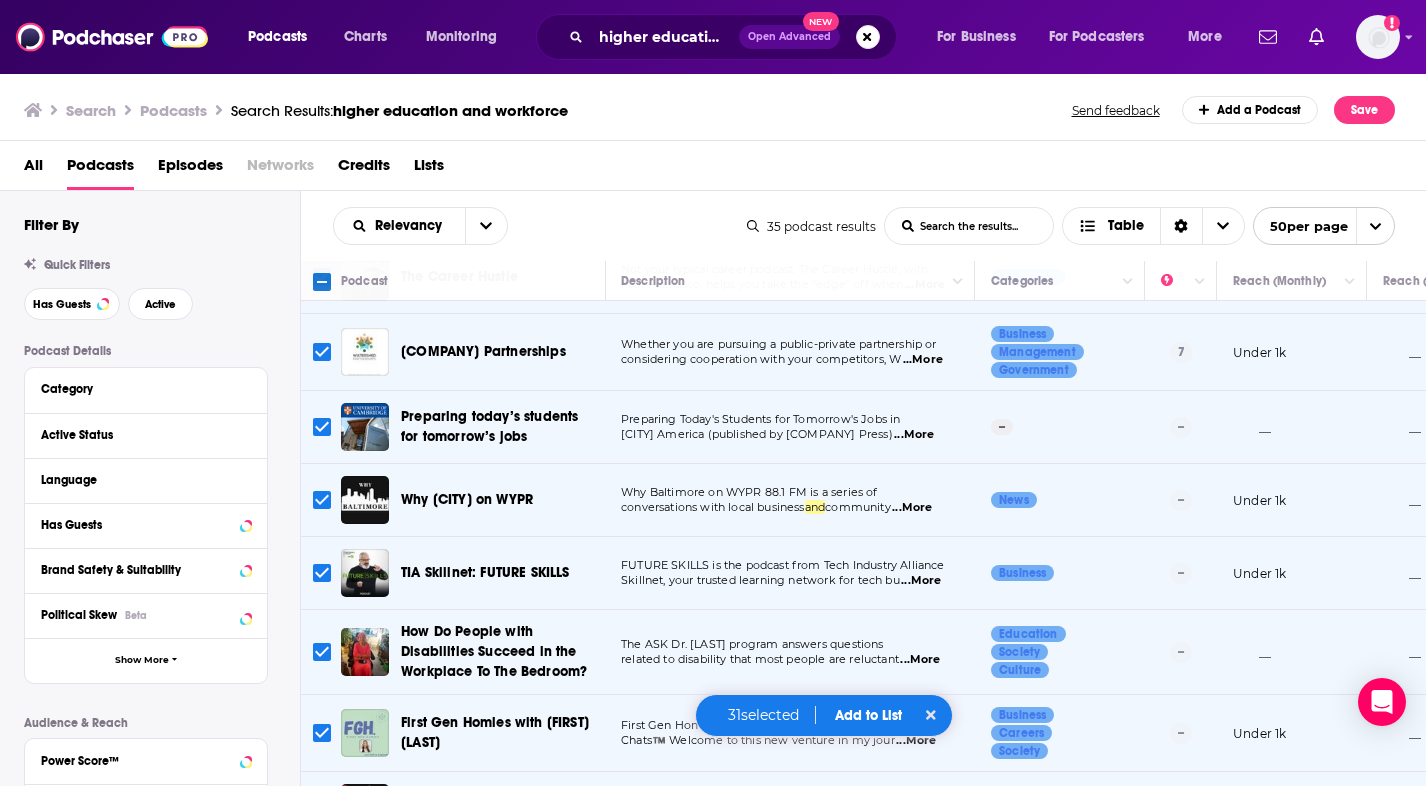 click at bounding box center [322, 500] 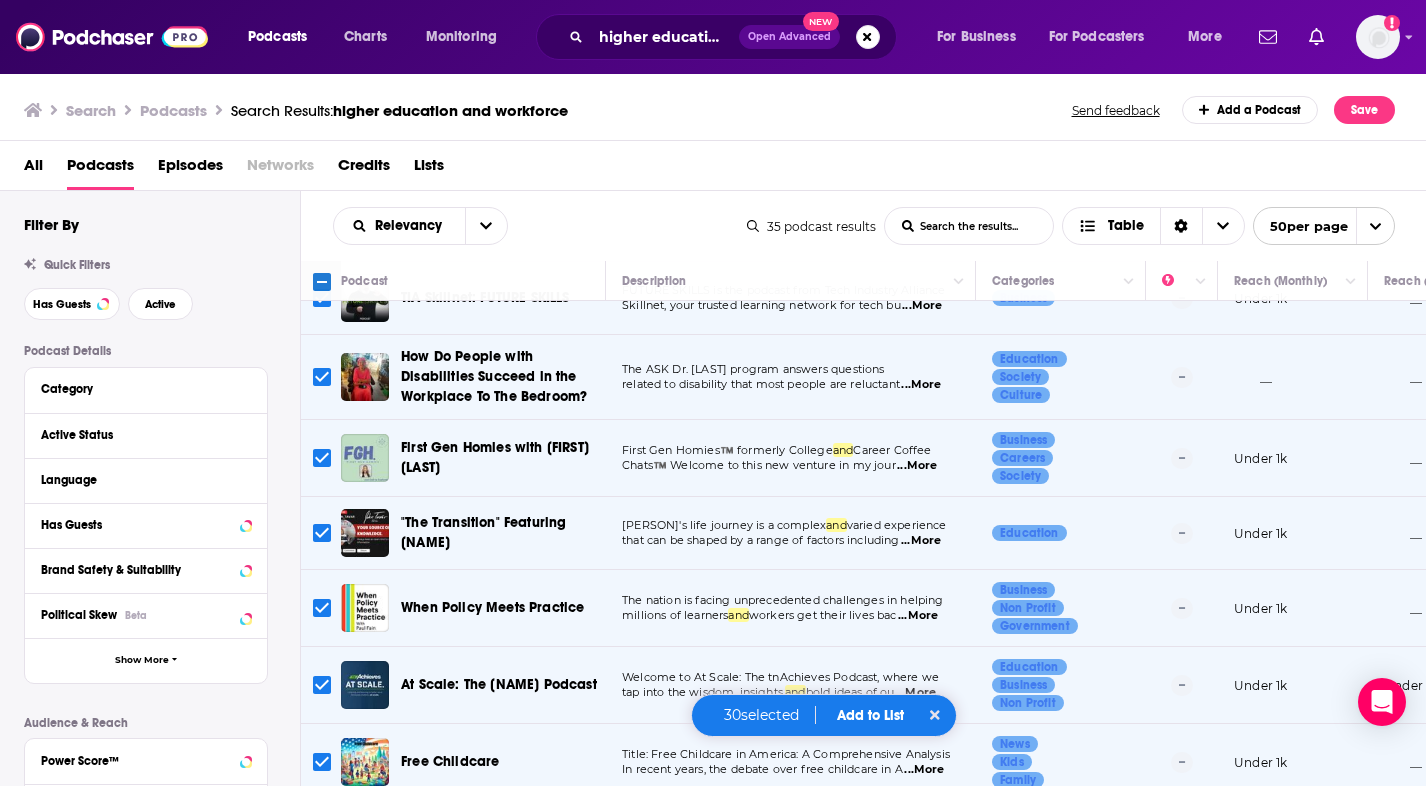scroll, scrollTop: 2133, scrollLeft: 0, axis: vertical 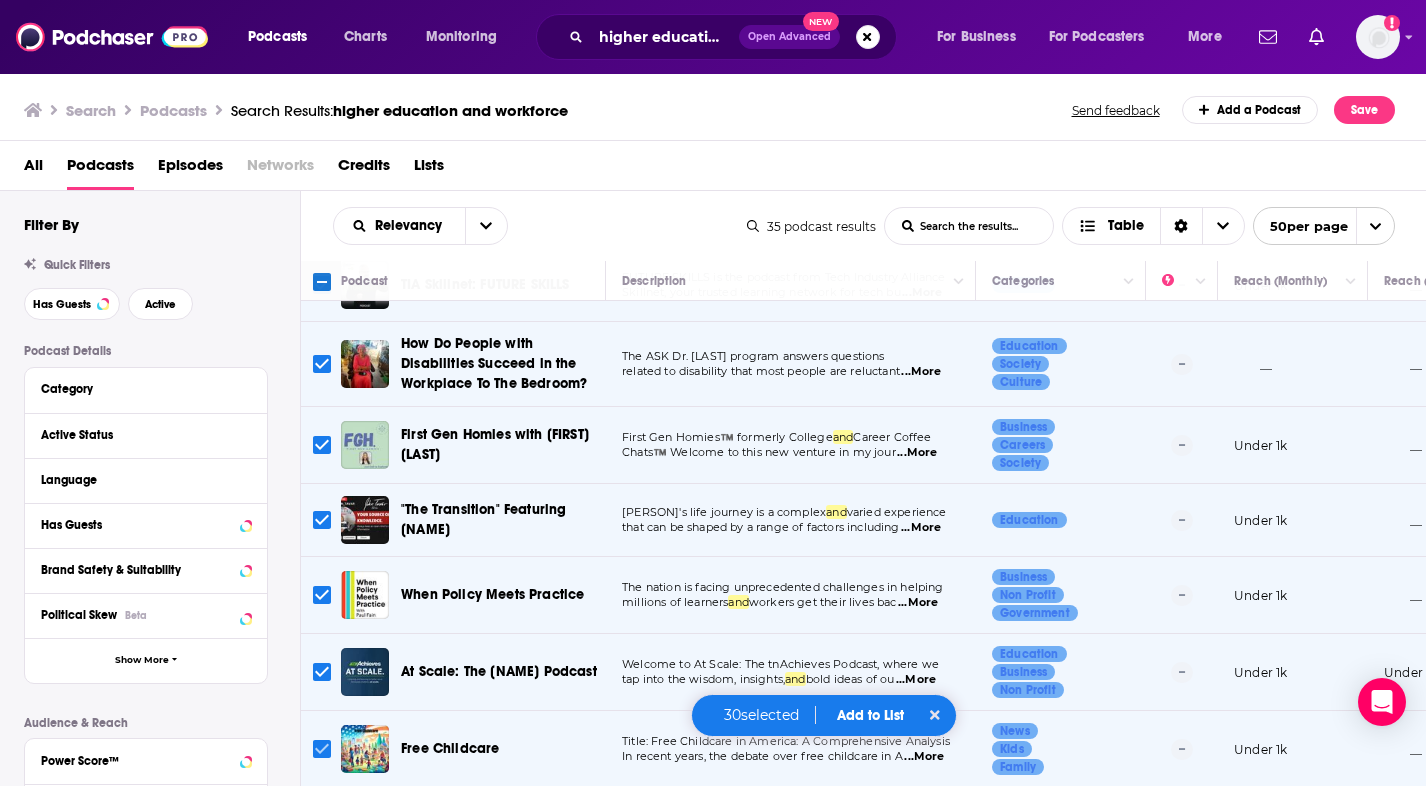click at bounding box center [322, 749] 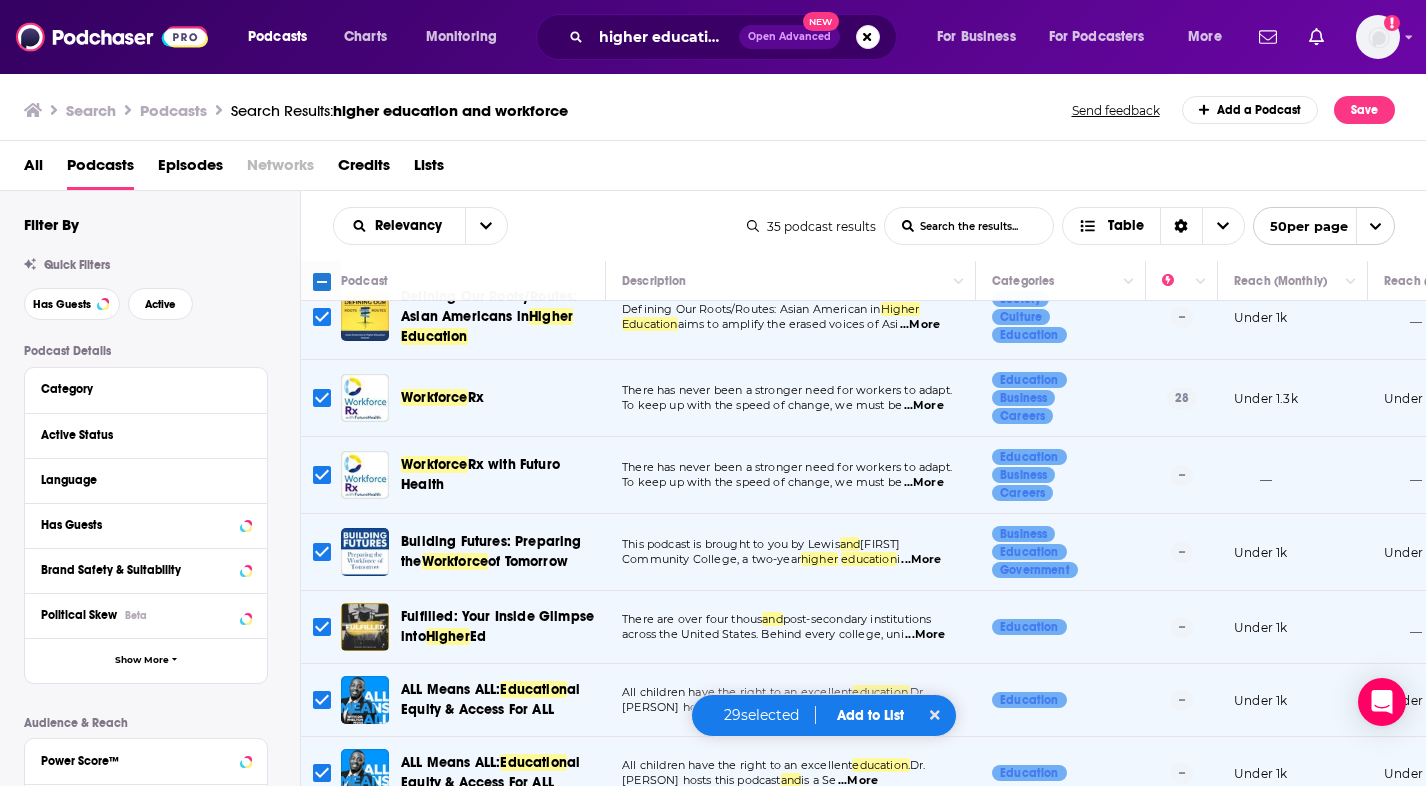 scroll, scrollTop: 0, scrollLeft: 0, axis: both 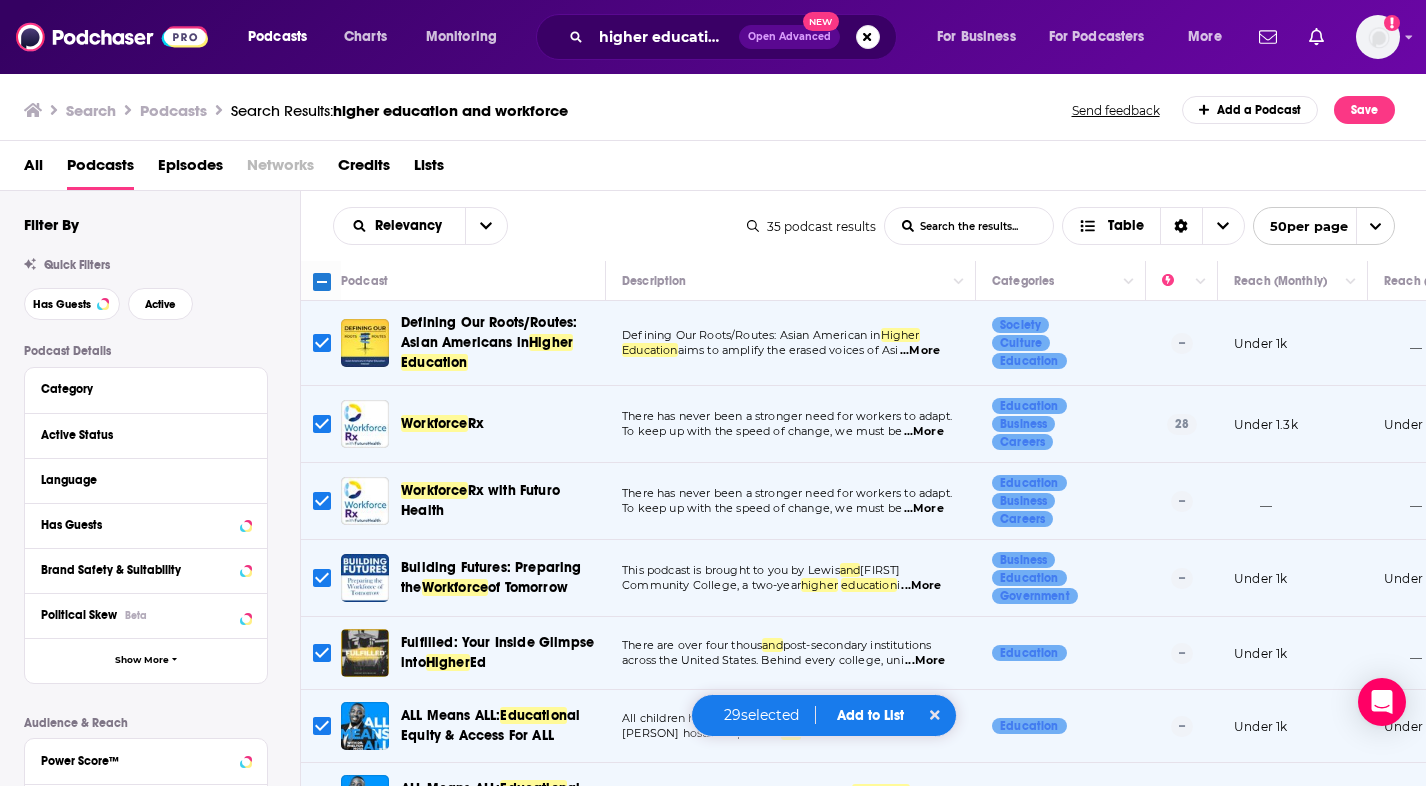 click on "29 selected Add to List" at bounding box center [824, 715] 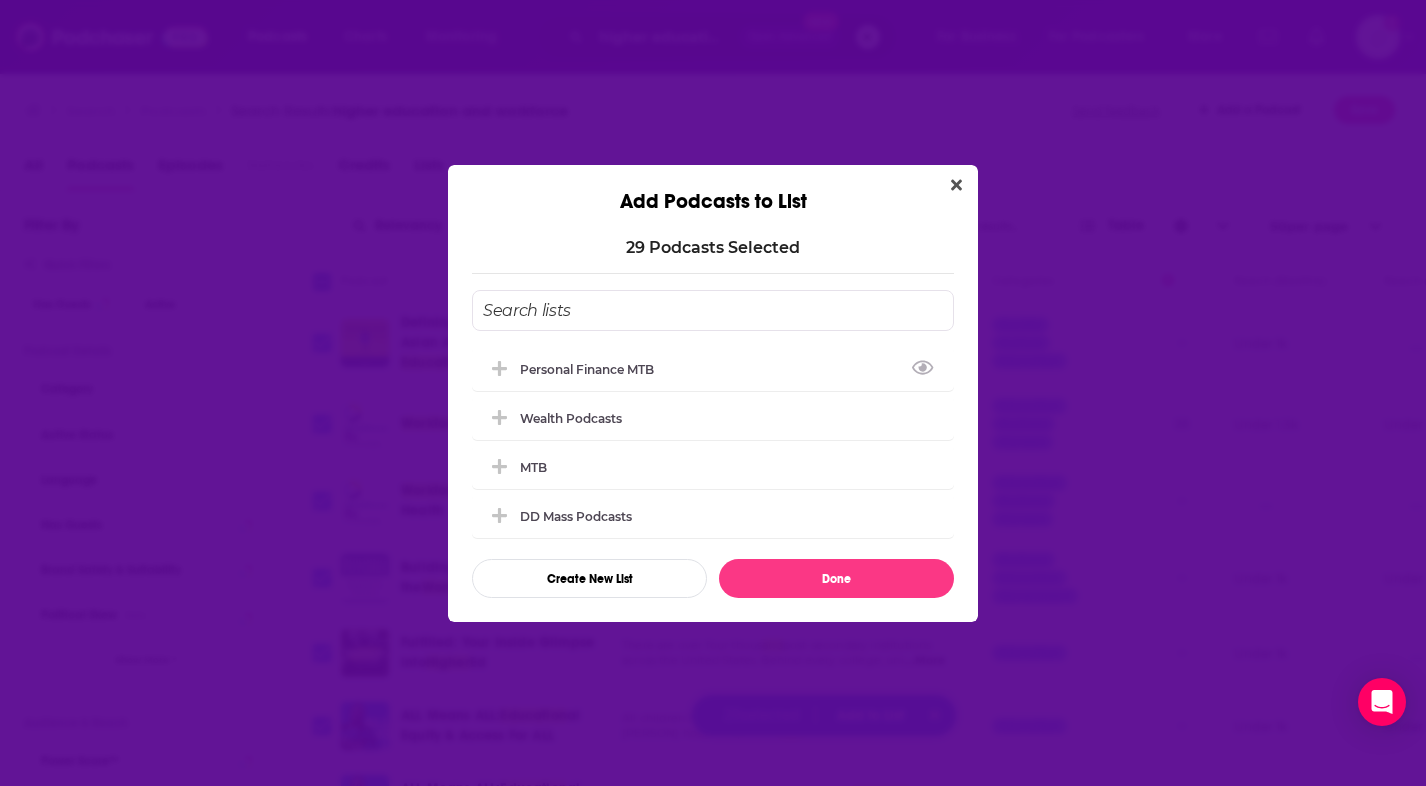 click at bounding box center (713, 310) 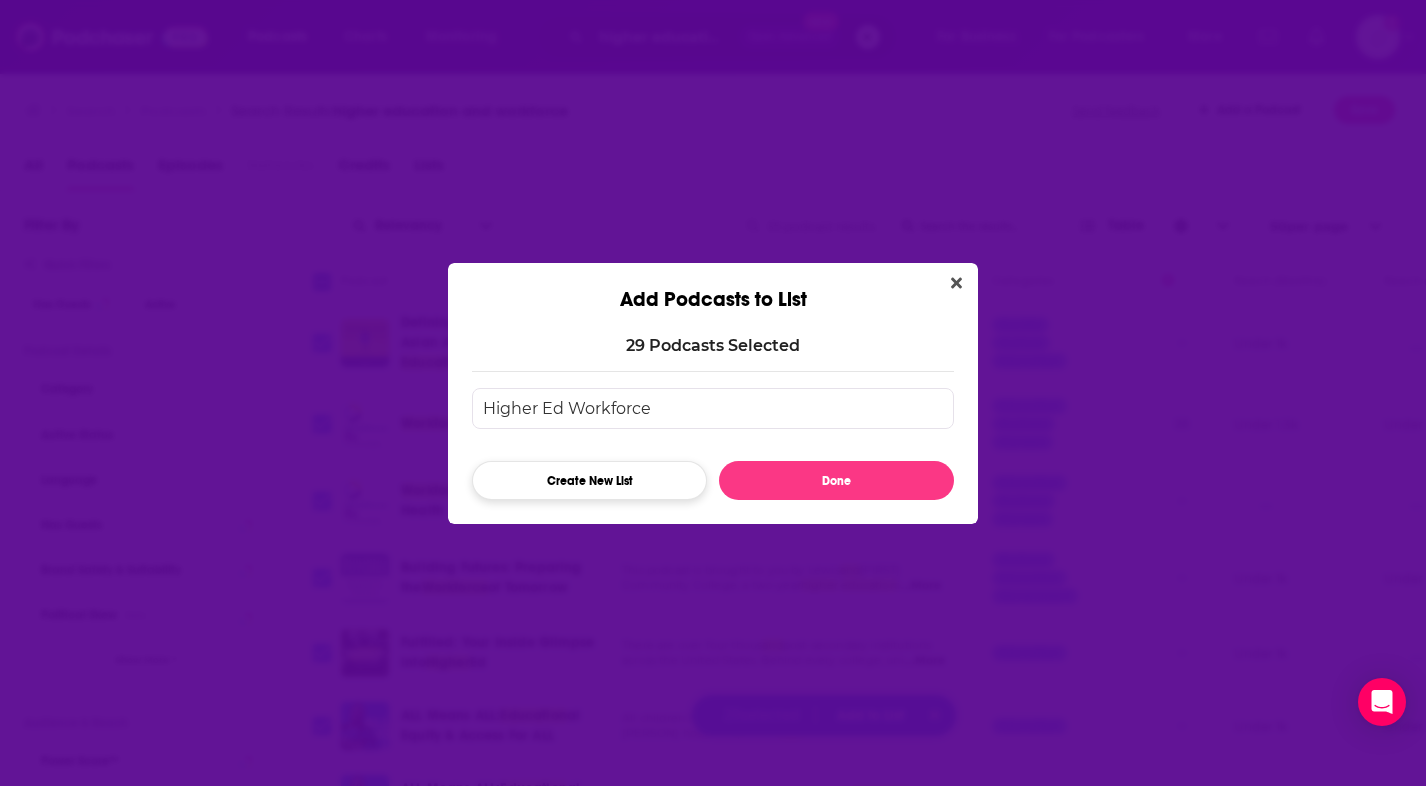 type on "Higher Ed Workforce" 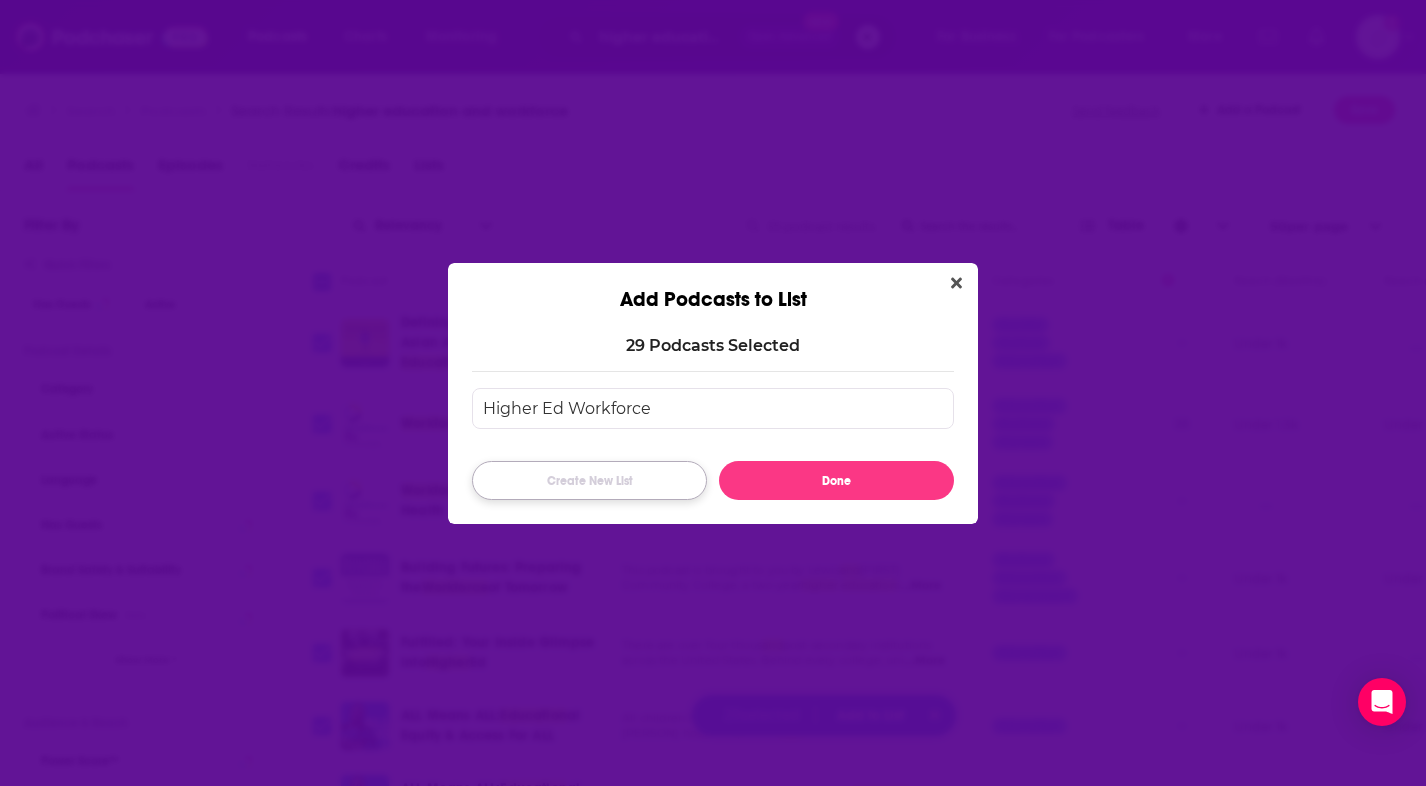 click on "Create New List" at bounding box center (589, 480) 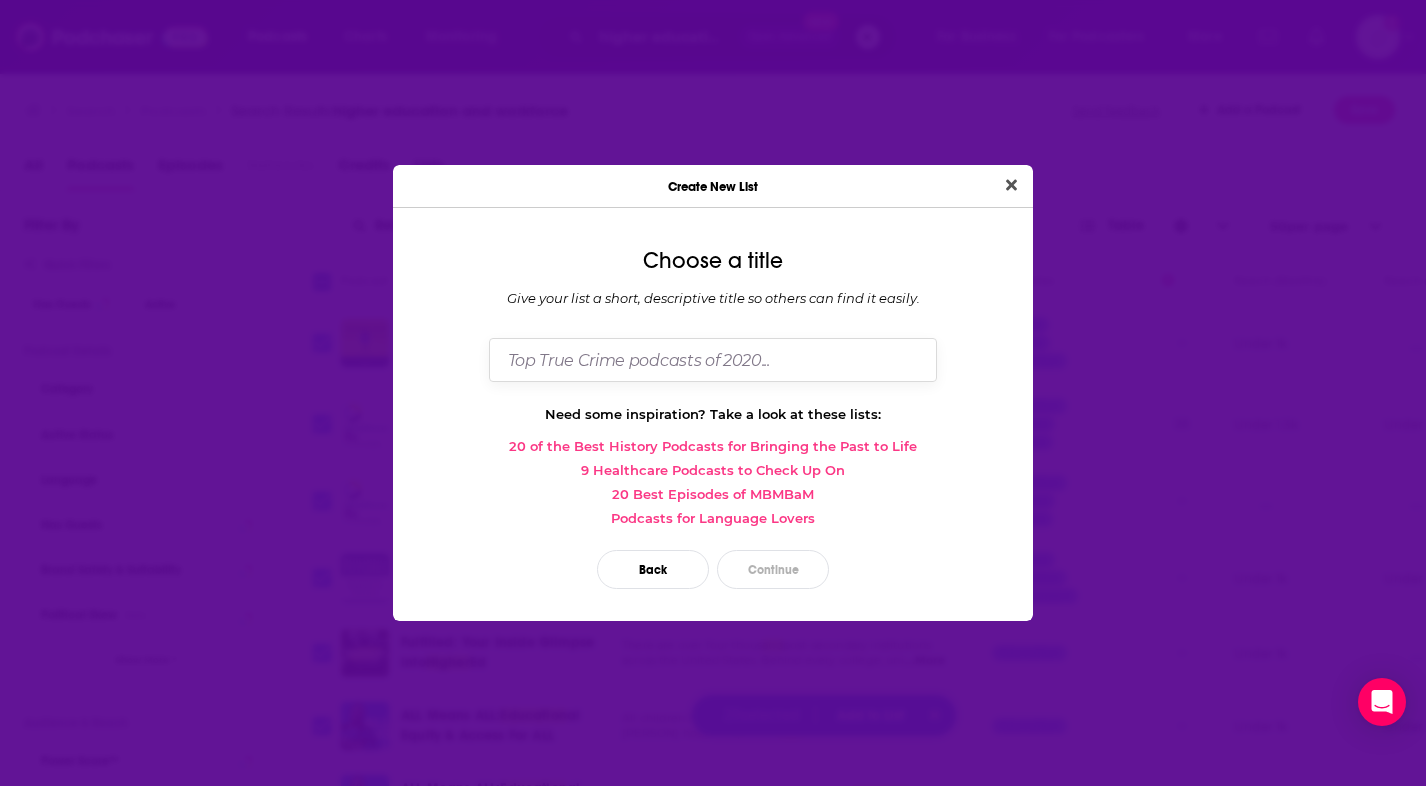 click at bounding box center [713, 359] 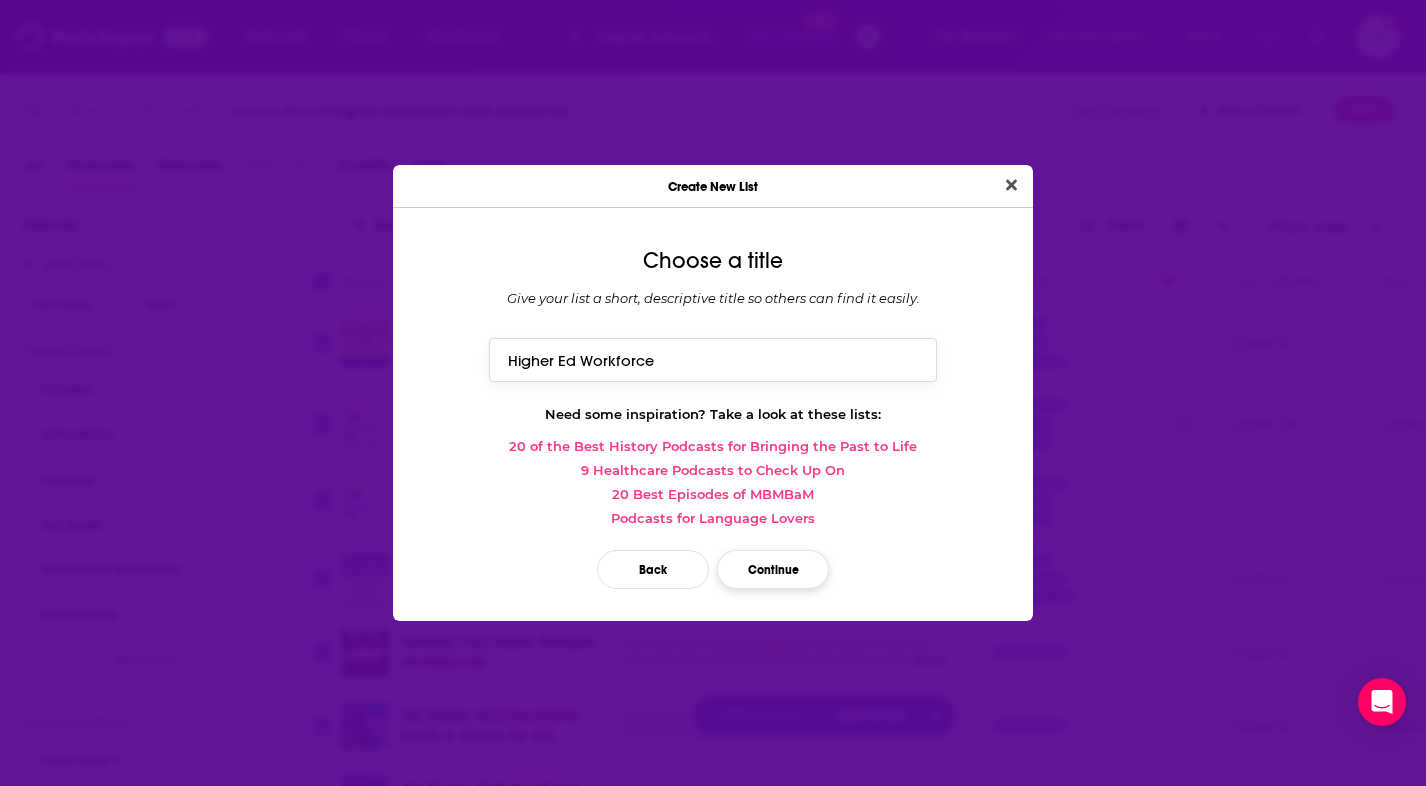 type on "Higher Ed Workforce" 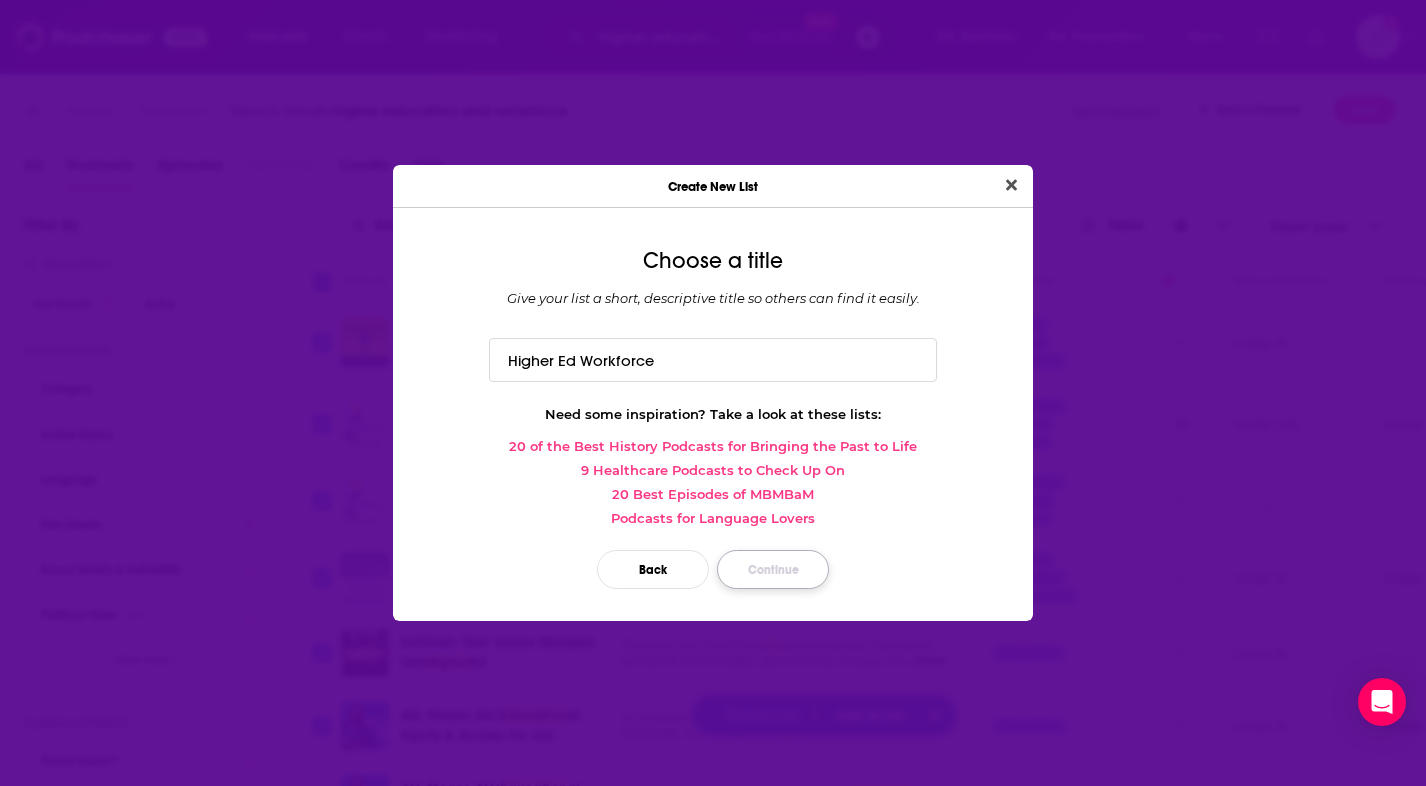 click on "Continue" at bounding box center (773, 569) 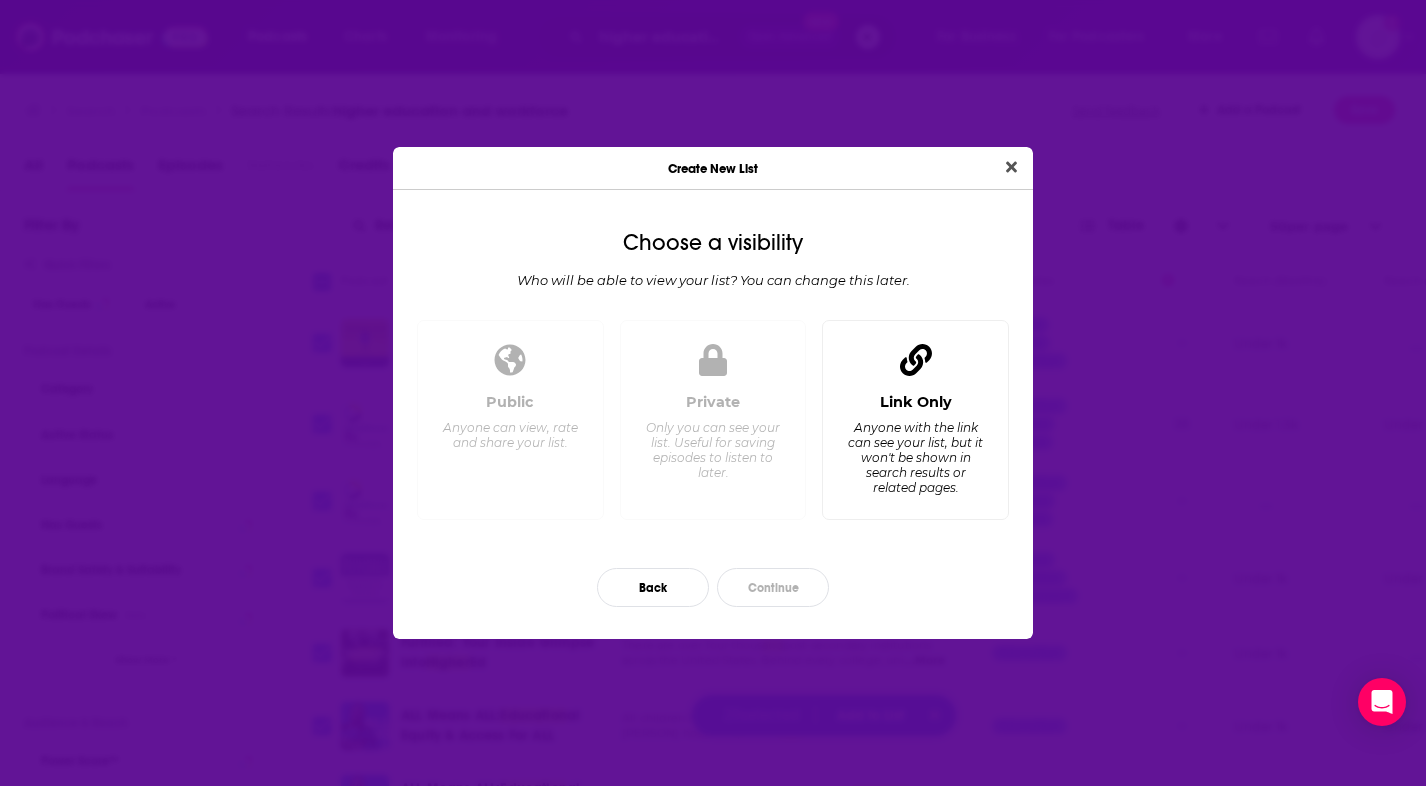 click on "Anyone with the link can see your list, but it won't be shown in search results or related pages." at bounding box center (915, 457) 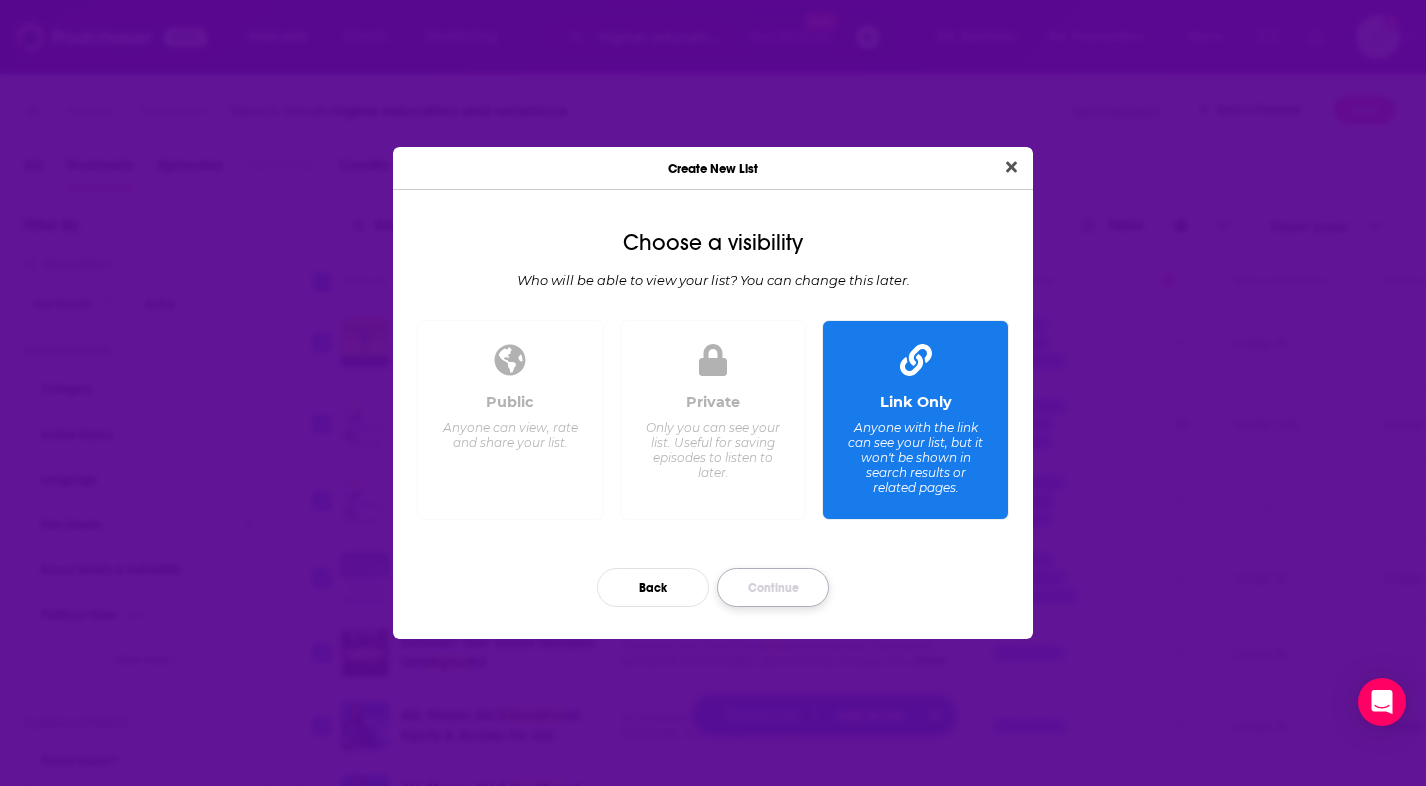 click on "Continue" at bounding box center [773, 587] 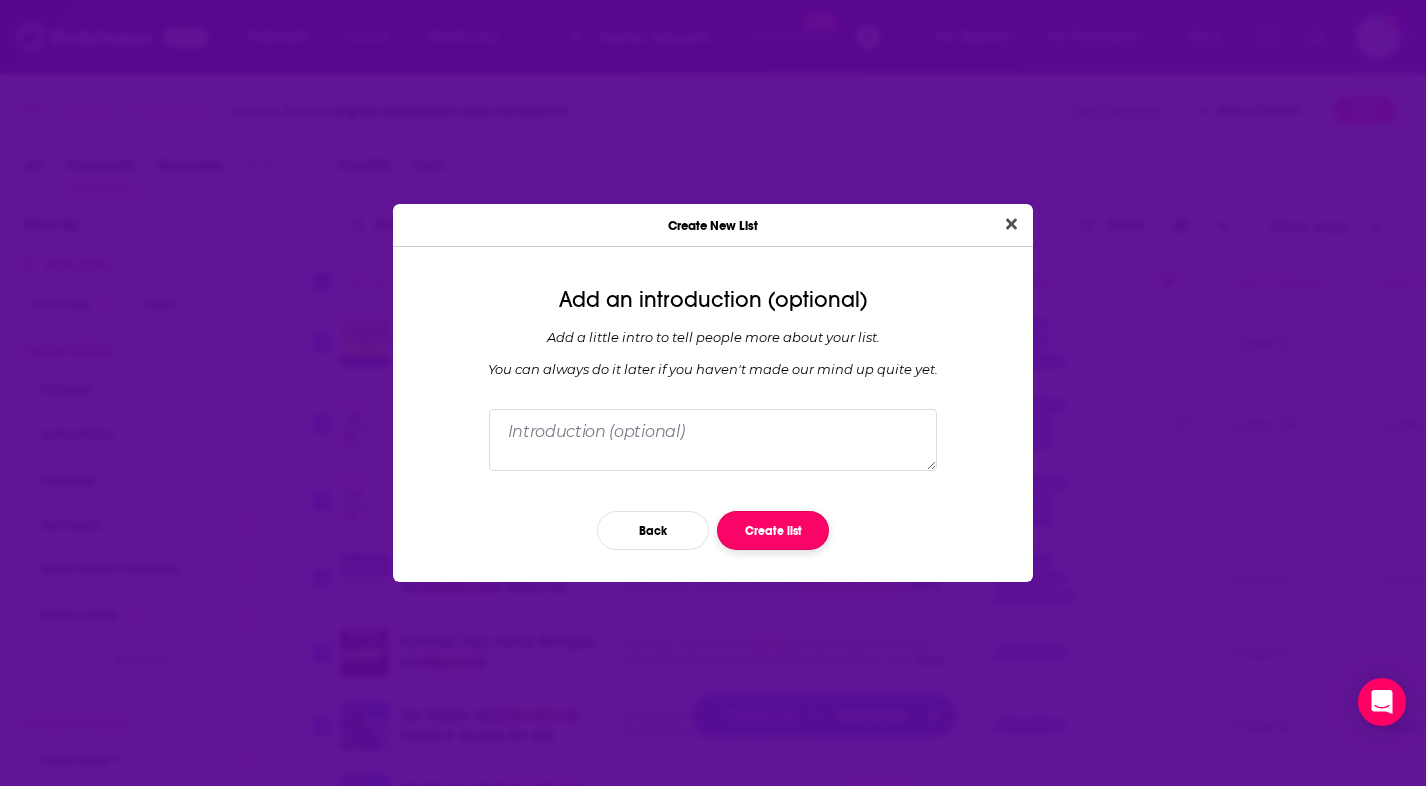 click on "Create list" at bounding box center [773, 530] 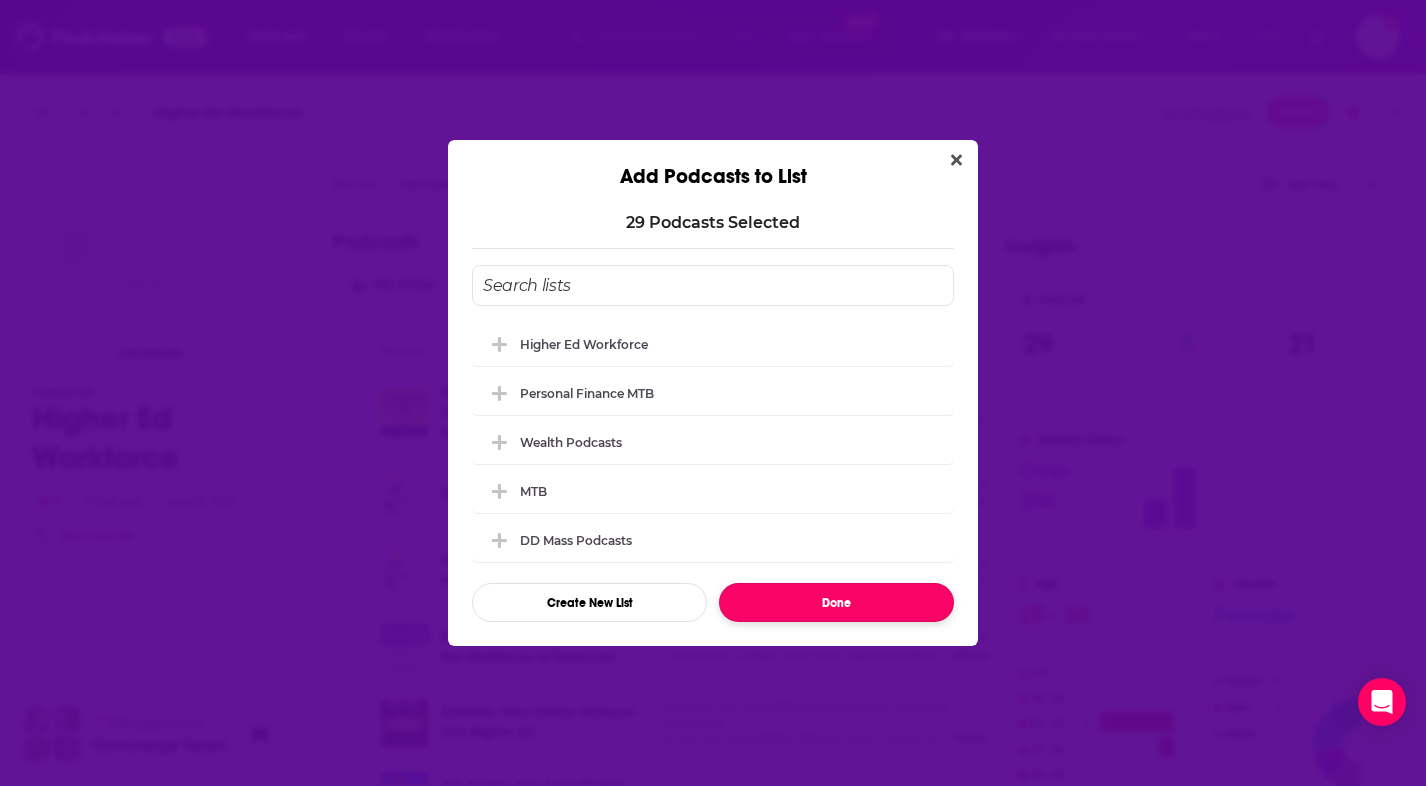 click on "Done" at bounding box center (836, 602) 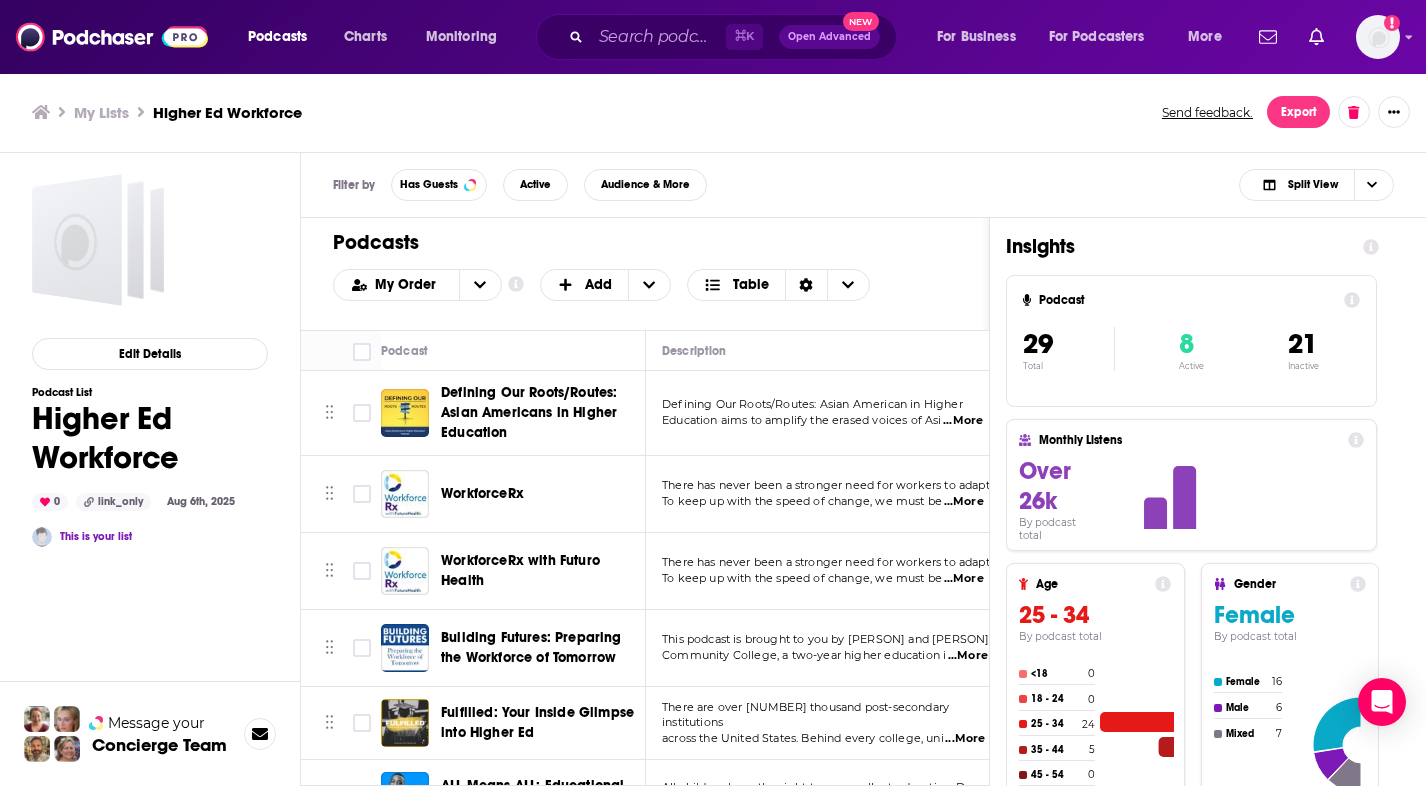 scroll, scrollTop: 8, scrollLeft: 0, axis: vertical 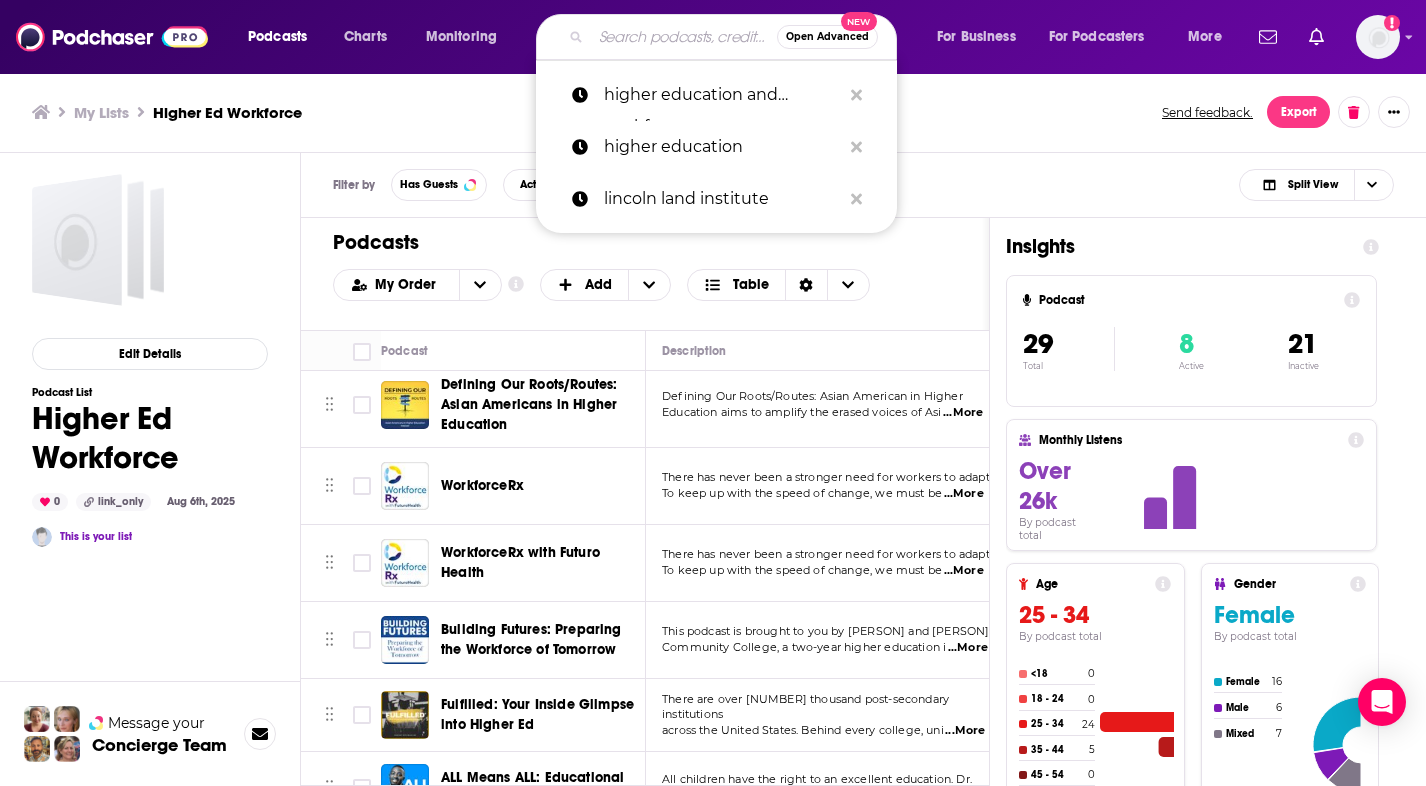 click at bounding box center (684, 37) 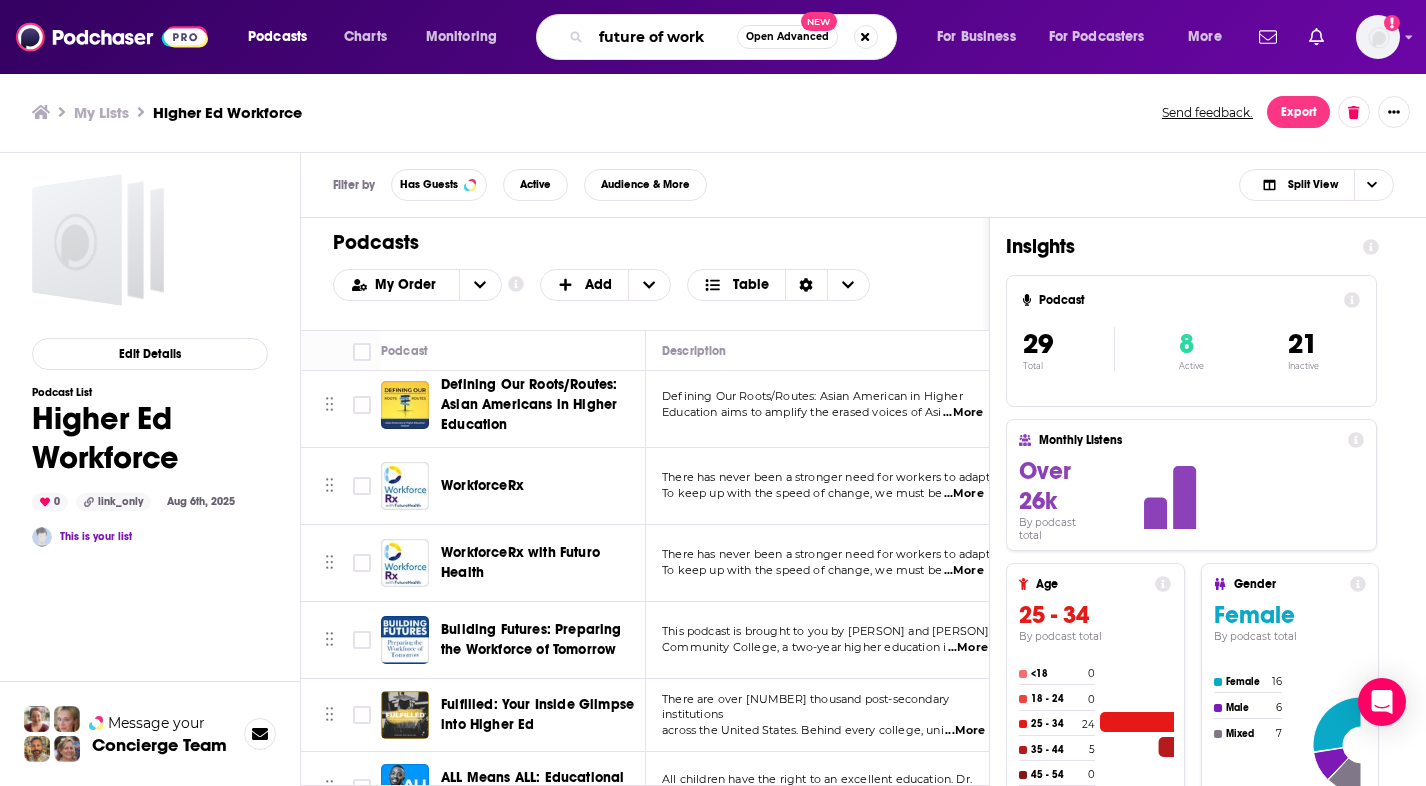 type on "future of work" 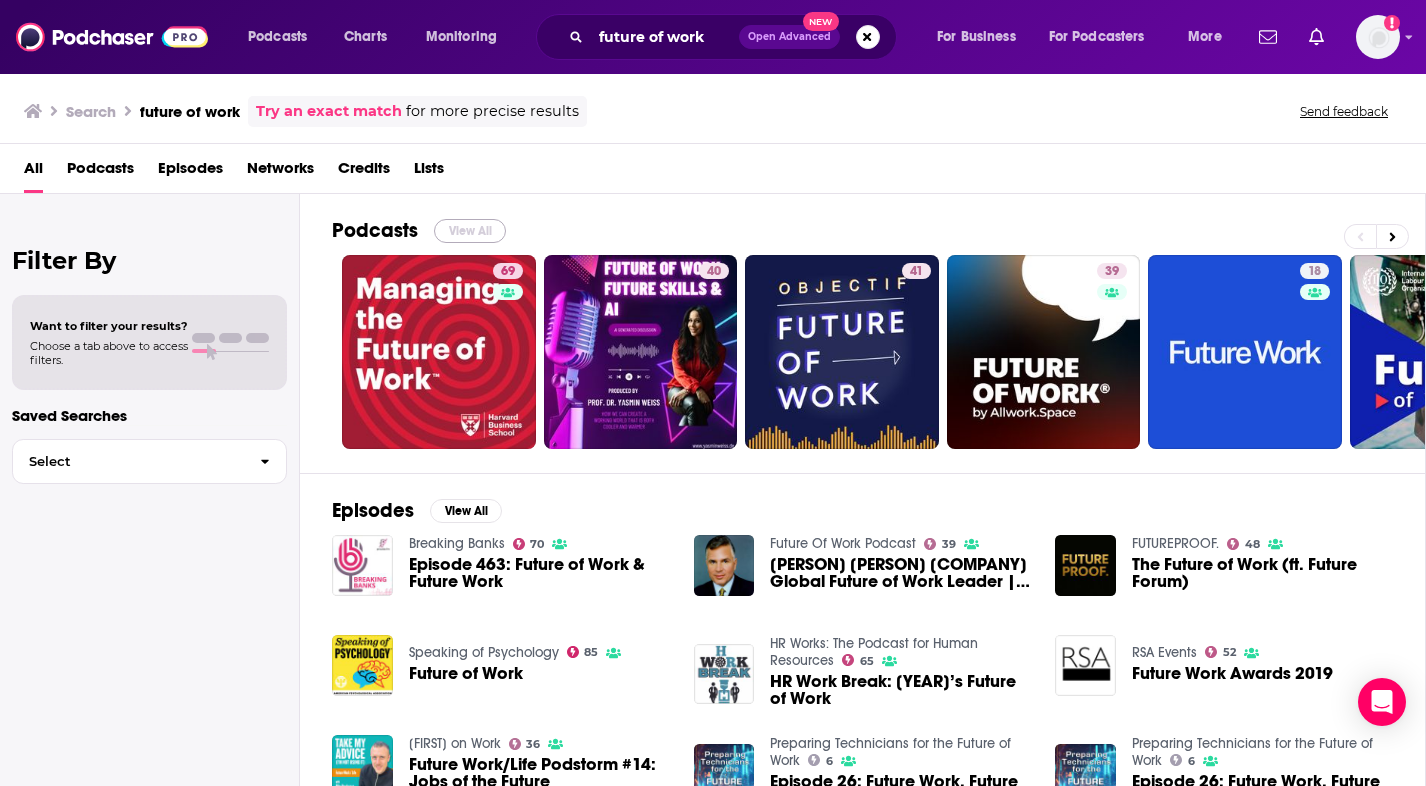 click on "View All" at bounding box center [470, 231] 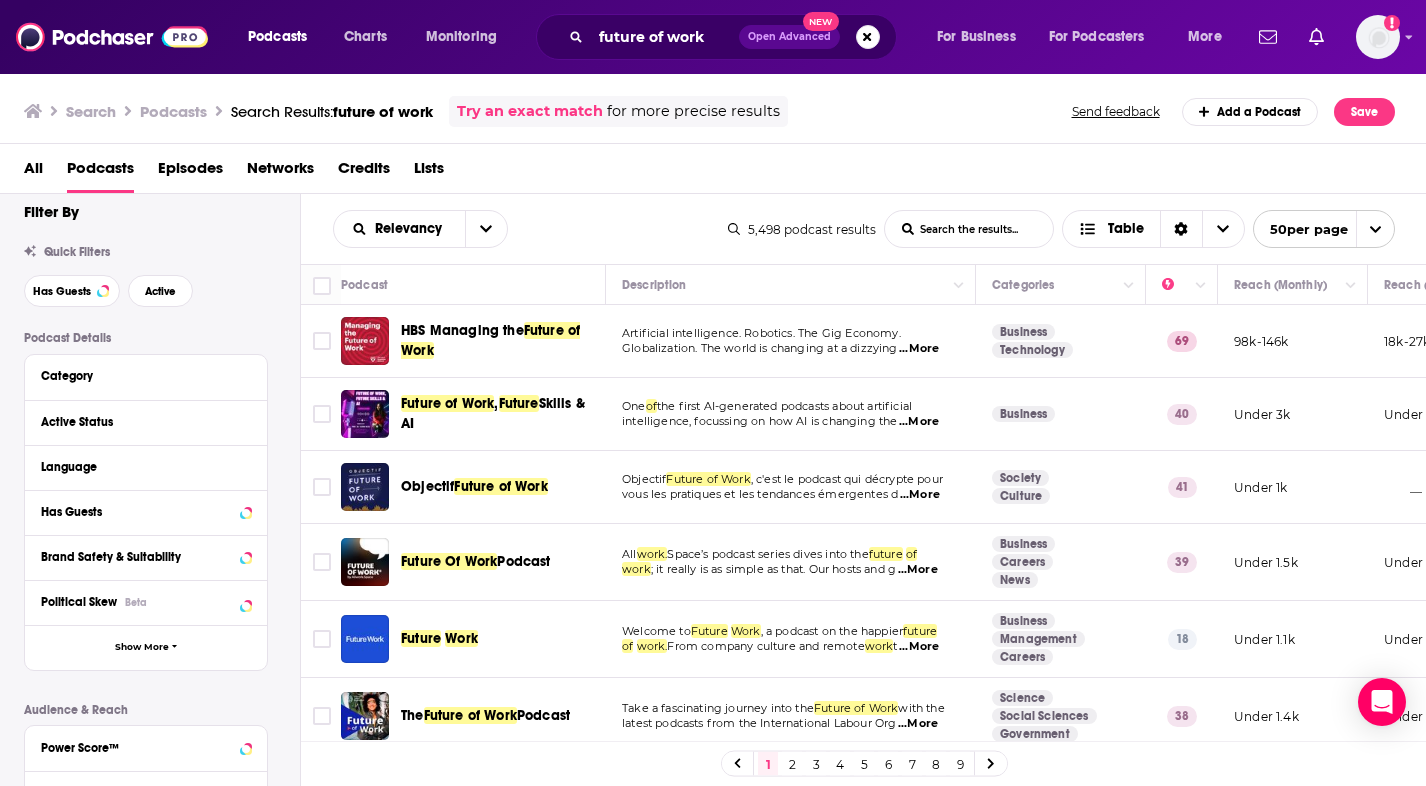 scroll, scrollTop: 17, scrollLeft: 0, axis: vertical 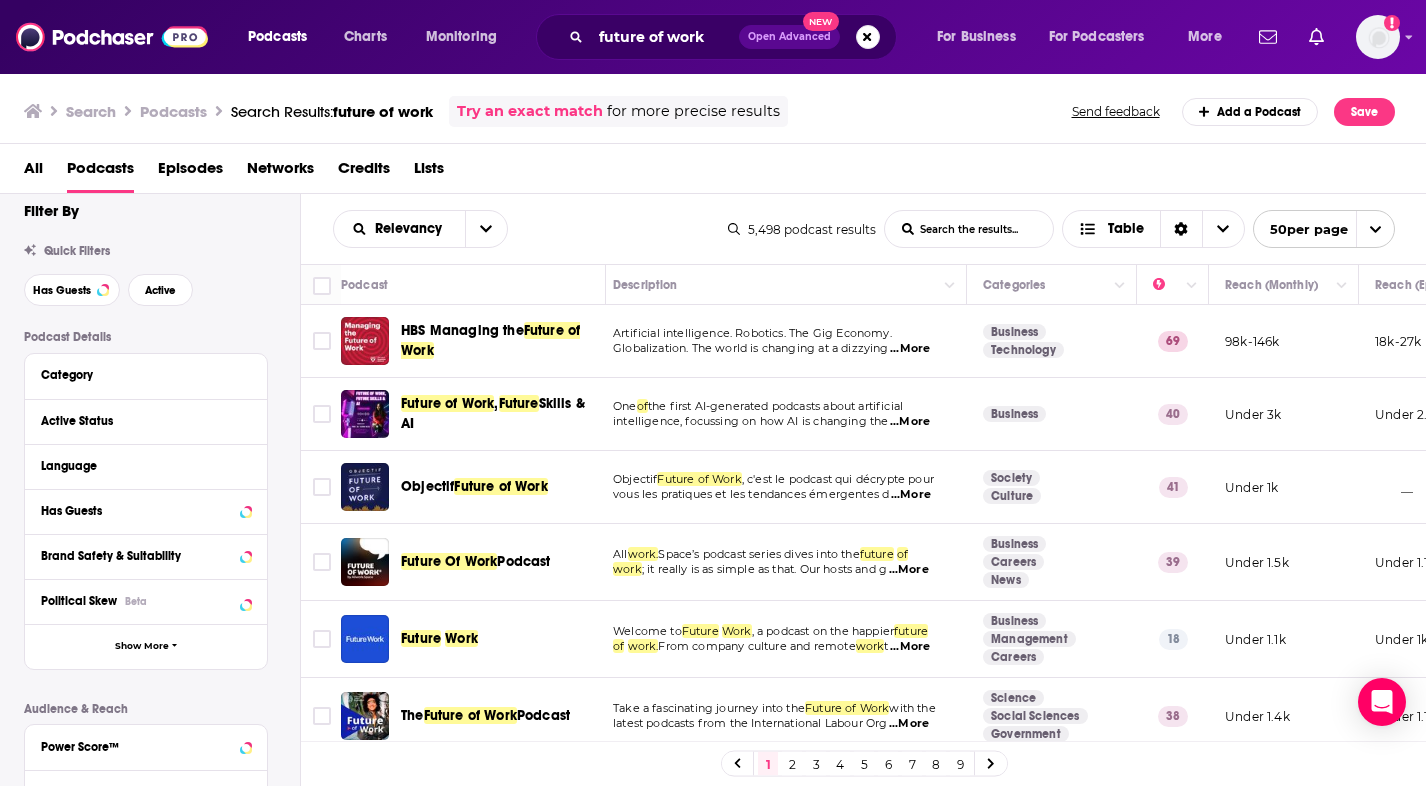 click on "Artificial intelligence. Robotics. The Gig Economy." at bounding box center [752, 333] 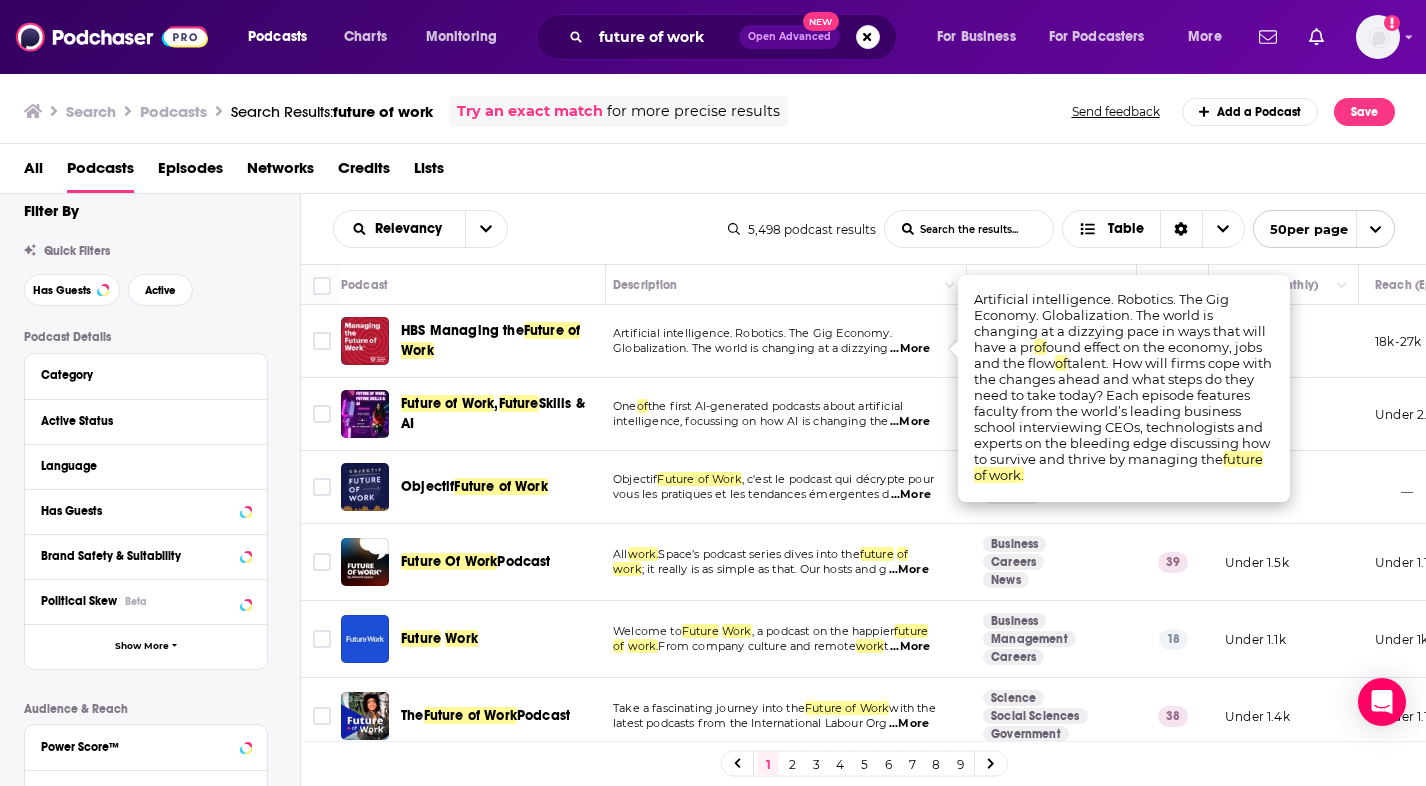 scroll, scrollTop: 0, scrollLeft: 18, axis: horizontal 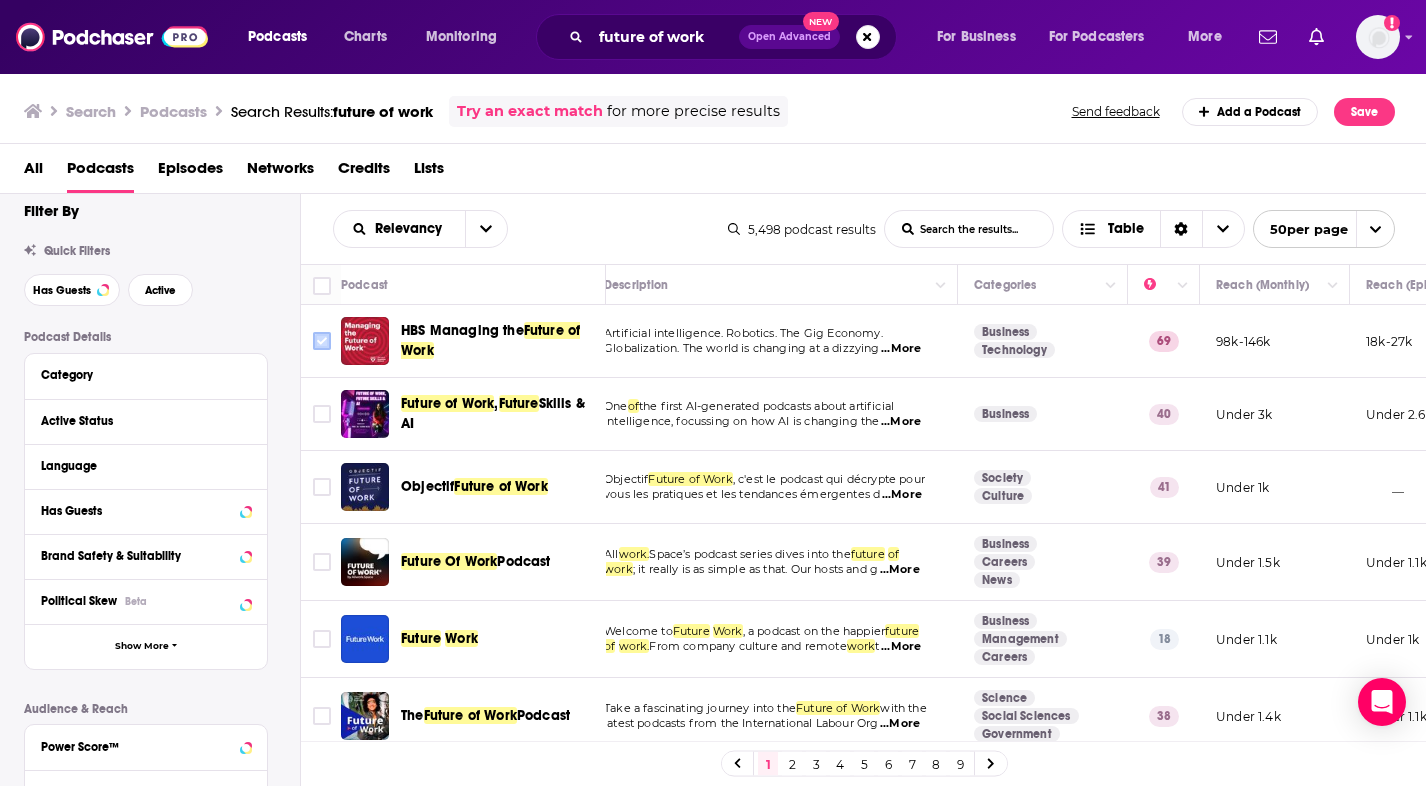 click 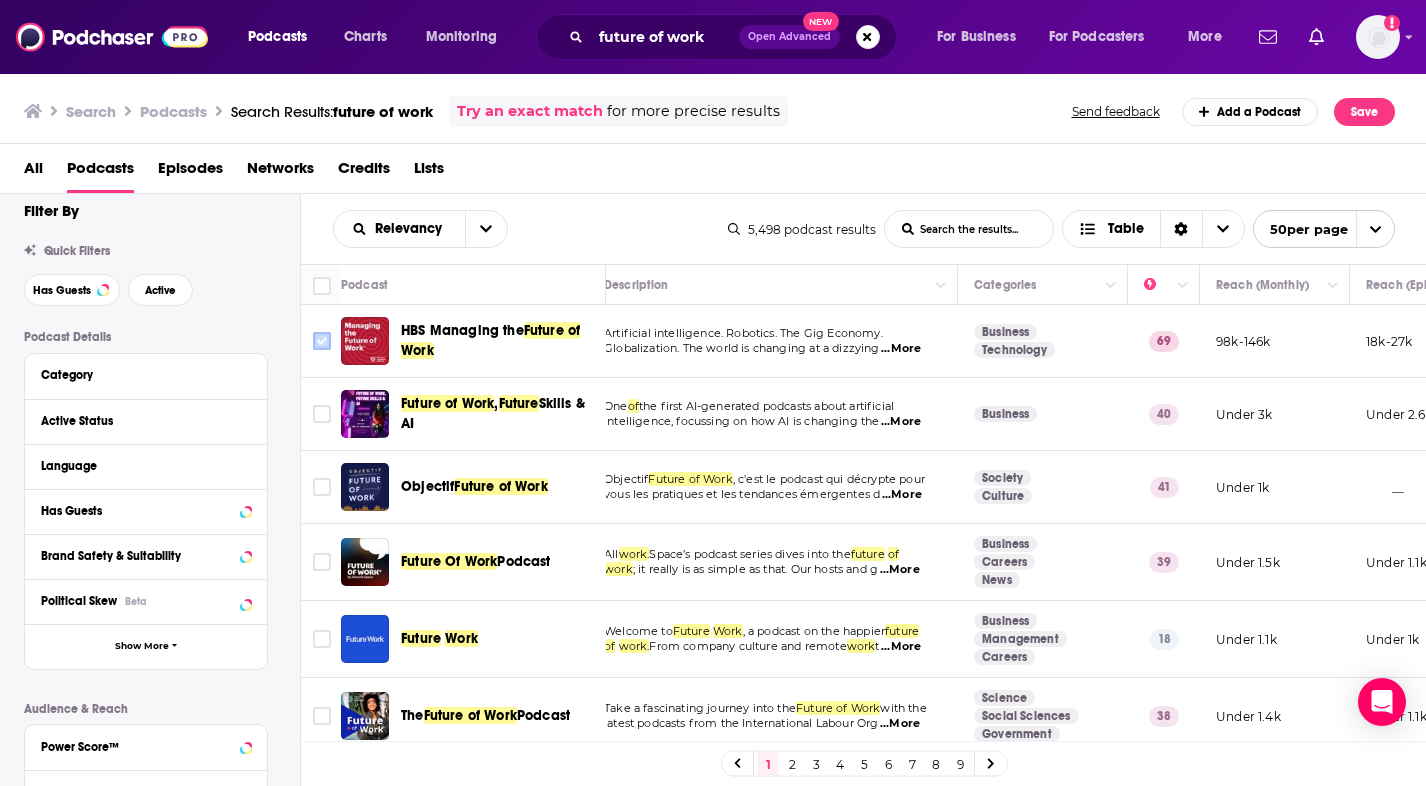 click at bounding box center [322, 341] 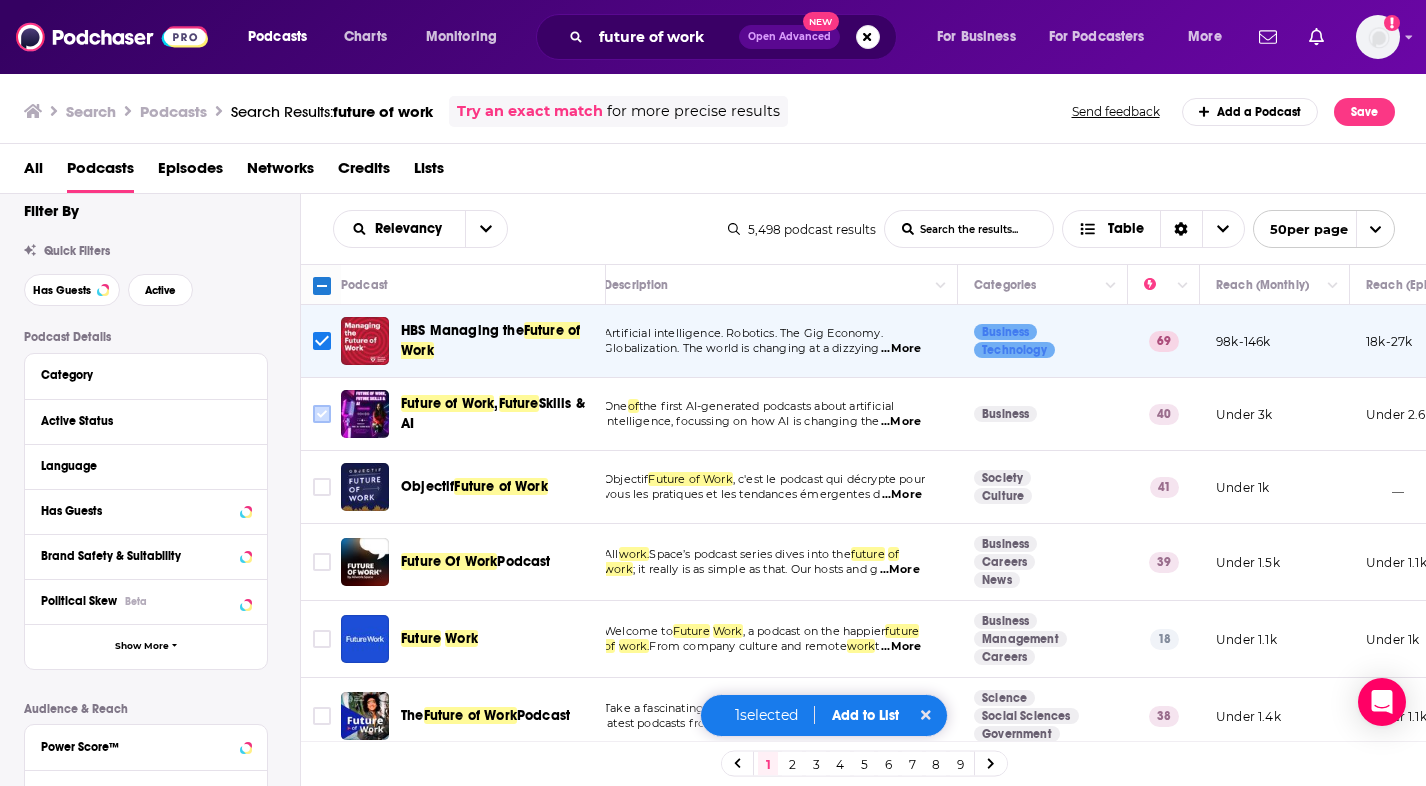 click at bounding box center [322, 414] 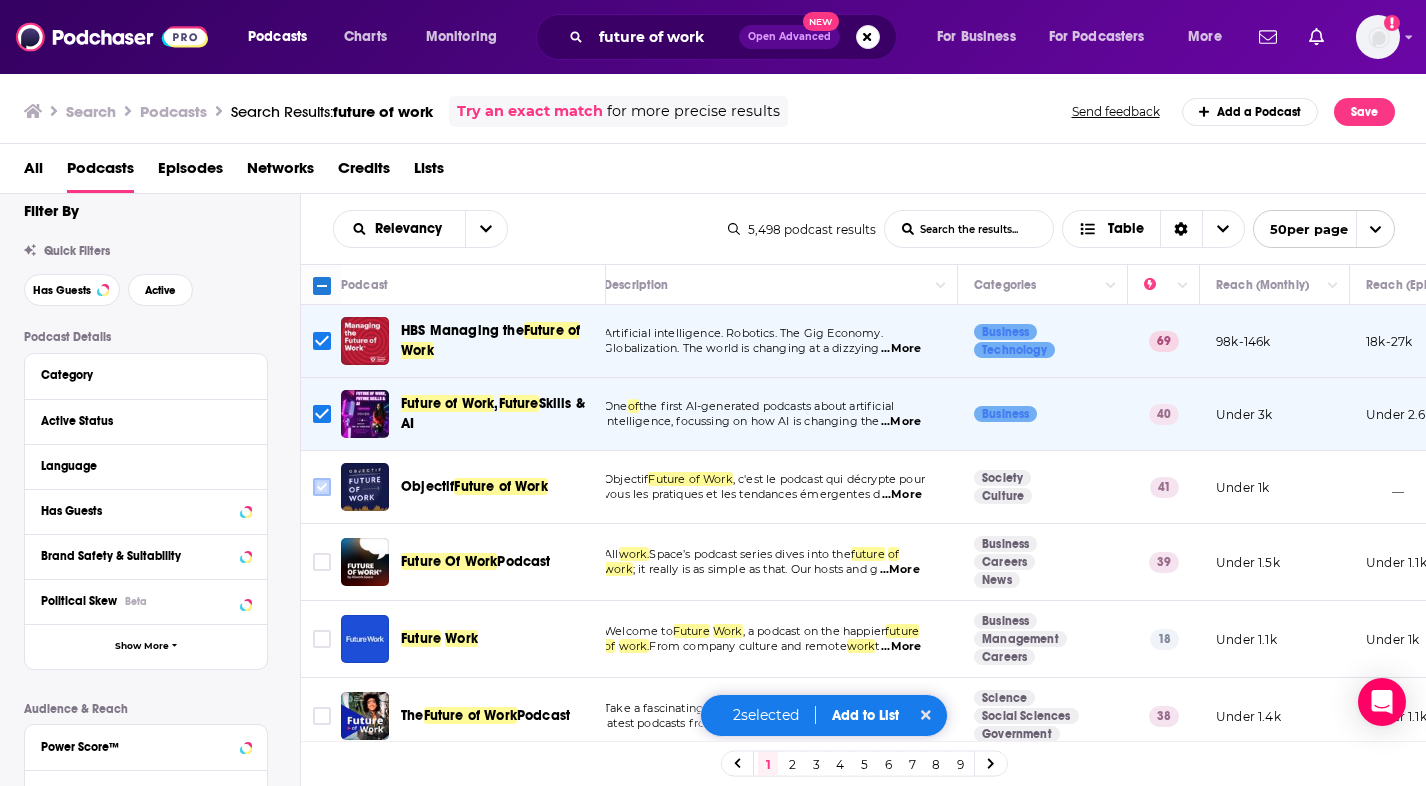 click at bounding box center (322, 487) 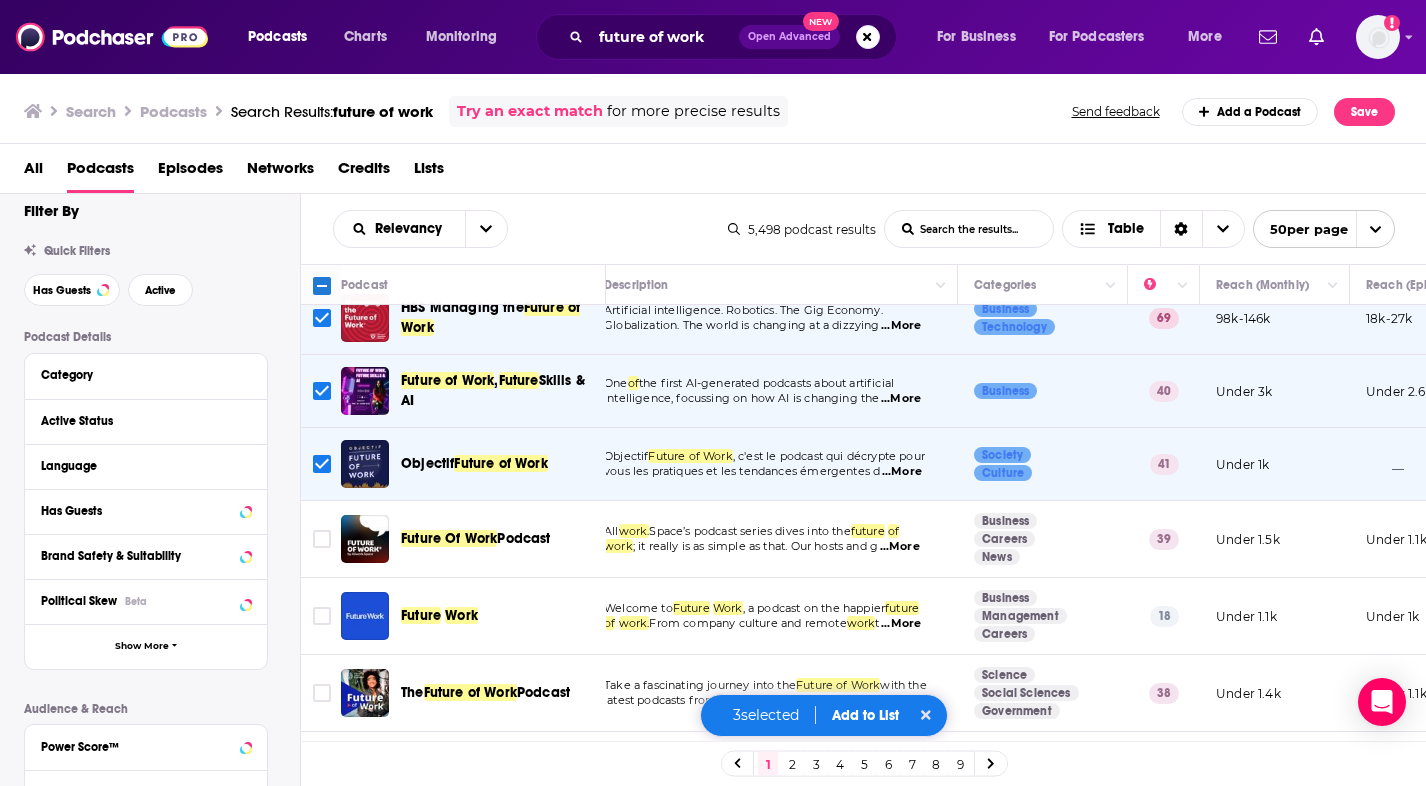 scroll, scrollTop: 23, scrollLeft: 13, axis: both 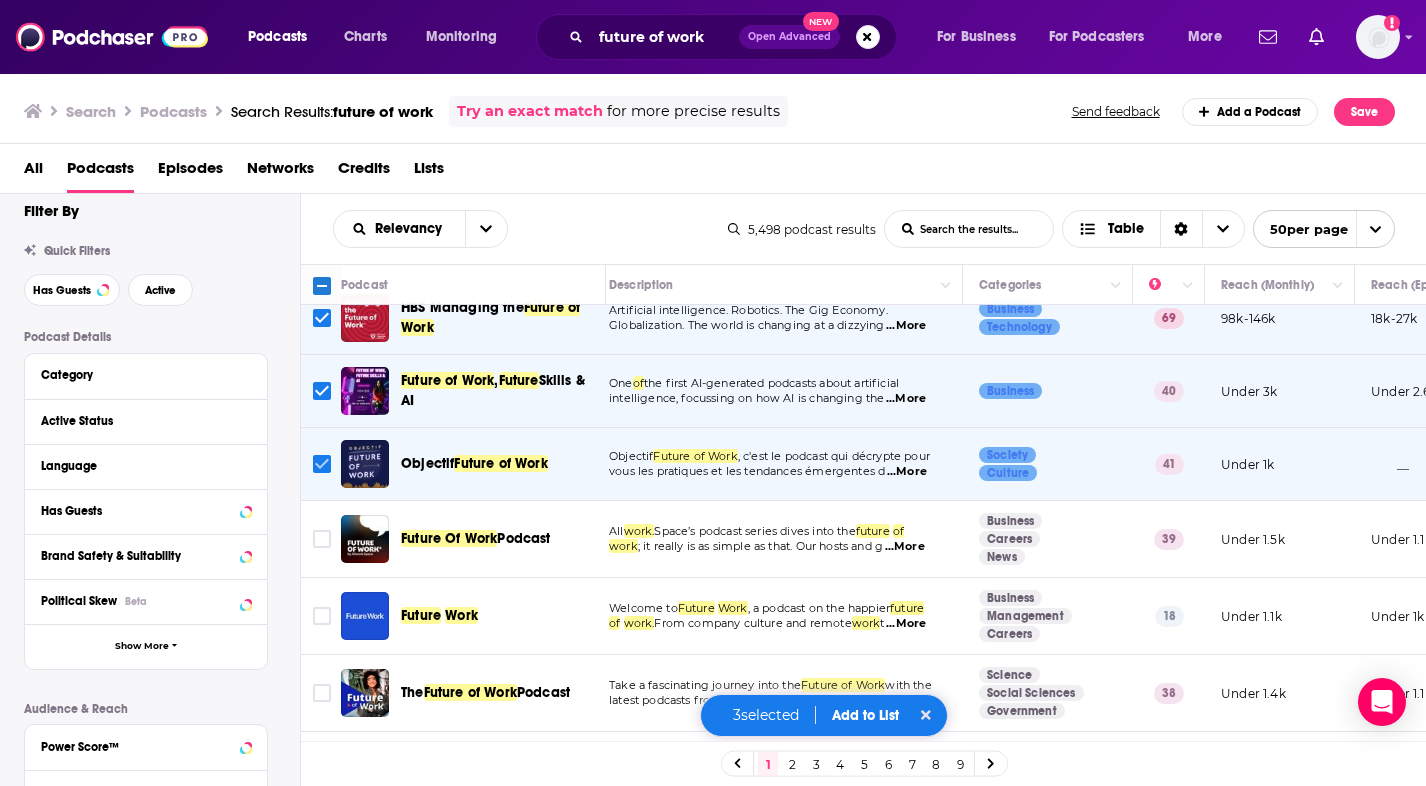 click 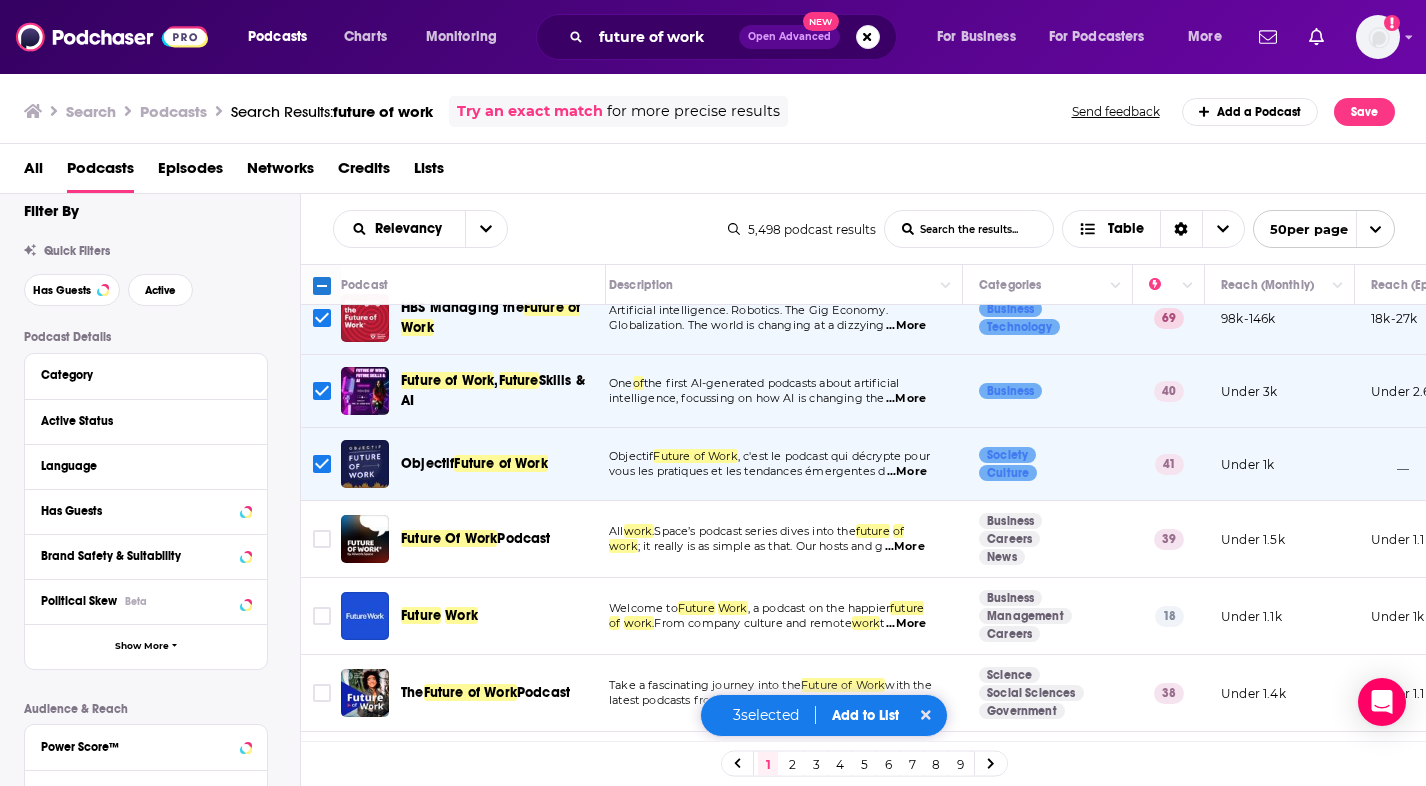 click at bounding box center [322, 464] 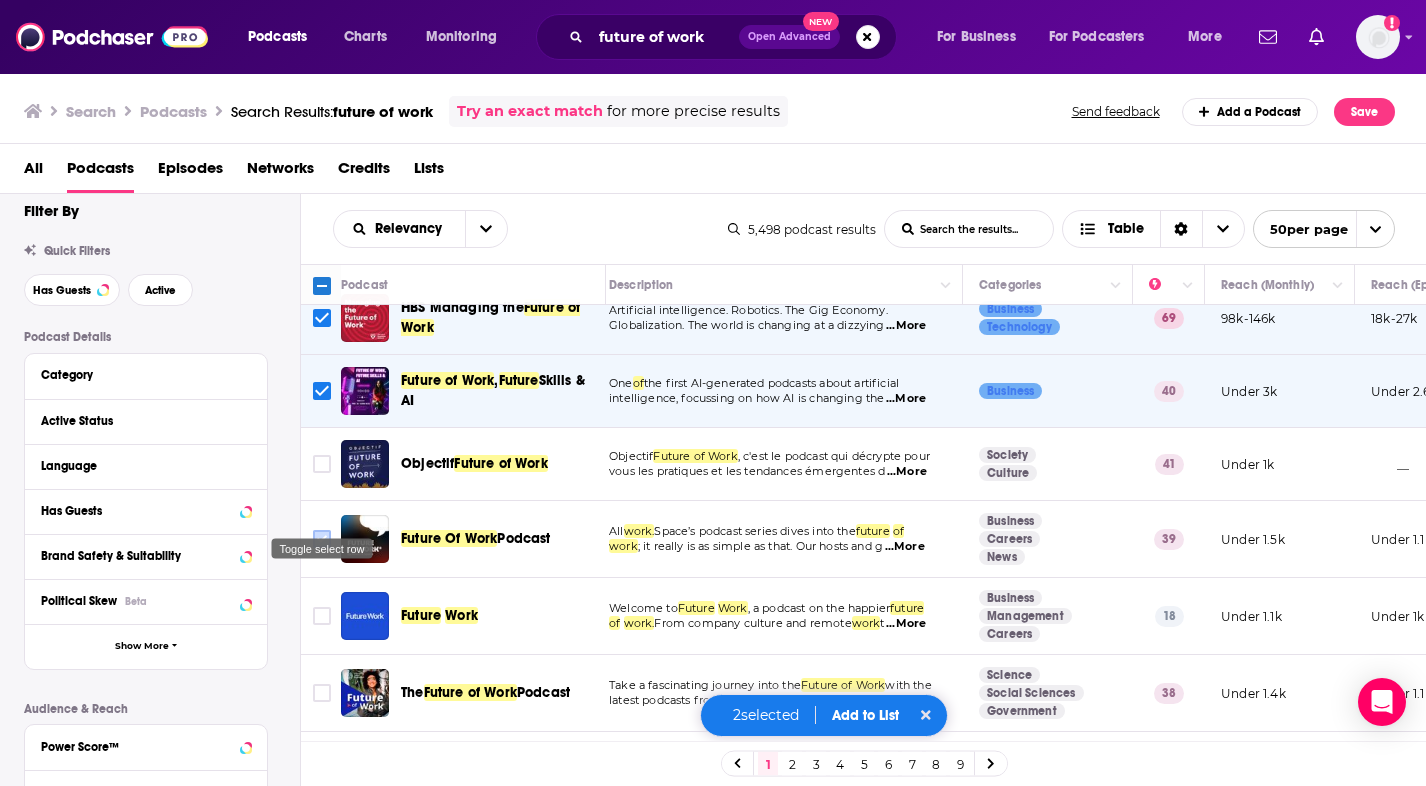 scroll, scrollTop: 54, scrollLeft: 13, axis: both 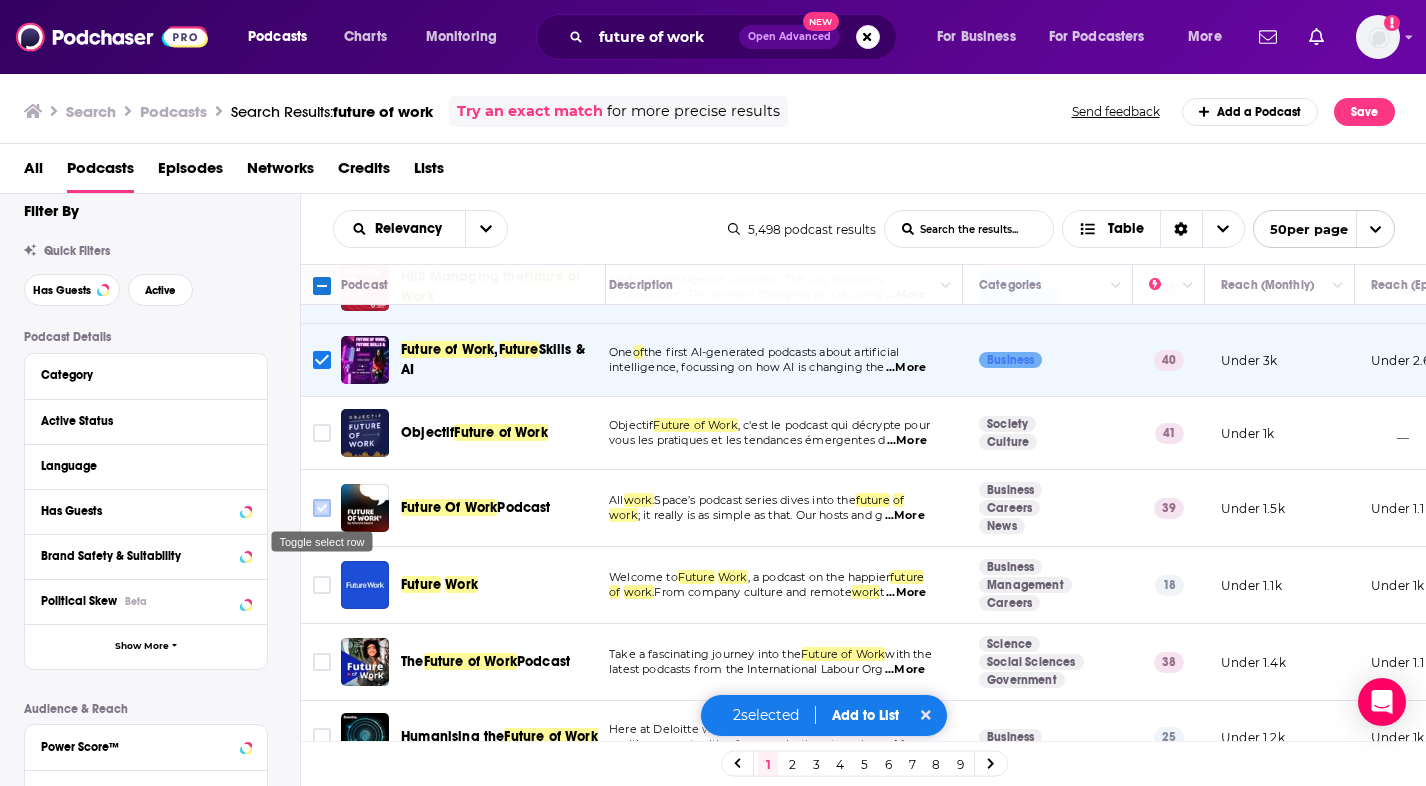 click at bounding box center [322, 508] 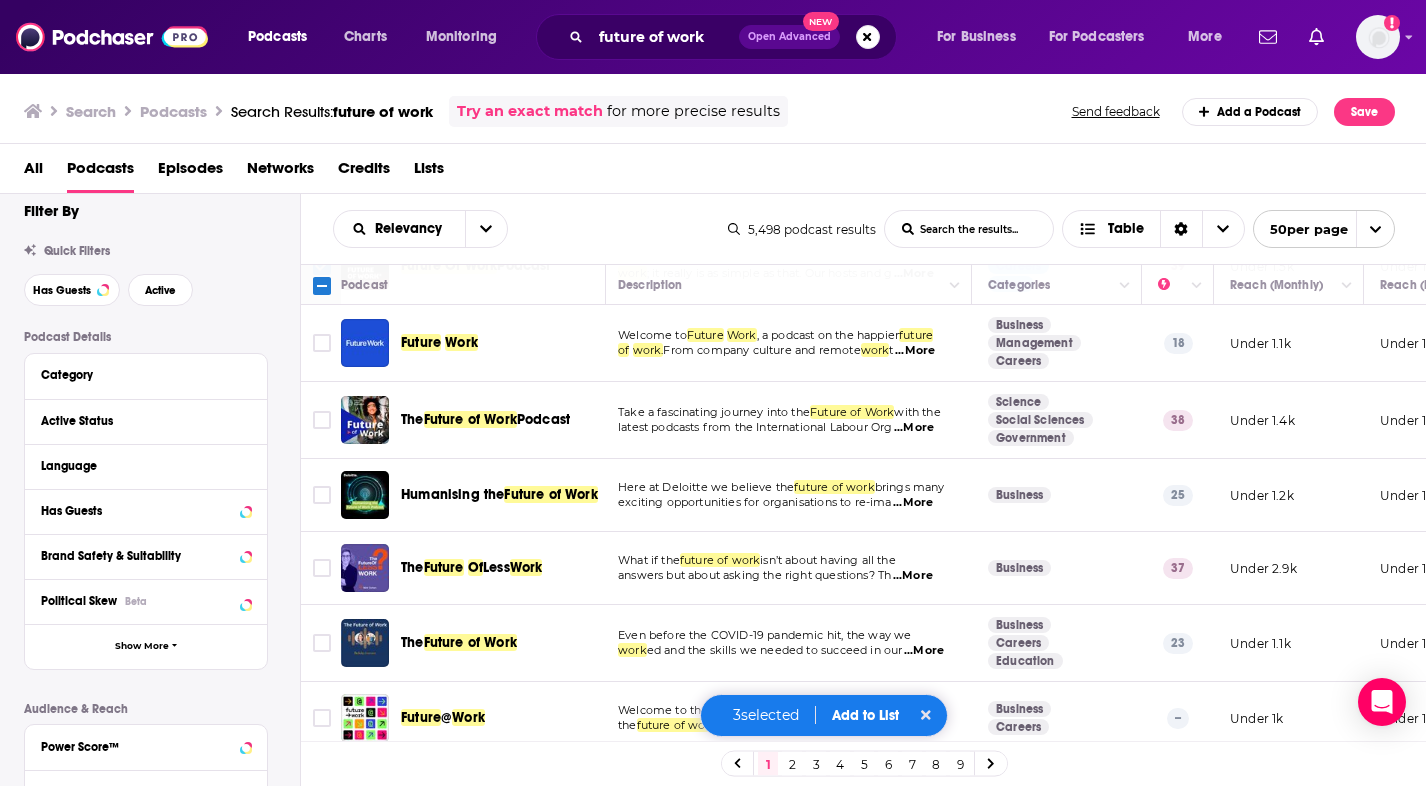 scroll, scrollTop: 293, scrollLeft: 4, axis: both 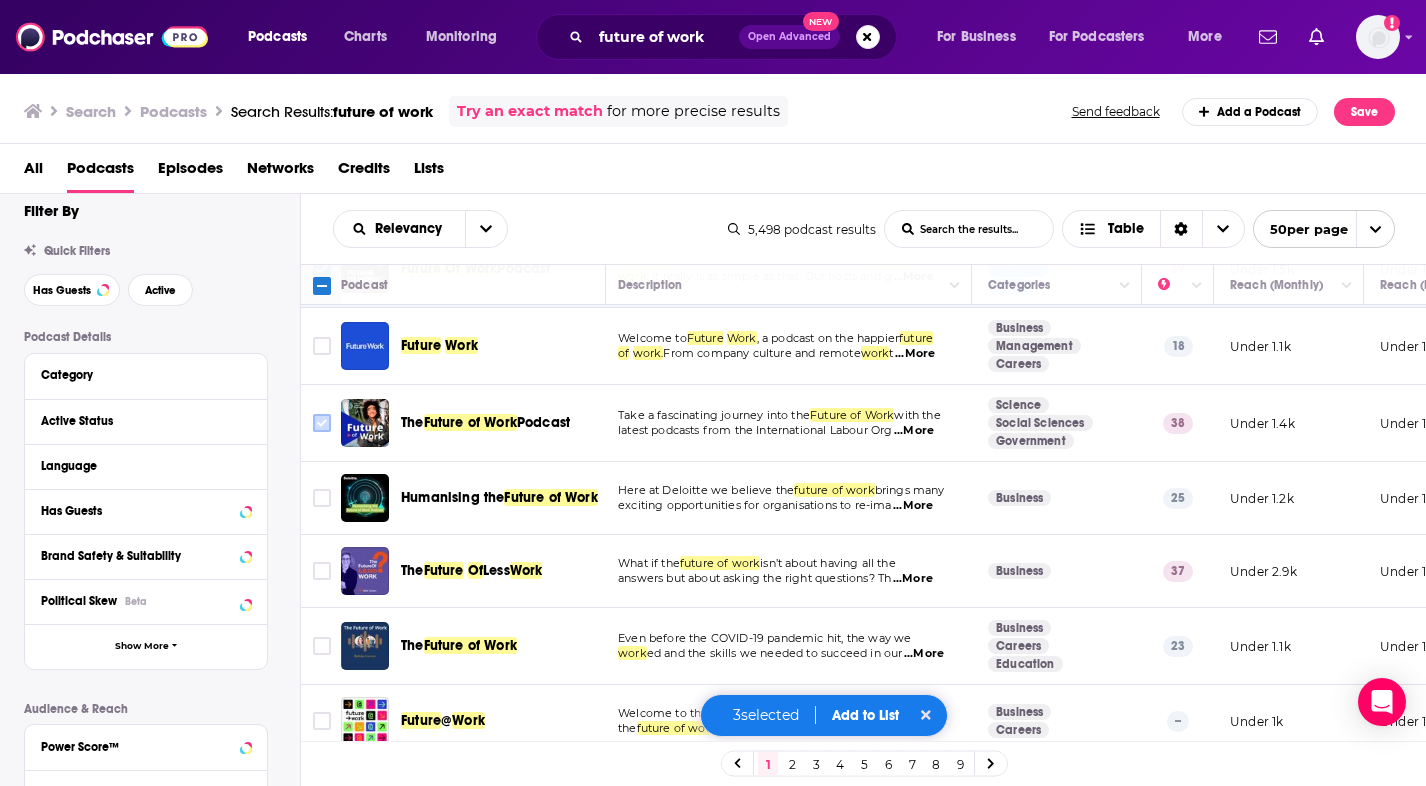 click at bounding box center [322, 423] 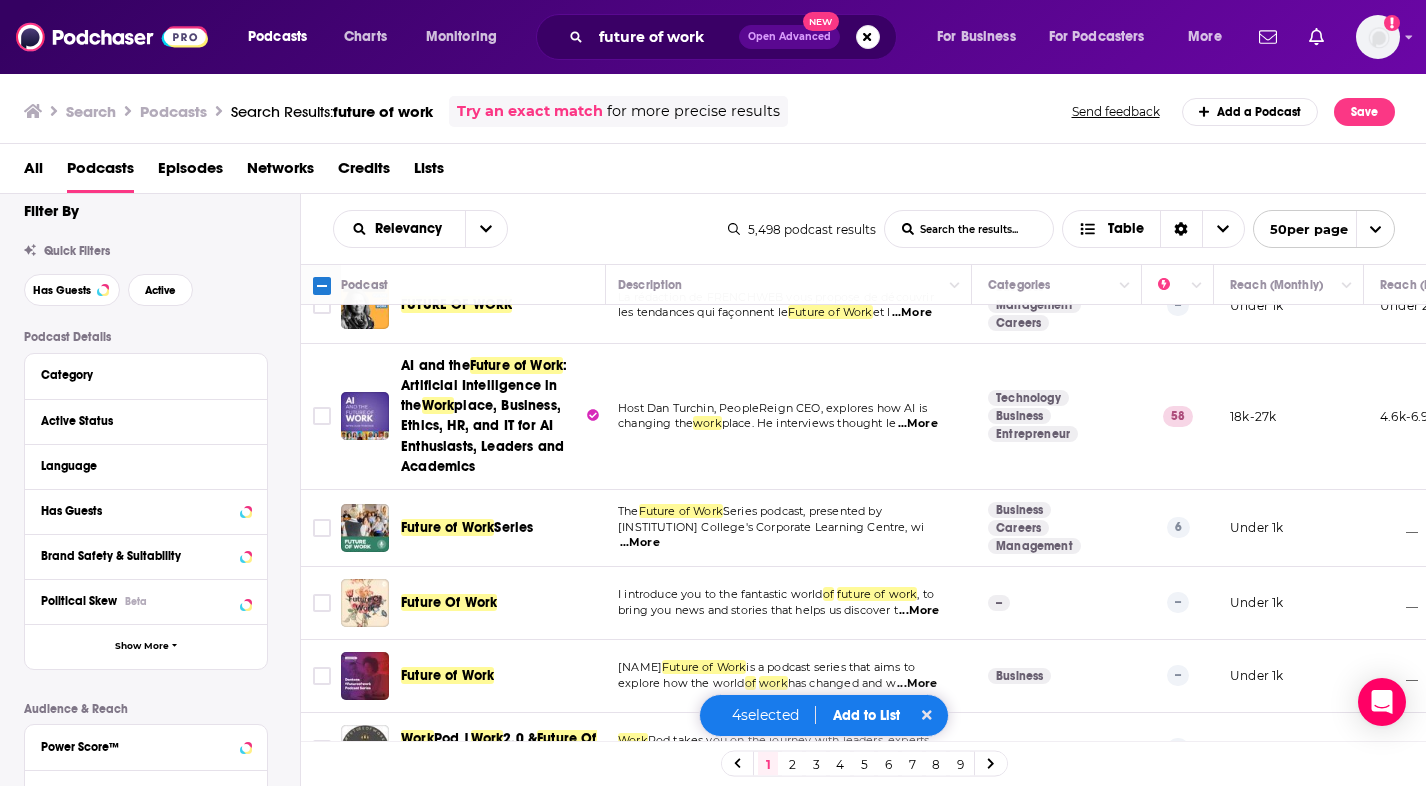 scroll, scrollTop: 1218, scrollLeft: 4, axis: both 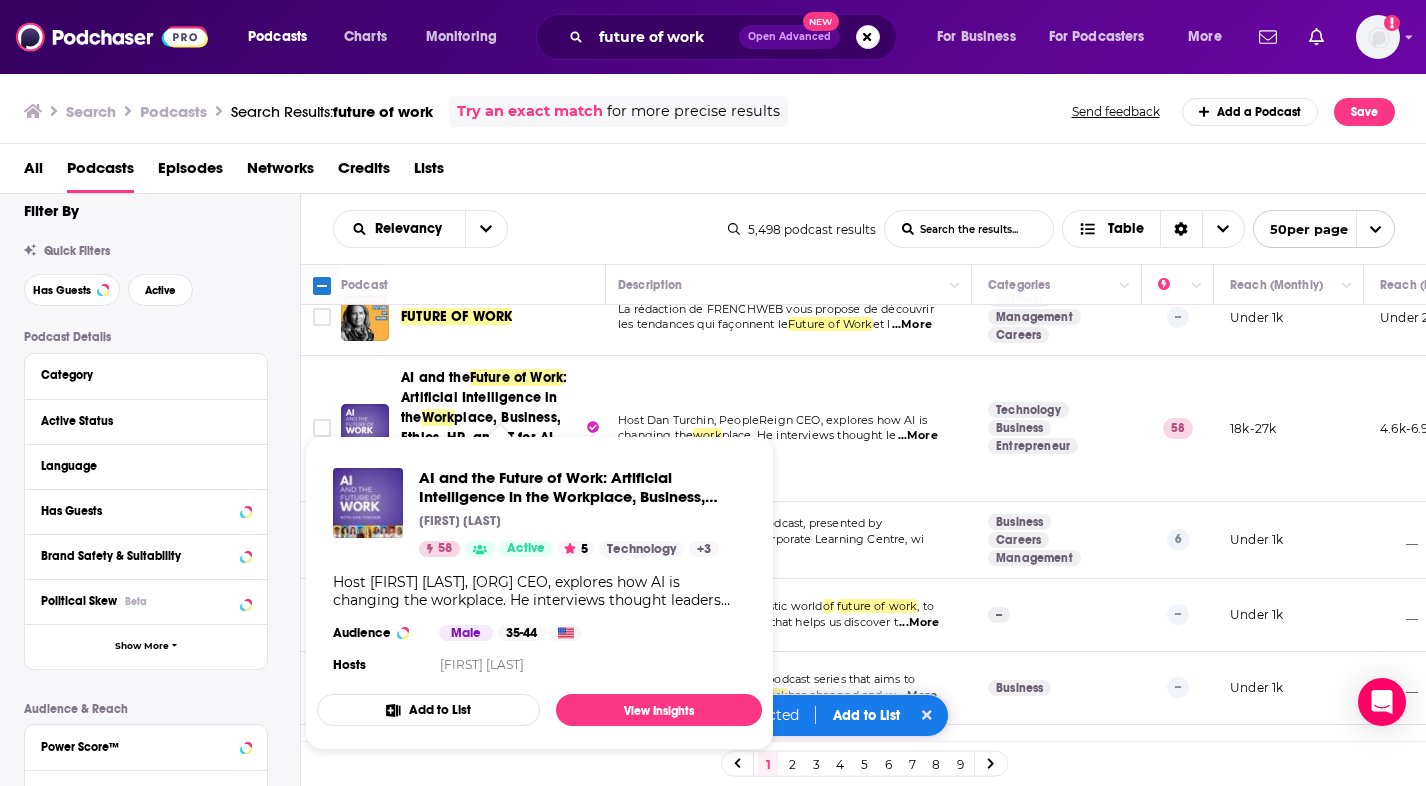 click on "AI and the Future of Work: Artificial Intelligence in the Workplace, Business, Ethics, HR, and IT for AI Enthusiasts, Leaders and Academics [PERSON] [PERSON] [NUMBER] Active [NUMBER] Technology + [NUMBER] Host [PERSON] [PERSON], [COMPANY] CEO, explores how AI is changing the workplace. He interviews thought leaders and technologists from industry and academia who share their experiences and insights about artificial intelligence and what it means to be human in the era of AI-driven automation. Learn more about [COMPANY], the system of intelligence for IT and HR employee service: http://www.[company].io. Audience Male [NUMBER]-[NUMBER] Hosts [PERSON] [PERSON] Add to List View Insights" at bounding box center (539, 593) 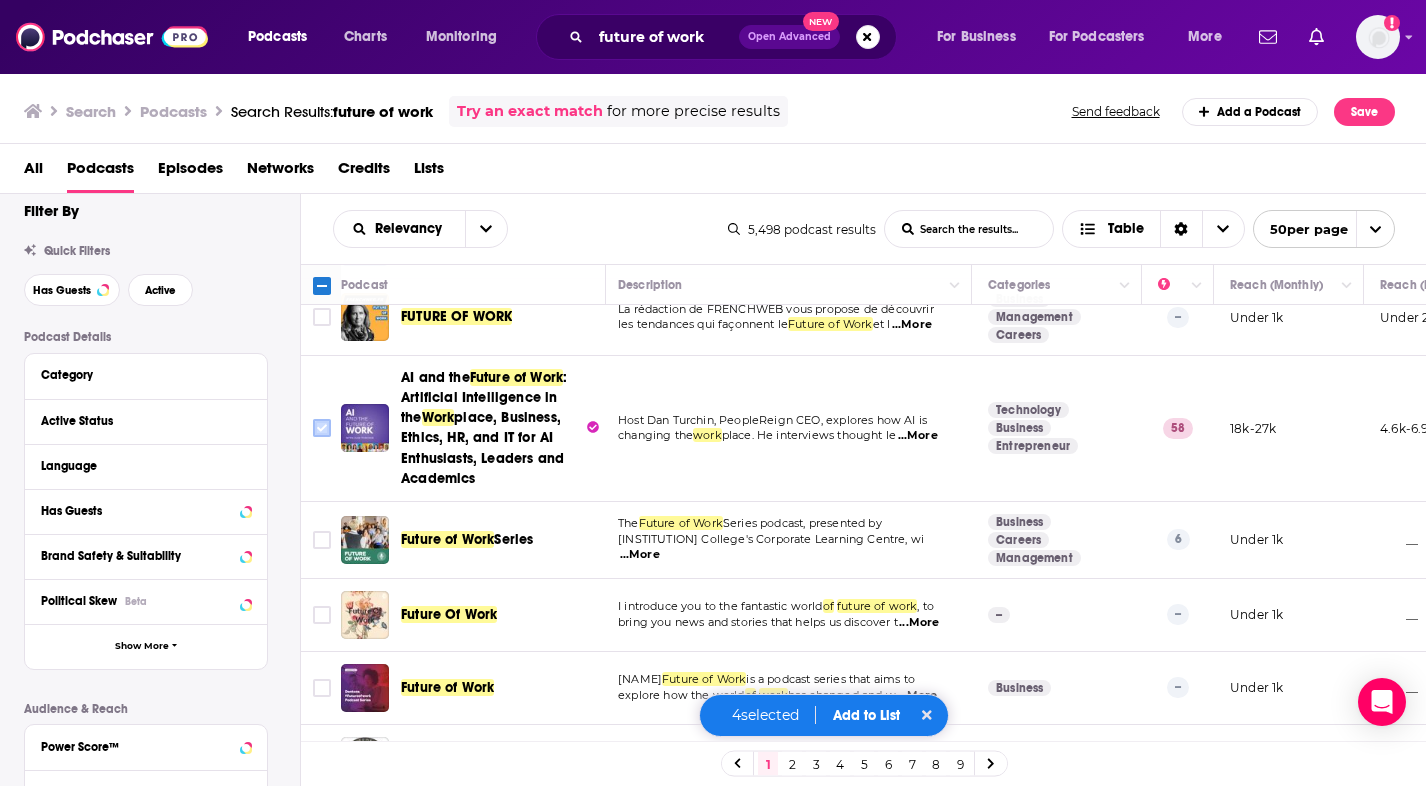 click at bounding box center [322, 428] 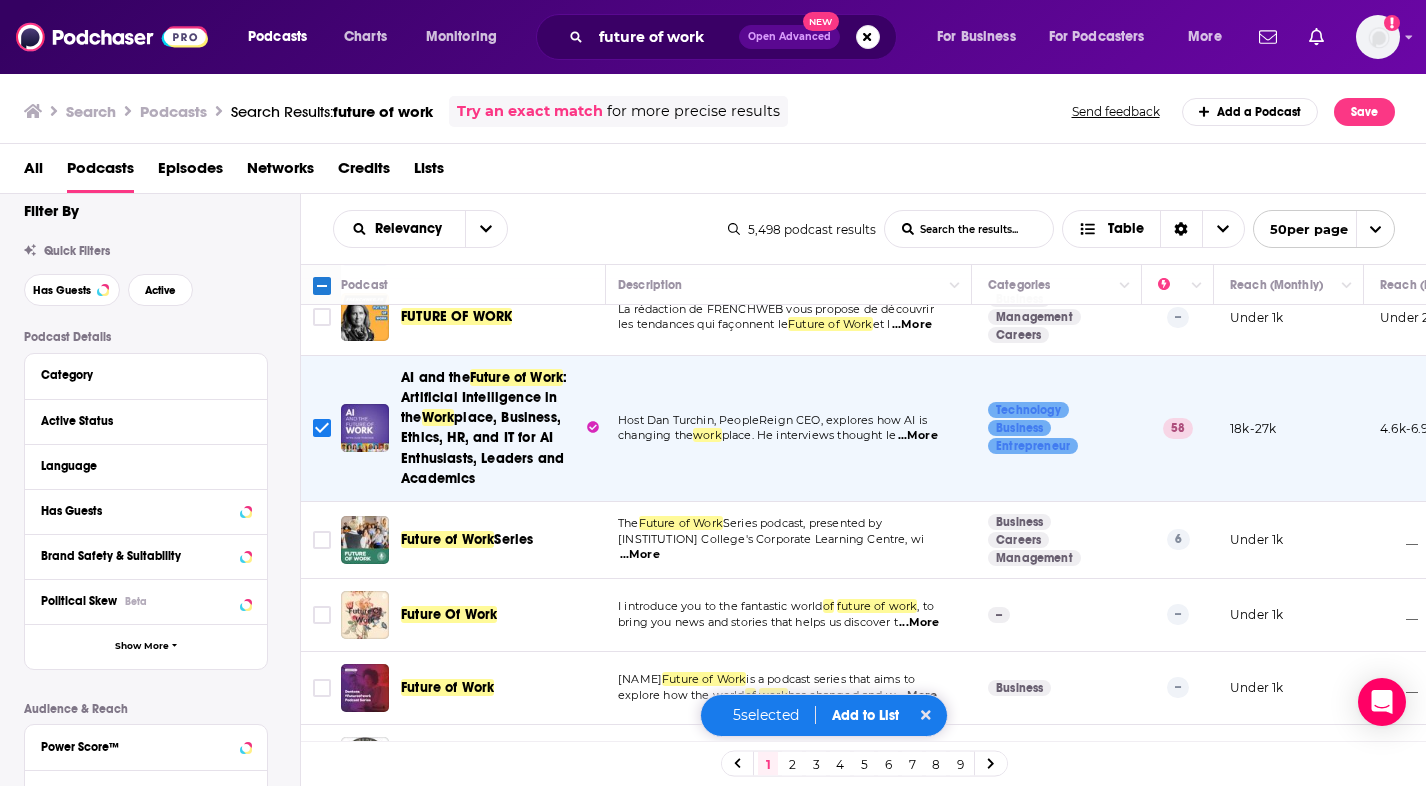 click on "Add to List" at bounding box center [865, 715] 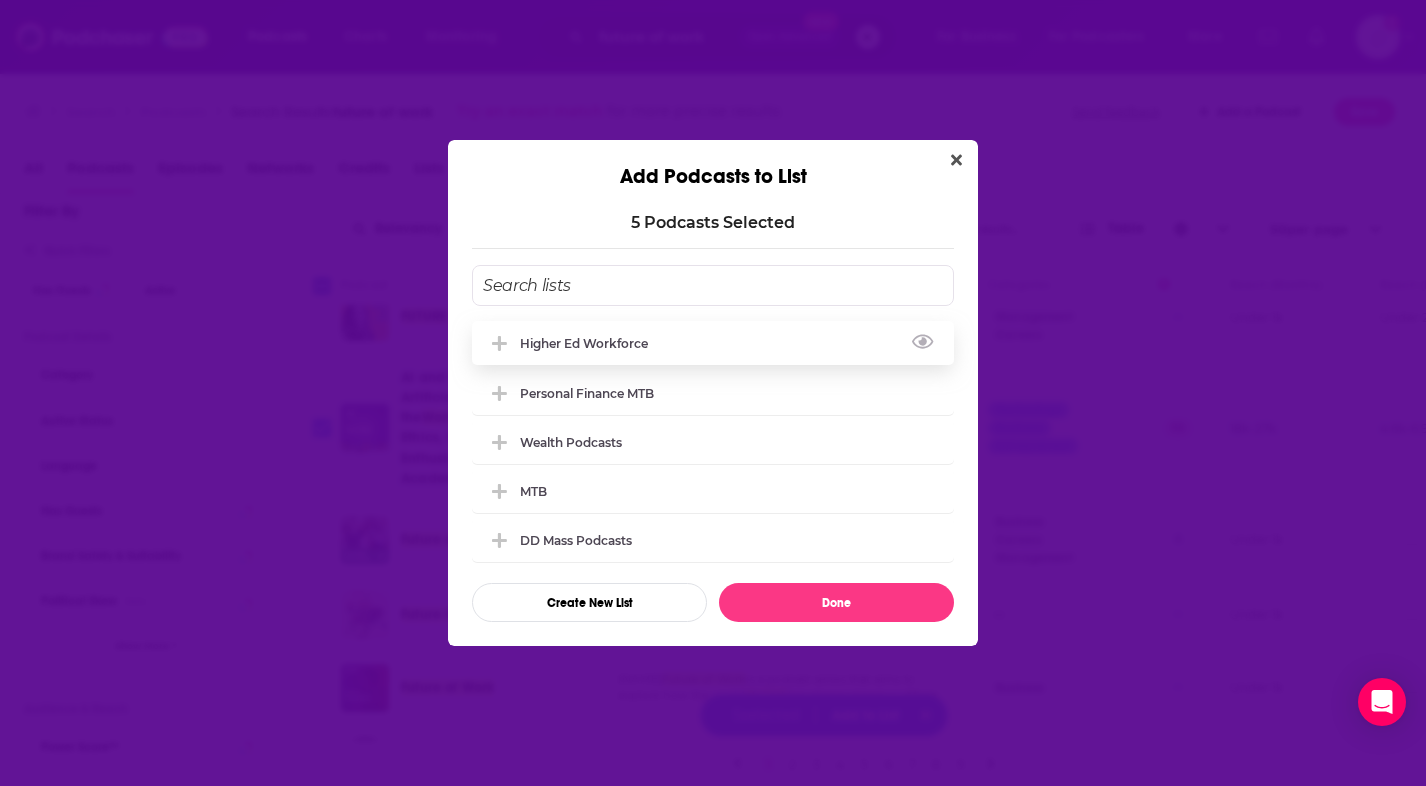 click on "Higher Ed Workforce" at bounding box center [590, 343] 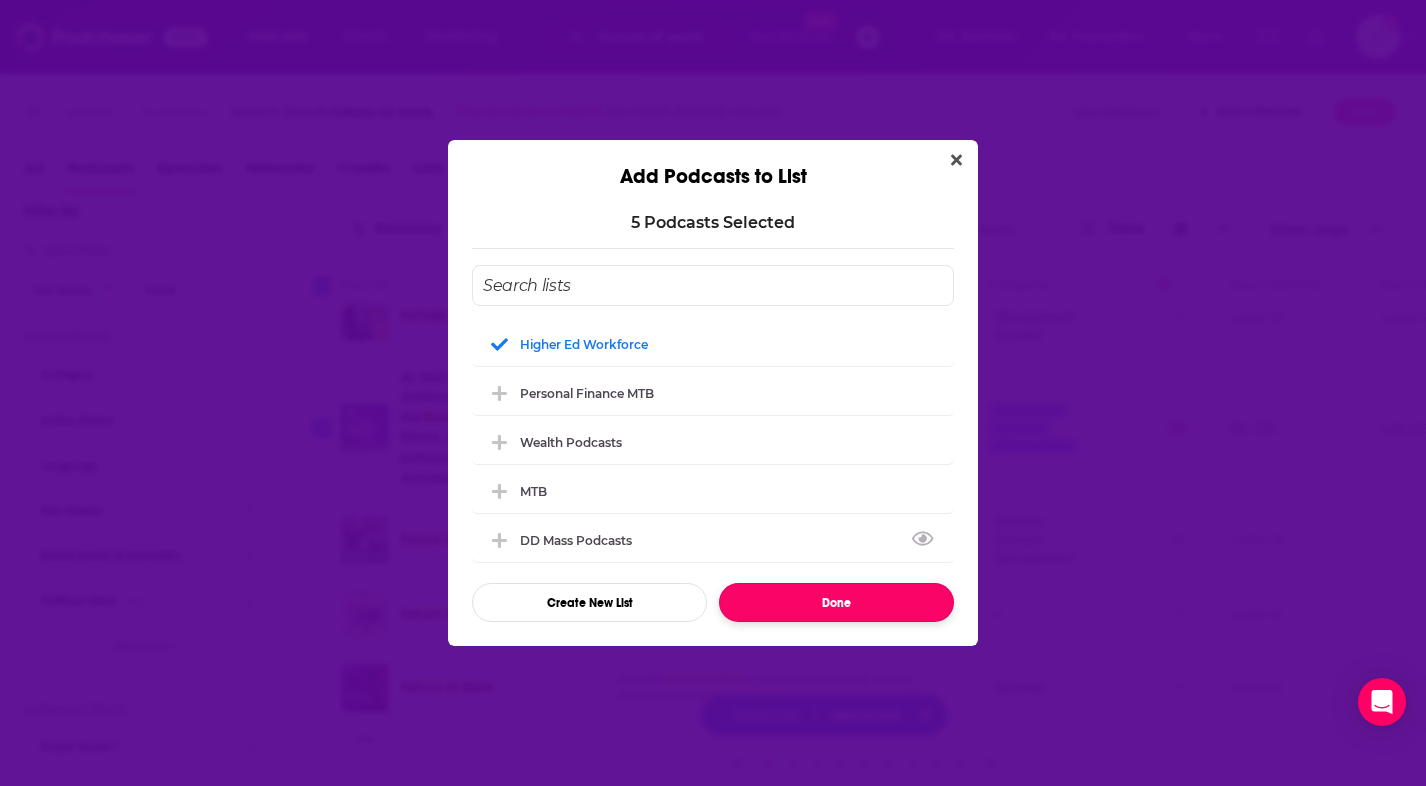 click on "Done" at bounding box center (836, 602) 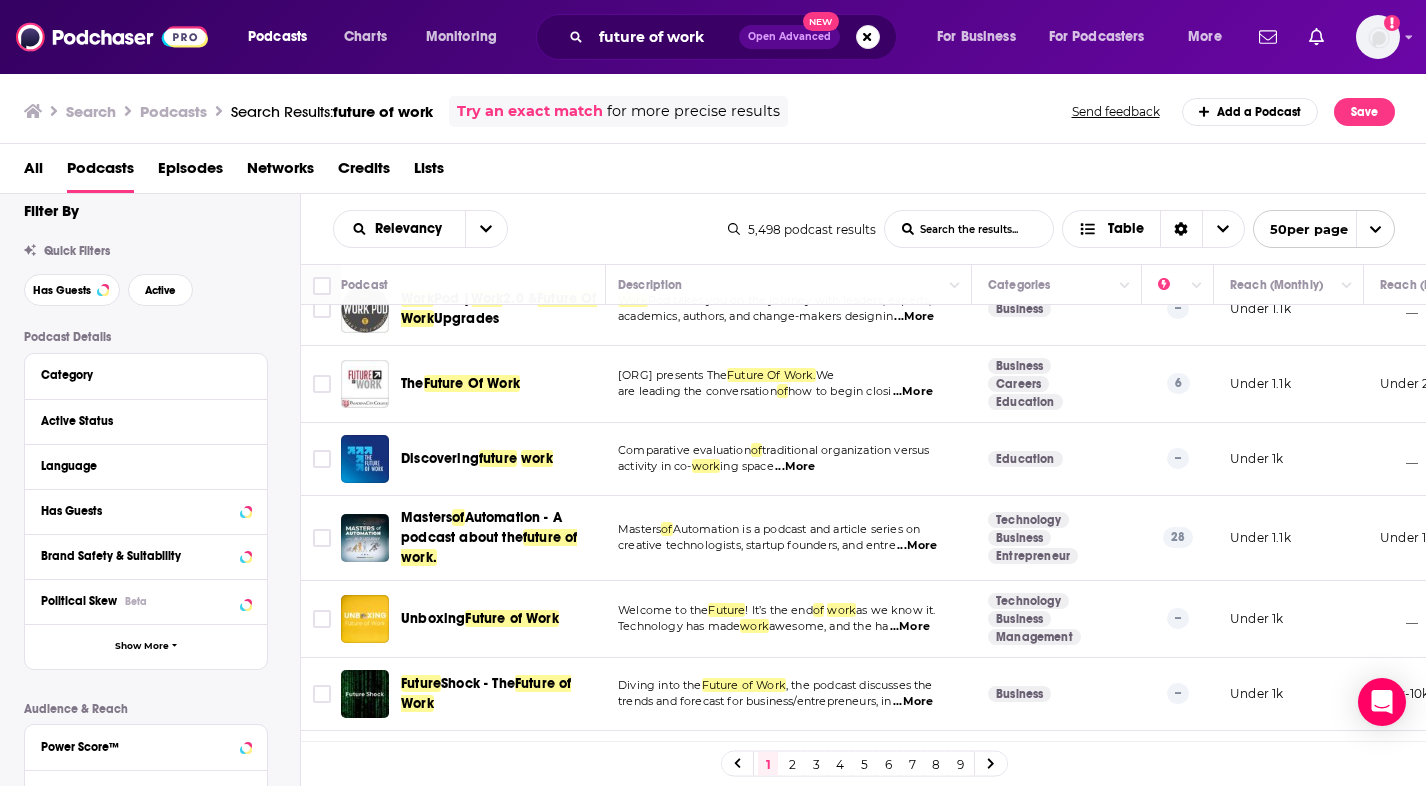 scroll, scrollTop: 1696, scrollLeft: 4, axis: both 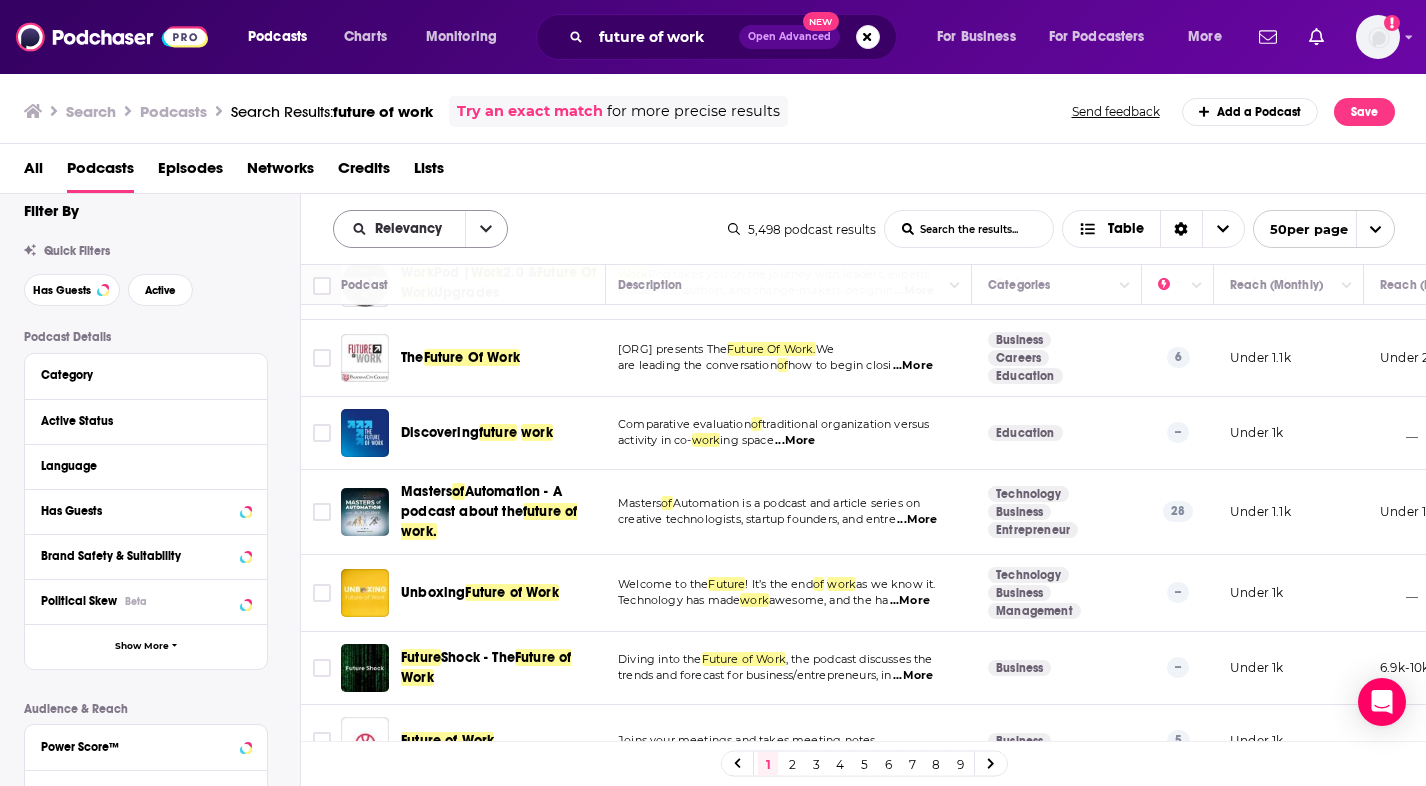 click 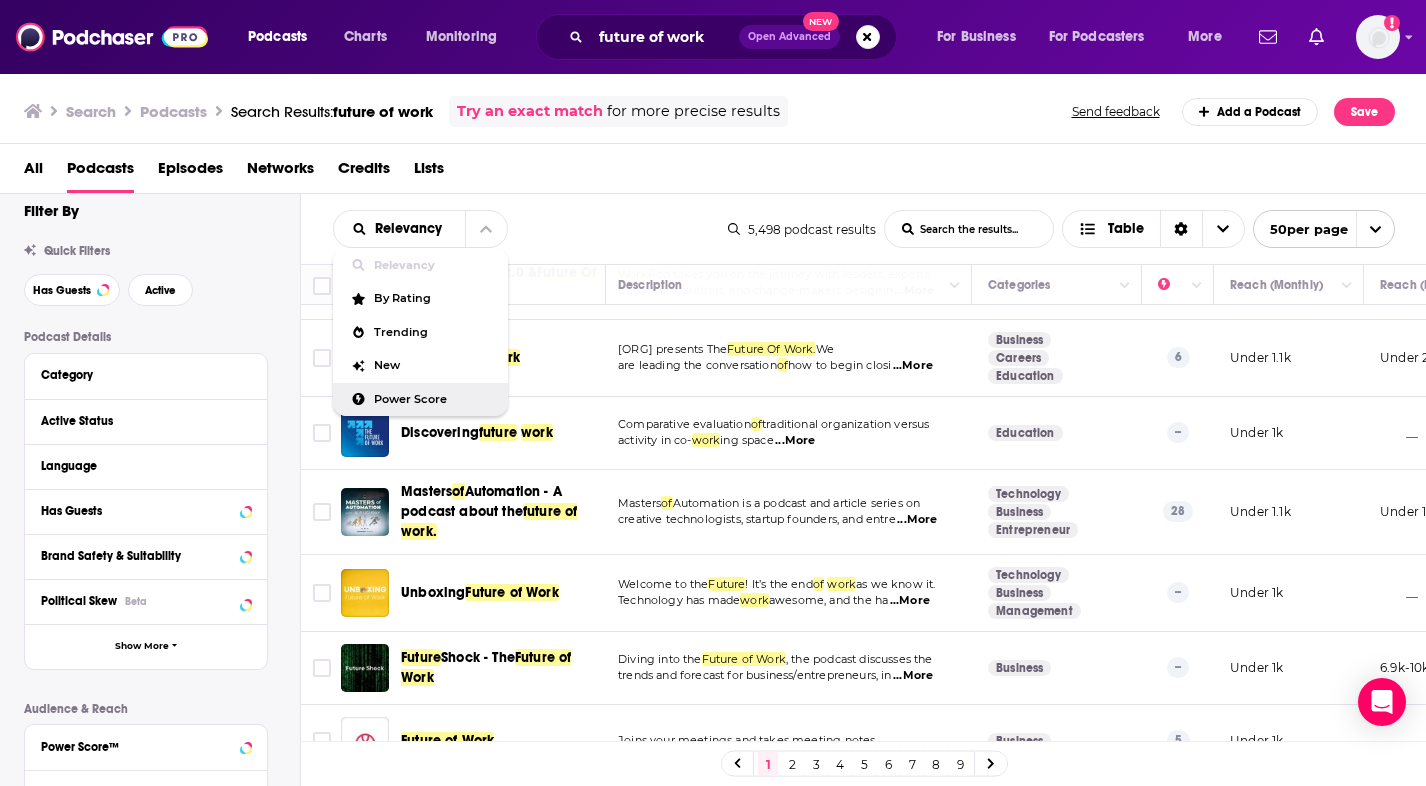 click on "Power Score" at bounding box center [420, 400] 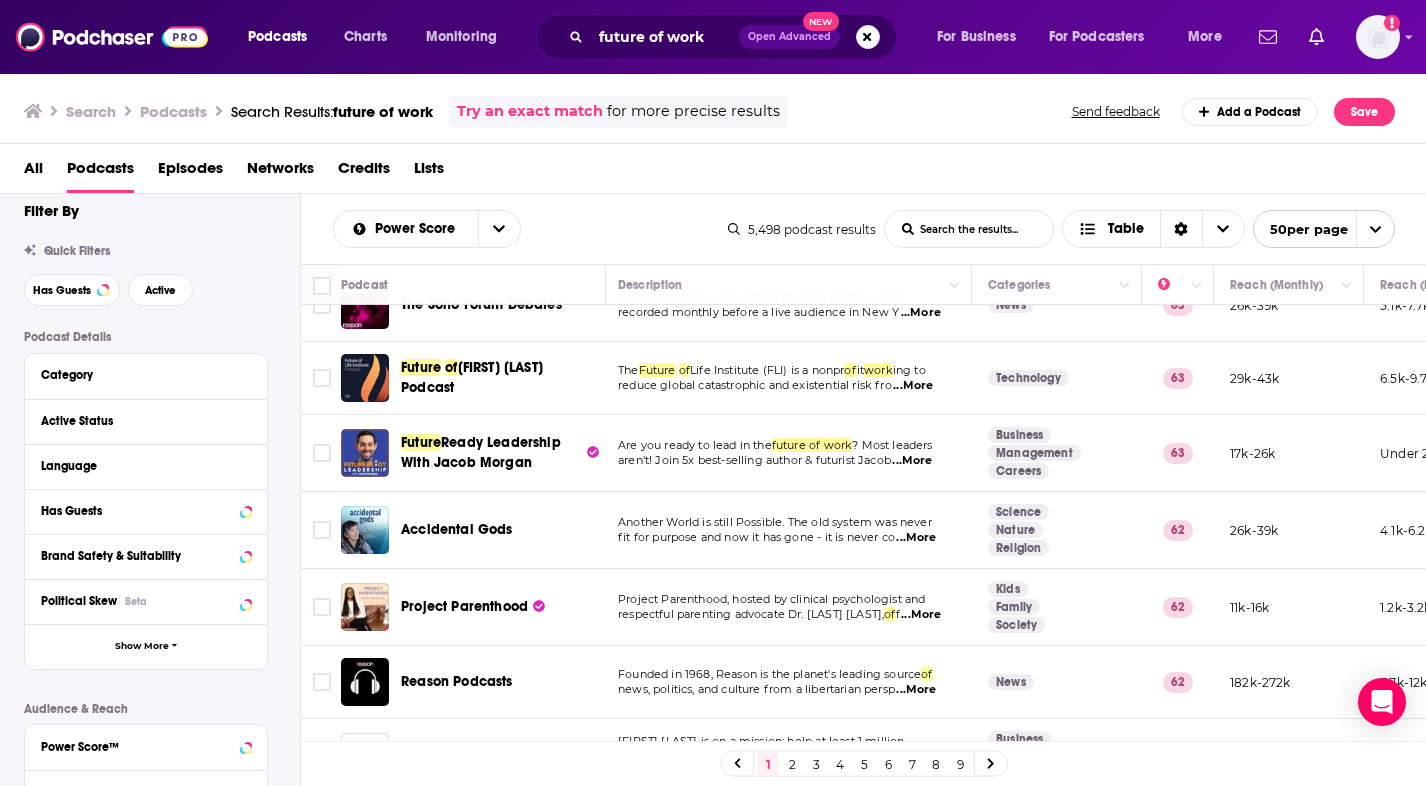 scroll, scrollTop: 1804, scrollLeft: 4, axis: both 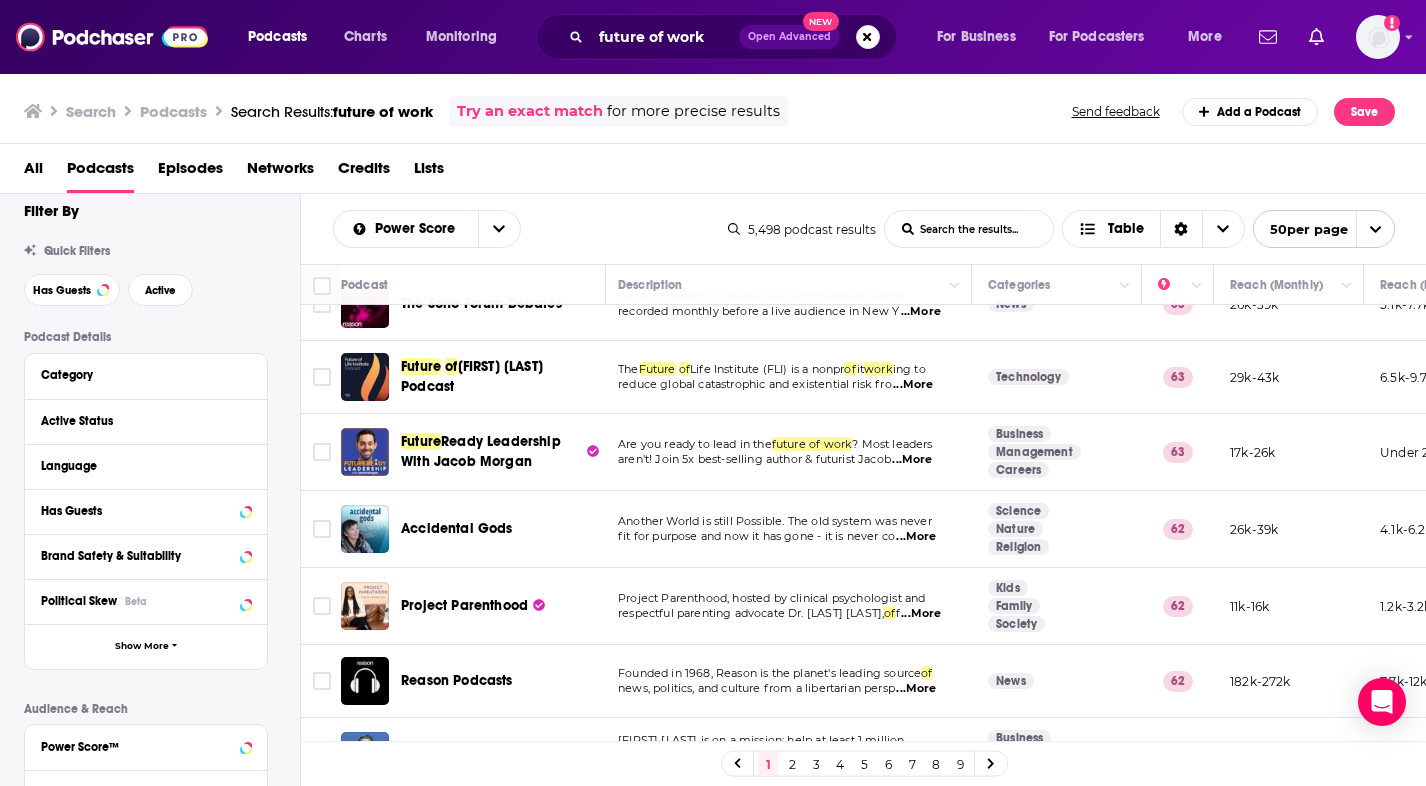 click on "...More" at bounding box center (912, 460) 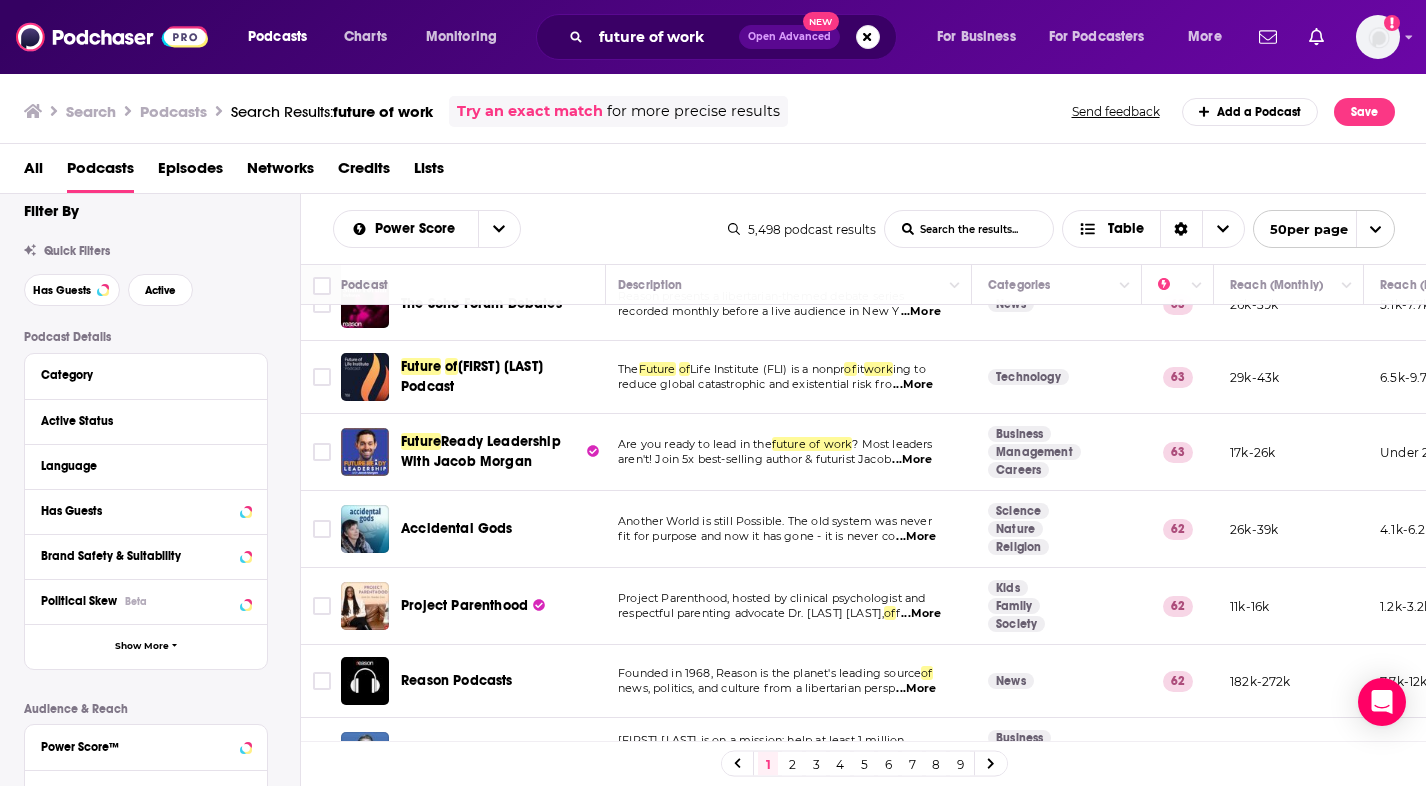 click on "? Most leaders" at bounding box center [892, 444] 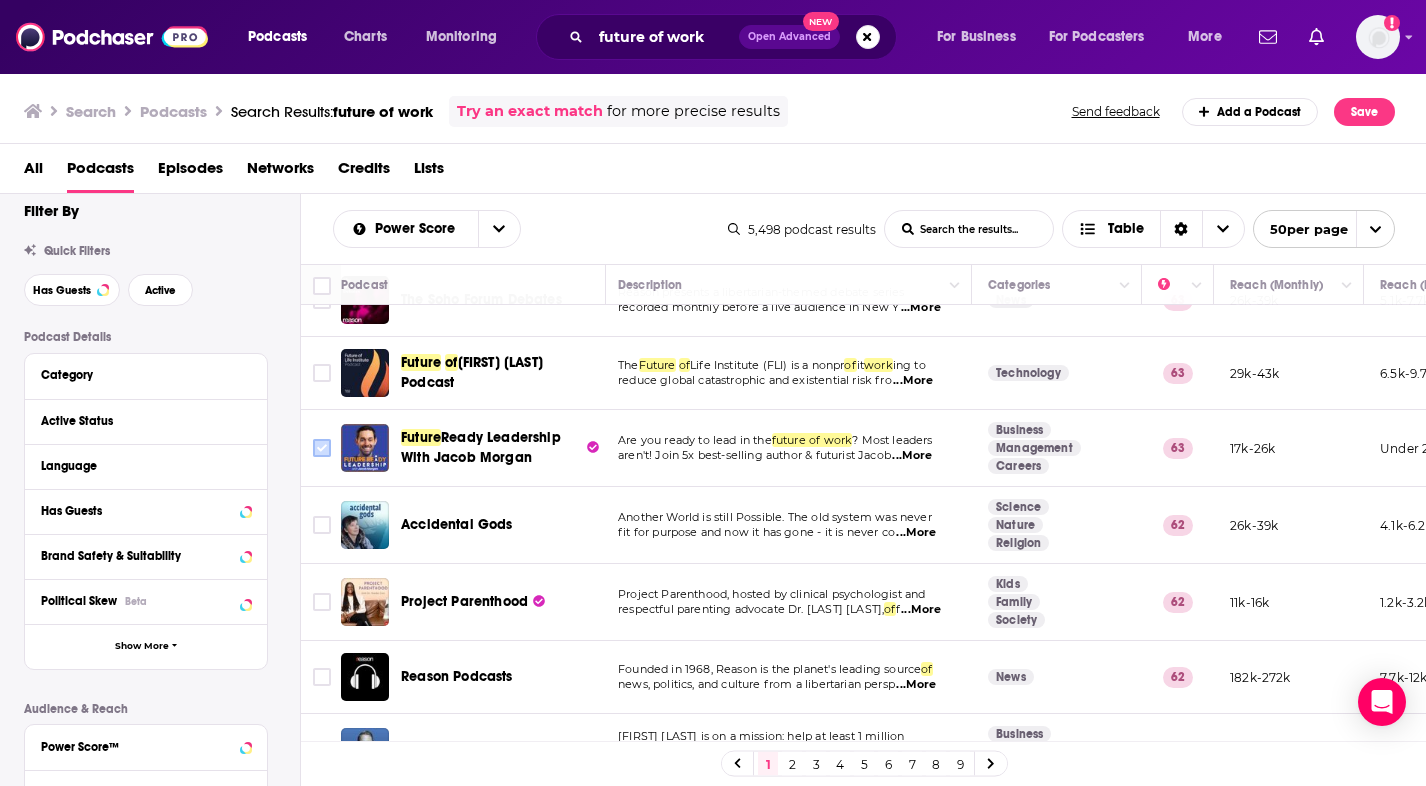 click at bounding box center (322, 448) 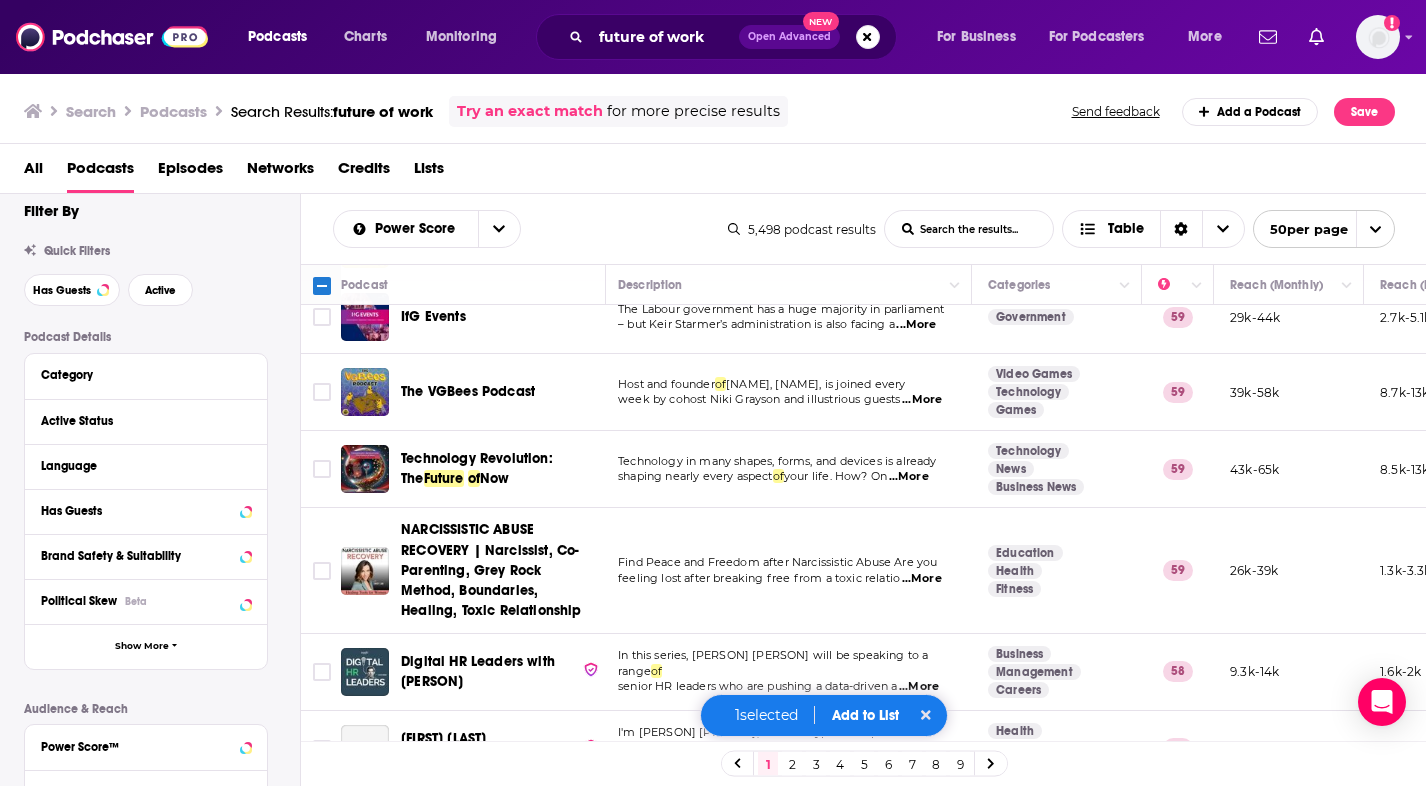 scroll, scrollTop: 2547, scrollLeft: 4, axis: both 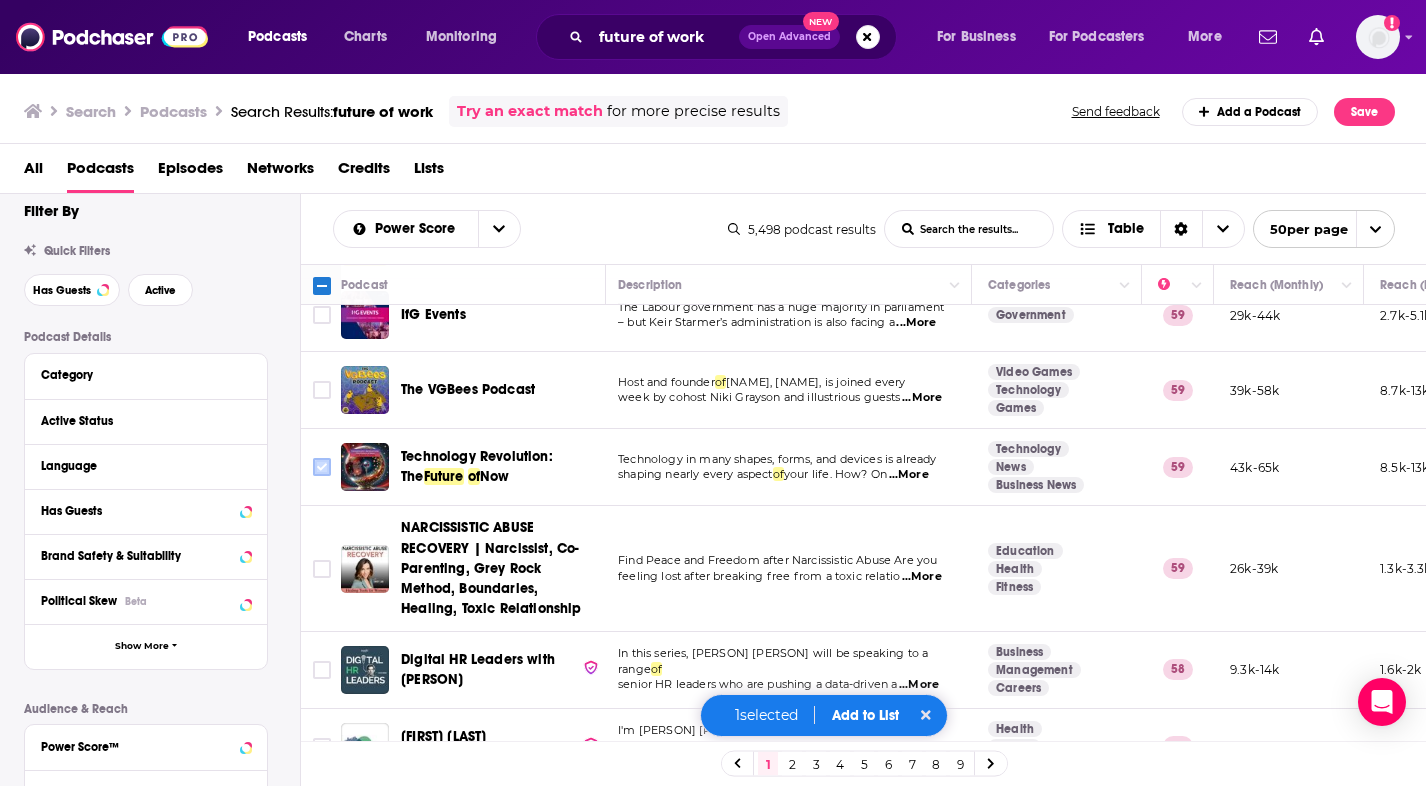 click at bounding box center (322, 467) 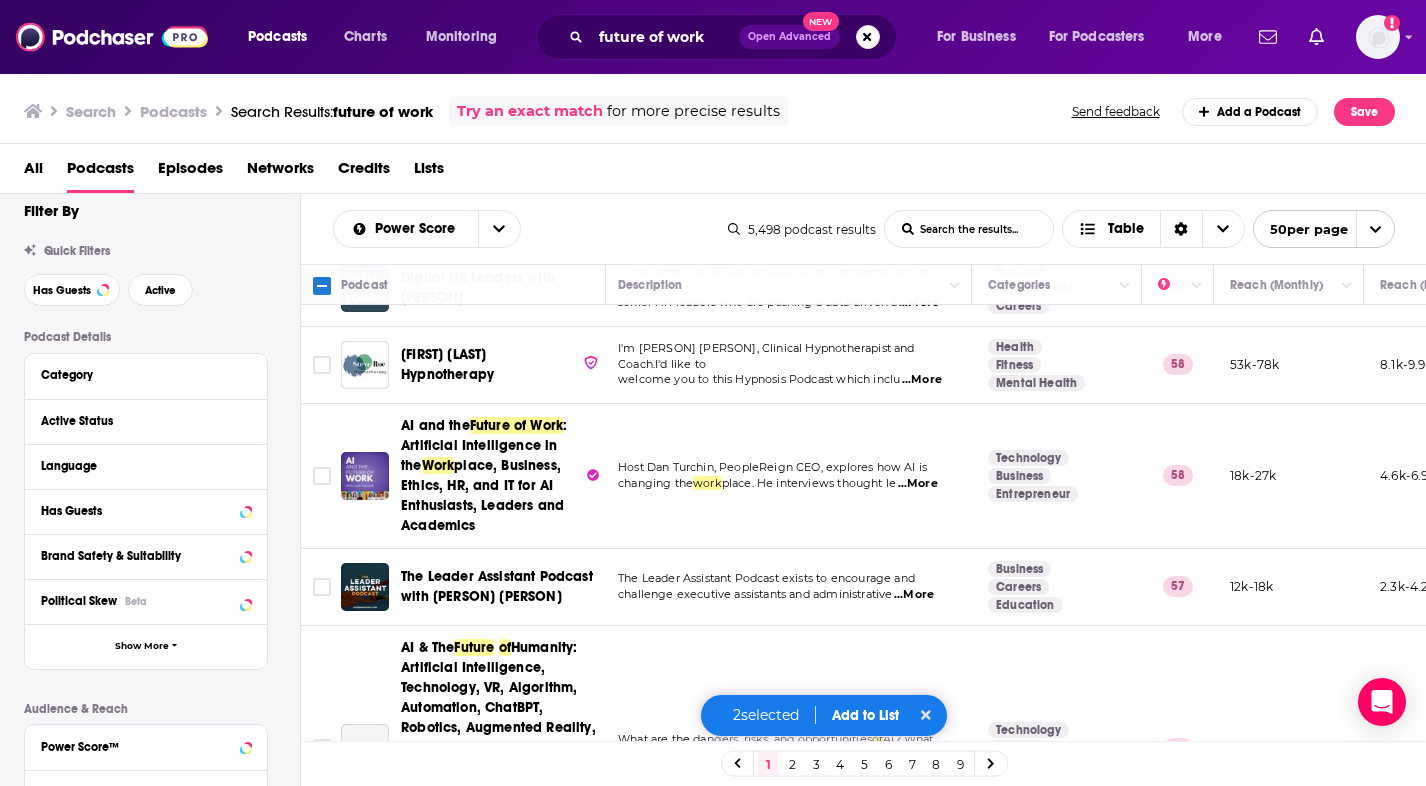 scroll, scrollTop: 2930, scrollLeft: 4, axis: both 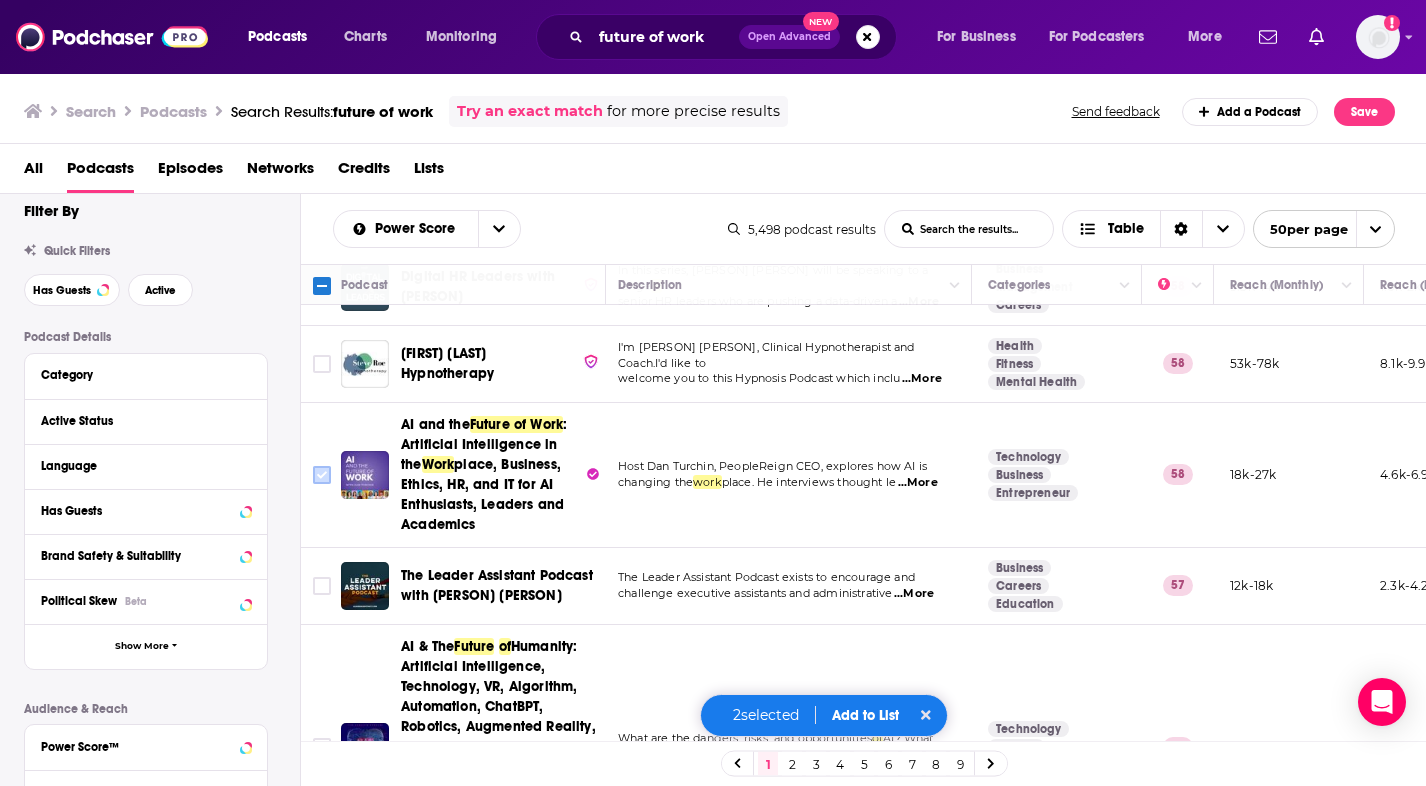 click at bounding box center [322, 475] 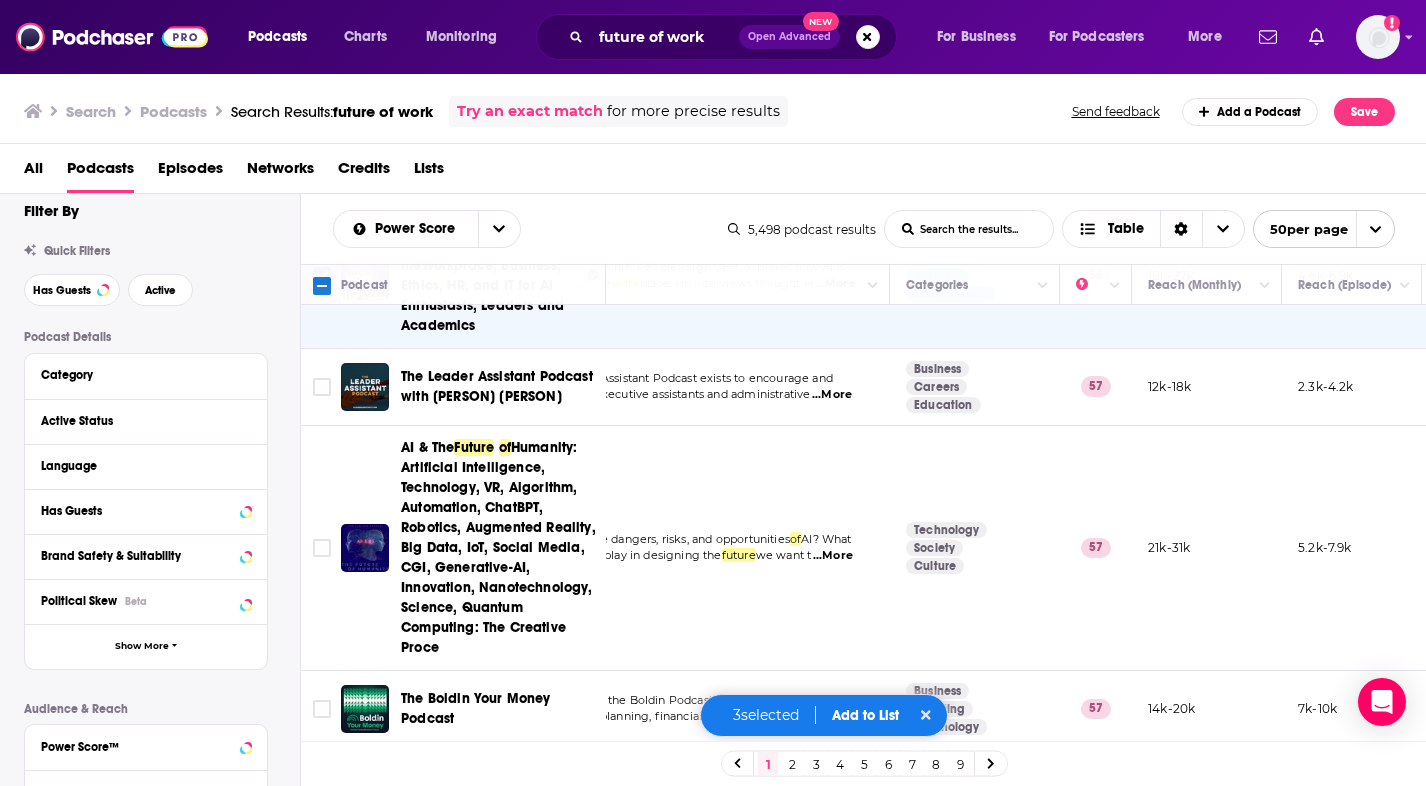 scroll, scrollTop: 3129, scrollLeft: 0, axis: vertical 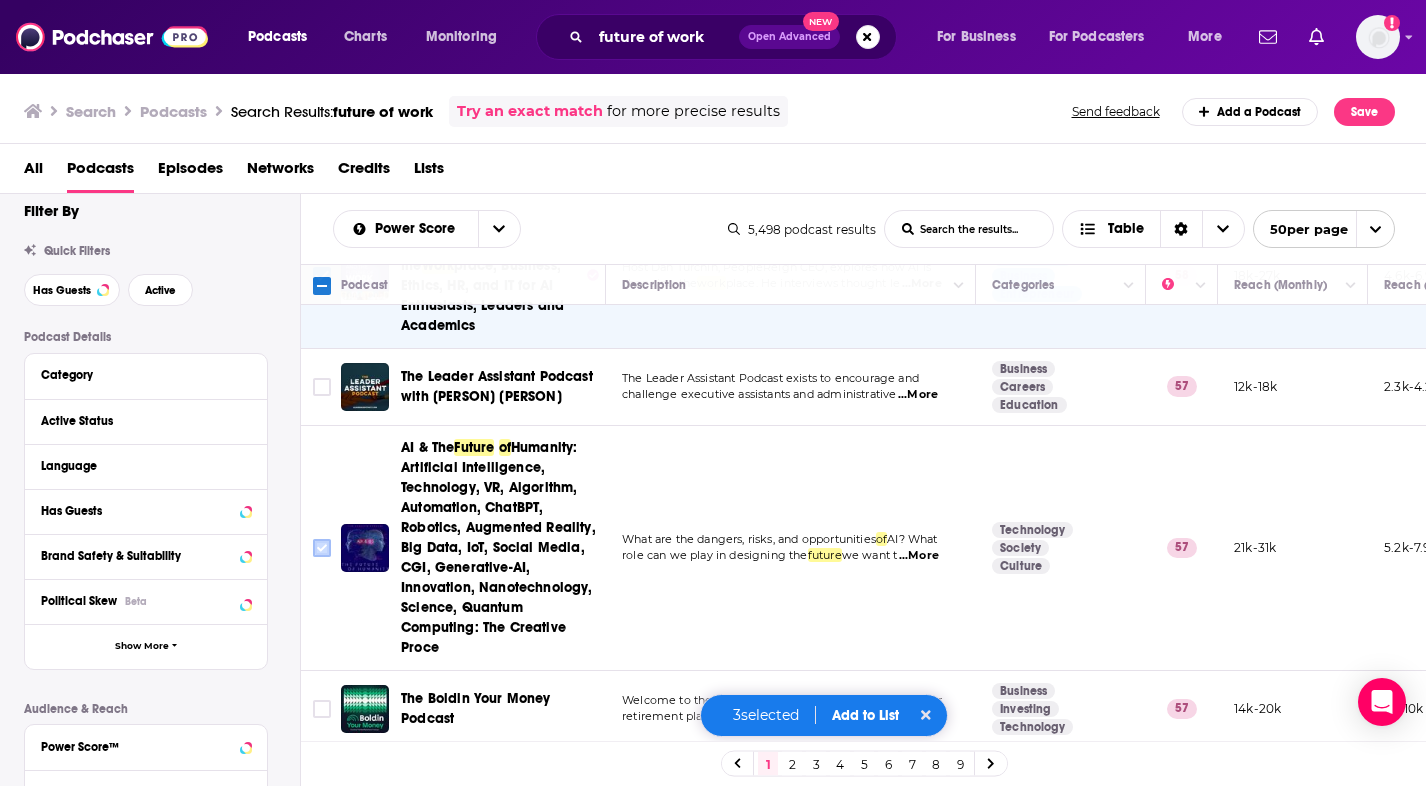 click at bounding box center (322, 548) 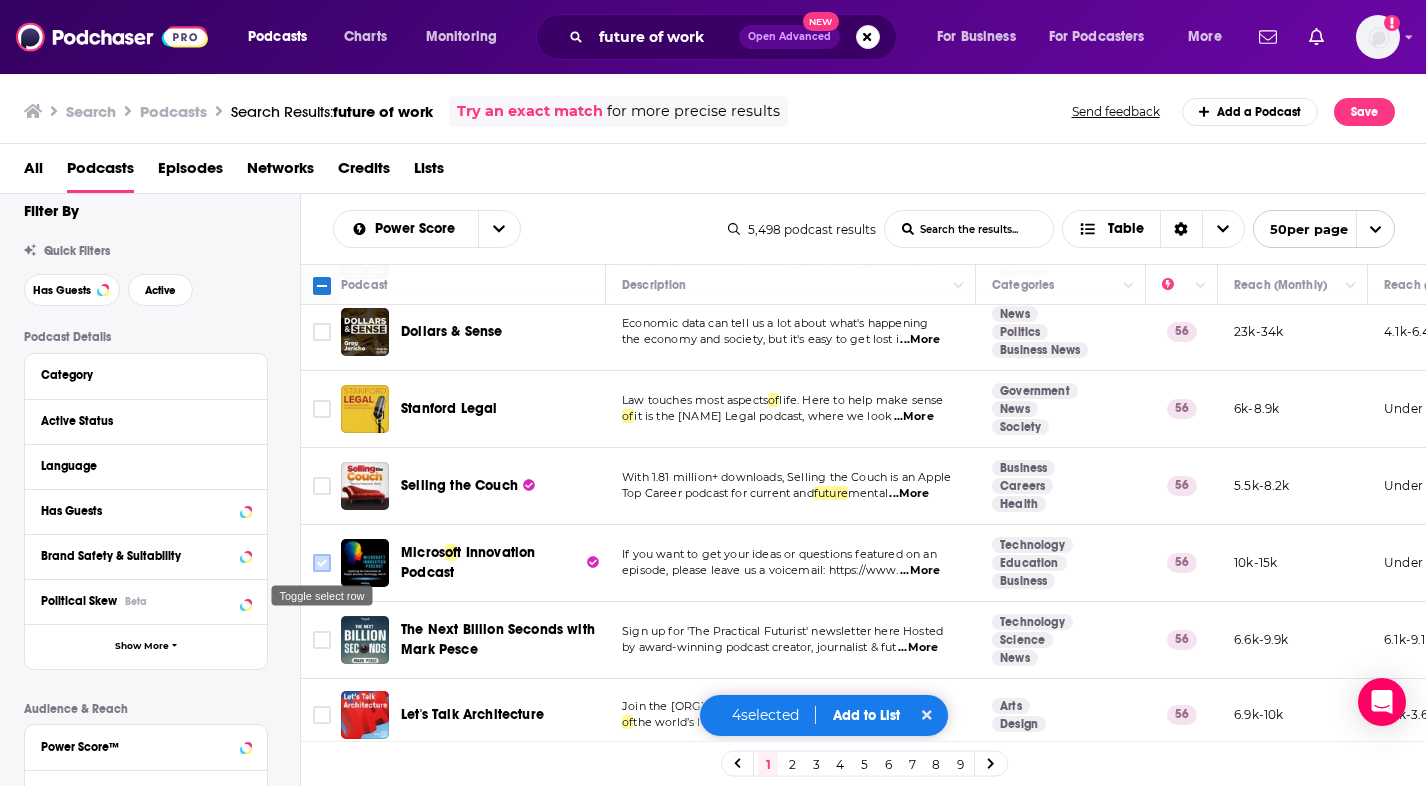scroll, scrollTop: 3665, scrollLeft: 0, axis: vertical 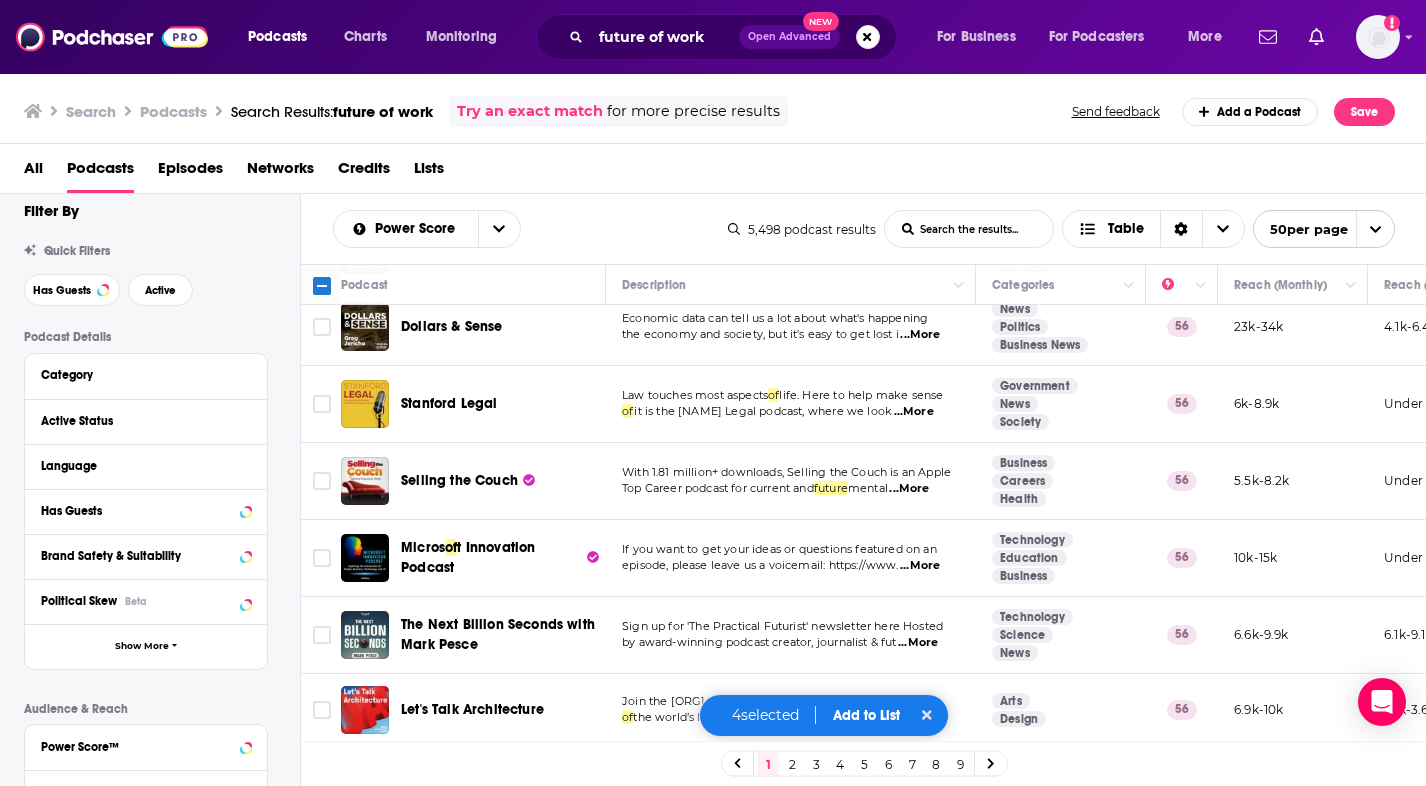 click on "4  selected Add to List" at bounding box center (824, 715) 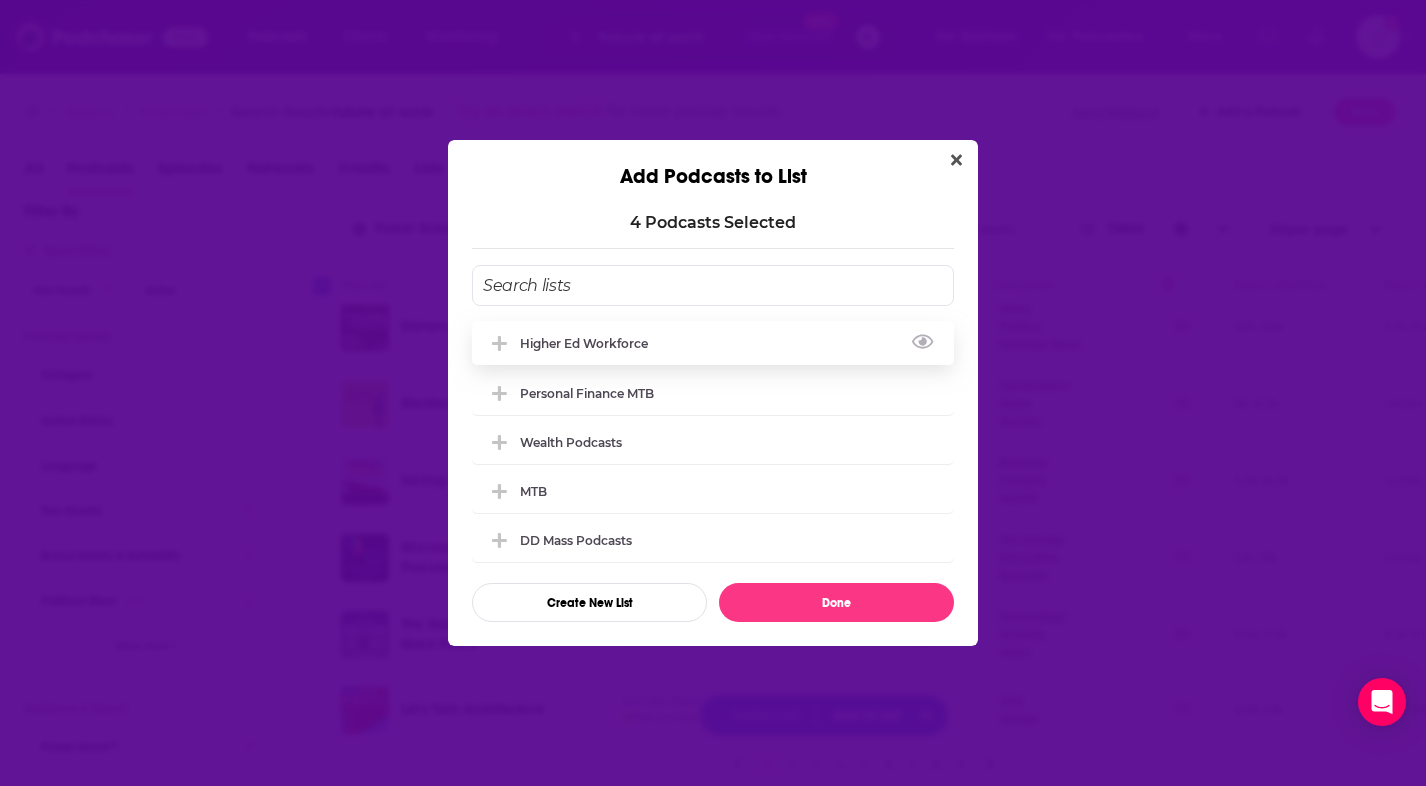 click on "Higher Ed Workforce" at bounding box center [713, 343] 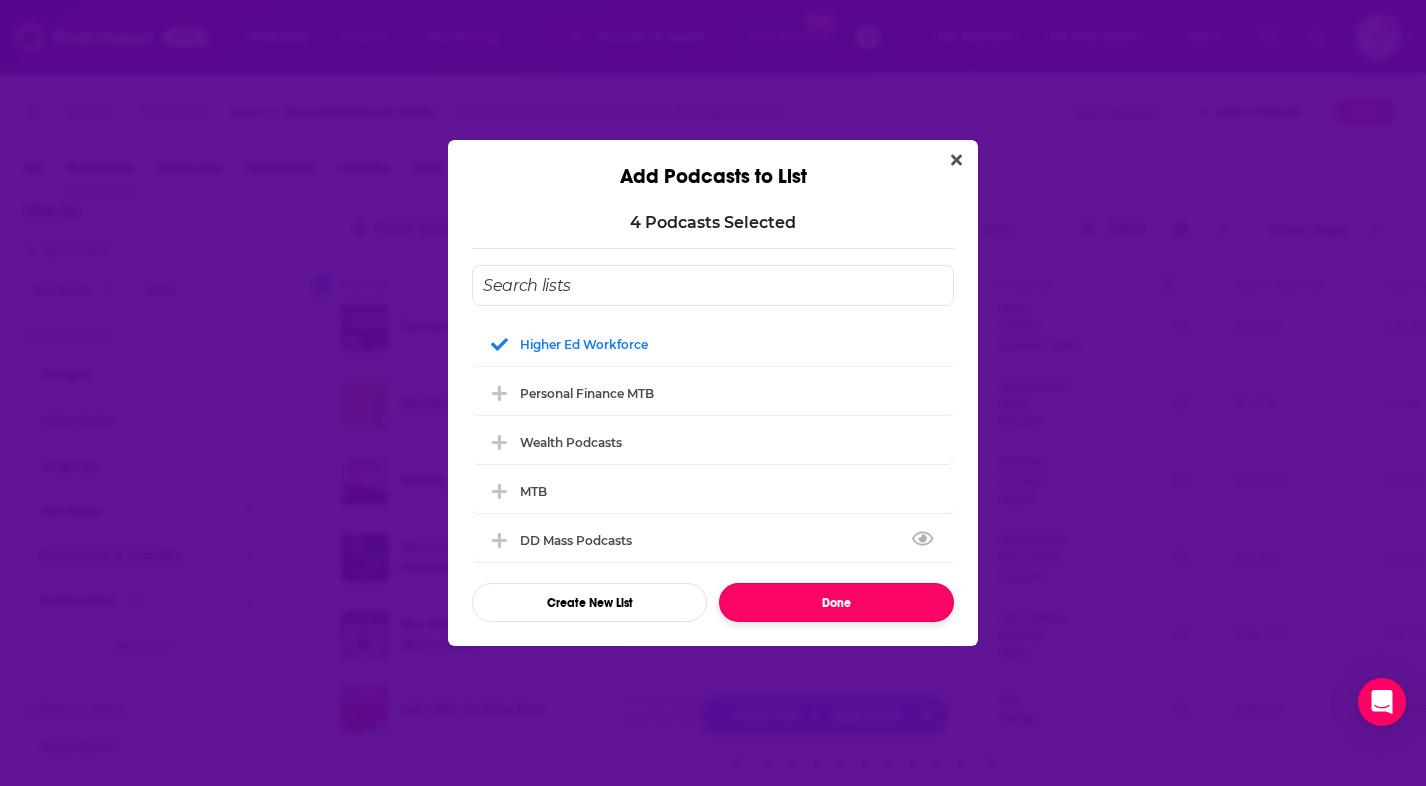 click on "Done" at bounding box center (836, 602) 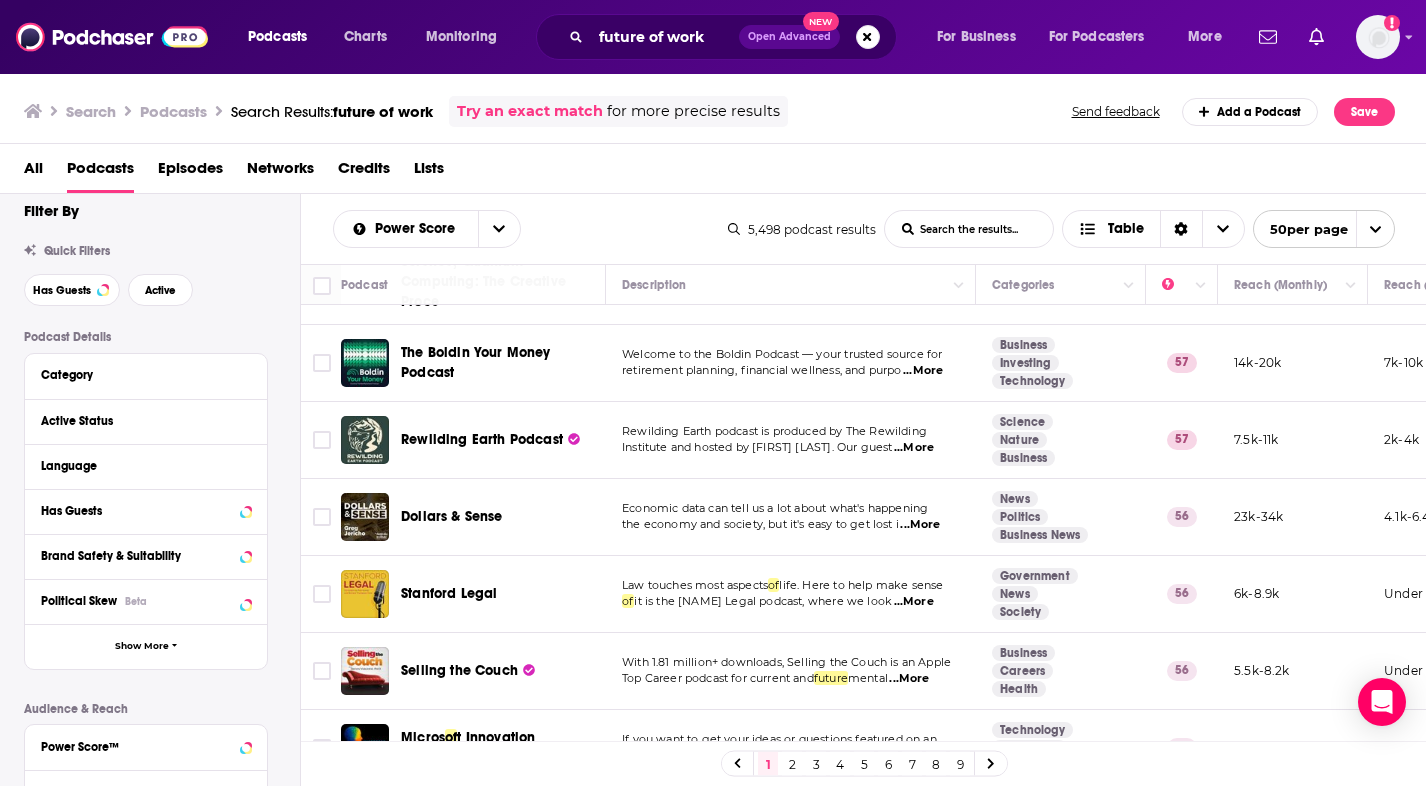 scroll, scrollTop: 3474, scrollLeft: 0, axis: vertical 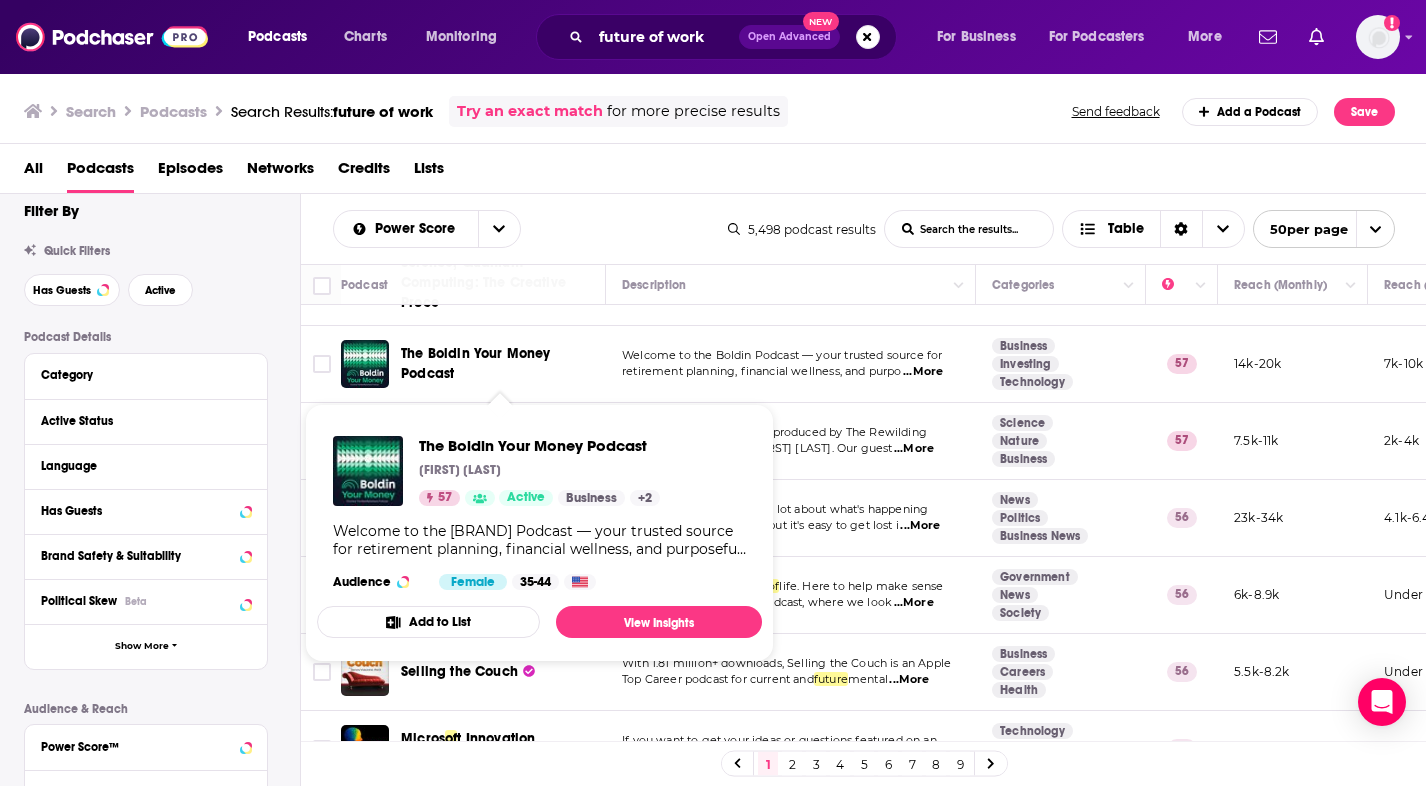 click on "The Boldin Your Money Podcast" at bounding box center [476, 363] 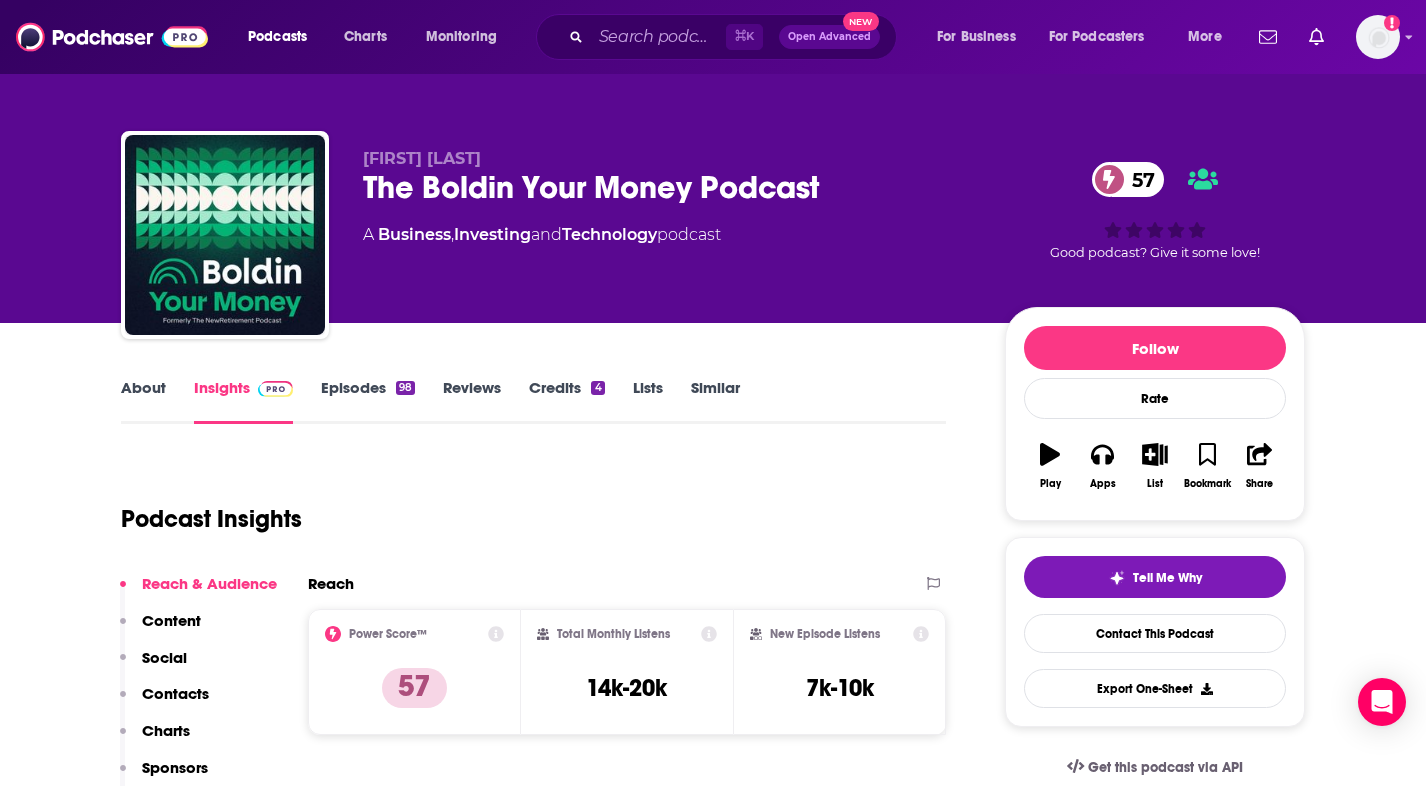 click on "About" at bounding box center (143, 401) 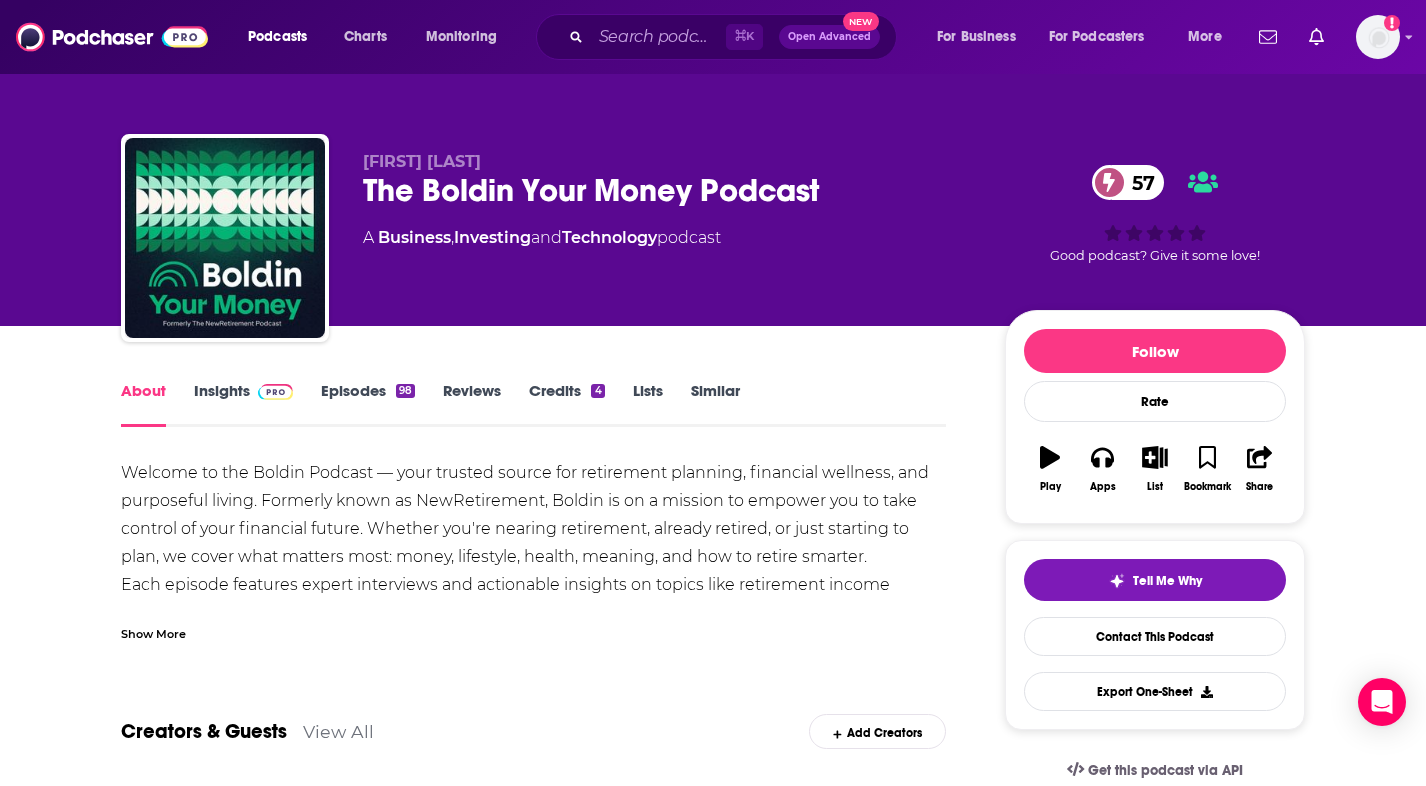 scroll, scrollTop: 6, scrollLeft: 0, axis: vertical 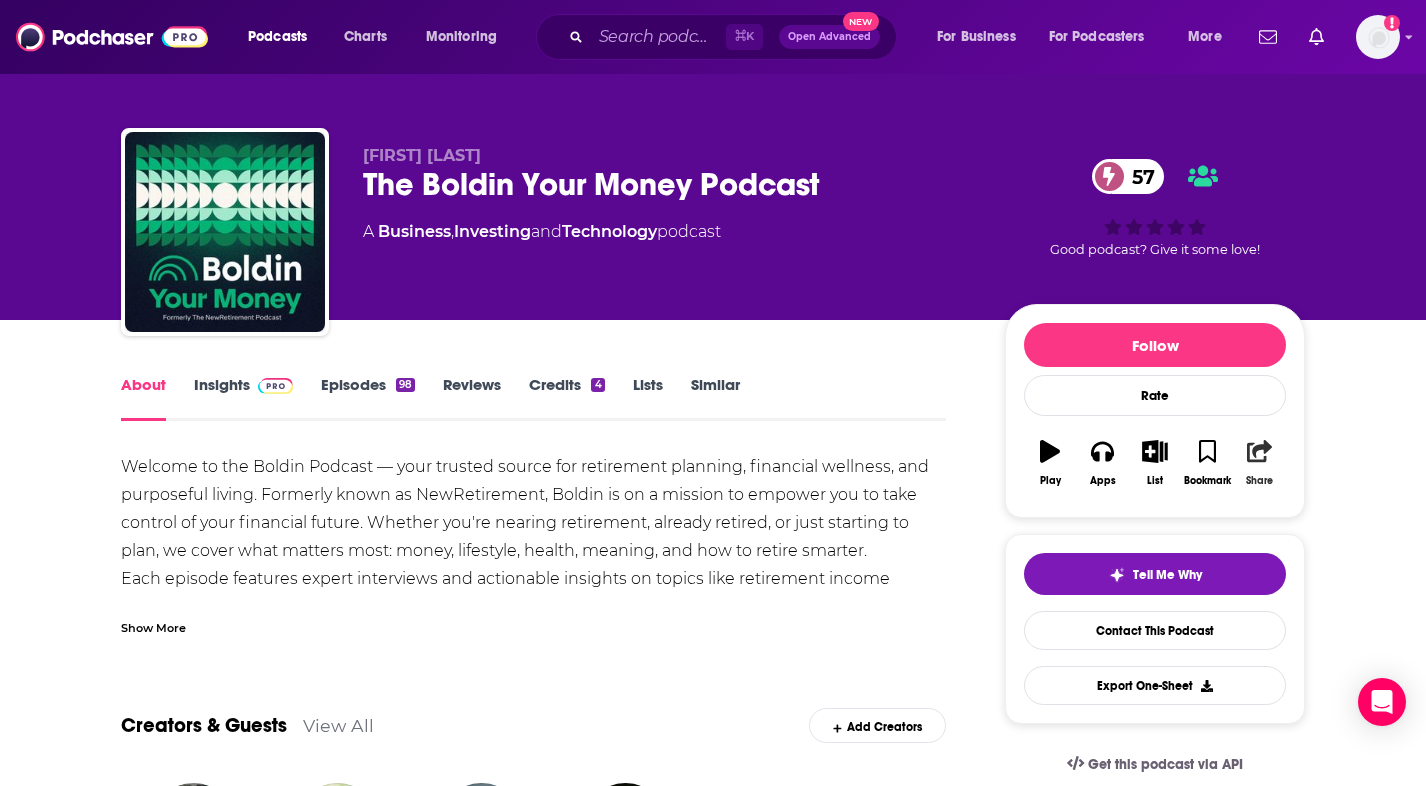 click 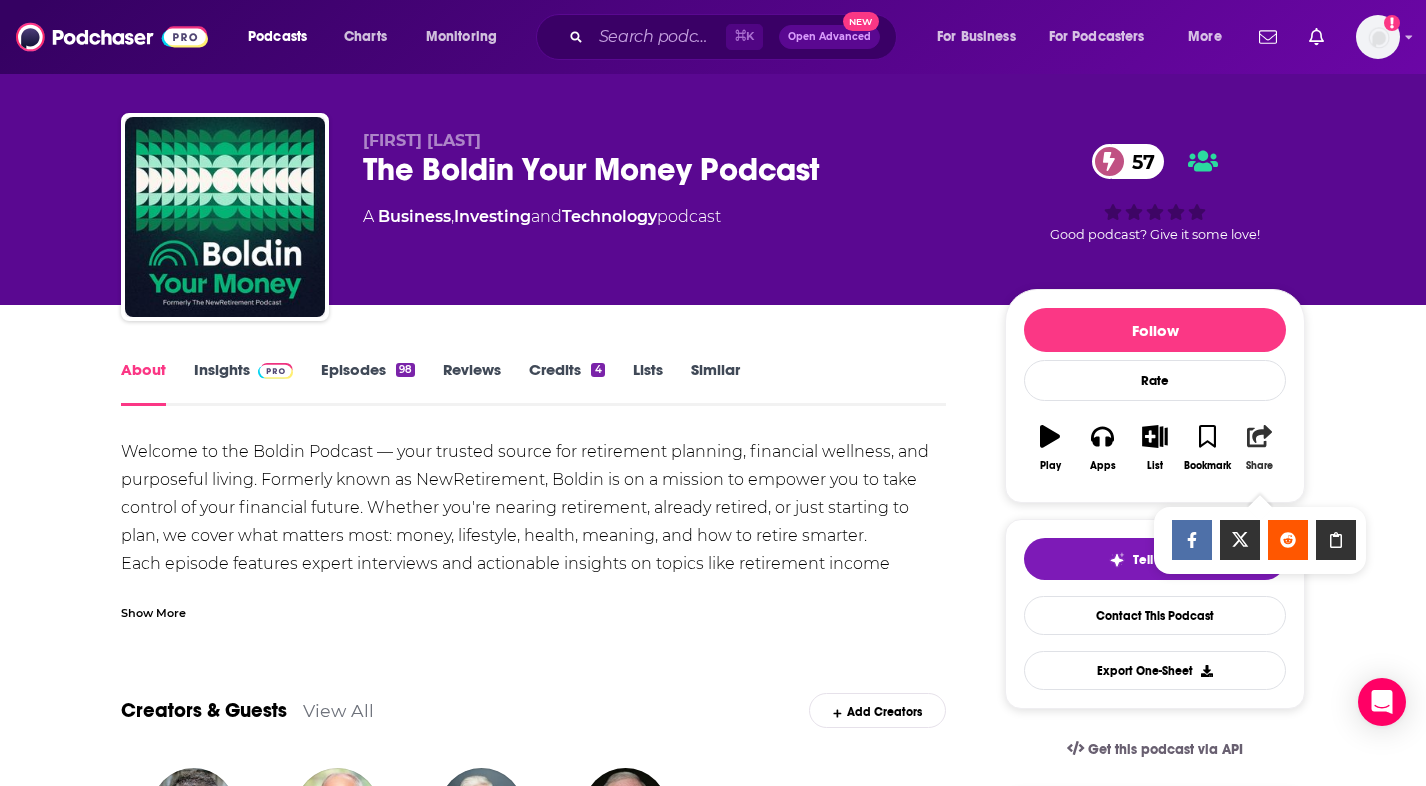 scroll, scrollTop: 24, scrollLeft: 0, axis: vertical 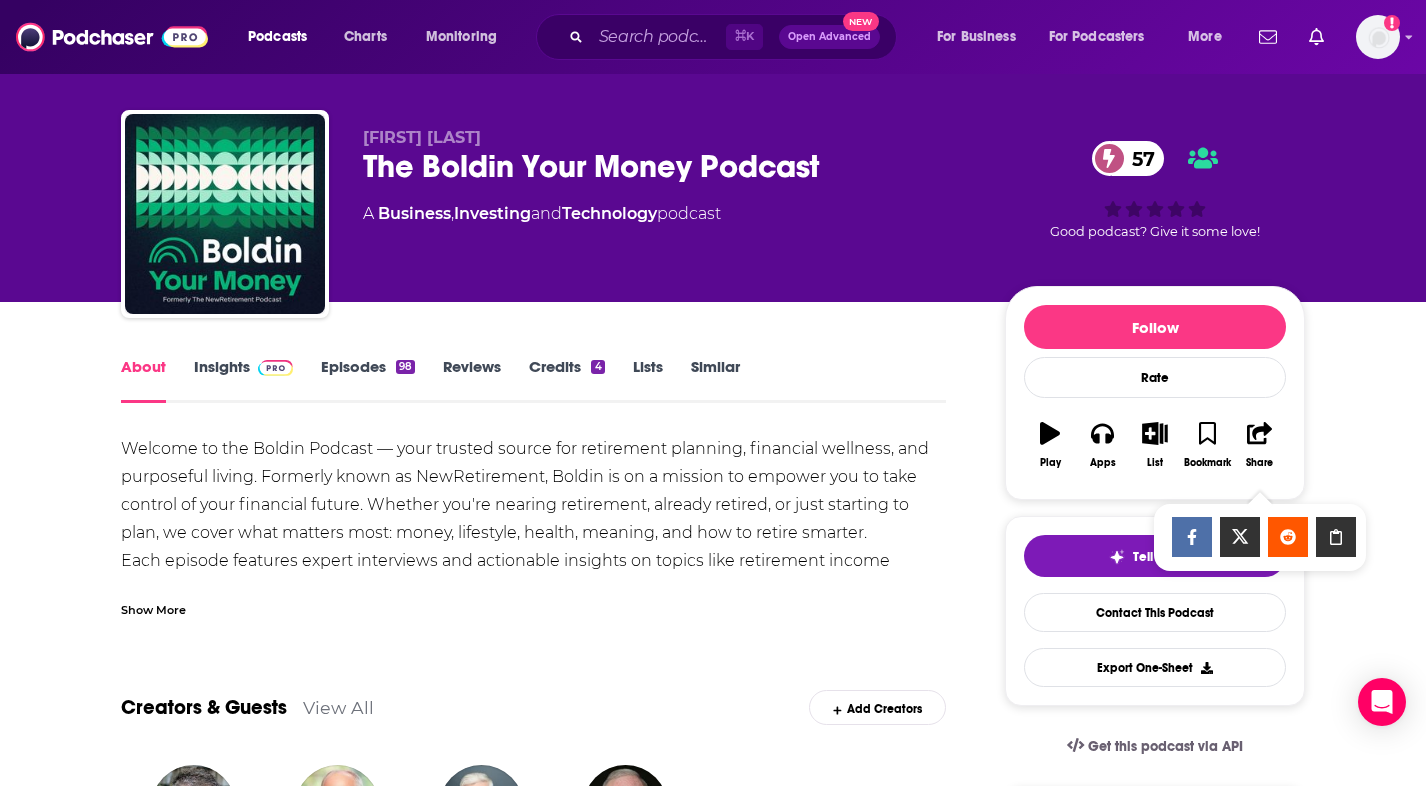 click on "Welcome to the Boldin Podcast — your trusted source for retirement planning, financial wellness, and purposeful living. Formerly known as NewRetirement, Boldin is on a mission to empower you to take control of your financial future. Whether you're nearing retirement, already retired, or just starting to plan, we cover what matters most: money, lifestyle, health, meaning, and how to retire smarter. Each episode features expert interviews and actionable insights on topics like retirement income strategies, Social Security planning, saving for retirement after 50, and creating a fulfilling life after work. Ready to start your journey? Explore the best free retirement planning tool and a library of financial resources at Boldin.com — and take the first step toward financial independence and a well-lived life." at bounding box center [533, 561] 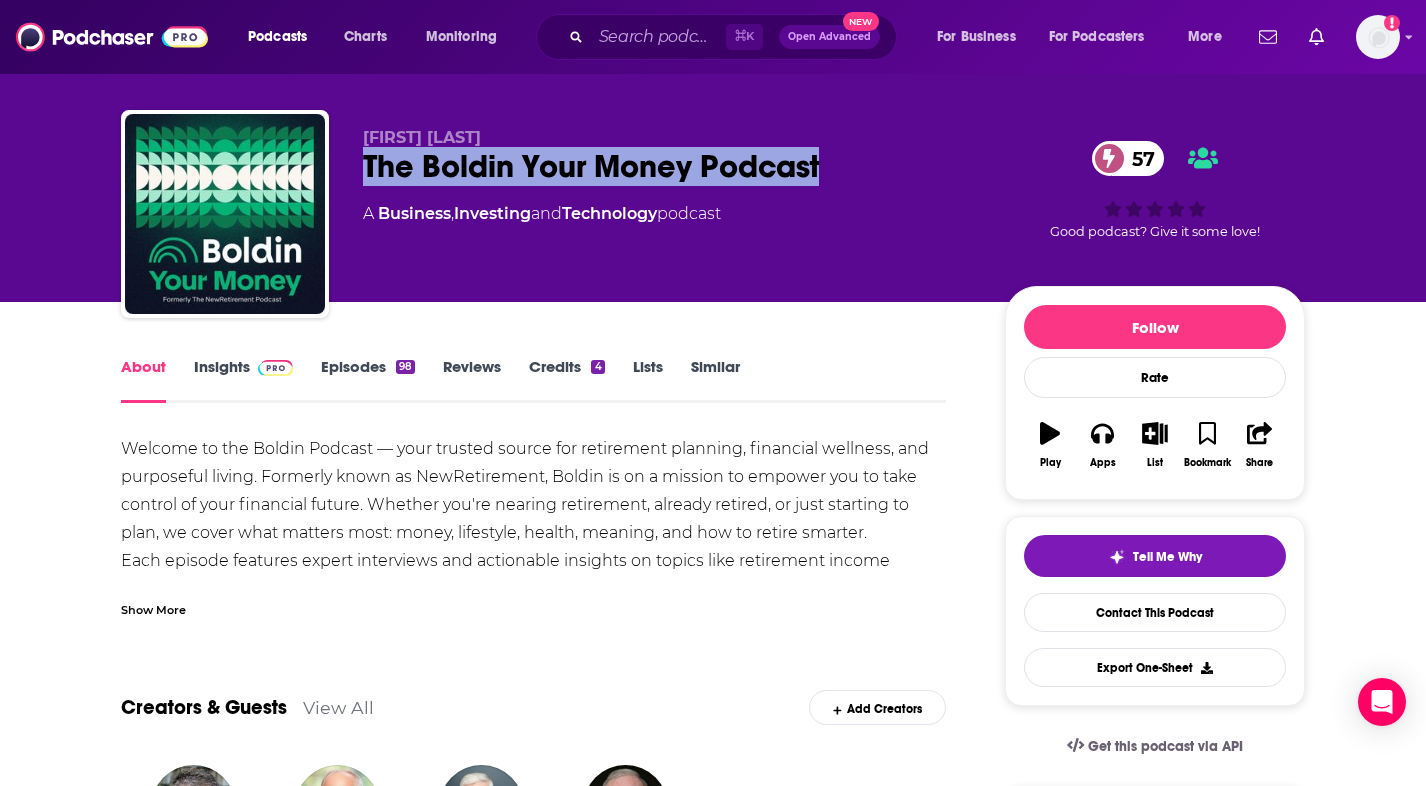 drag, startPoint x: 849, startPoint y: 164, endPoint x: 336, endPoint y: 154, distance: 513.0975 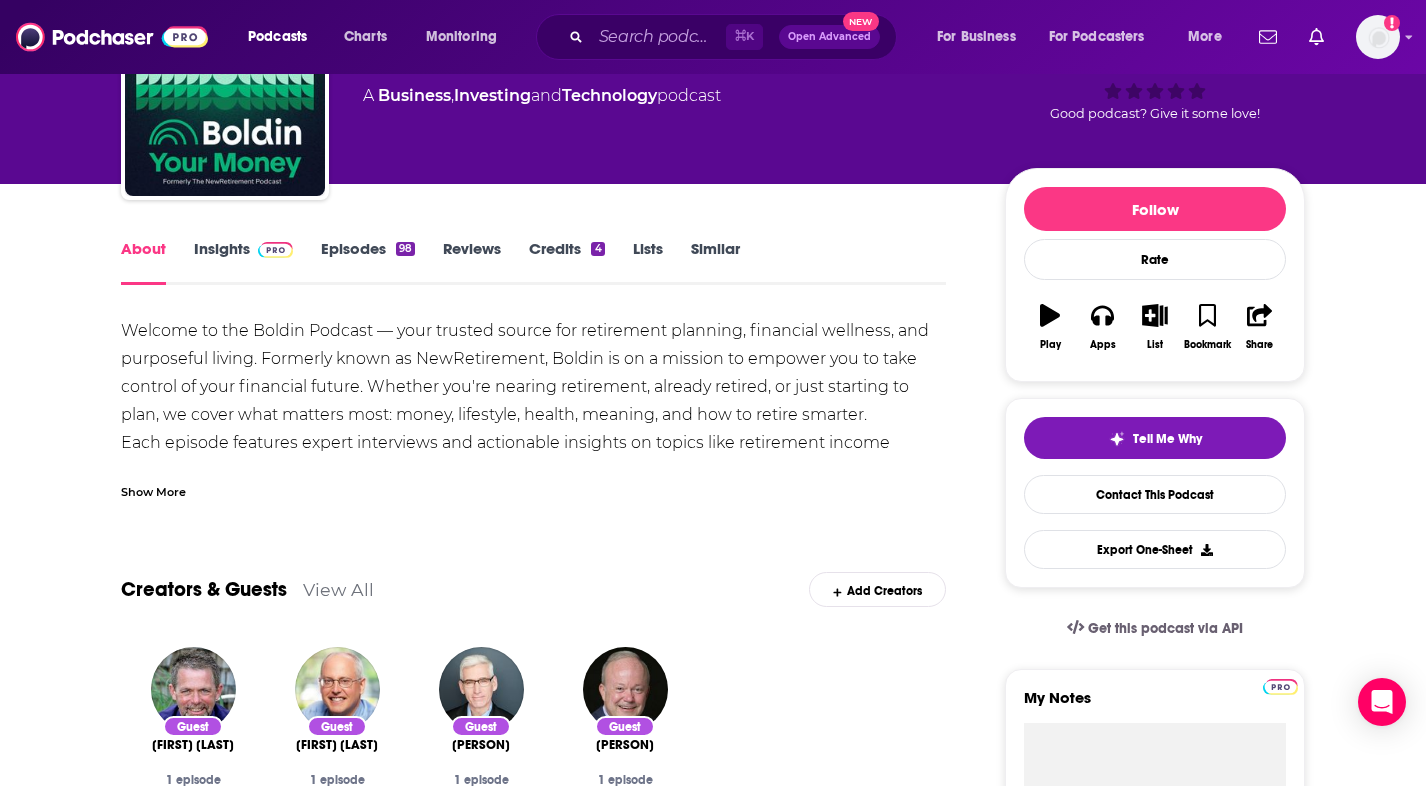 scroll, scrollTop: 148, scrollLeft: 0, axis: vertical 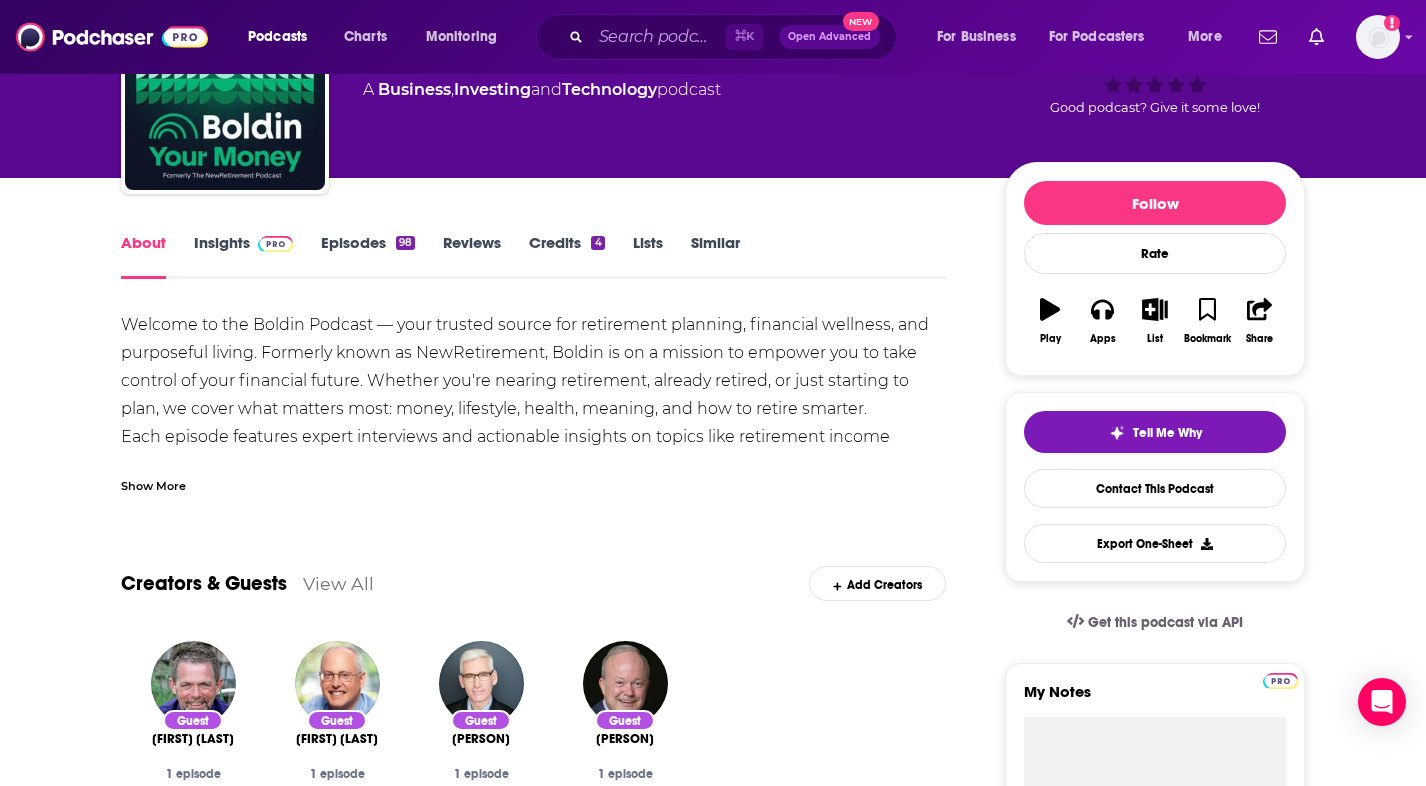 click on "Insights" at bounding box center (243, 256) 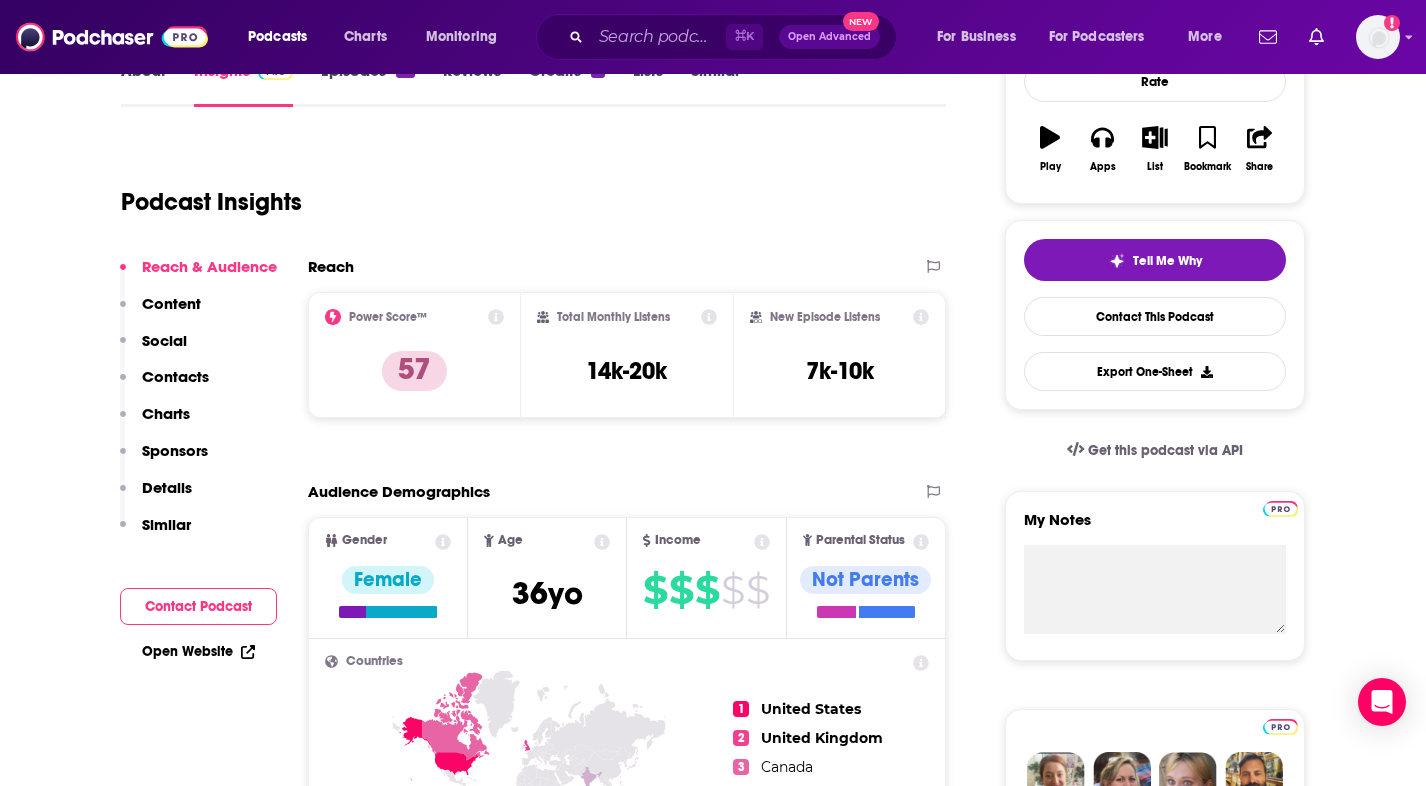 scroll, scrollTop: 354, scrollLeft: 0, axis: vertical 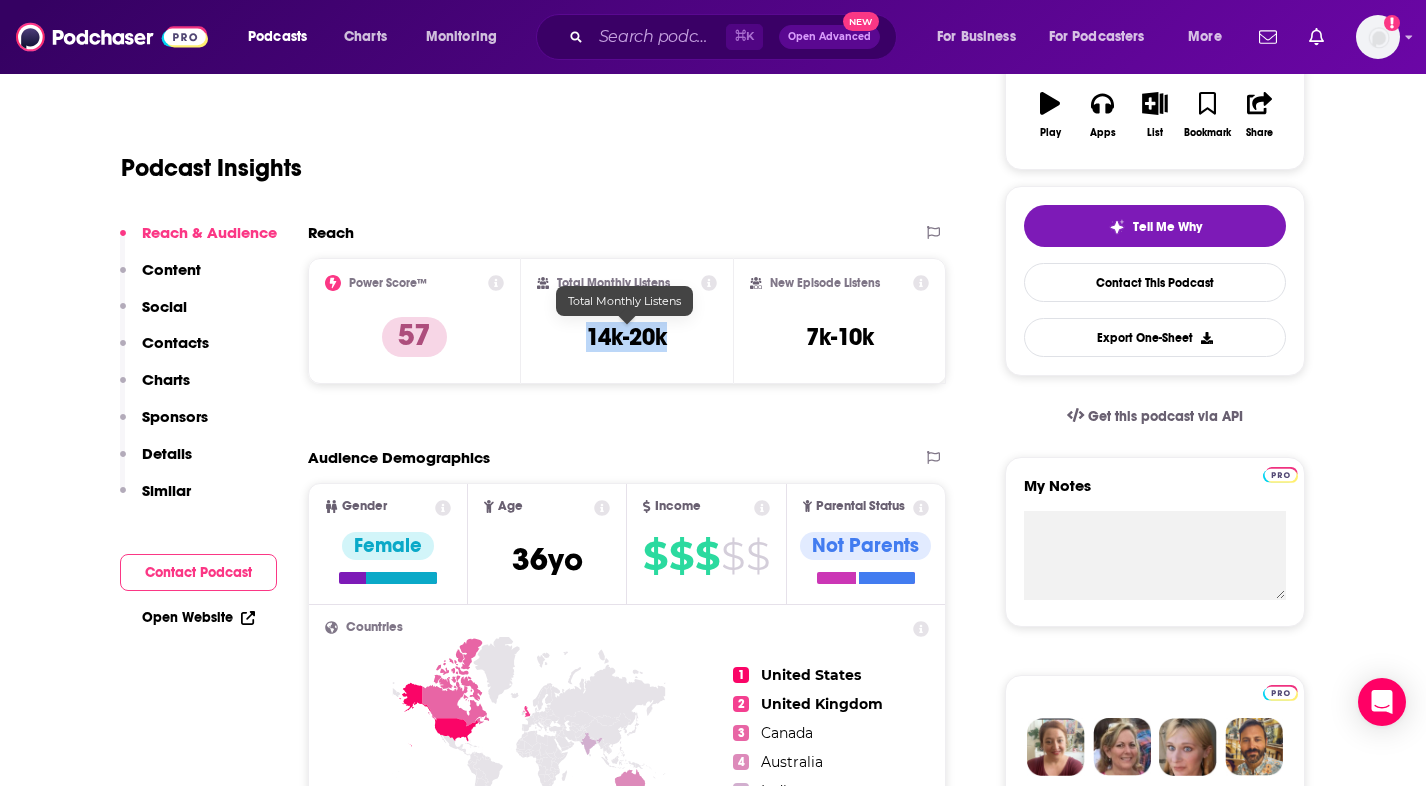 drag, startPoint x: 682, startPoint y: 335, endPoint x: 585, endPoint y: 339, distance: 97.082436 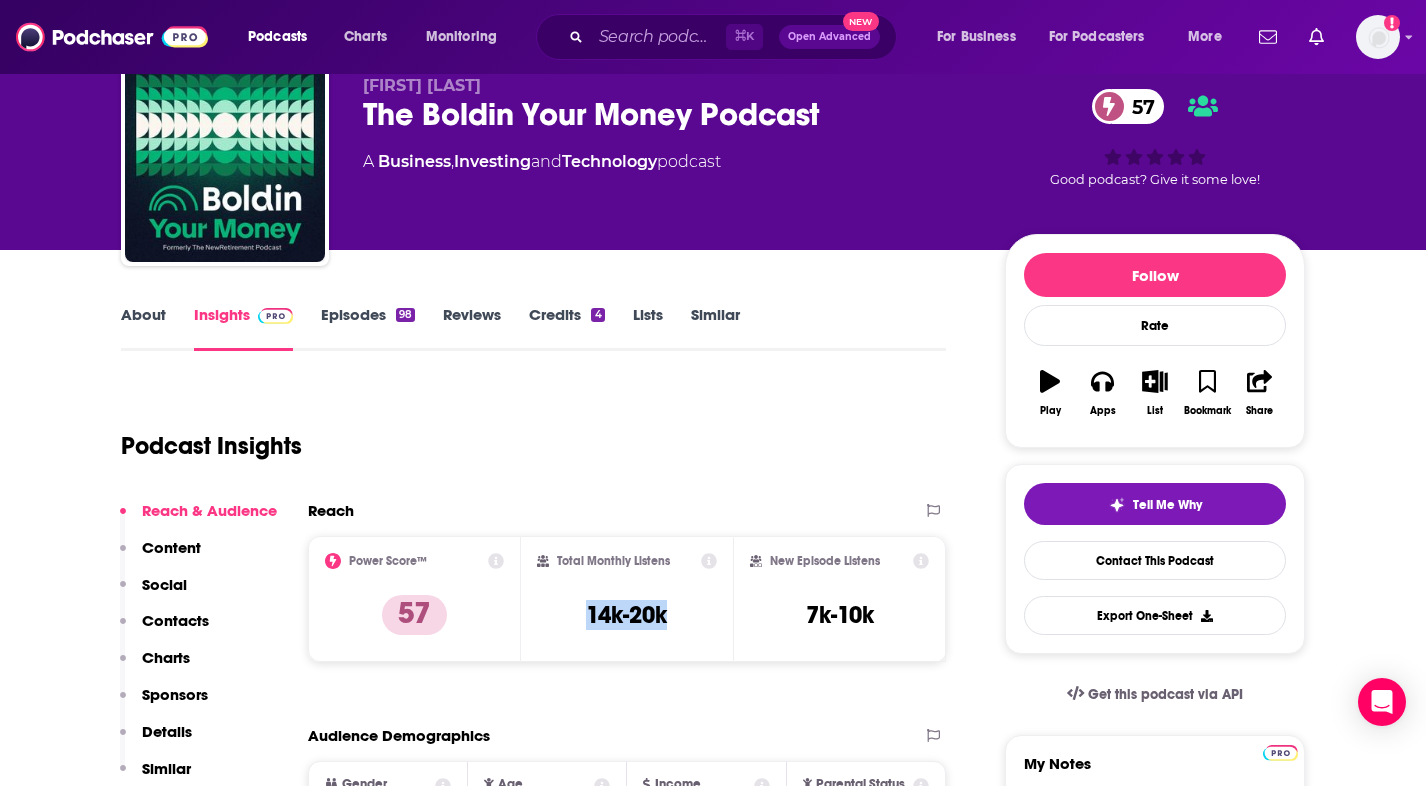 scroll, scrollTop: 0, scrollLeft: 0, axis: both 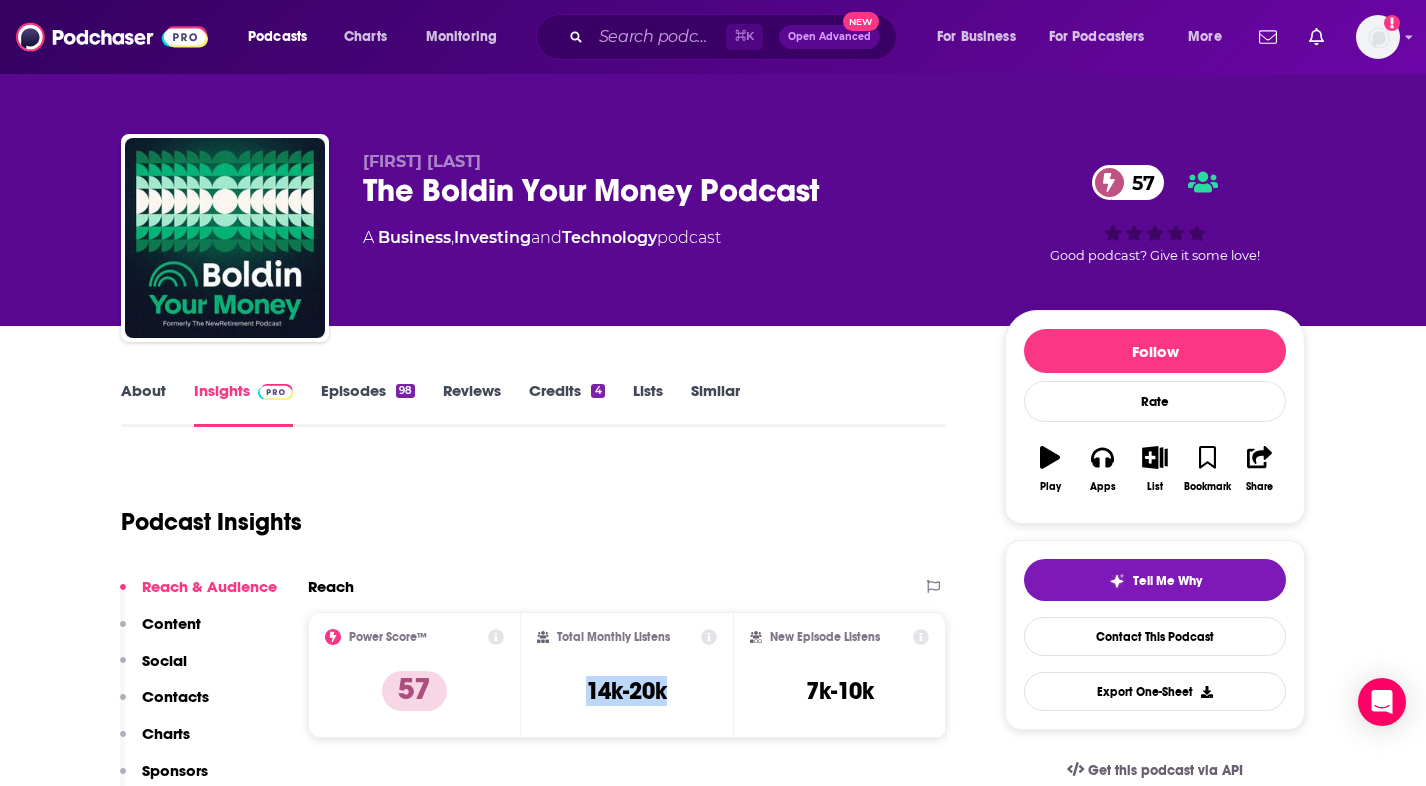 click on "Episodes 98" at bounding box center (368, 404) 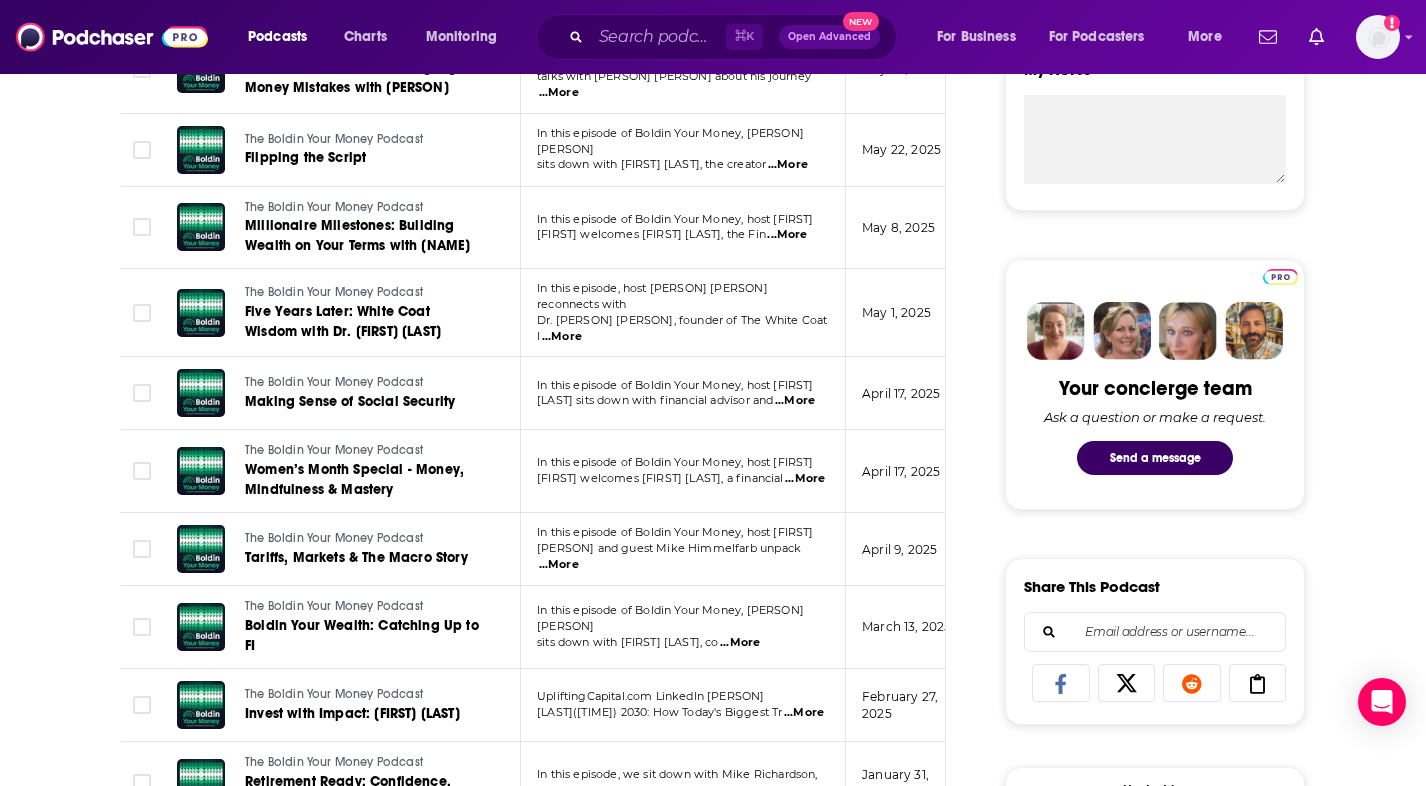 scroll, scrollTop: 857, scrollLeft: 0, axis: vertical 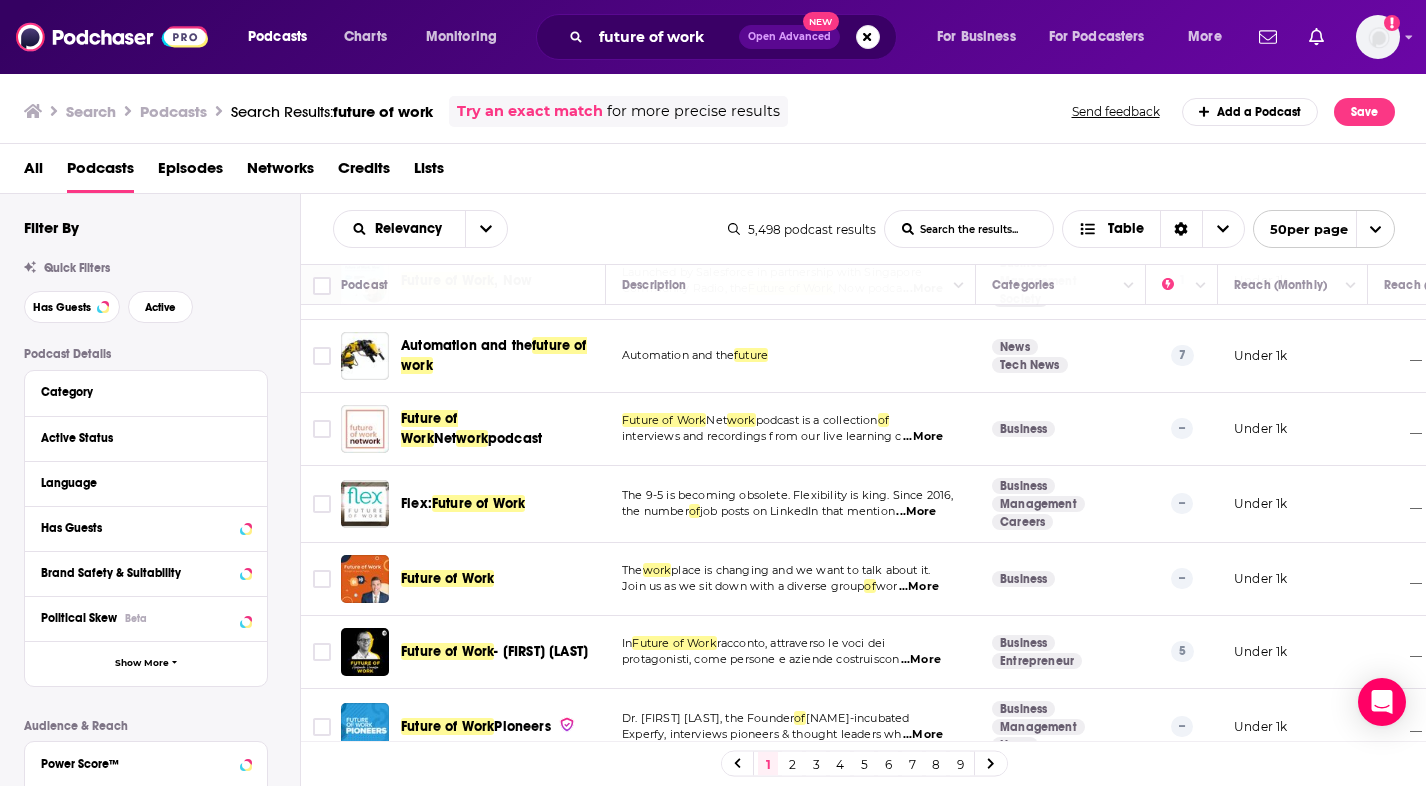 click on "Podcasts" at bounding box center [173, 111] 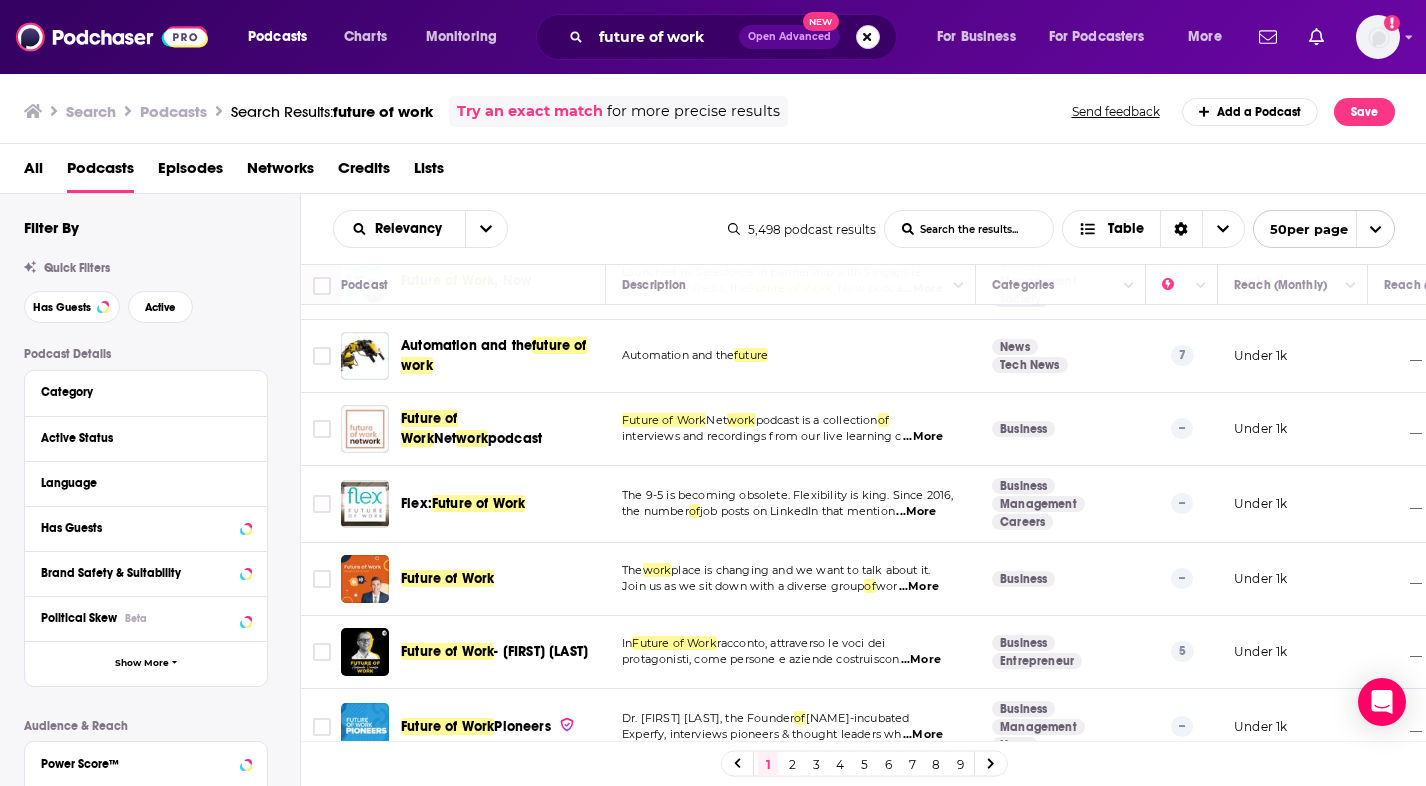 click at bounding box center (868, 37) 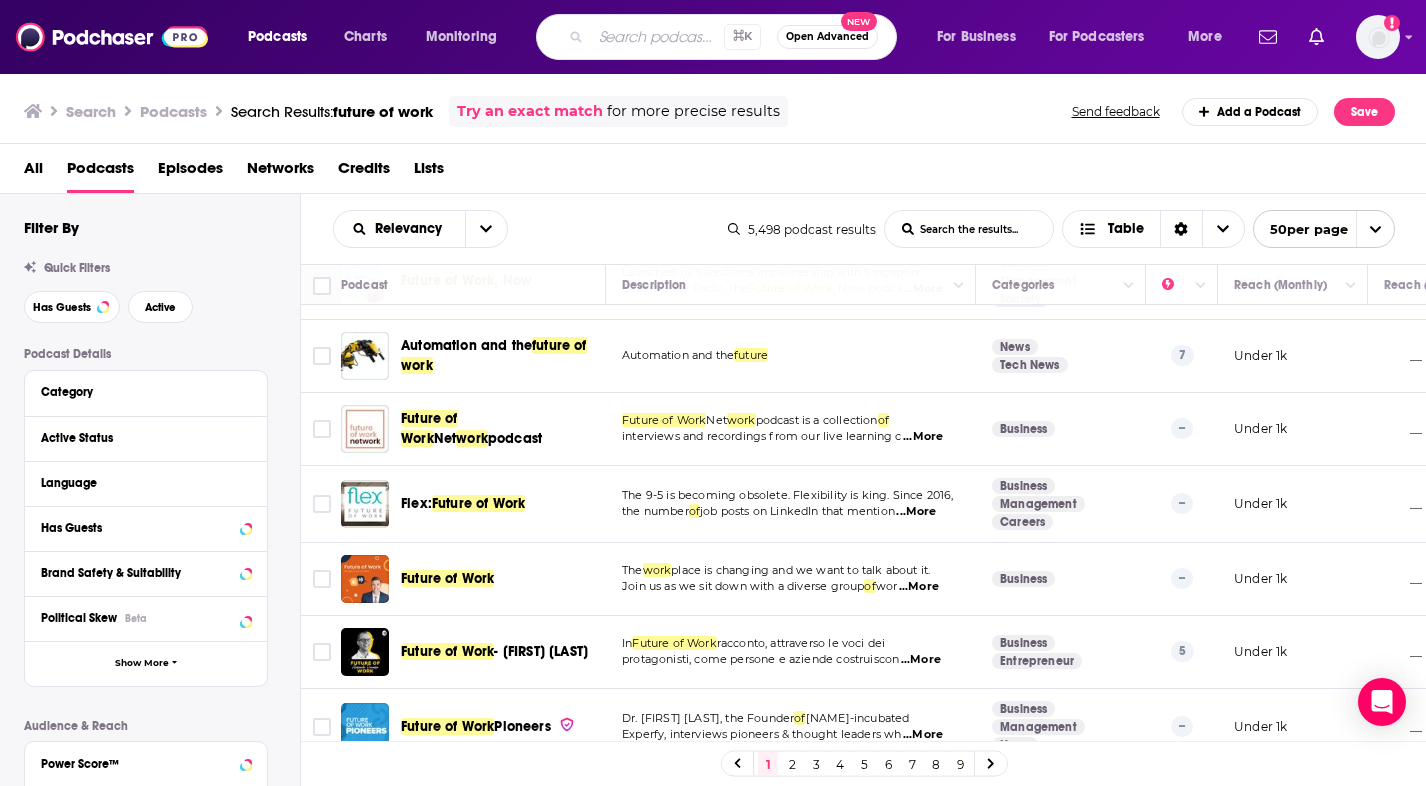 click on "All Podcasts Episodes Networks Credits Lists" at bounding box center [713, 169] 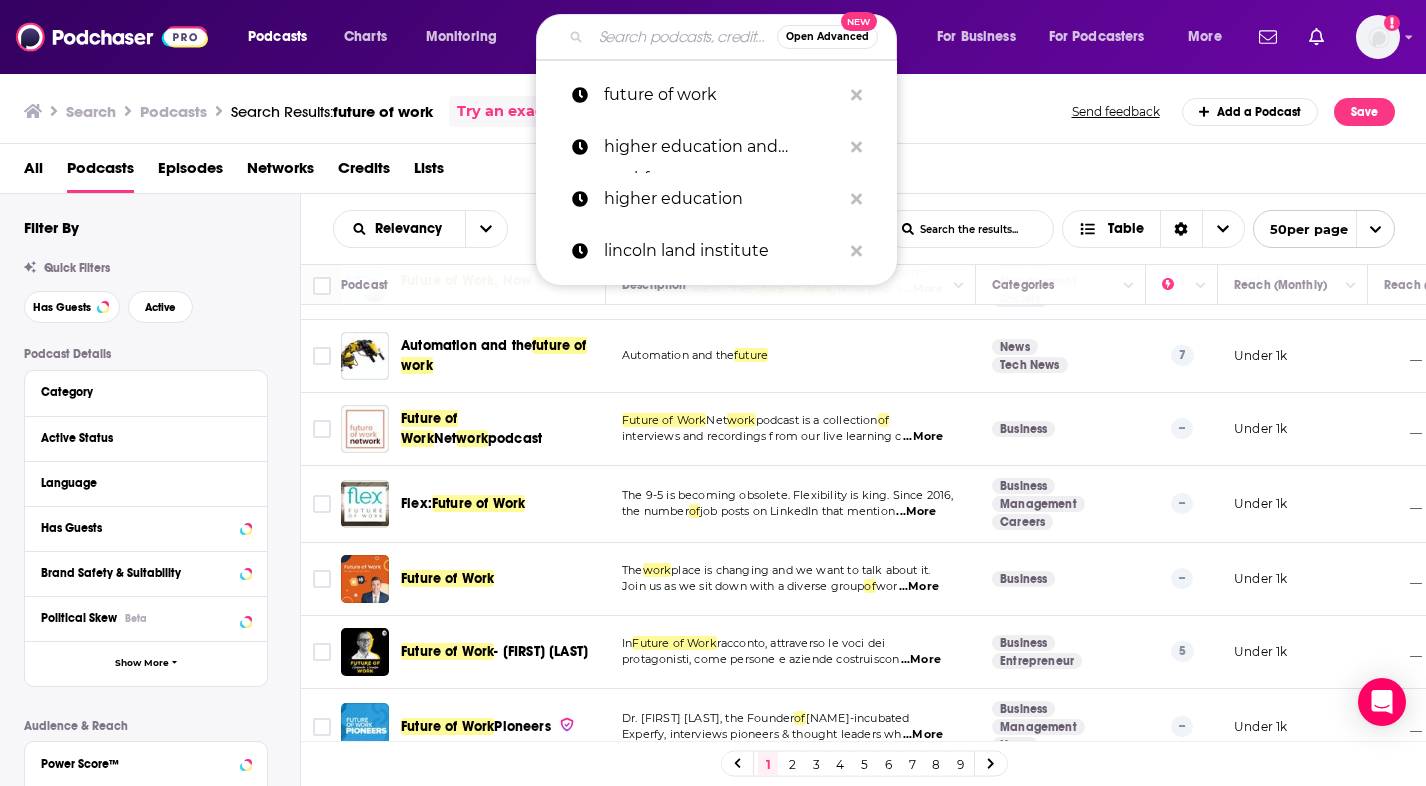 click at bounding box center (684, 37) 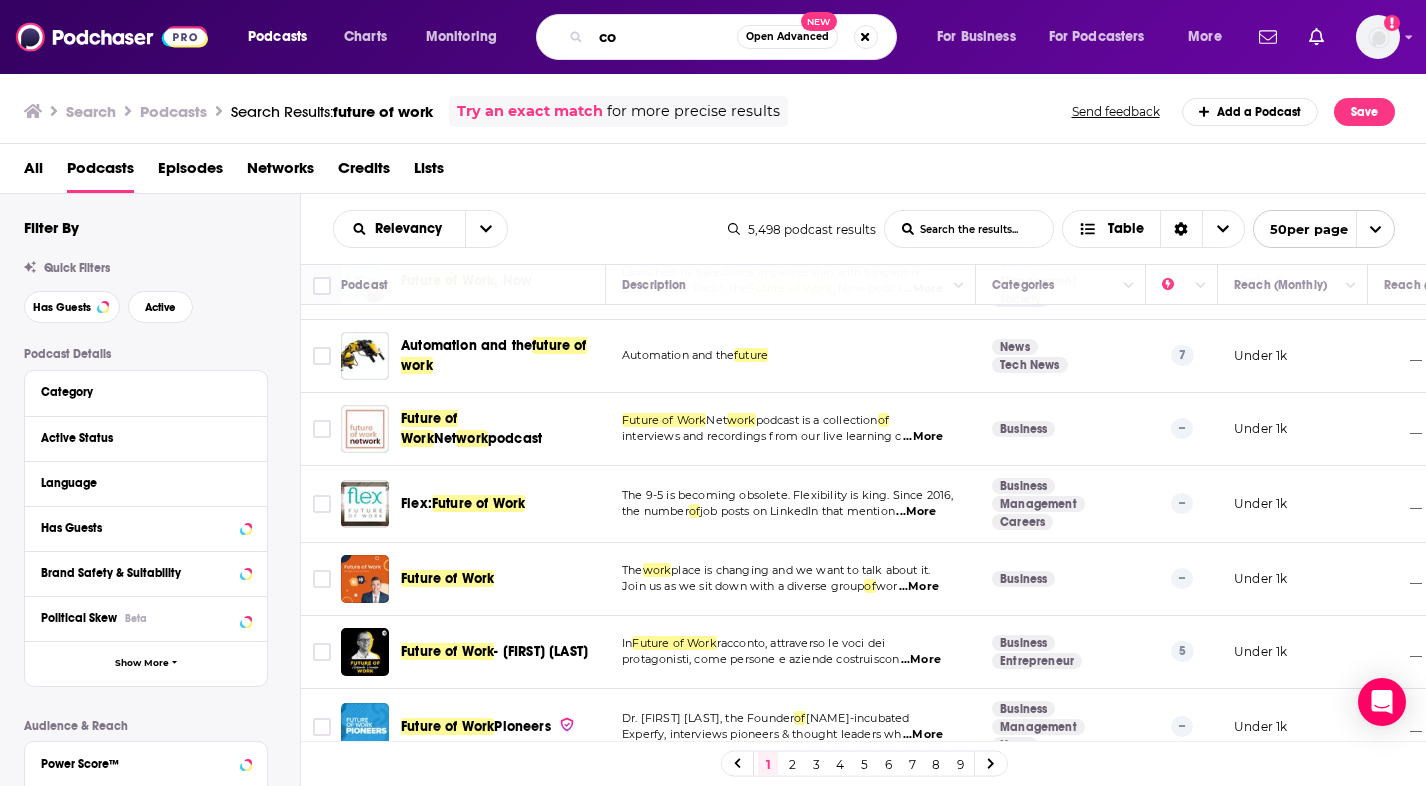 type on "c" 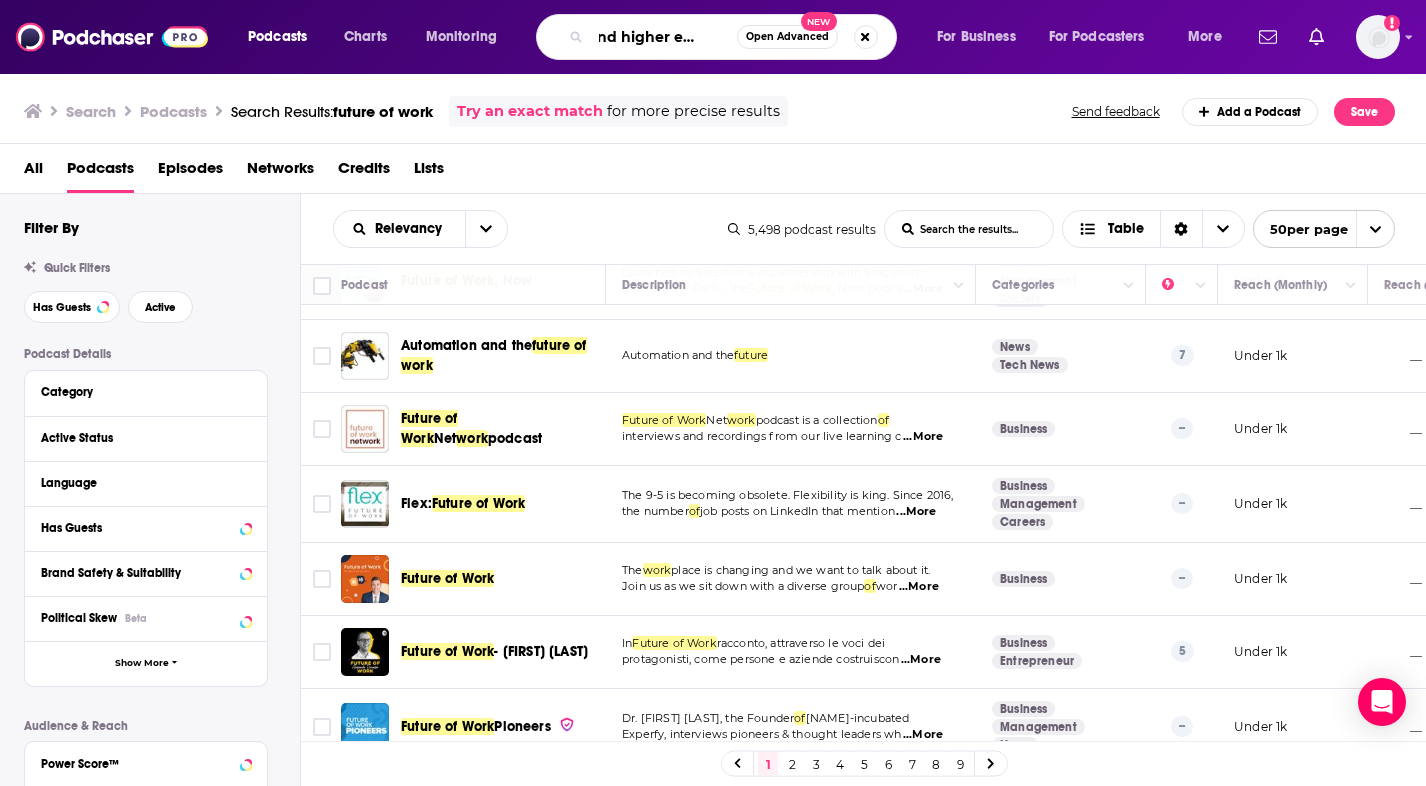 scroll, scrollTop: 0, scrollLeft: 47, axis: horizontal 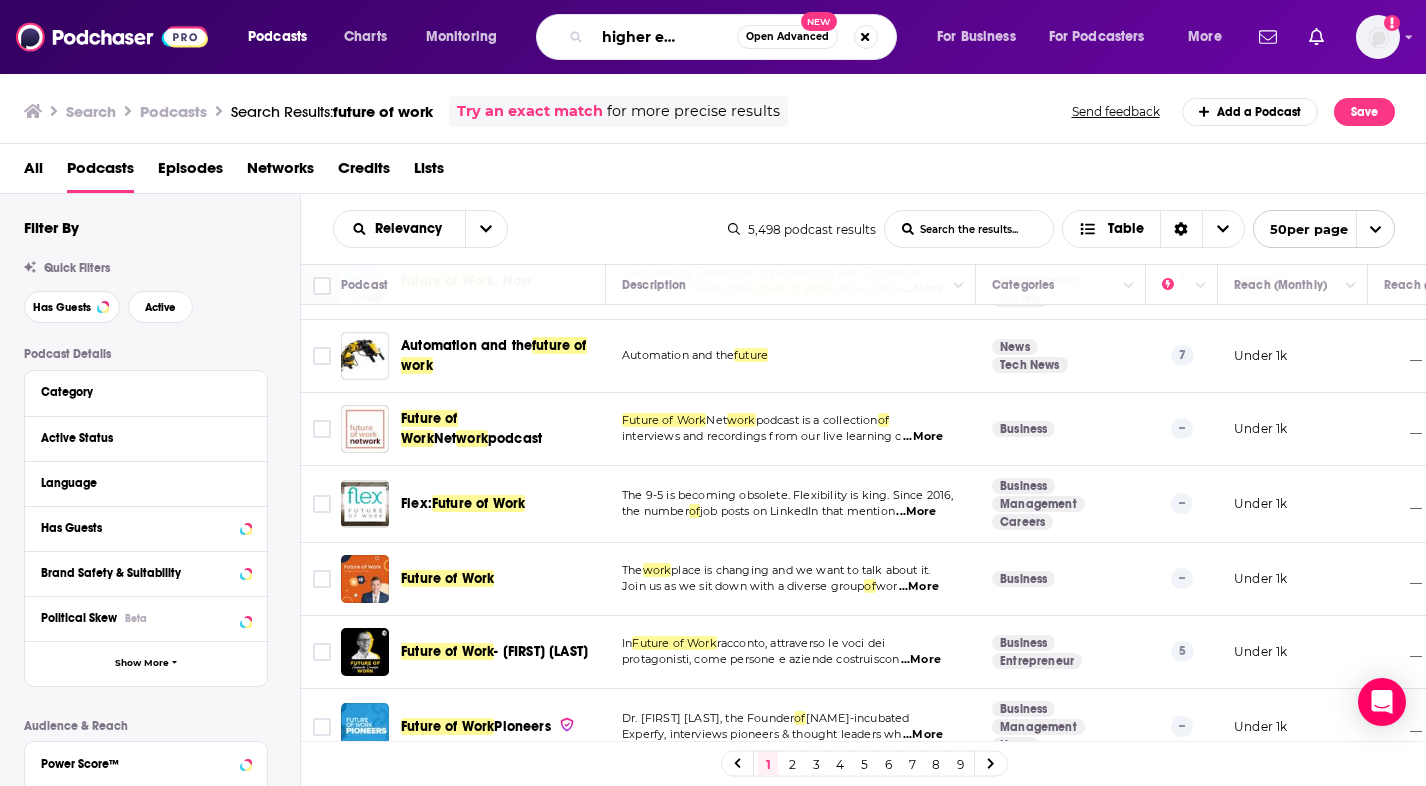 type on "ai and higher education" 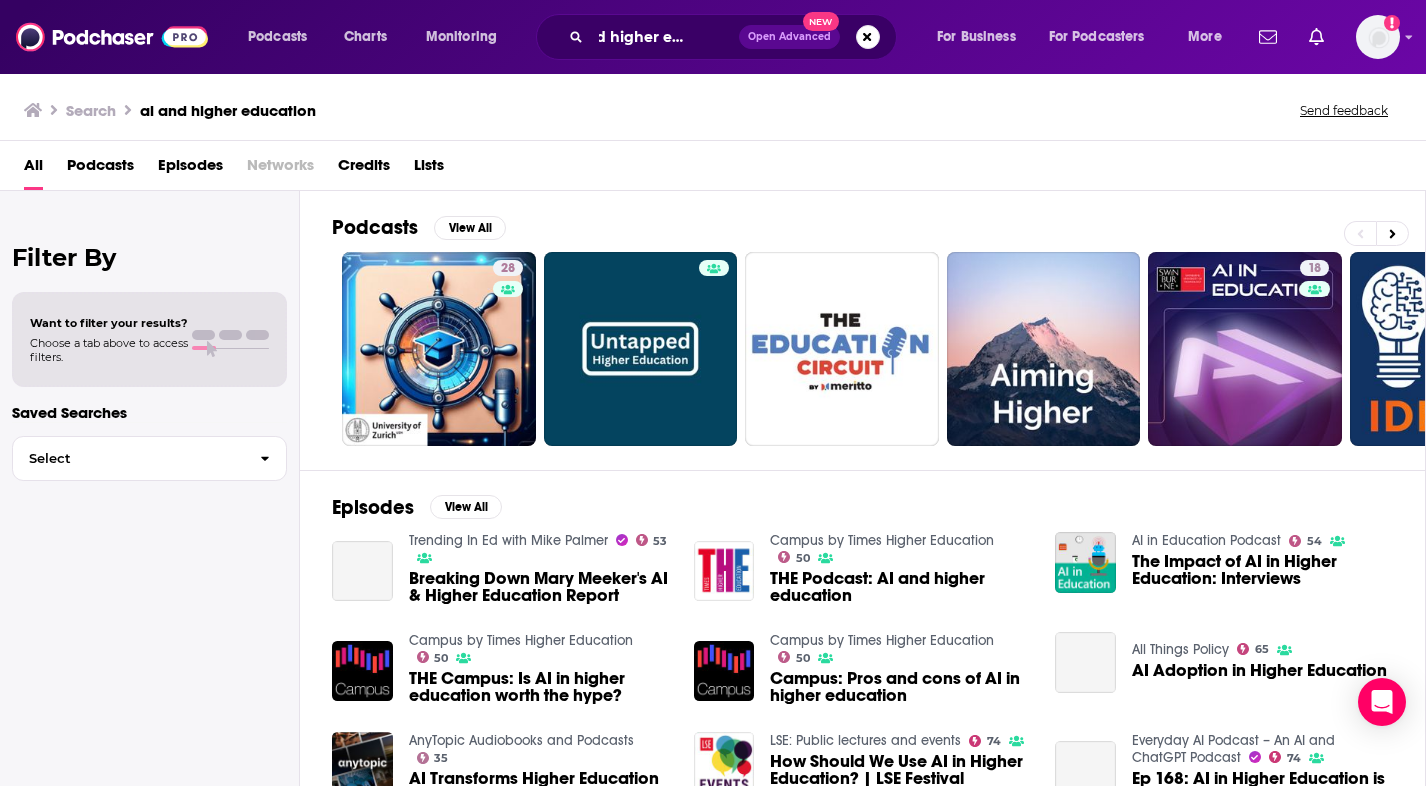 scroll, scrollTop: 0, scrollLeft: 45, axis: horizontal 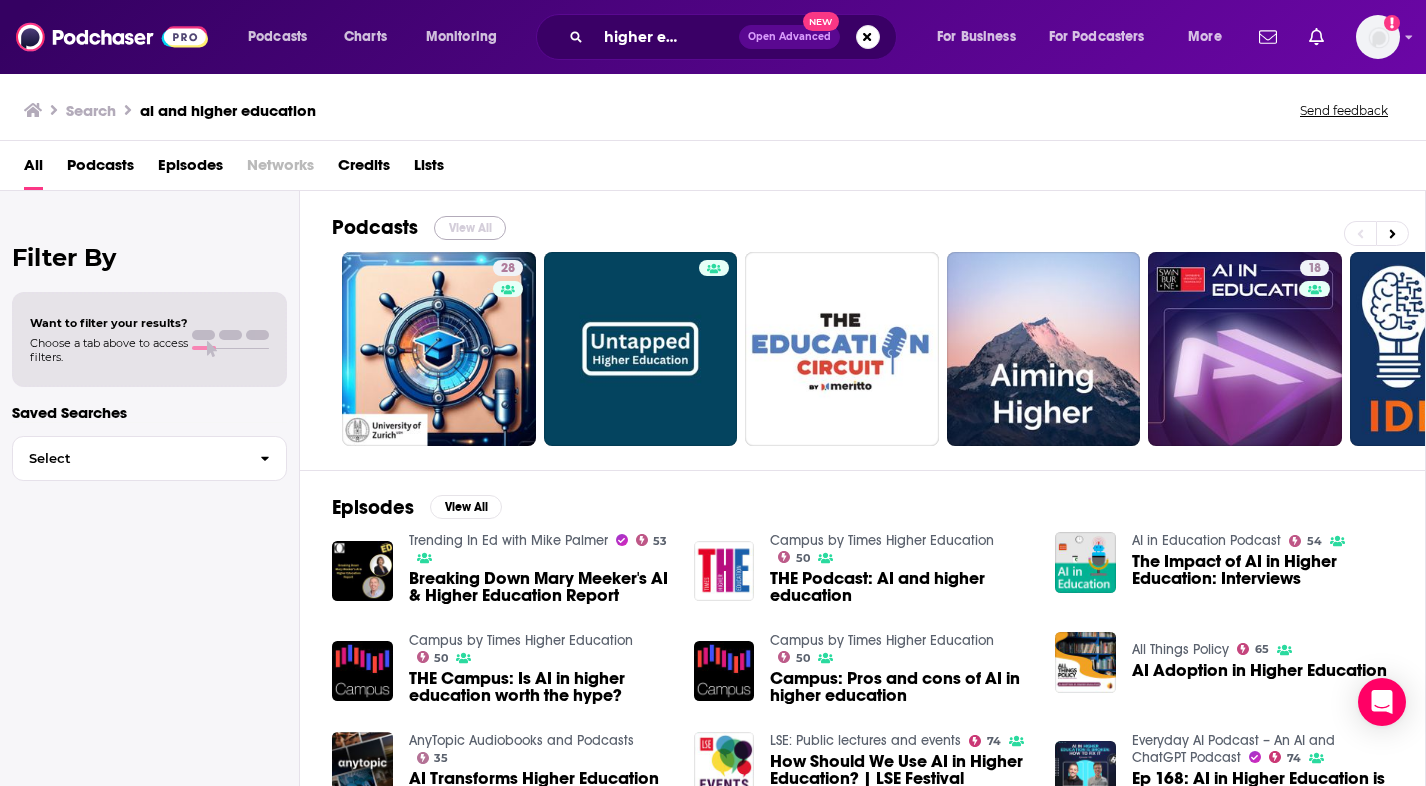 click on "View All" at bounding box center [470, 228] 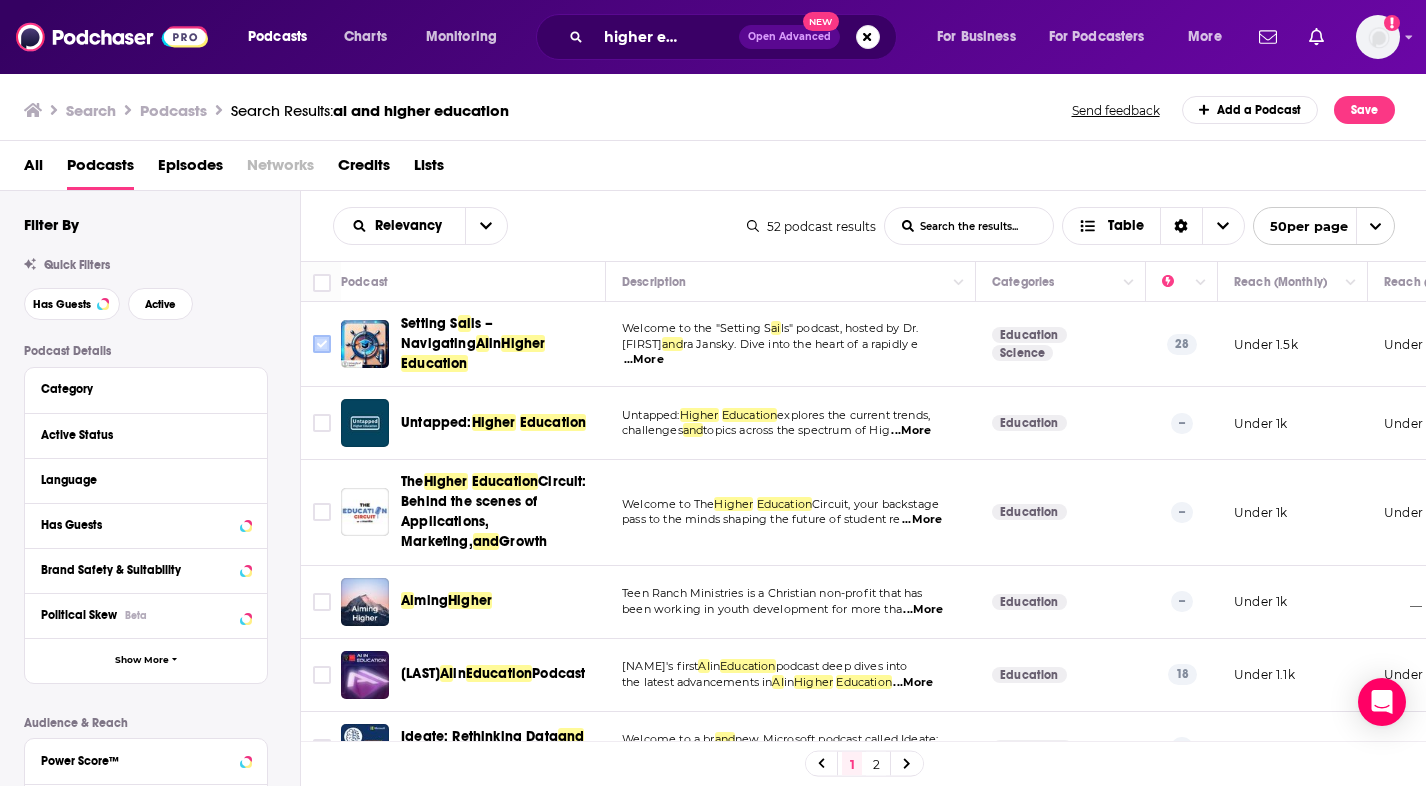 click at bounding box center [322, 344] 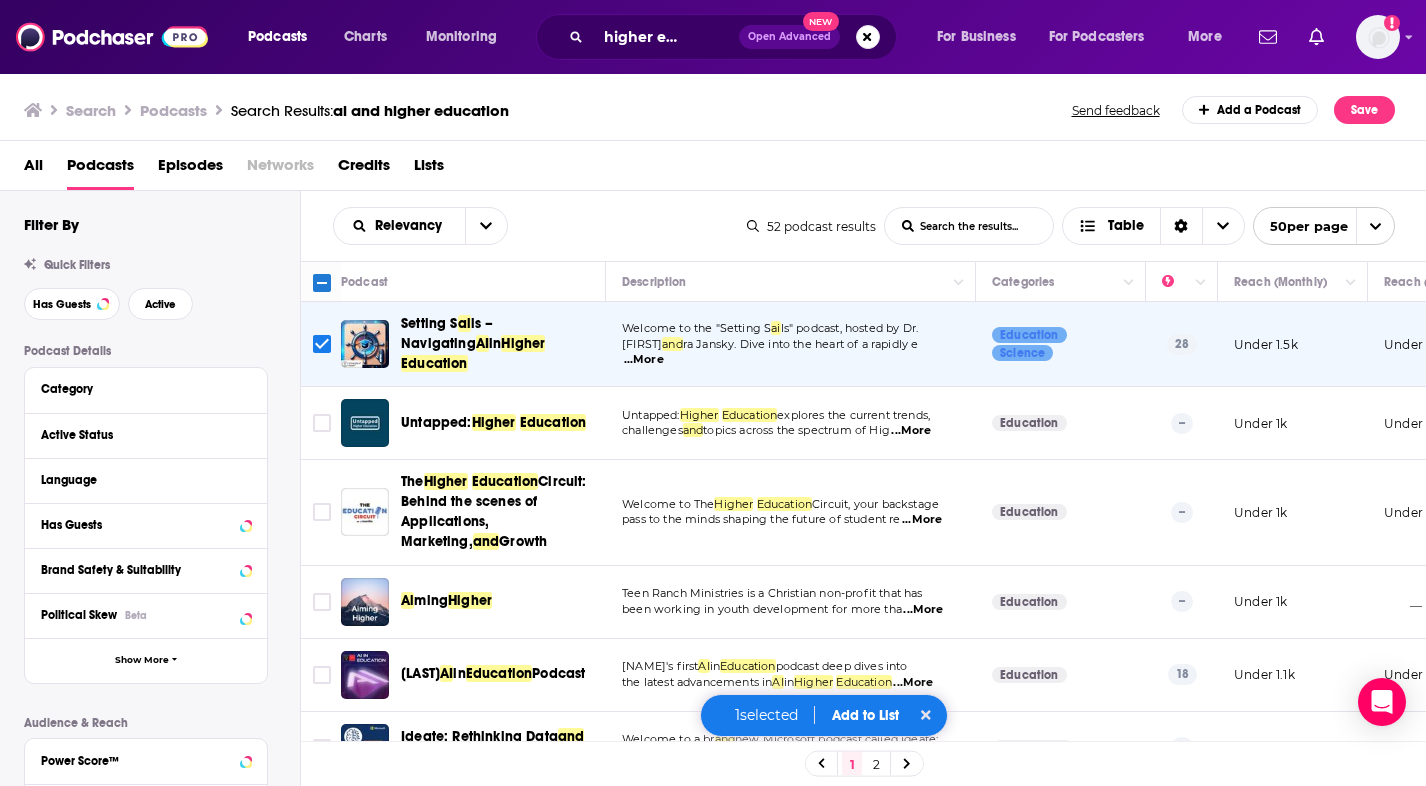 scroll, scrollTop: 3, scrollLeft: 0, axis: vertical 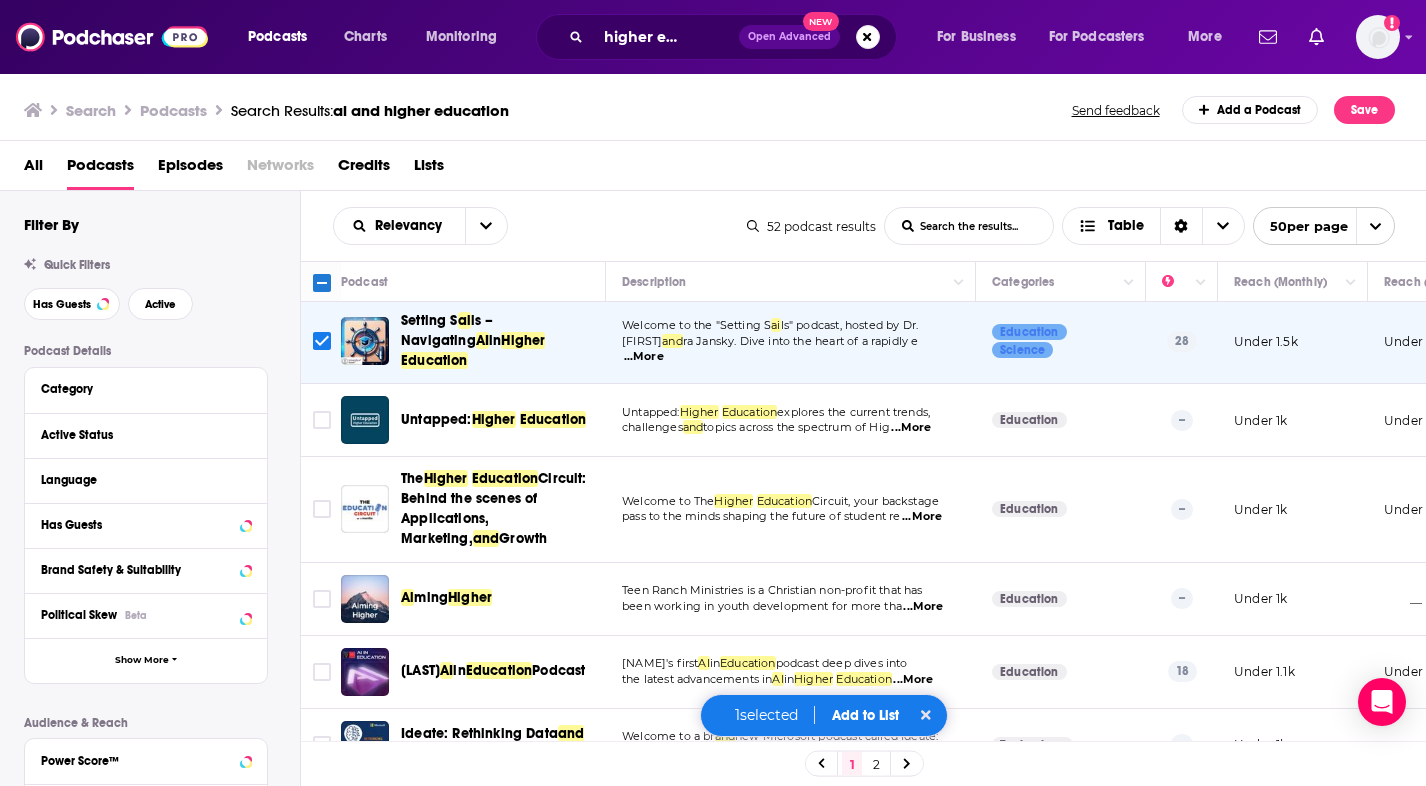 click on "Add to List" at bounding box center [865, 715] 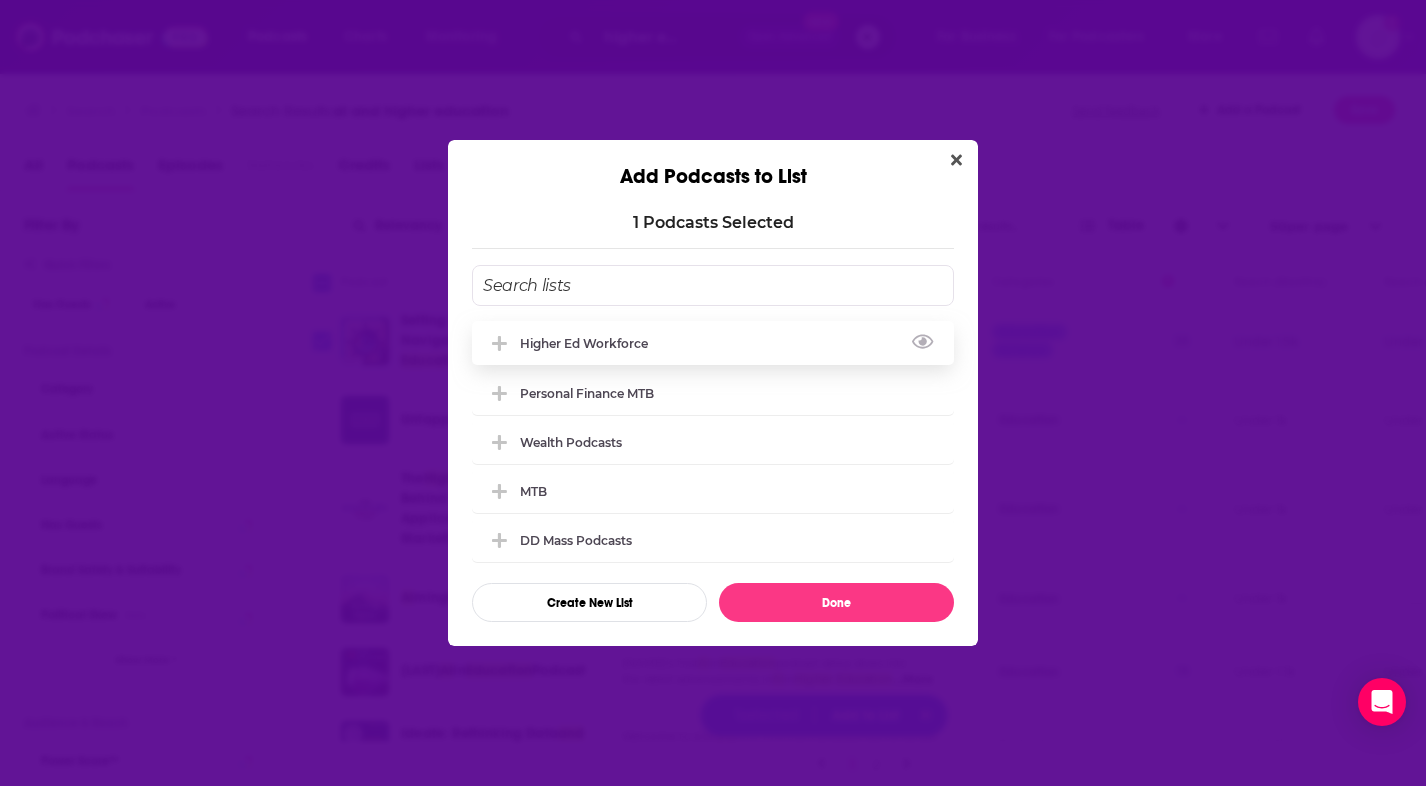 click on "Higher Ed Workforce" at bounding box center [590, 343] 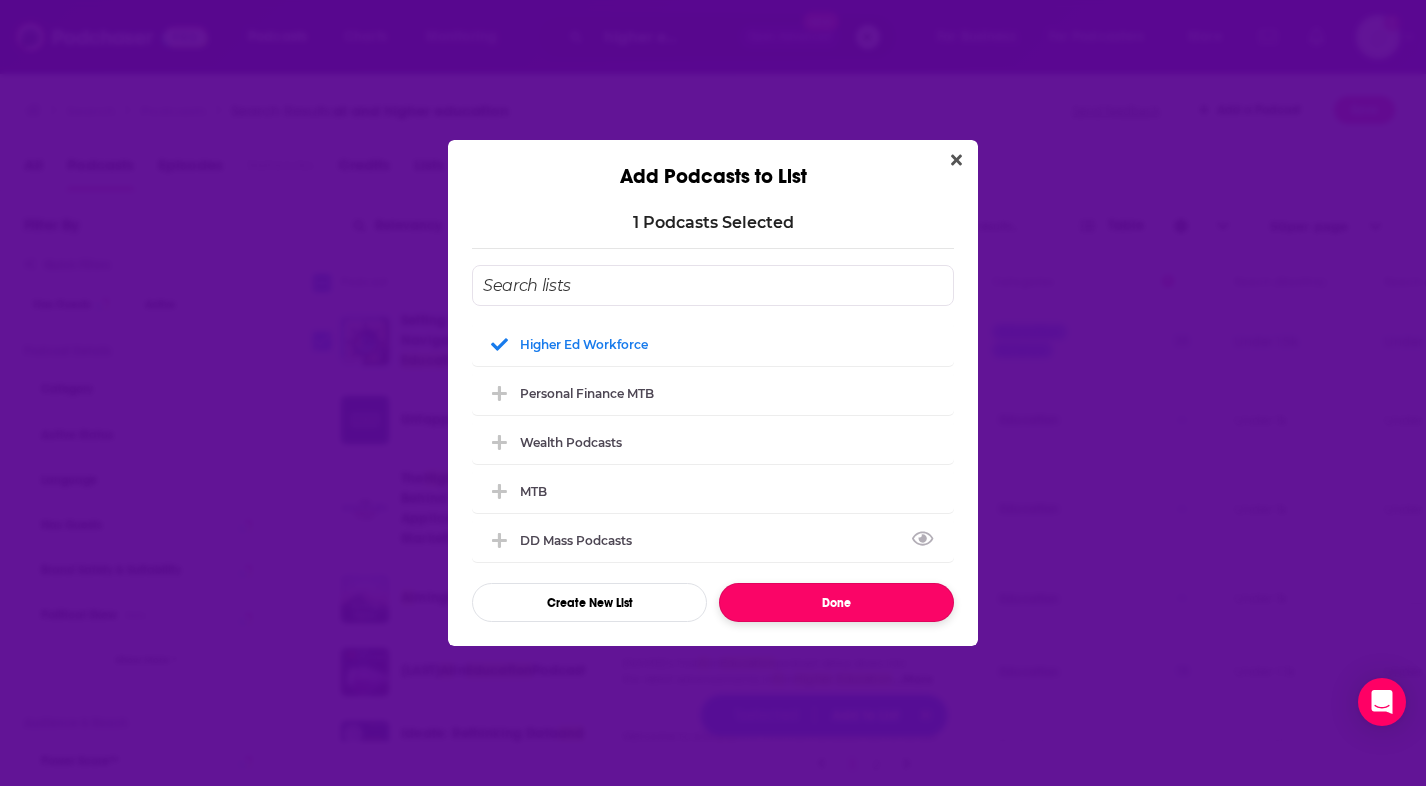 click on "Done" at bounding box center [836, 602] 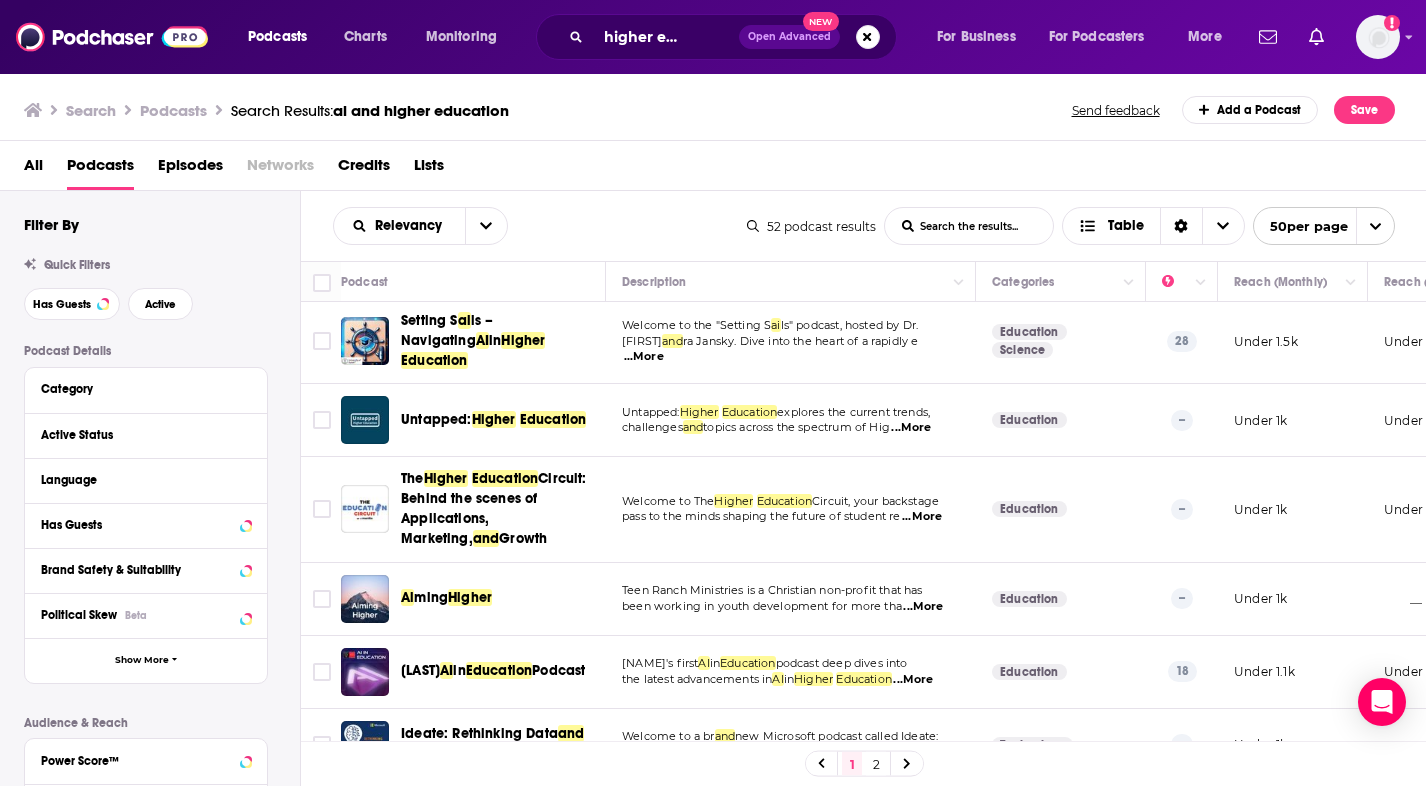 click on "explores the current trends," at bounding box center (853, 412) 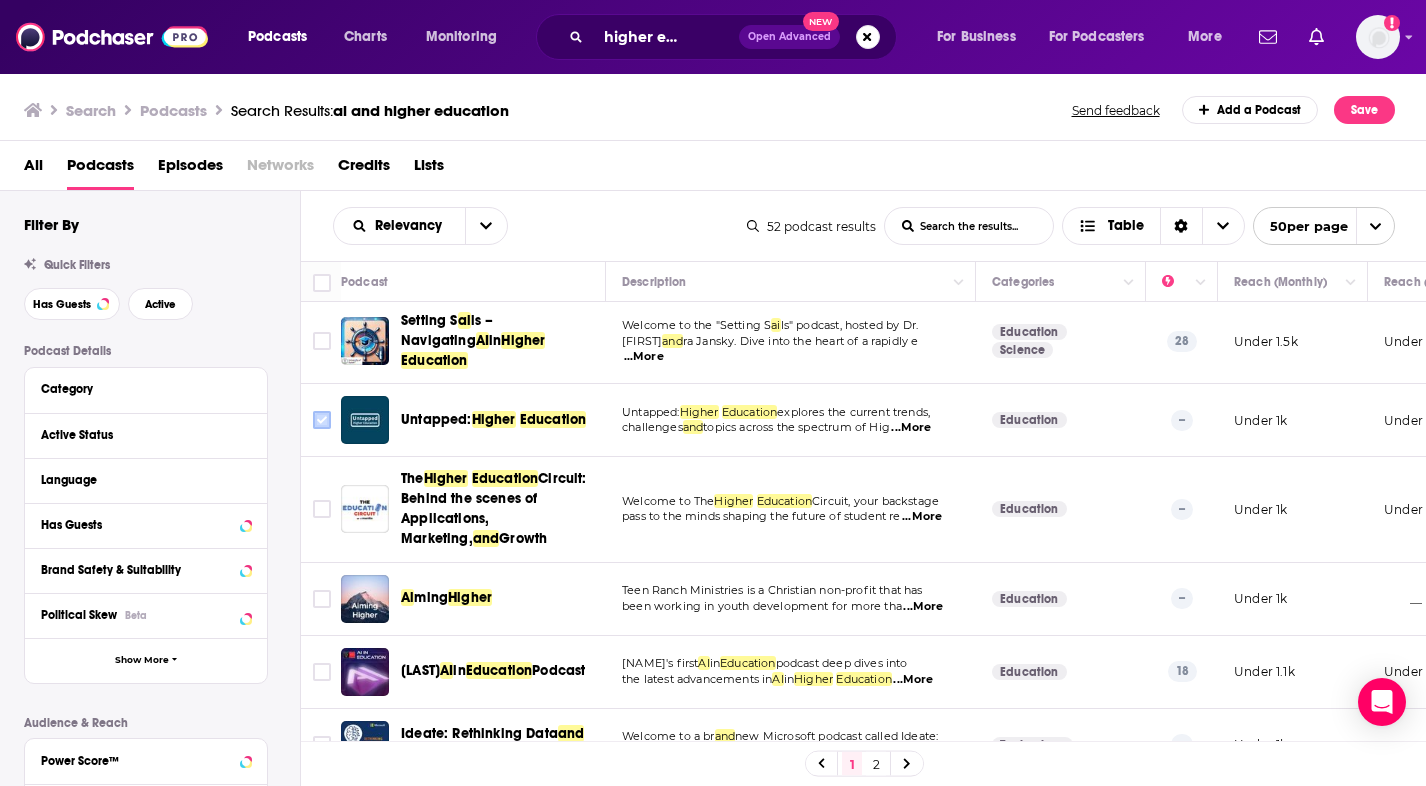 click 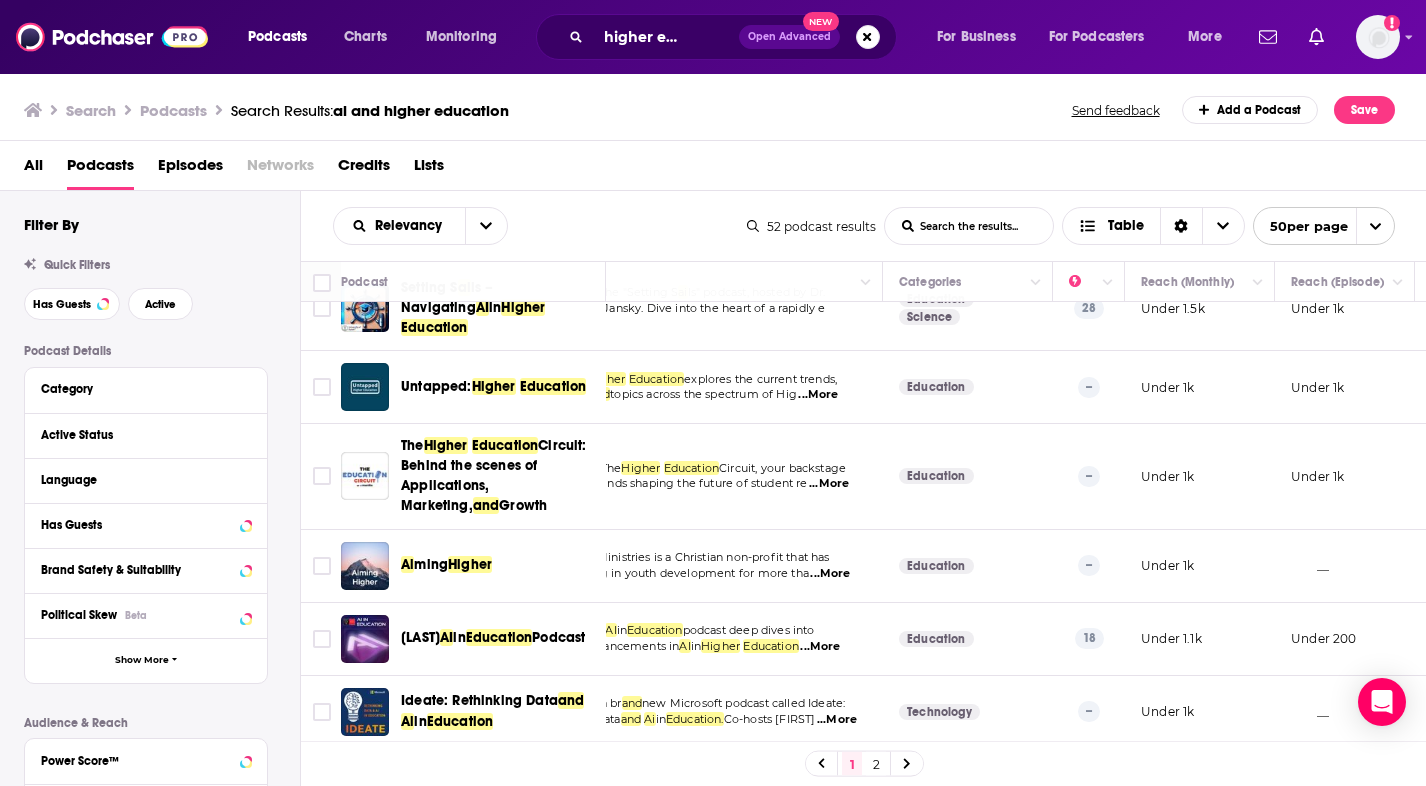scroll, scrollTop: 45, scrollLeft: 93, axis: both 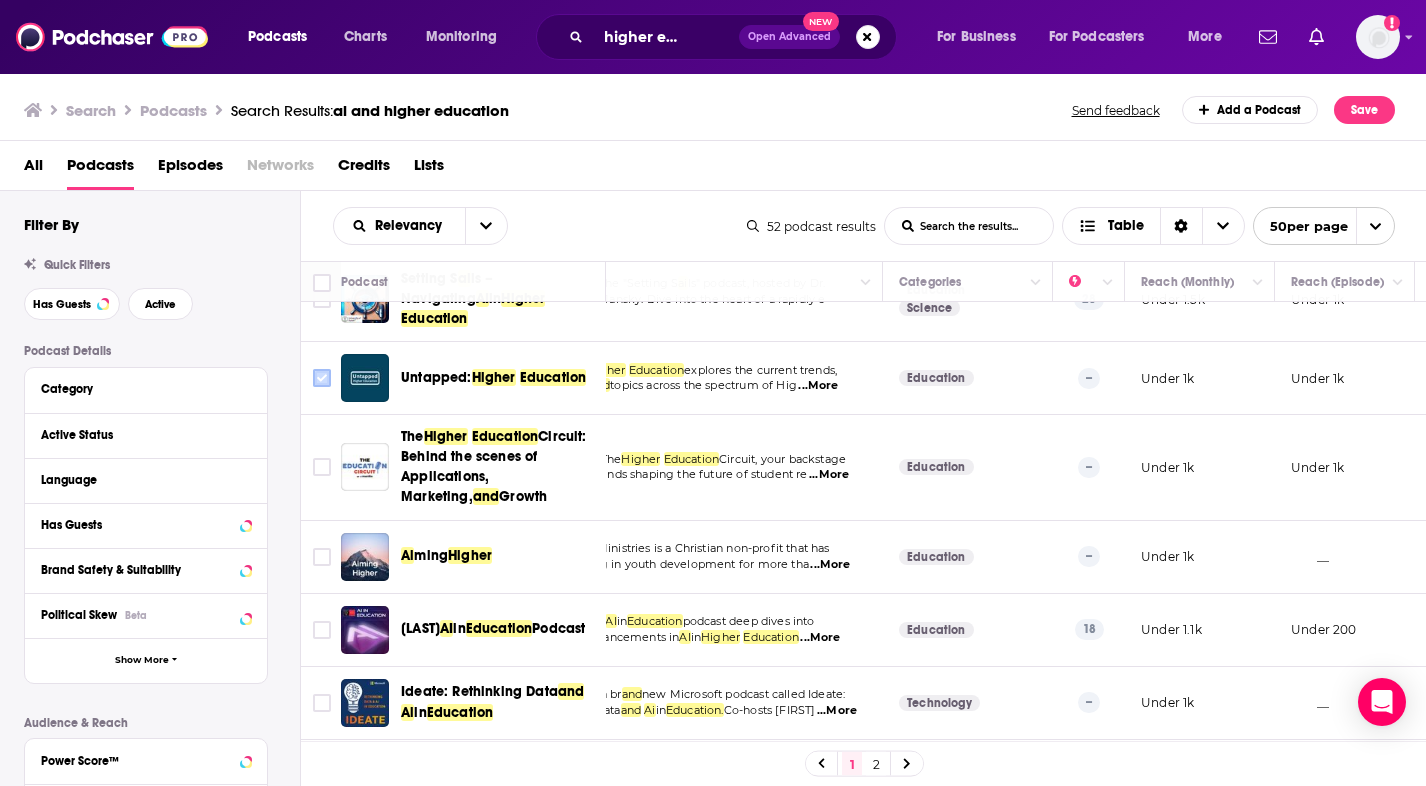 click at bounding box center (322, 378) 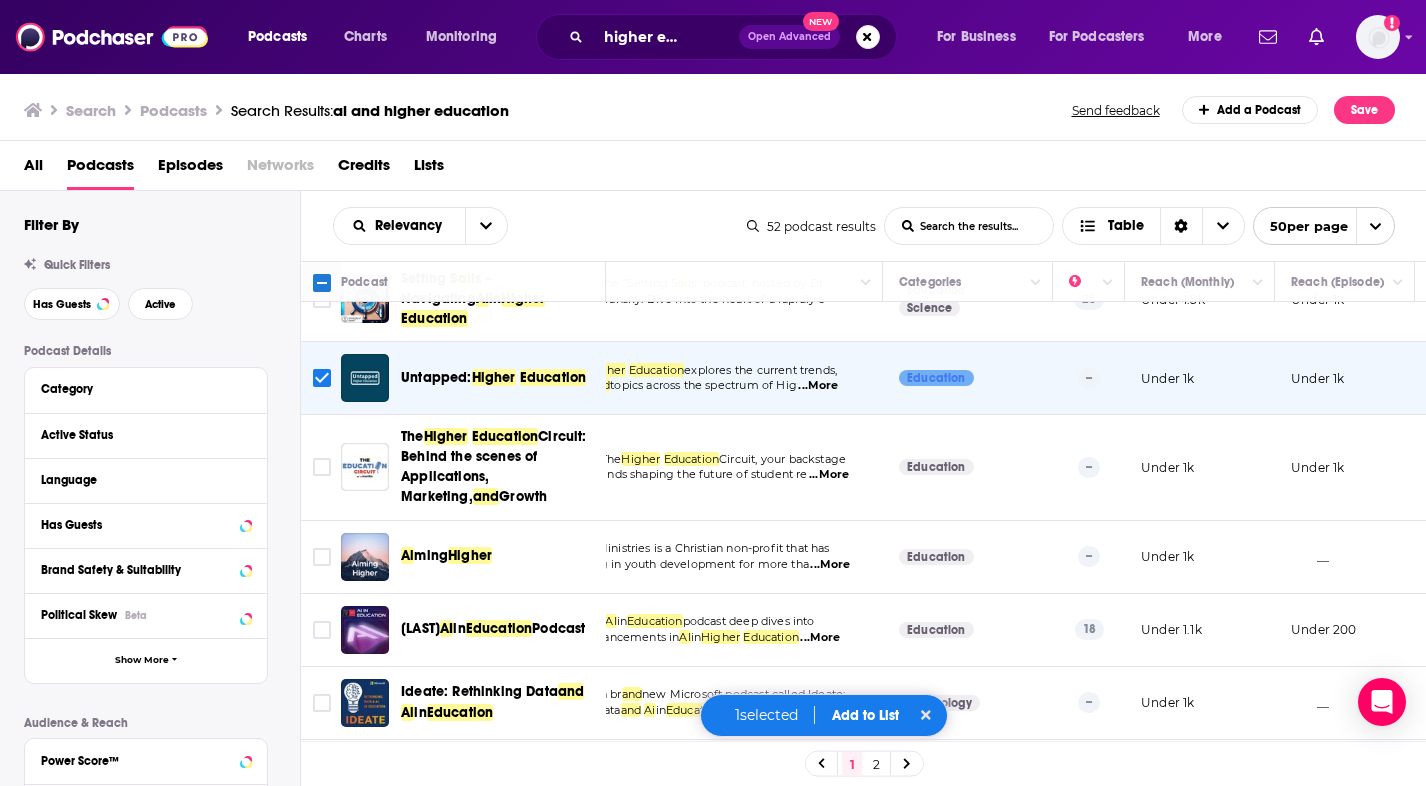 scroll, scrollTop: 57, scrollLeft: 93, axis: both 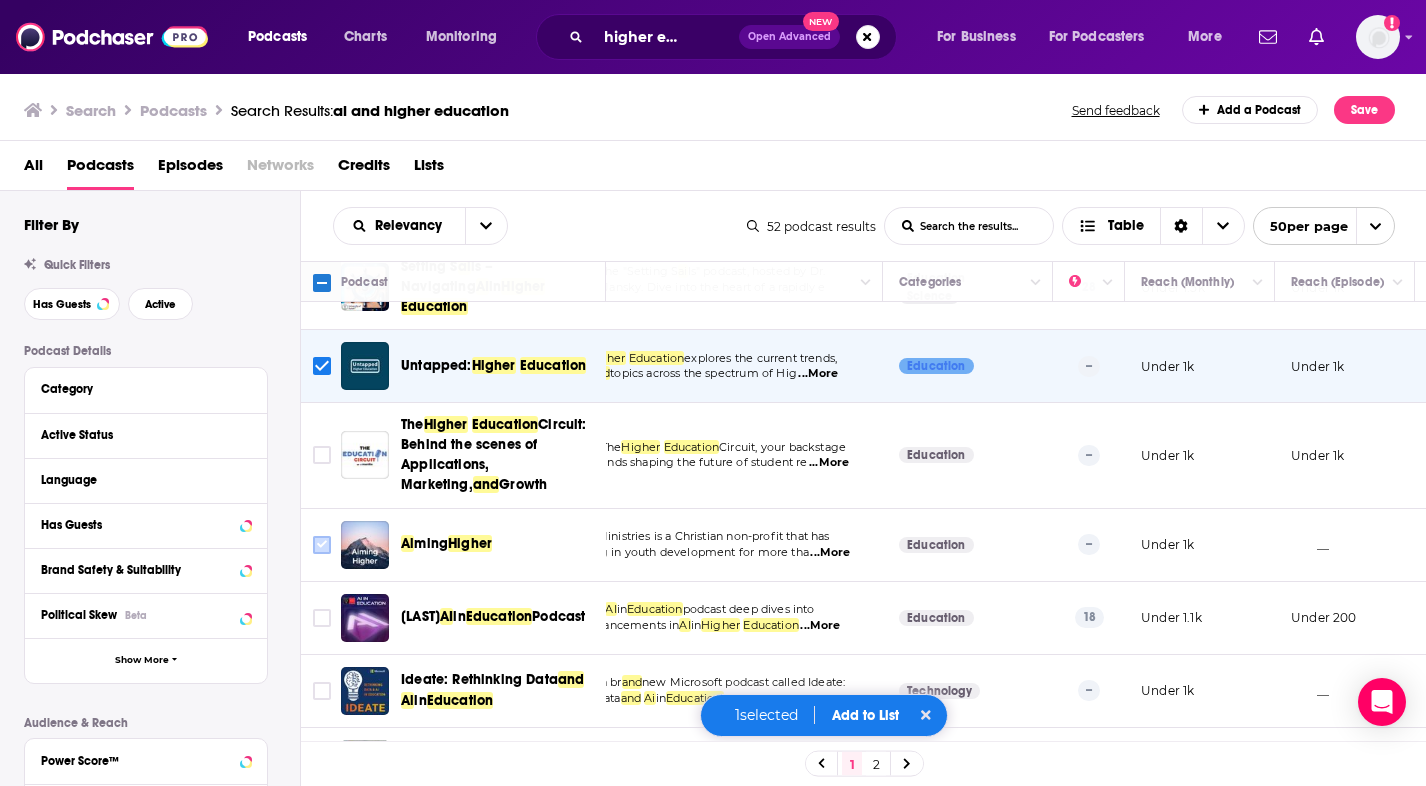 click at bounding box center [322, 545] 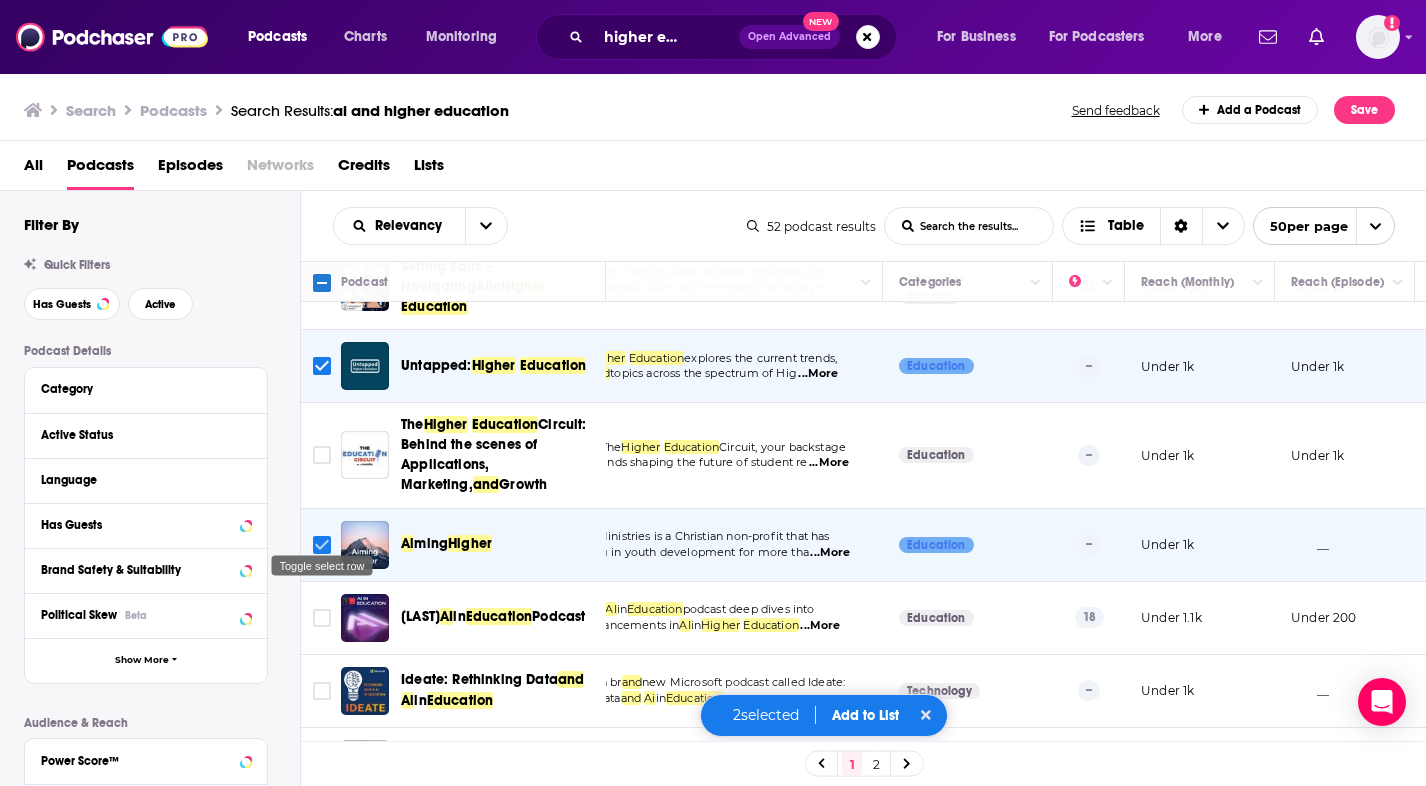 click at bounding box center (322, 545) 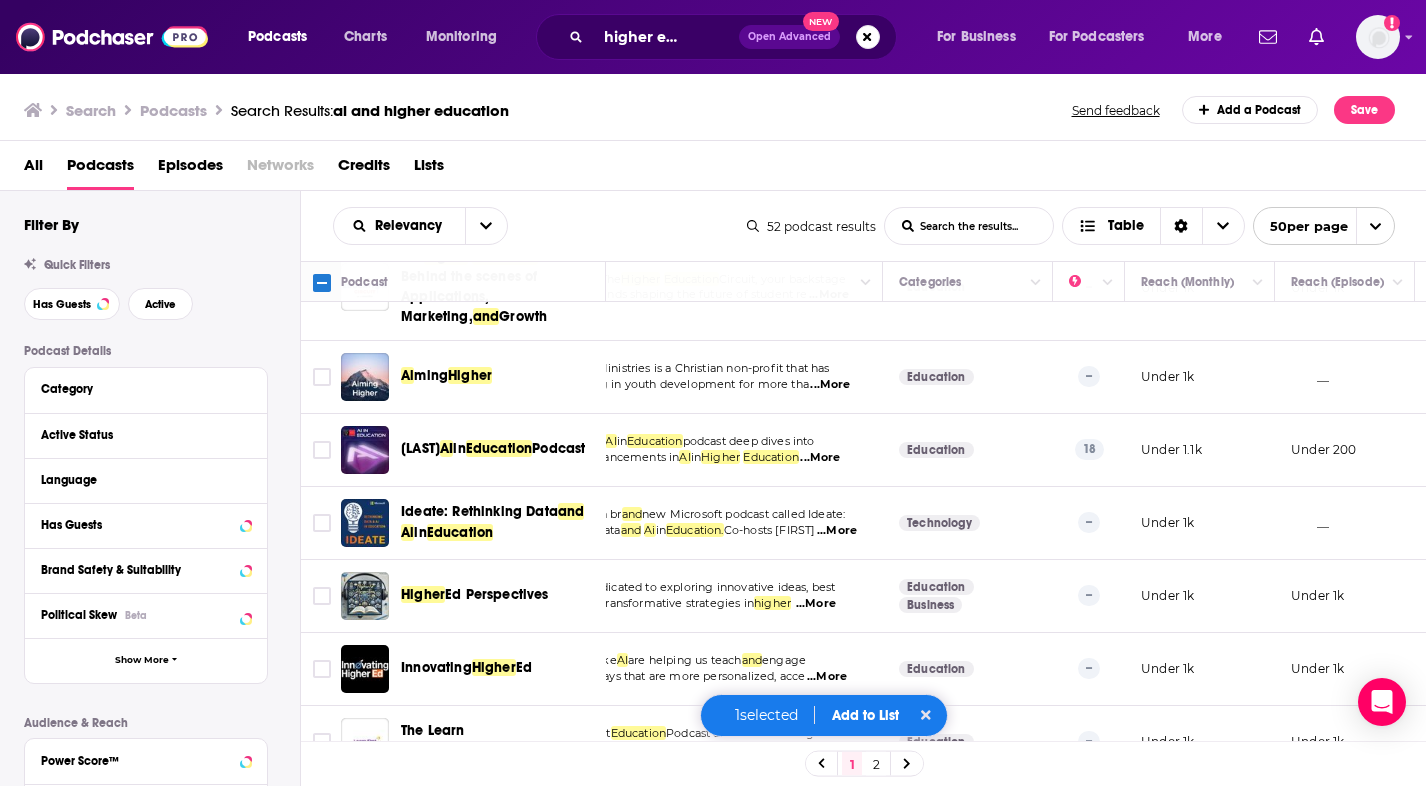 scroll, scrollTop: 228, scrollLeft: 93, axis: both 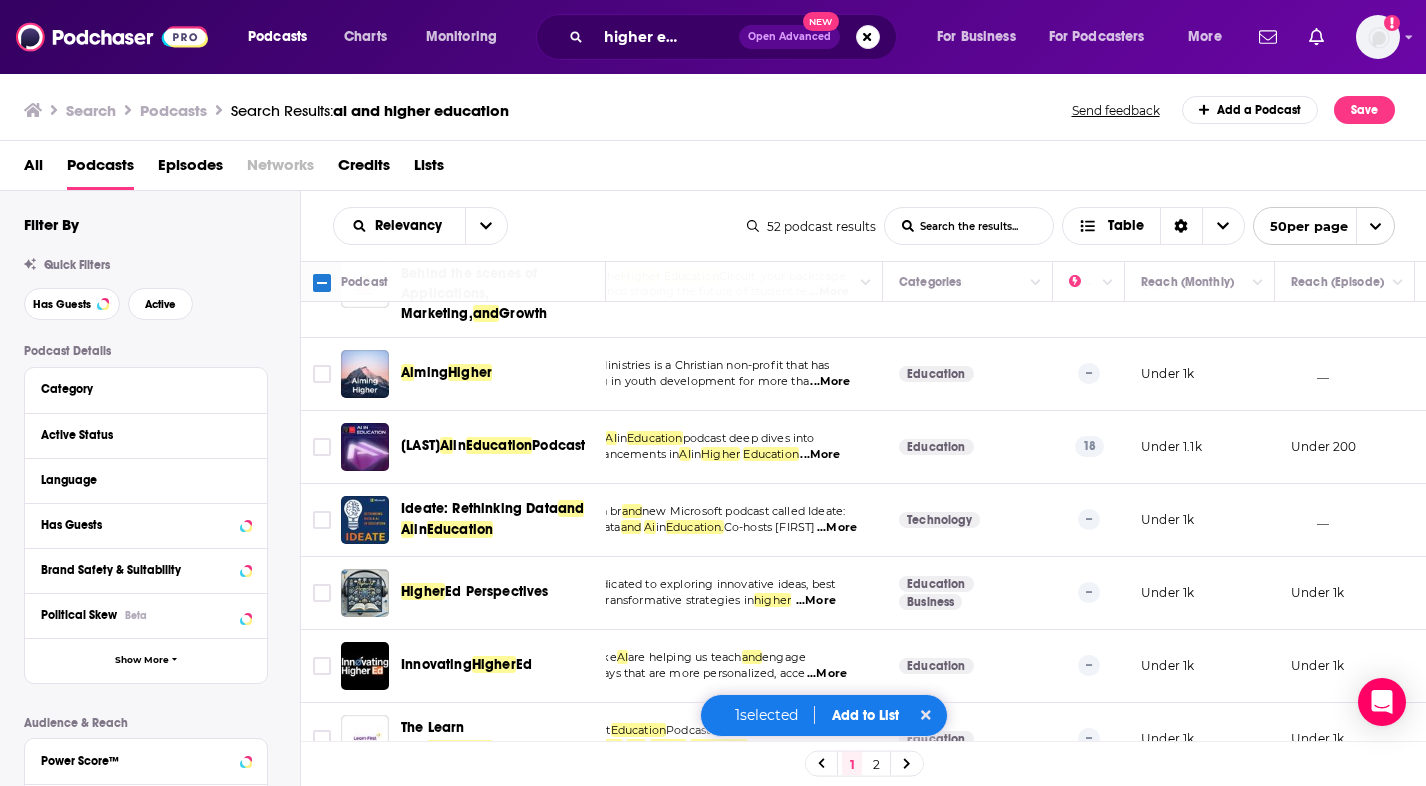 click on "...More" at bounding box center [820, 455] 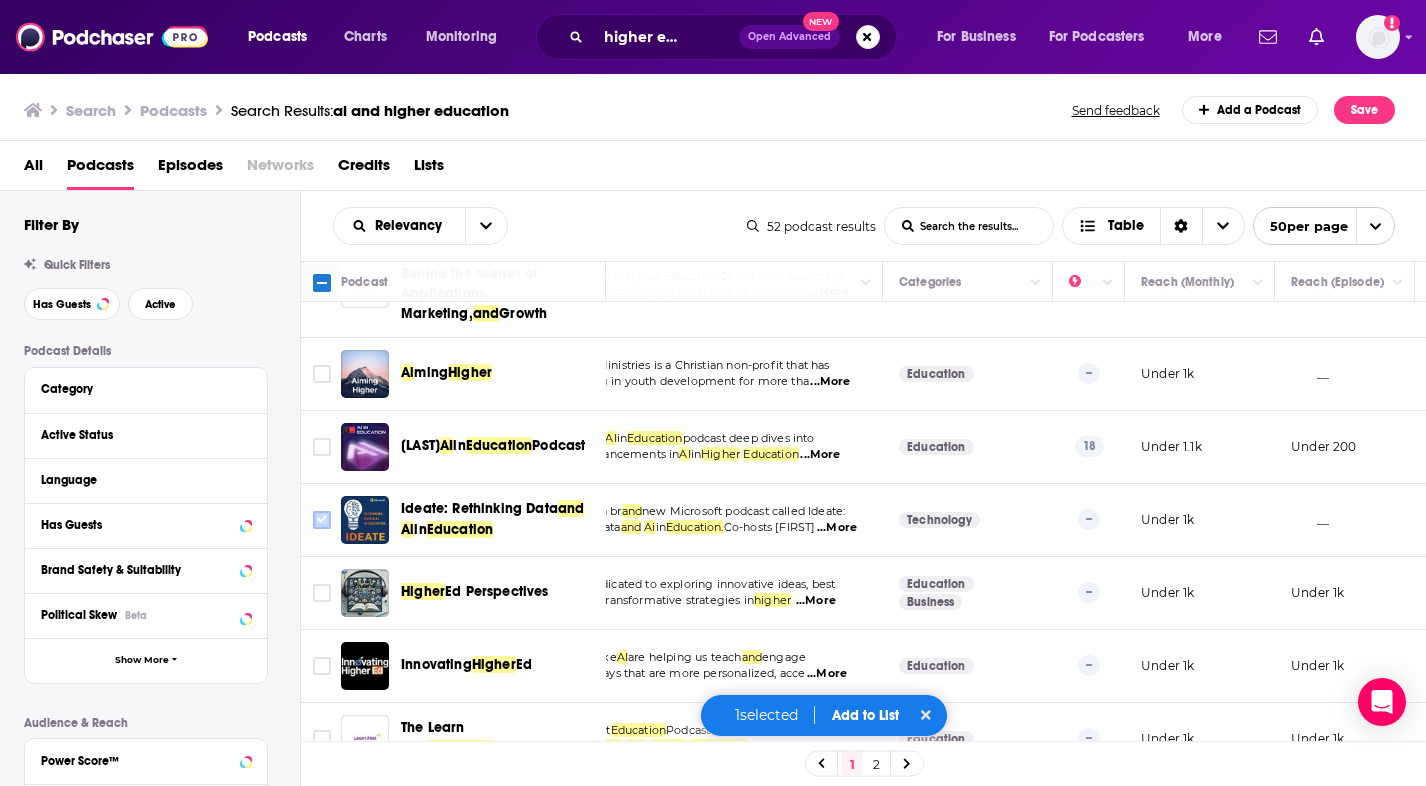 click at bounding box center (322, 520) 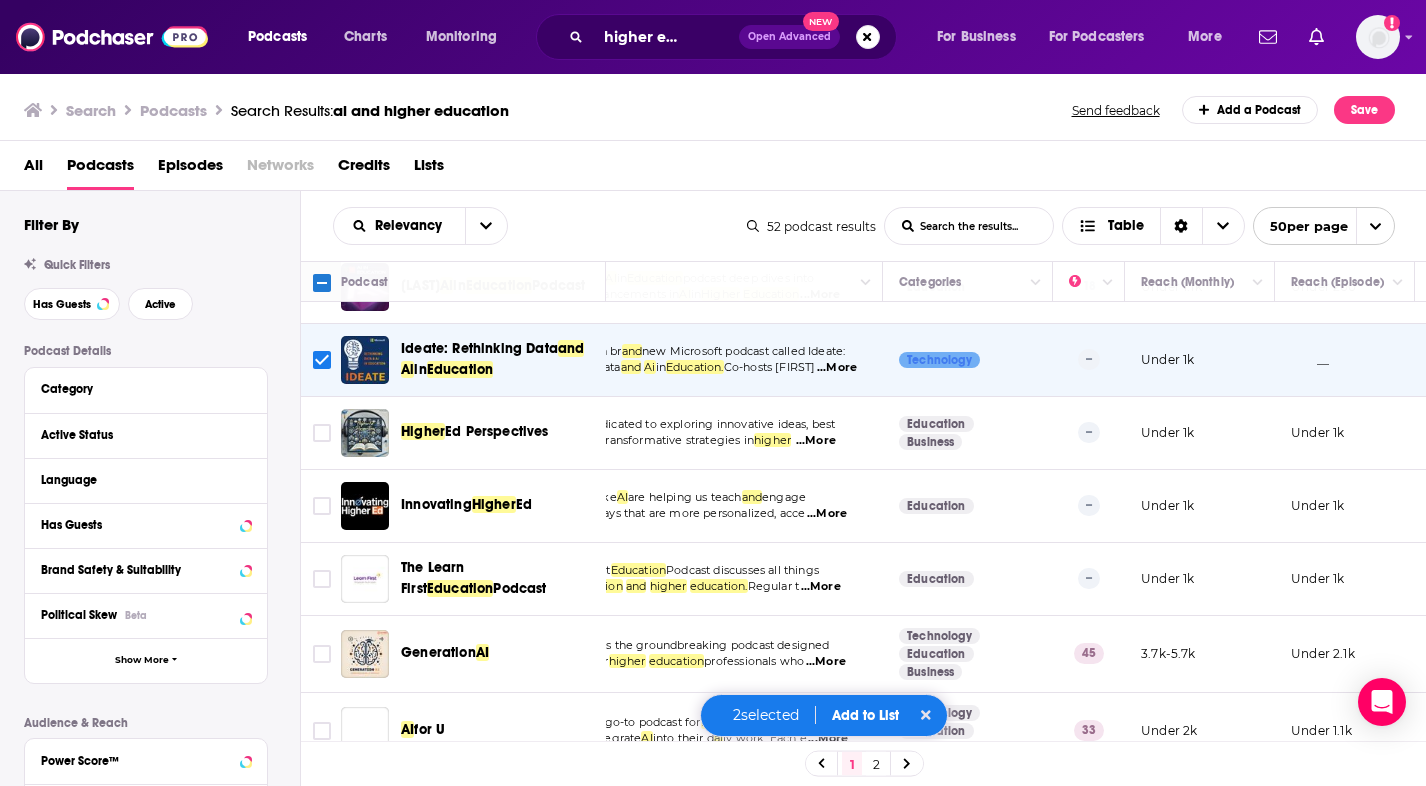 scroll, scrollTop: 390, scrollLeft: 93, axis: both 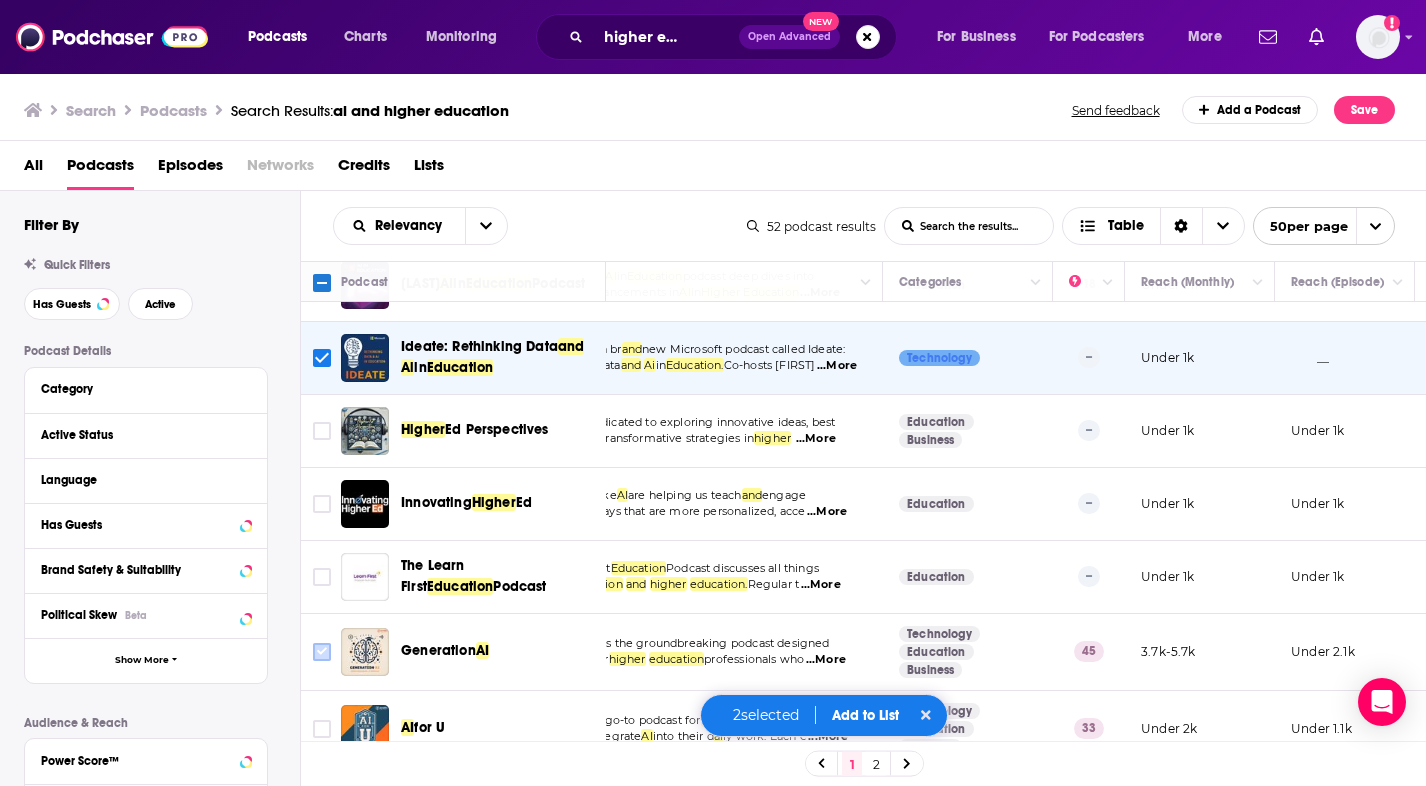 click at bounding box center [322, 652] 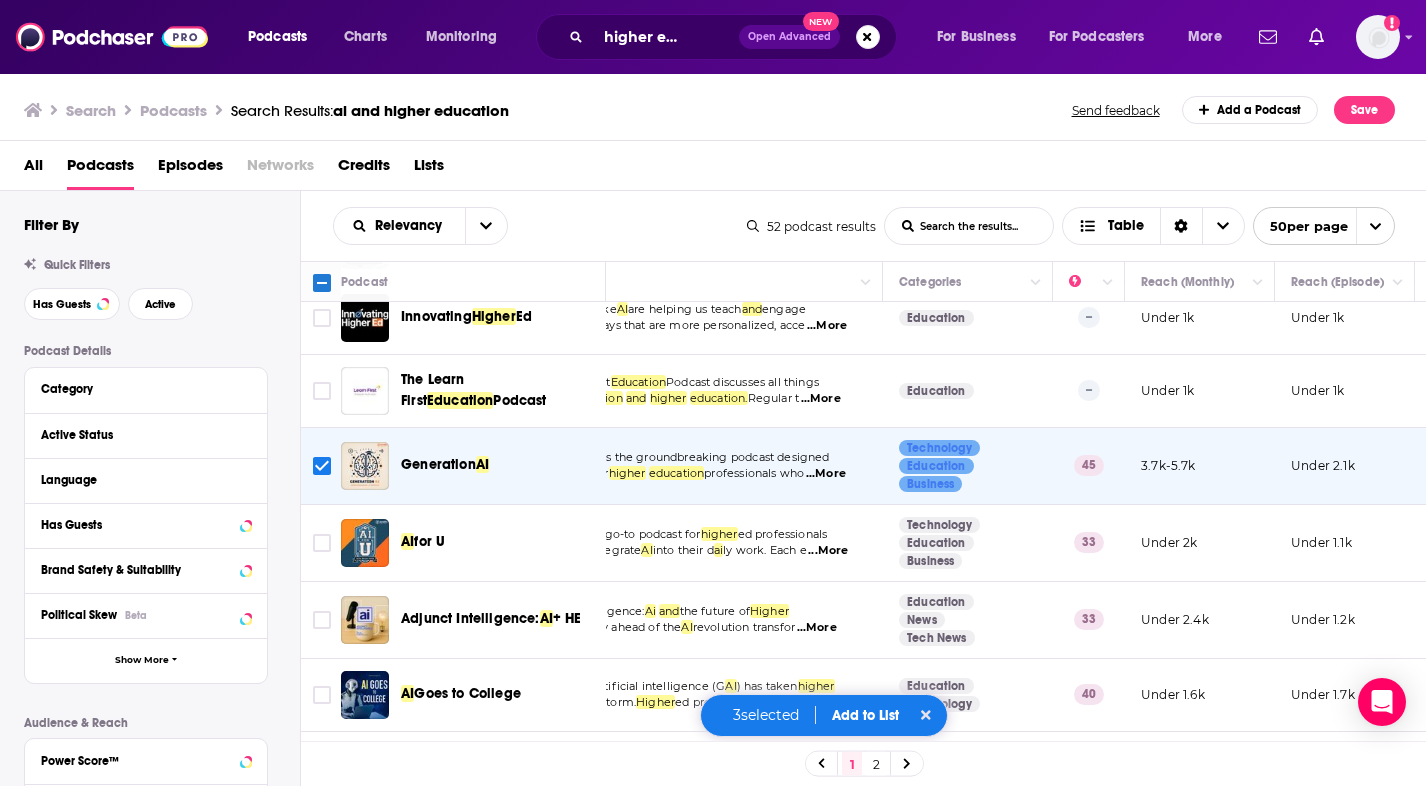 scroll, scrollTop: 577, scrollLeft: 0, axis: vertical 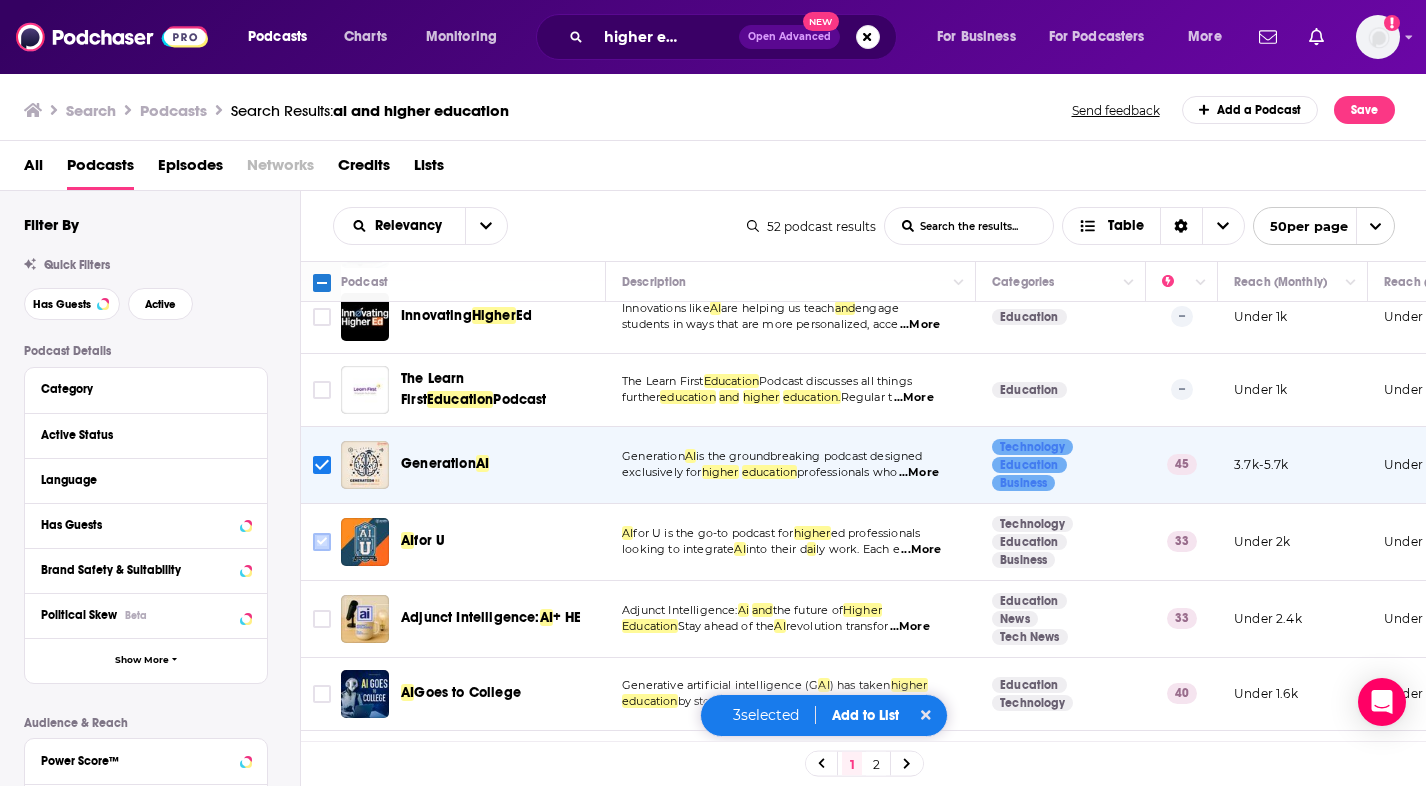 click at bounding box center (322, 542) 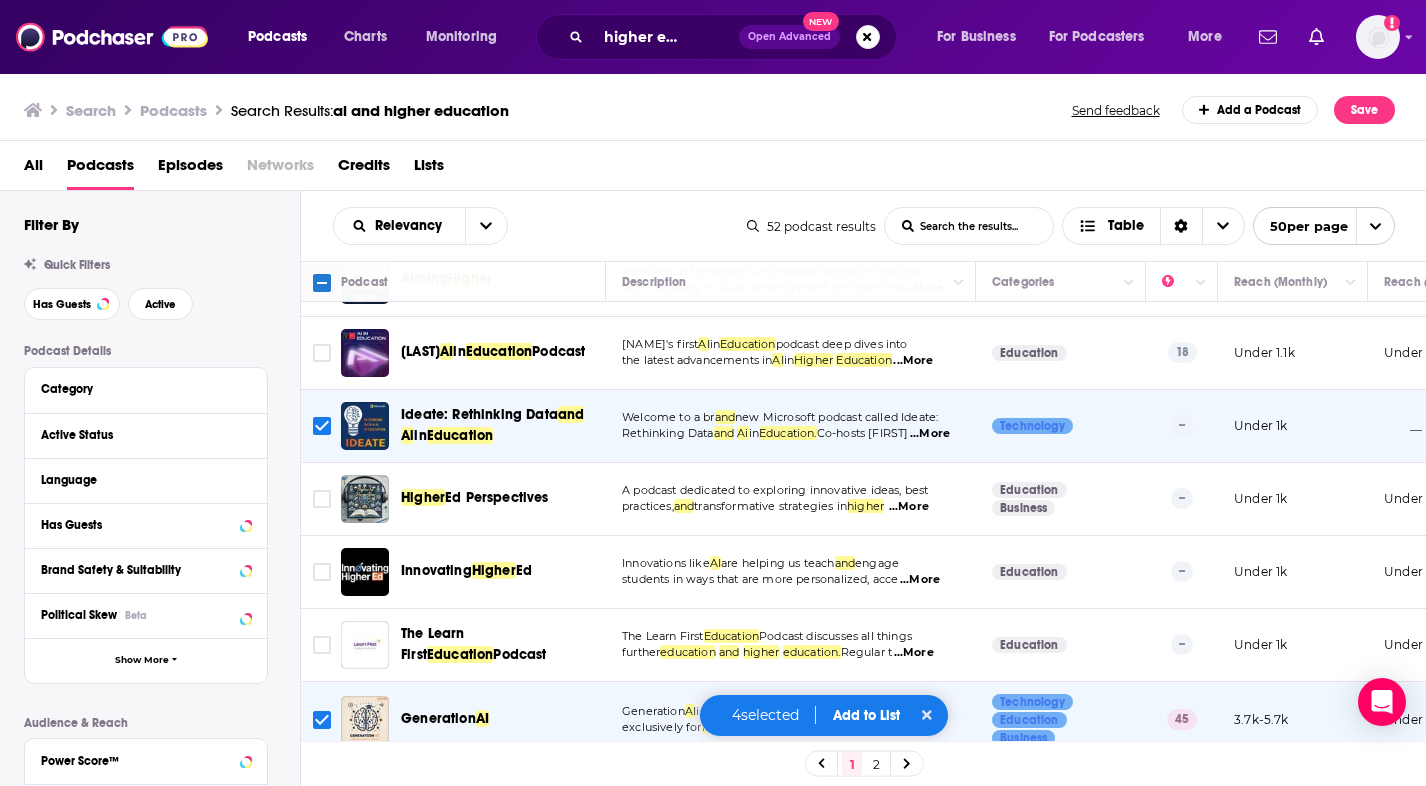 scroll, scrollTop: 305, scrollLeft: 0, axis: vertical 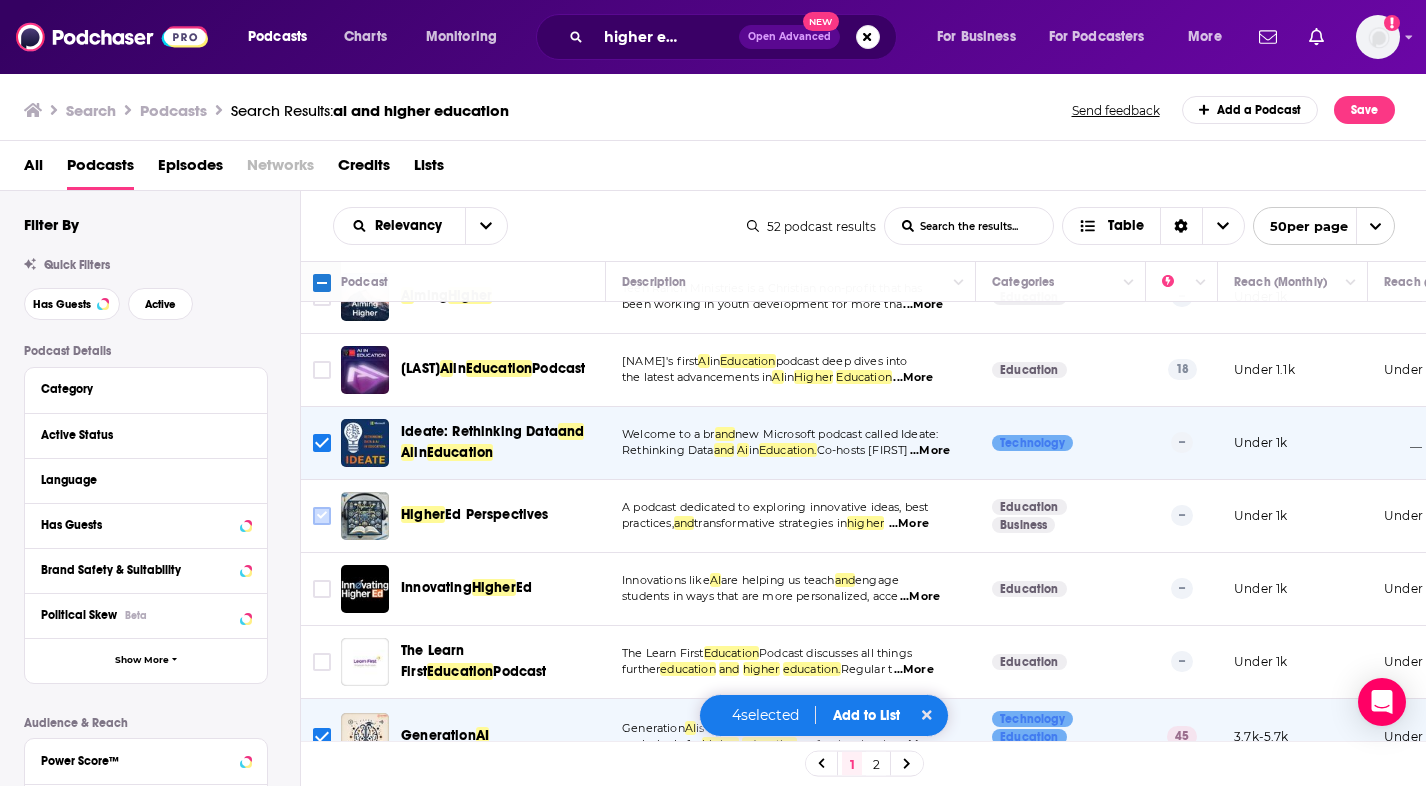 click at bounding box center (322, 516) 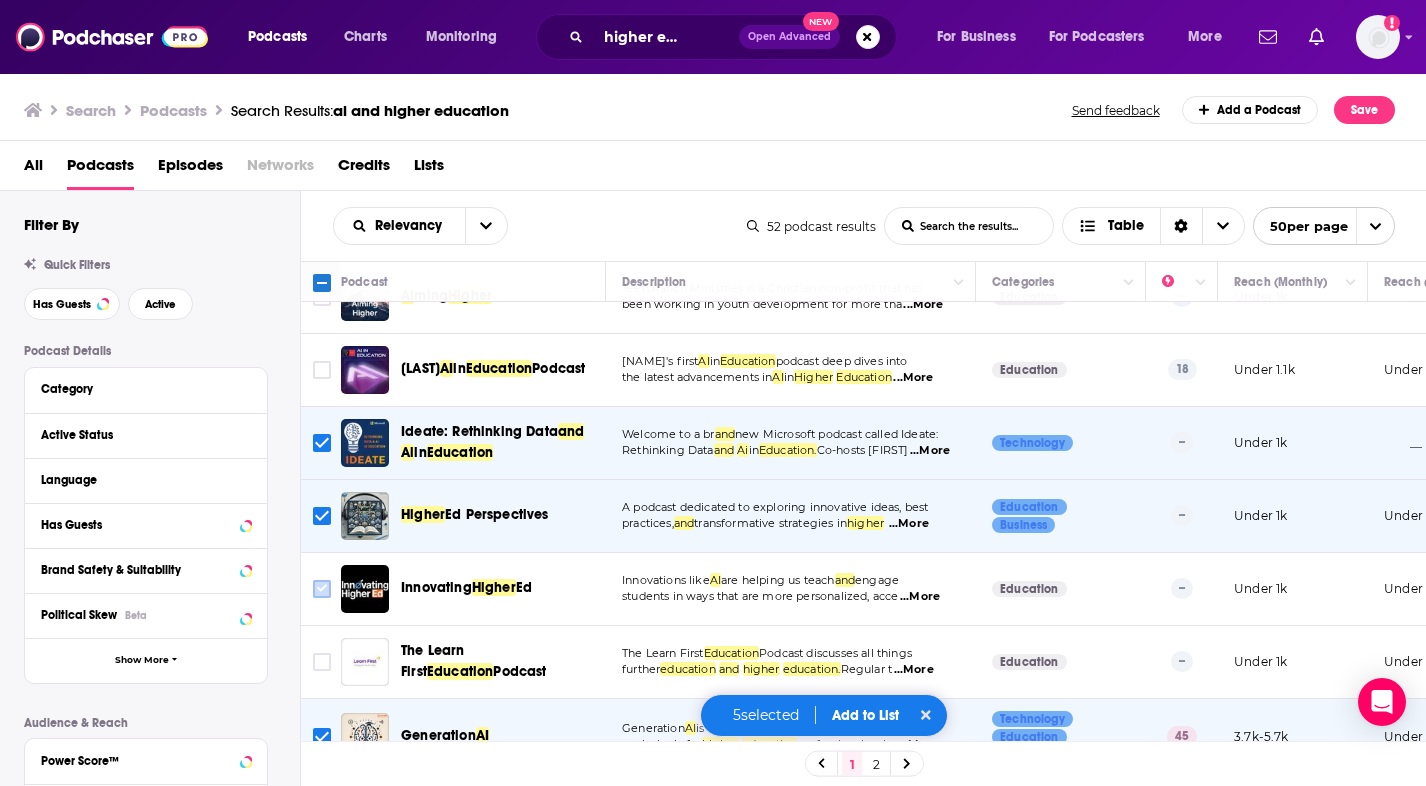 click at bounding box center [322, 589] 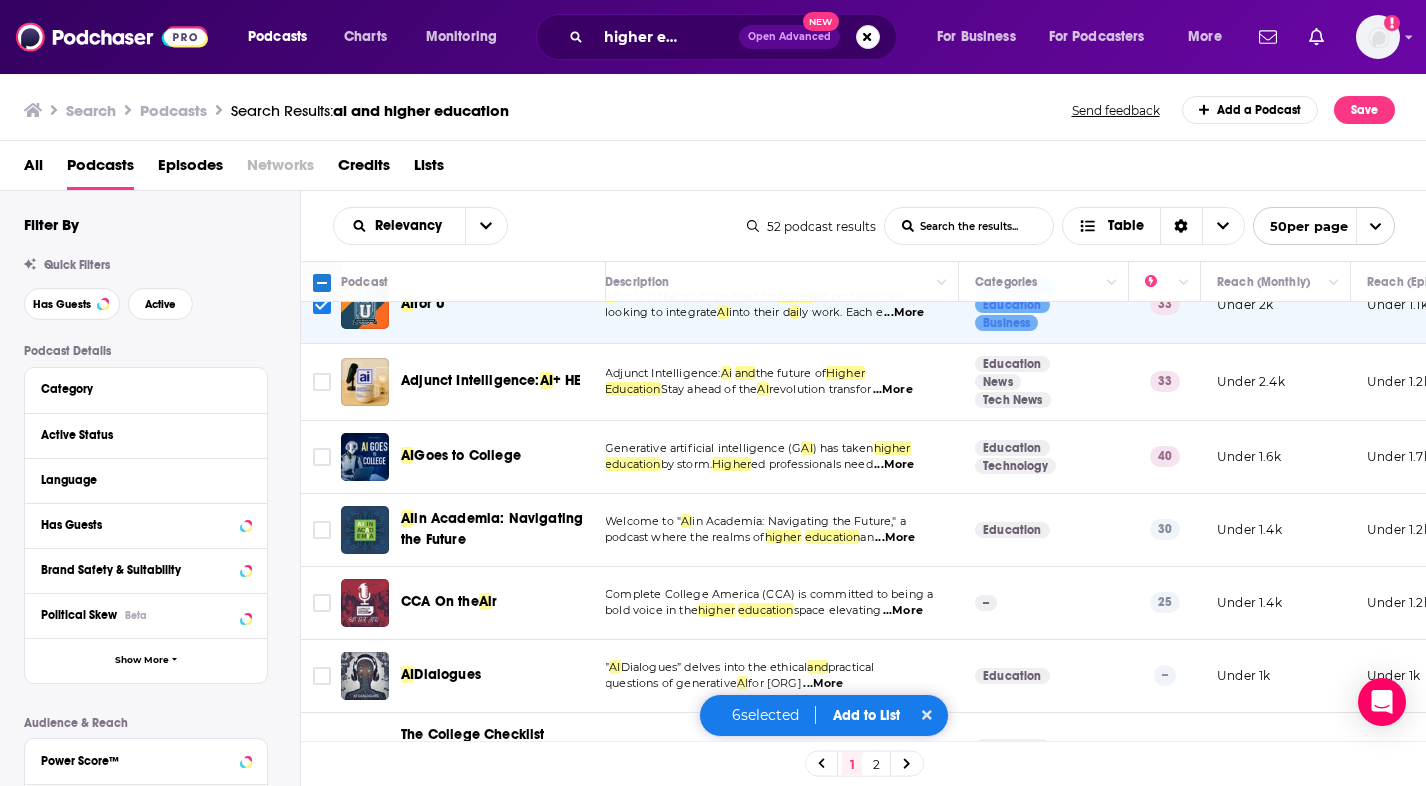 scroll, scrollTop: 814, scrollLeft: 24, axis: both 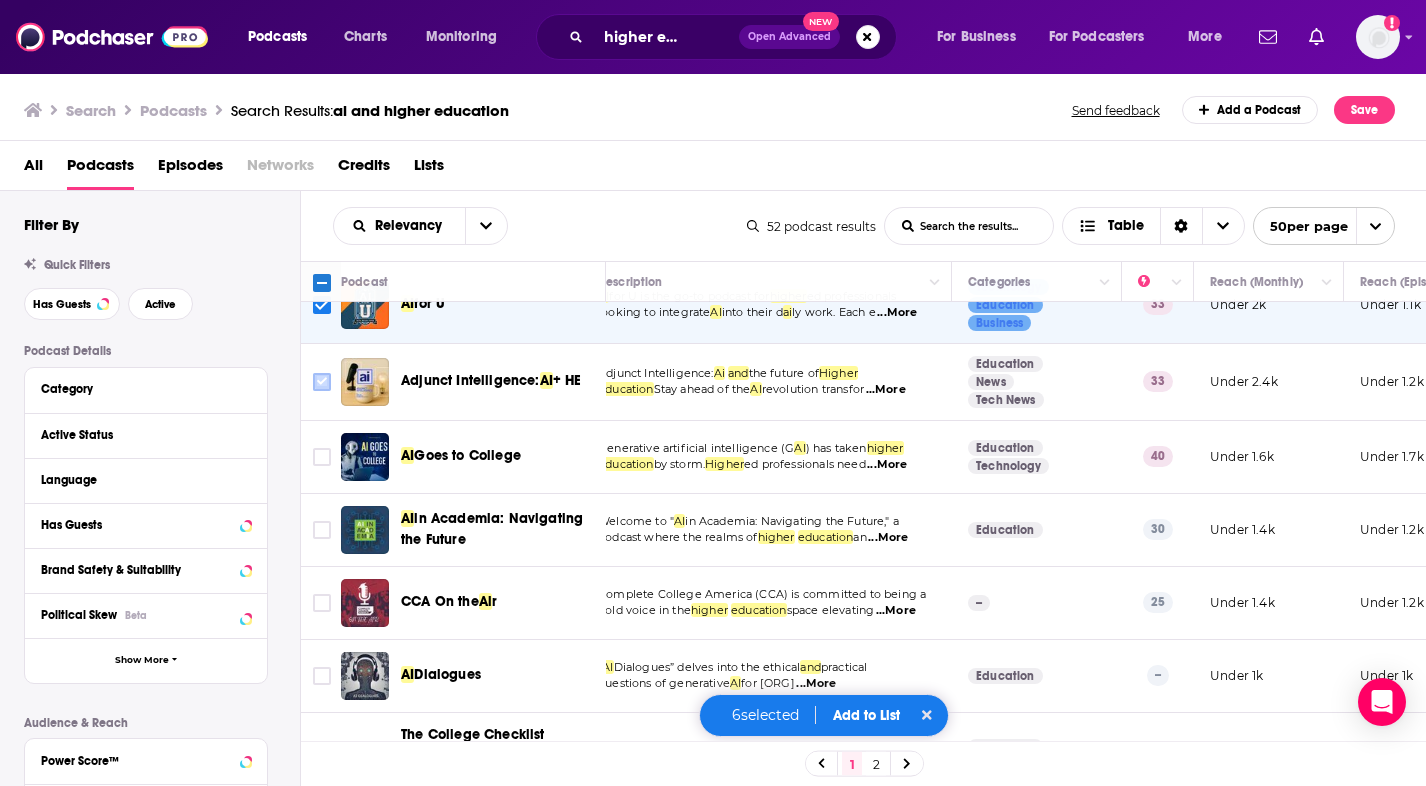 click at bounding box center (322, 382) 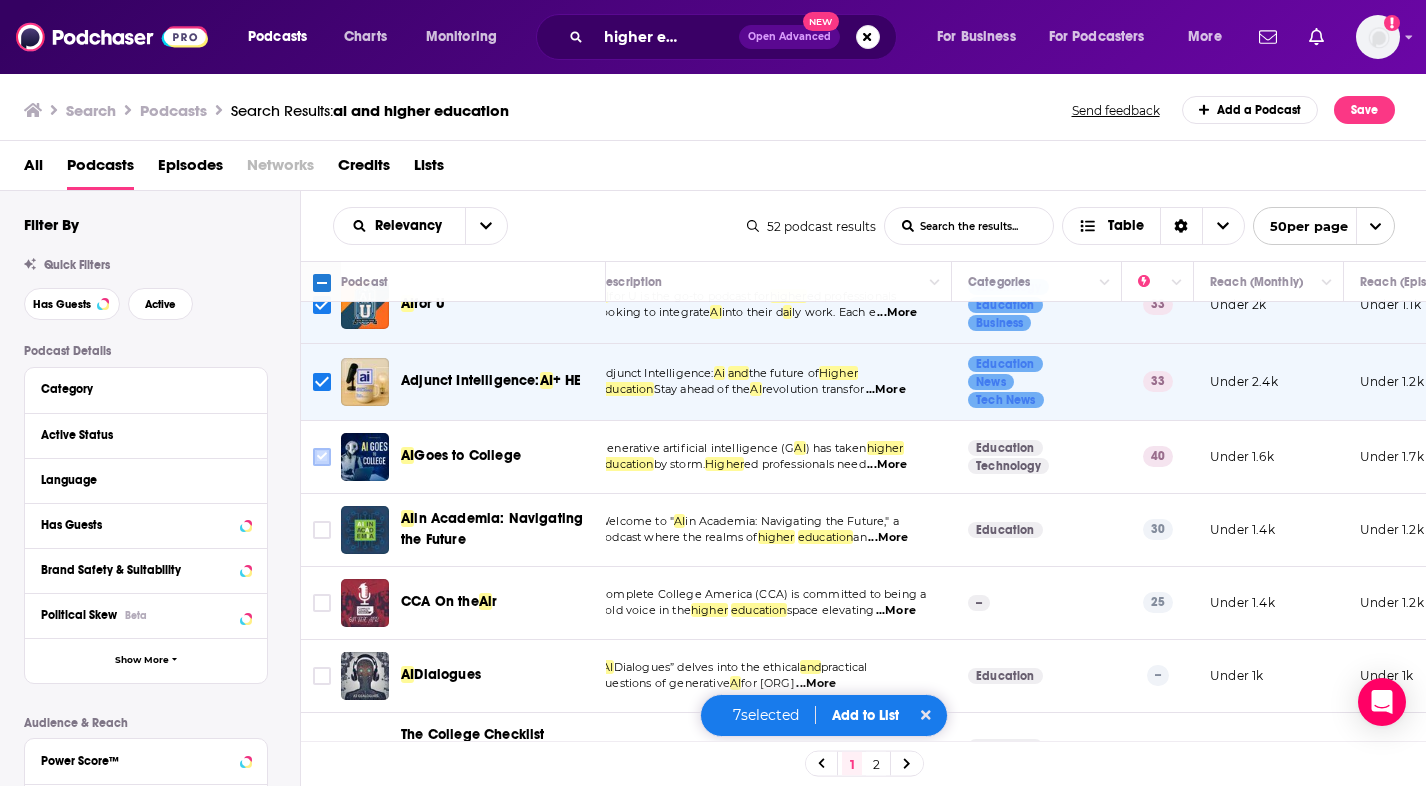click 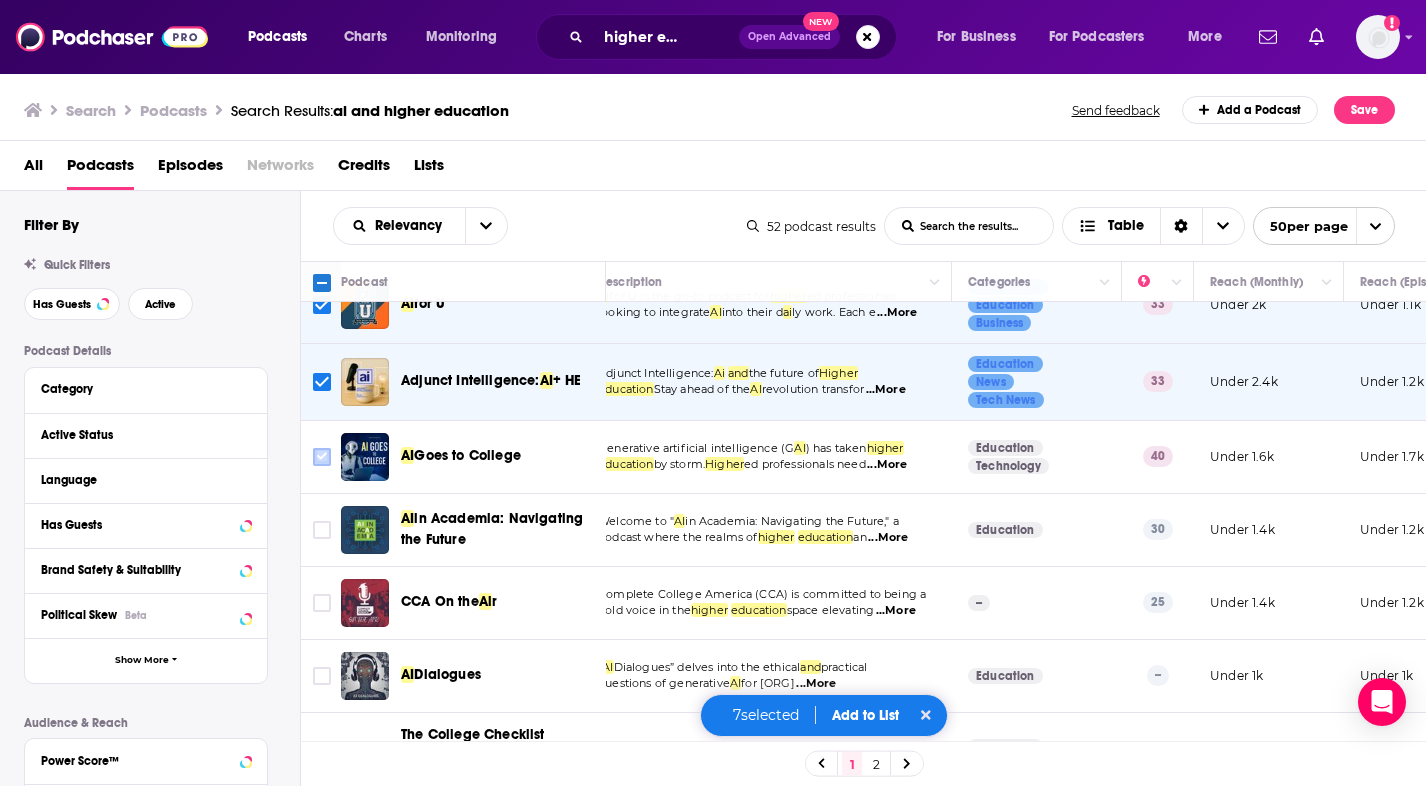 click at bounding box center (322, 457) 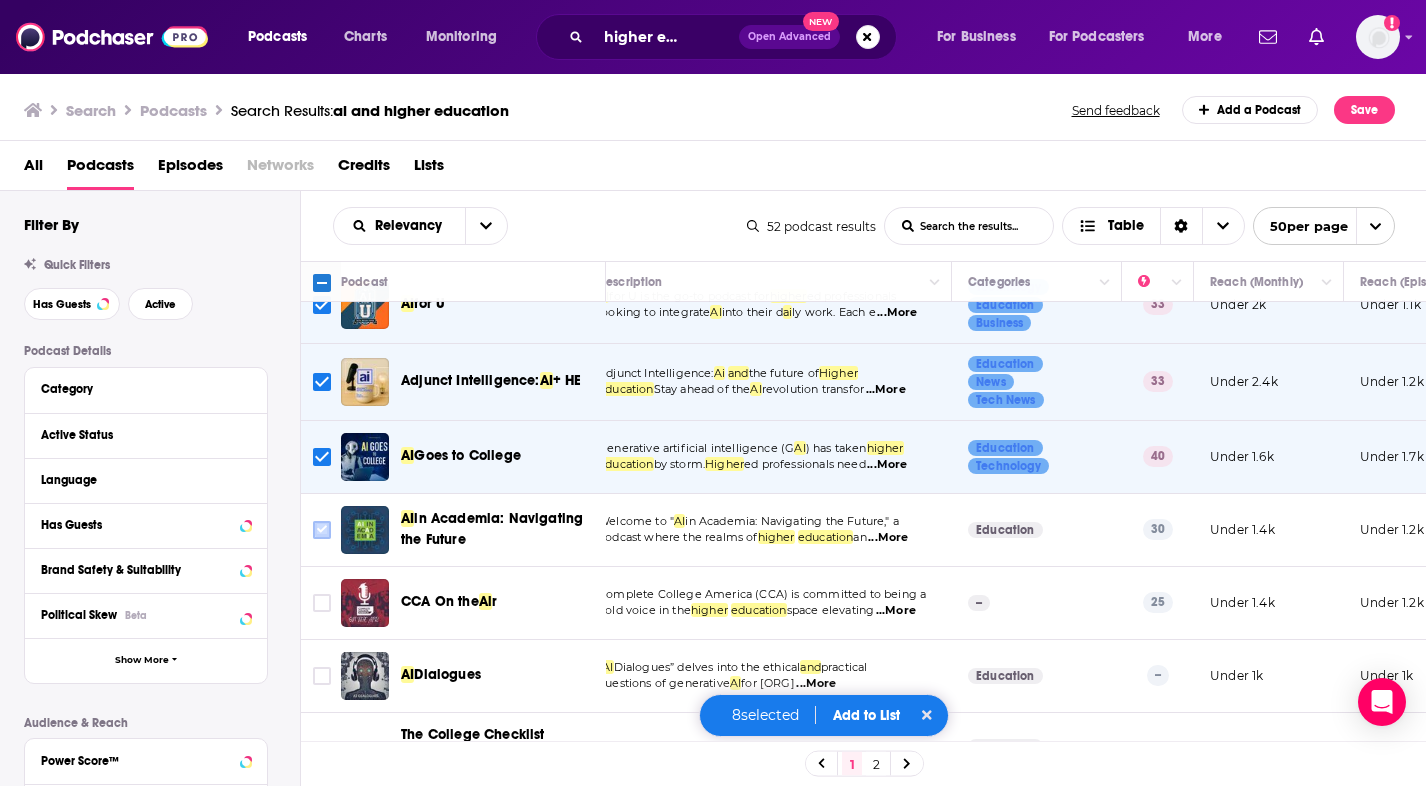click at bounding box center [322, 530] 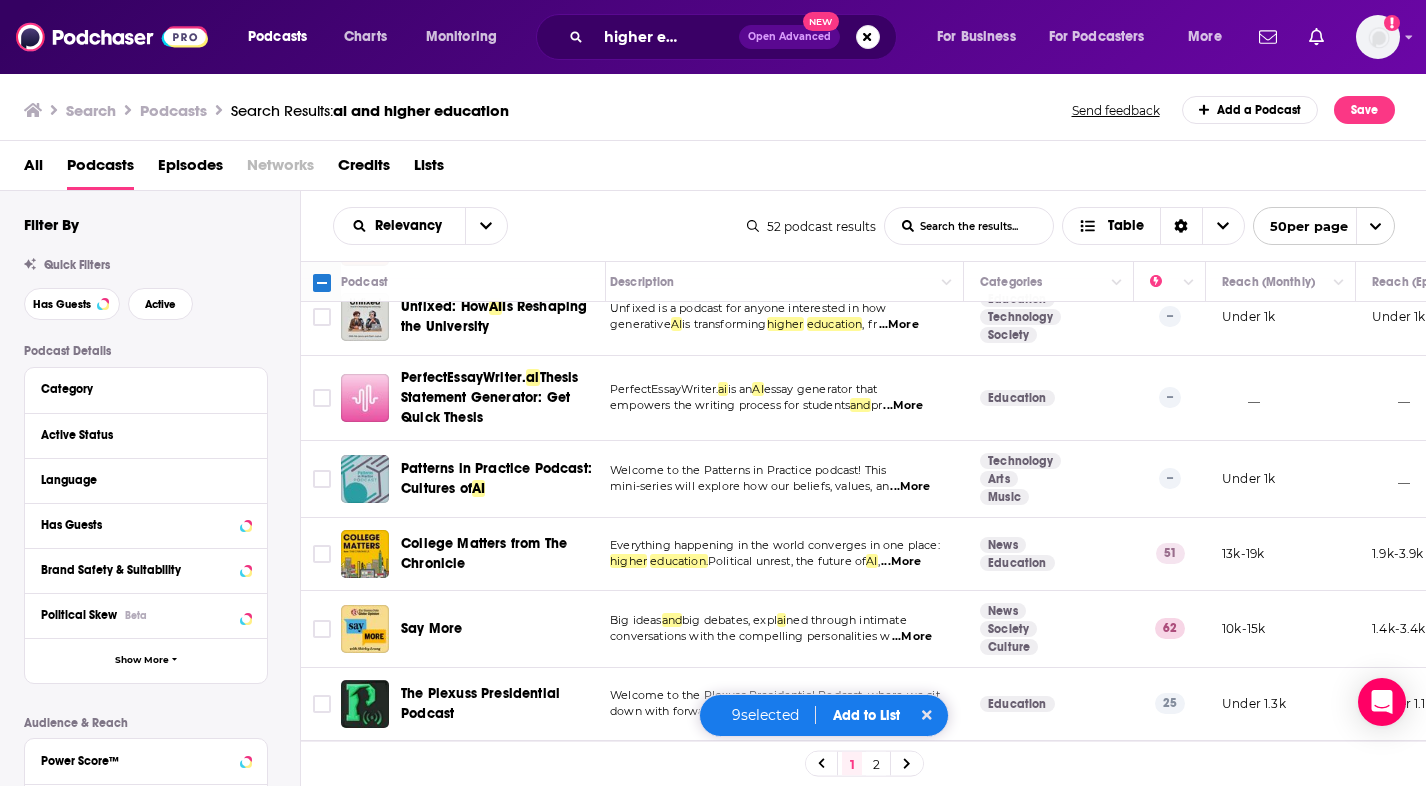 scroll, scrollTop: 1860, scrollLeft: 12, axis: both 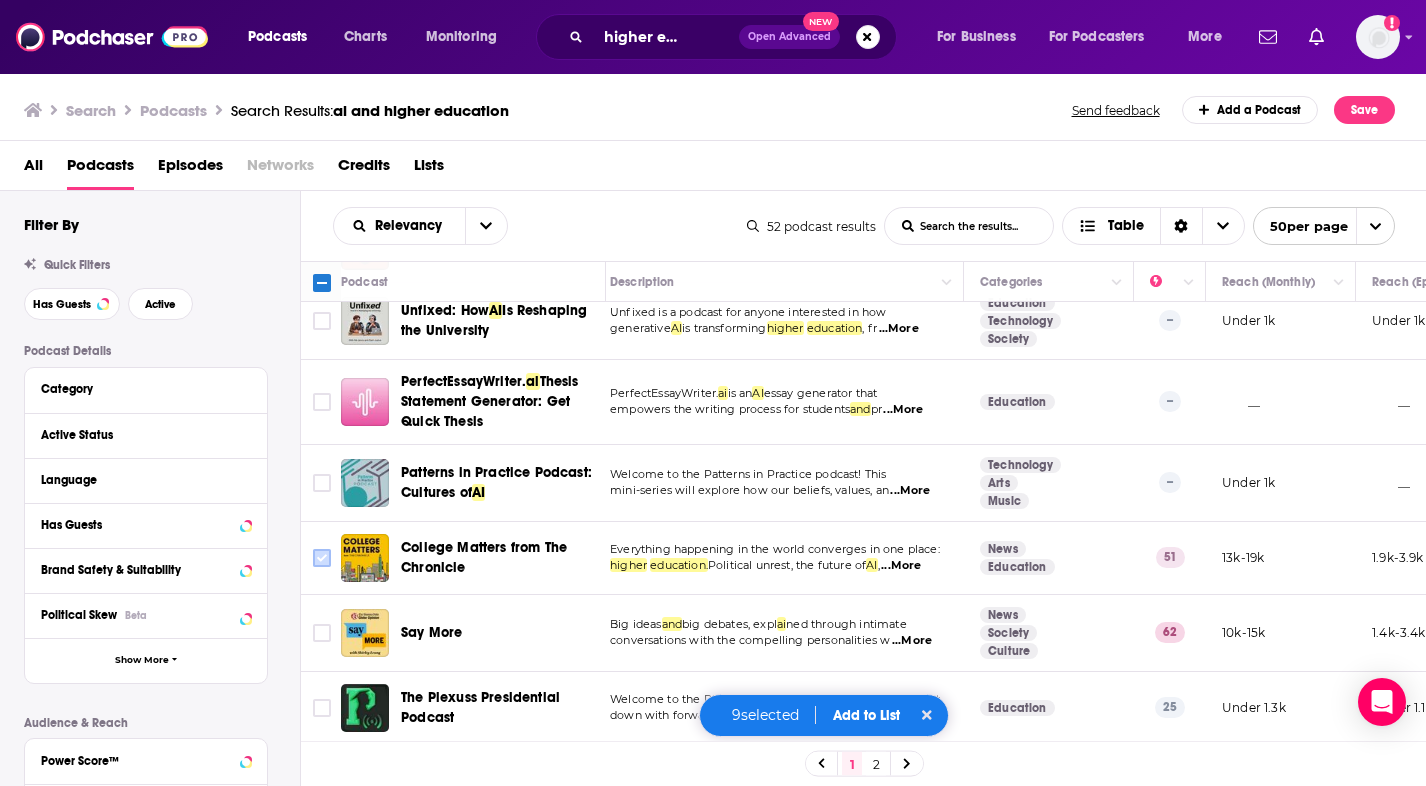 click at bounding box center (322, 558) 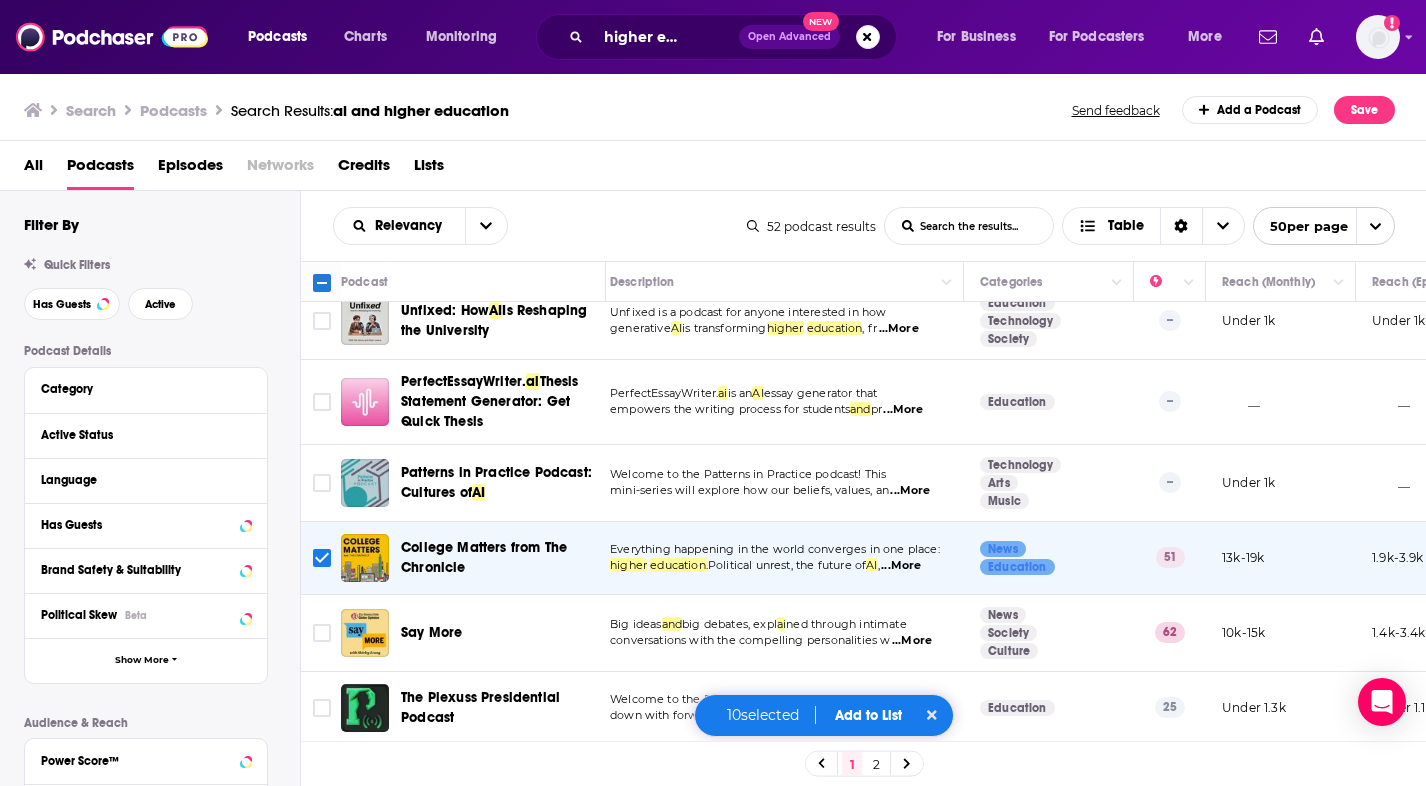 click on "Add to List" at bounding box center [868, 715] 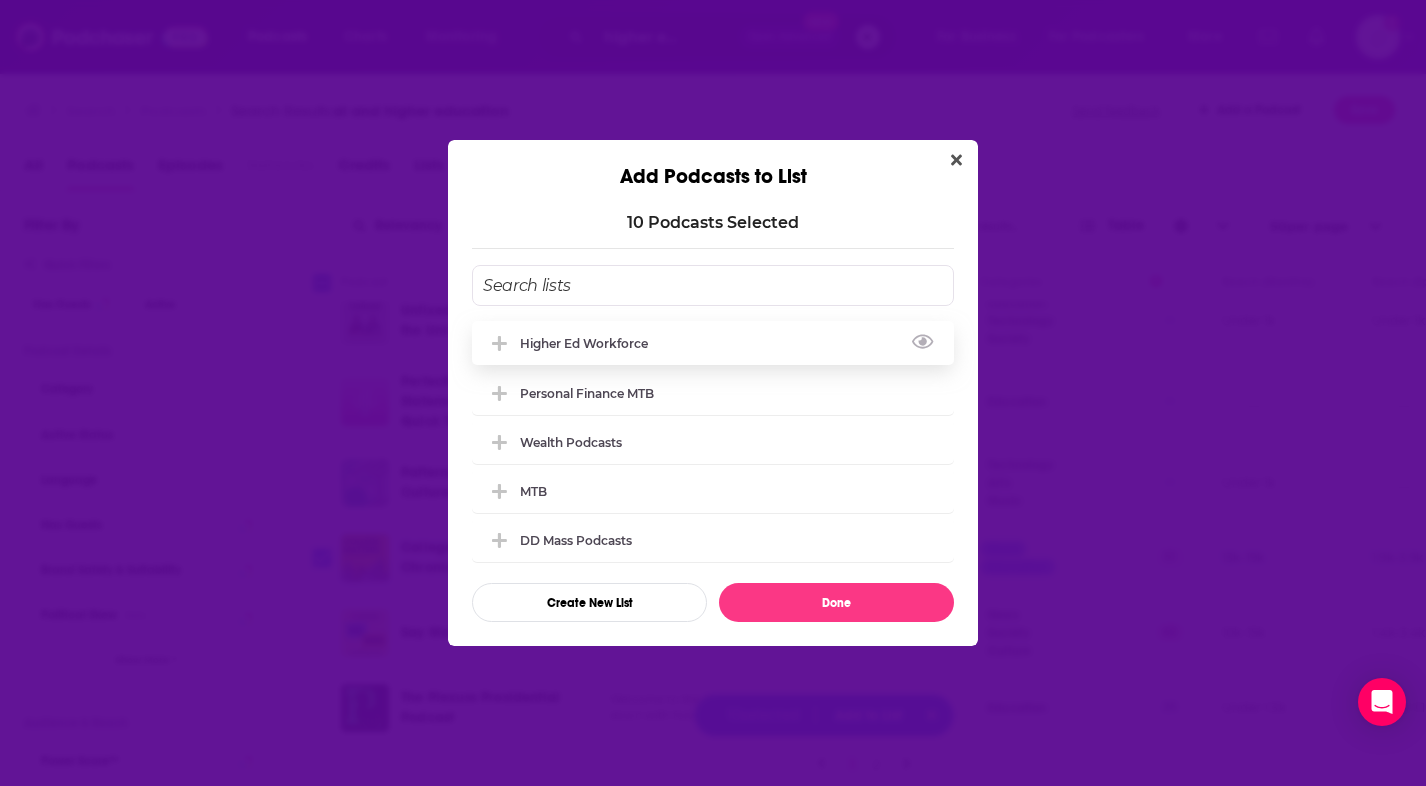 click on "Higher Ed Workforce" at bounding box center (590, 343) 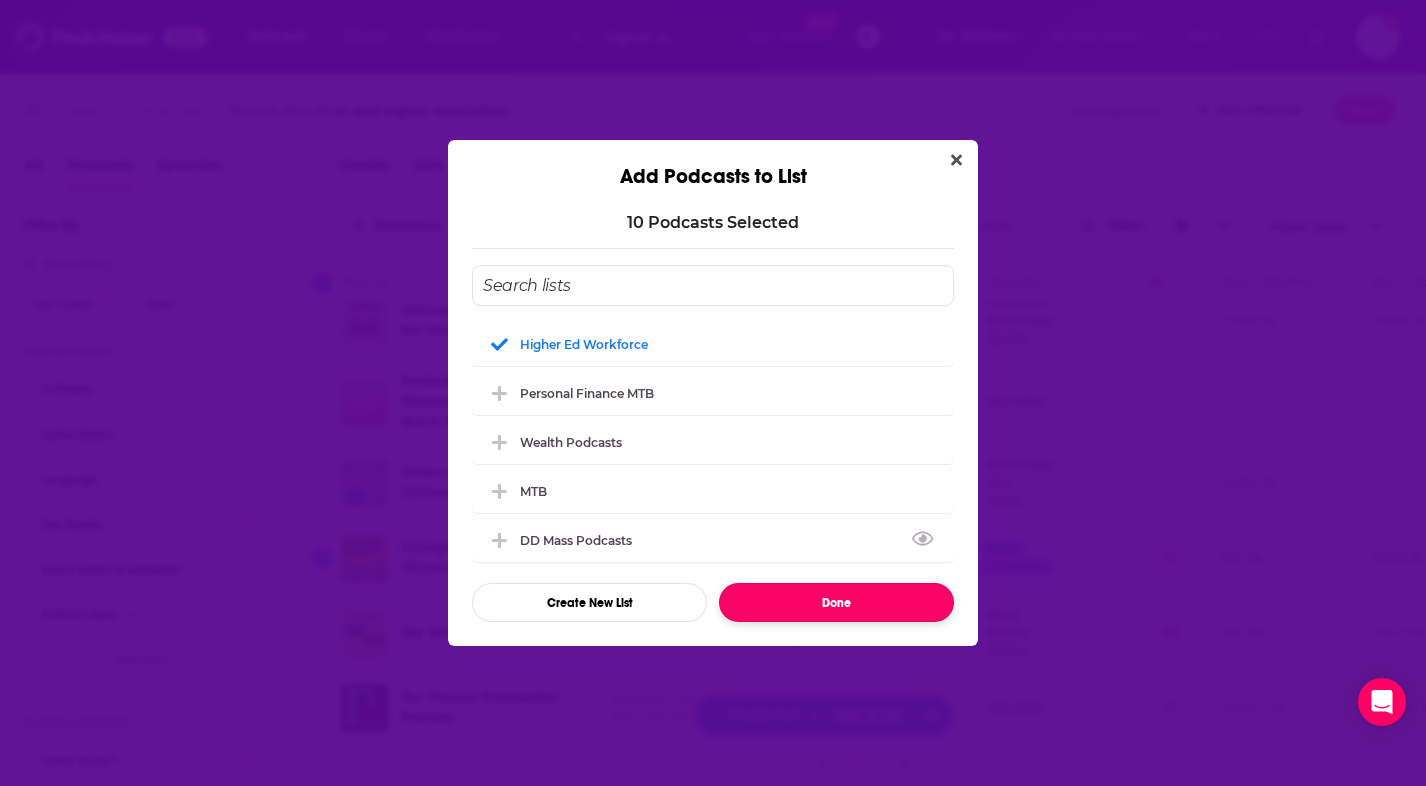 click on "Done" at bounding box center (836, 602) 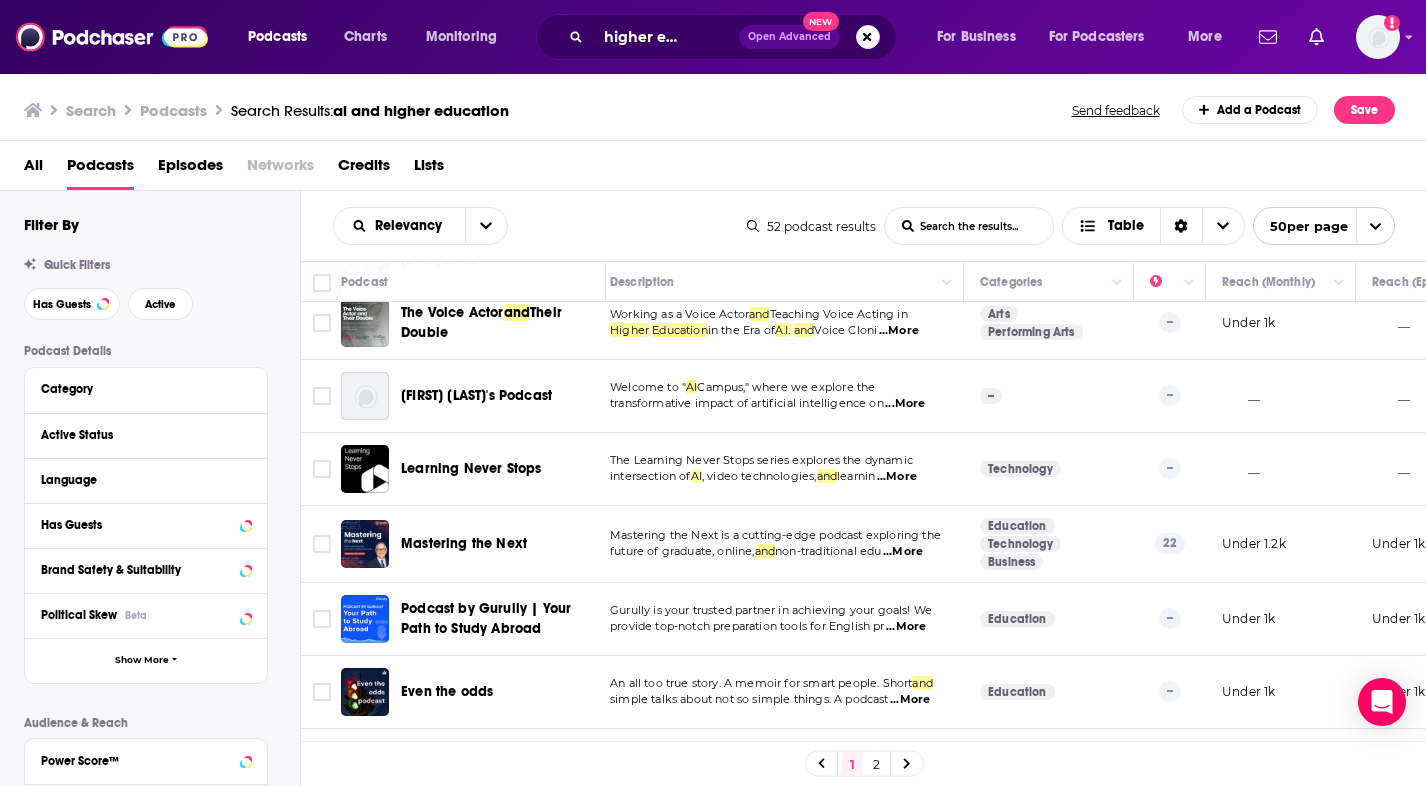 scroll, scrollTop: 2781, scrollLeft: 12, axis: both 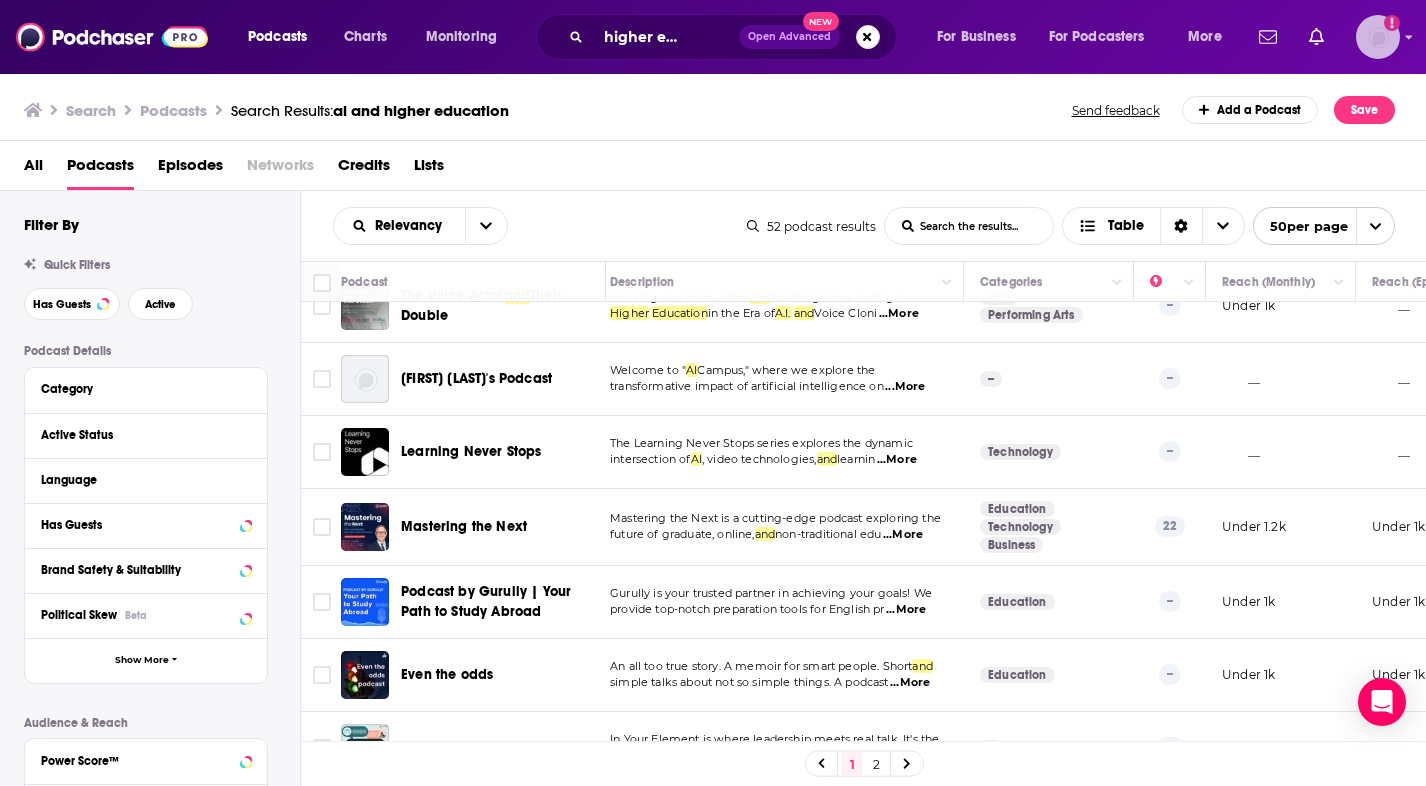 click at bounding box center (1378, 37) 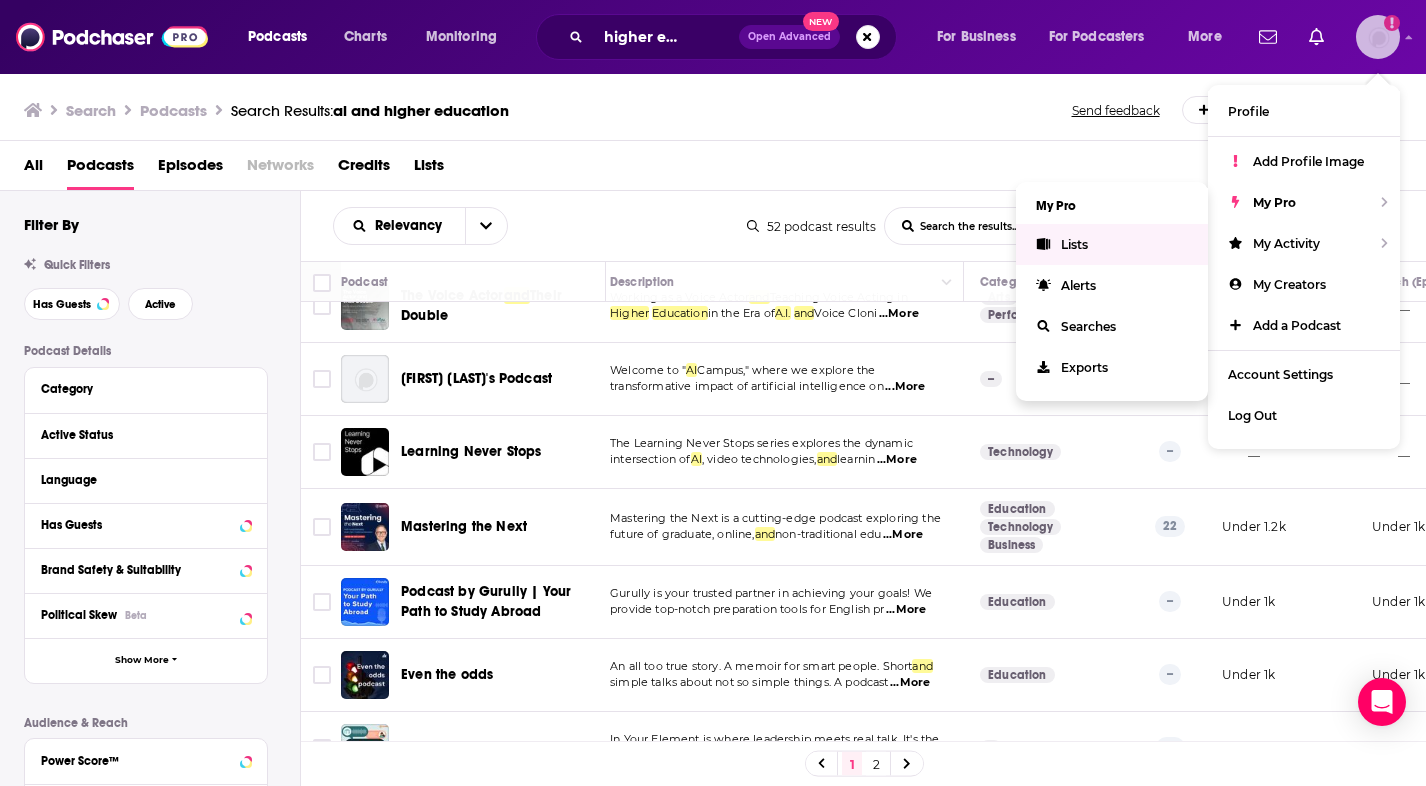 click on "Lists" at bounding box center (1112, 244) 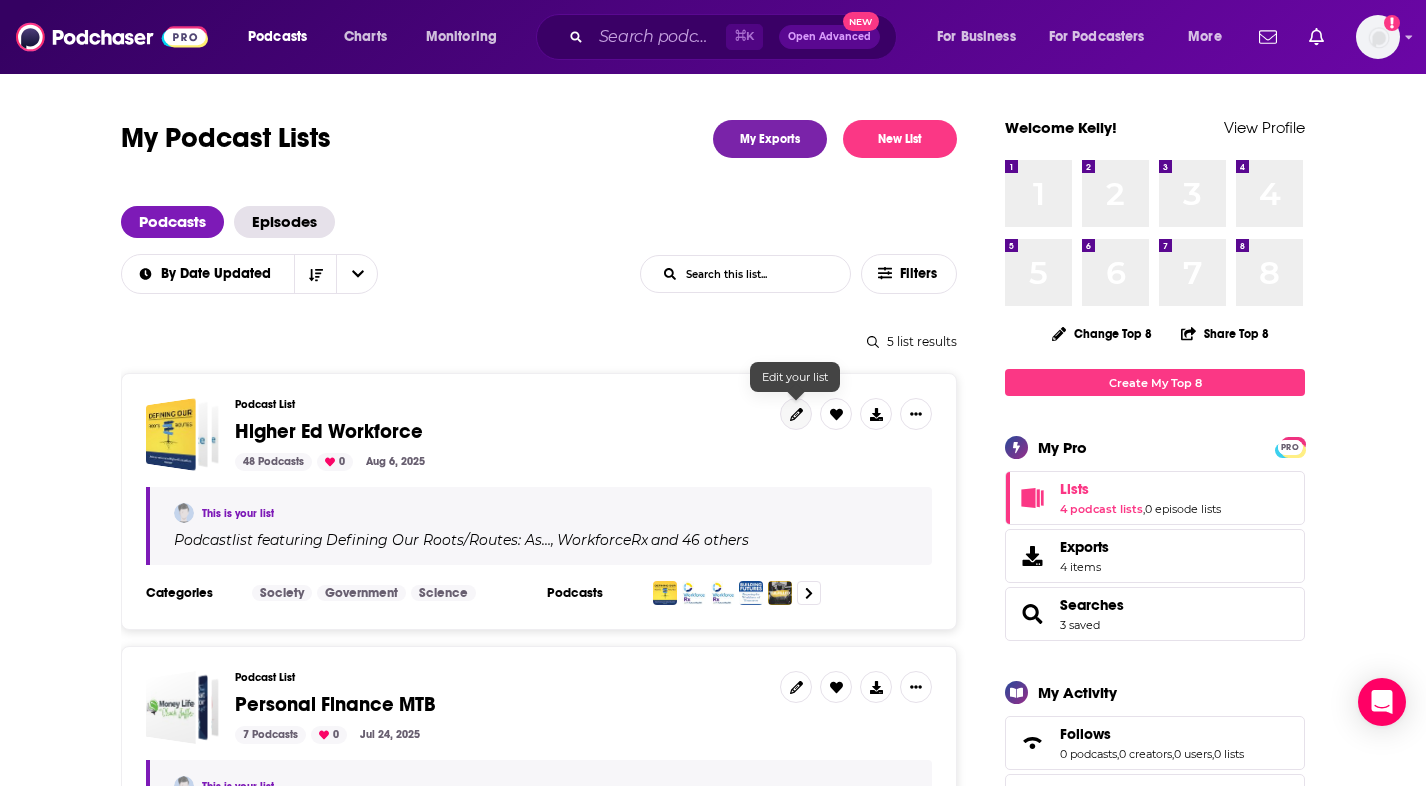 click 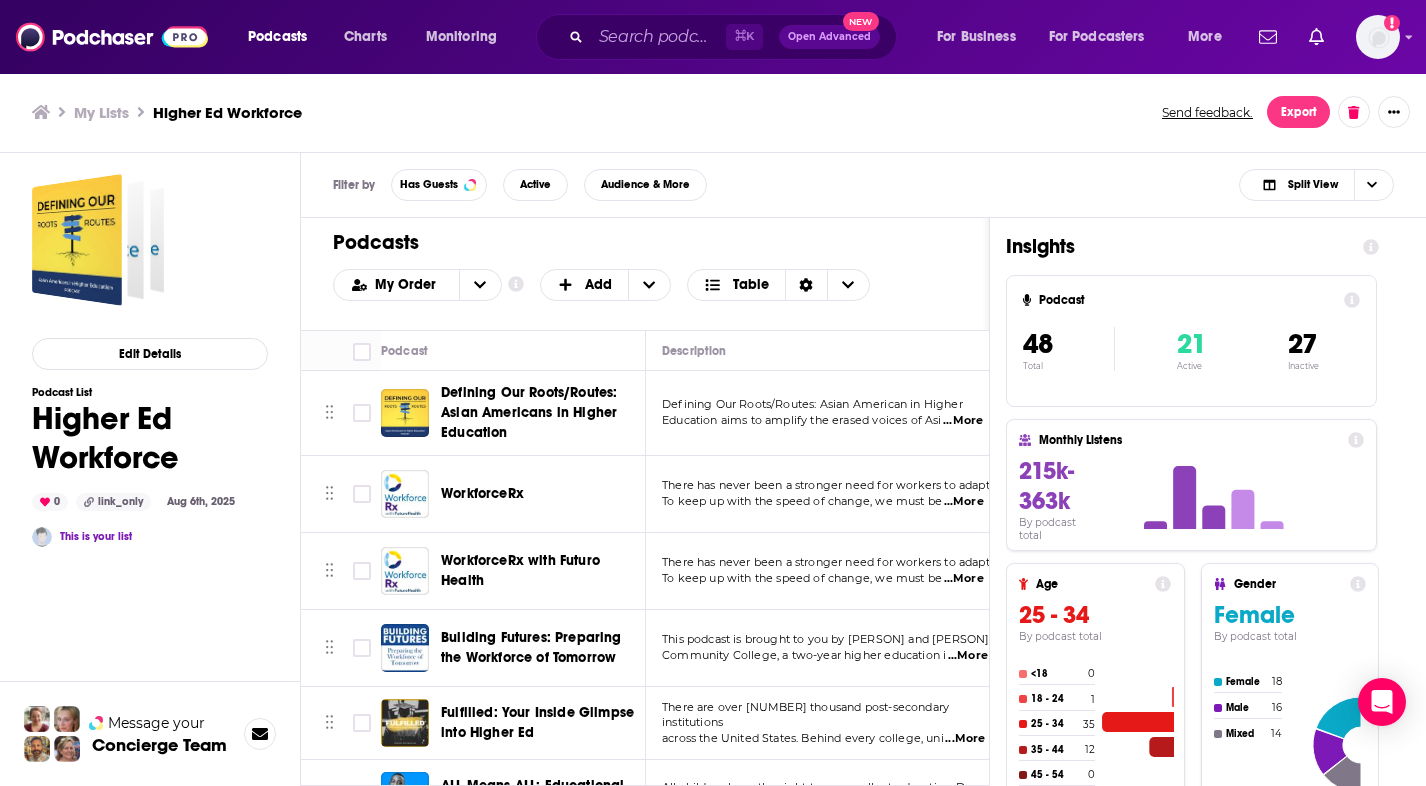 click on "Higher Ed Workforce" at bounding box center [227, 112] 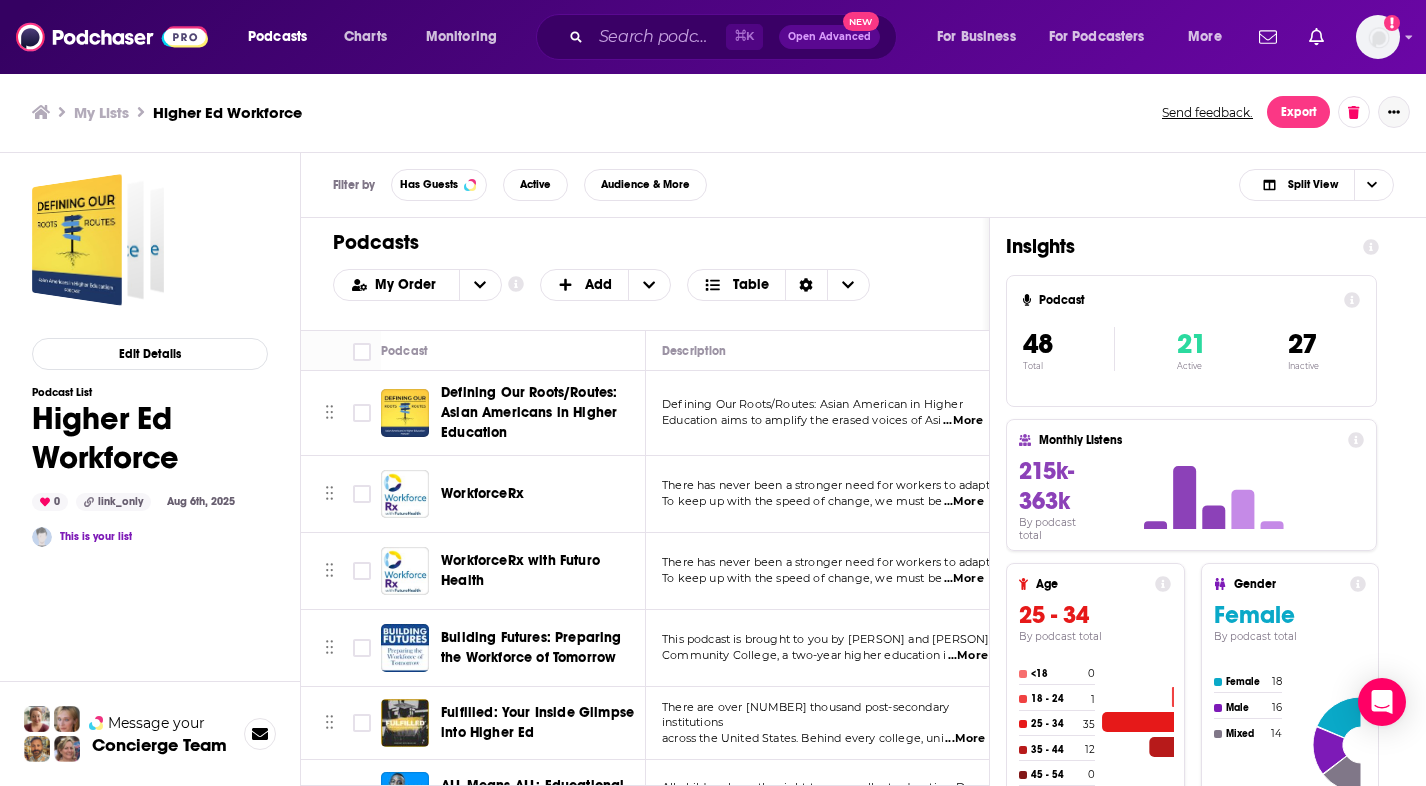 click at bounding box center [1394, 112] 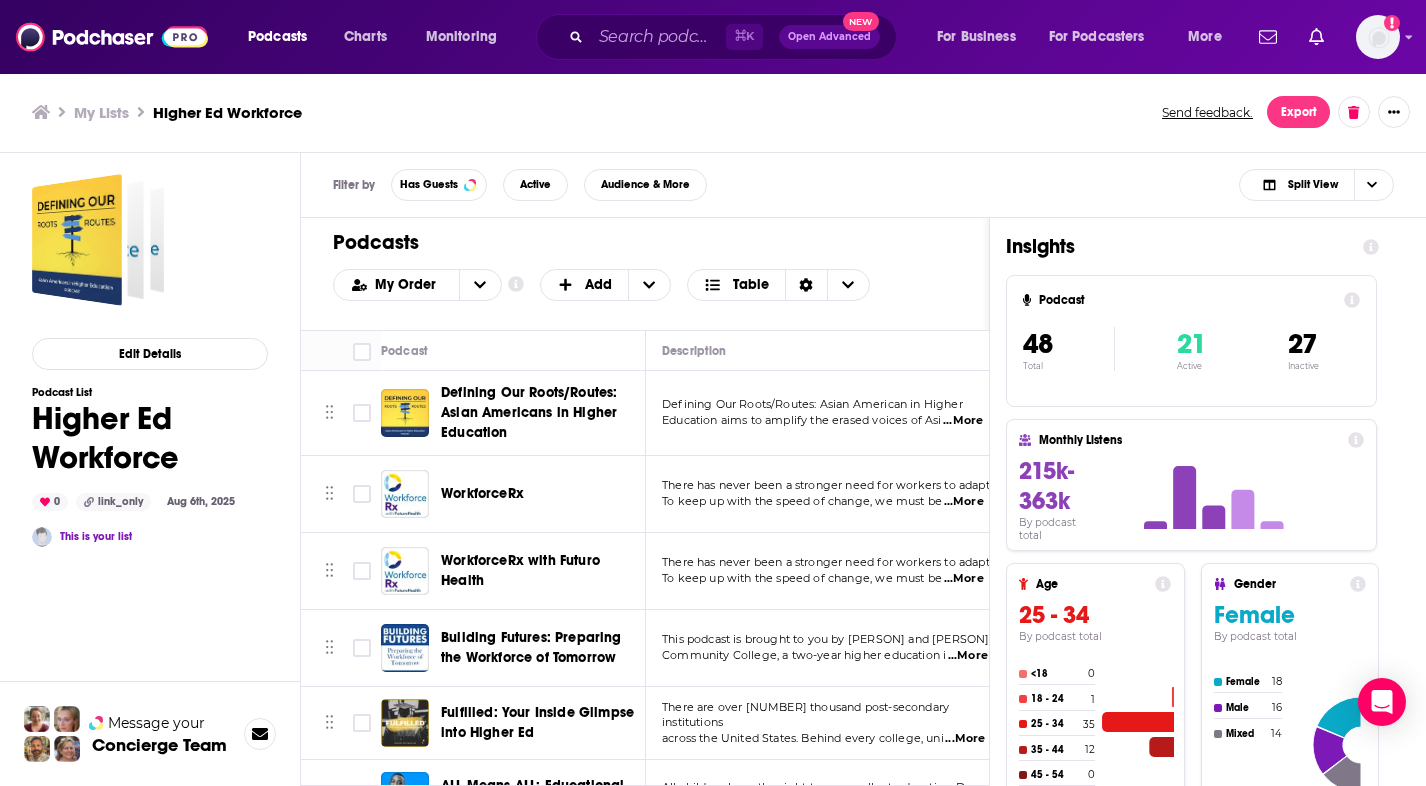 click on "My Lists Higher Ed Workforce" at bounding box center (586, 112) 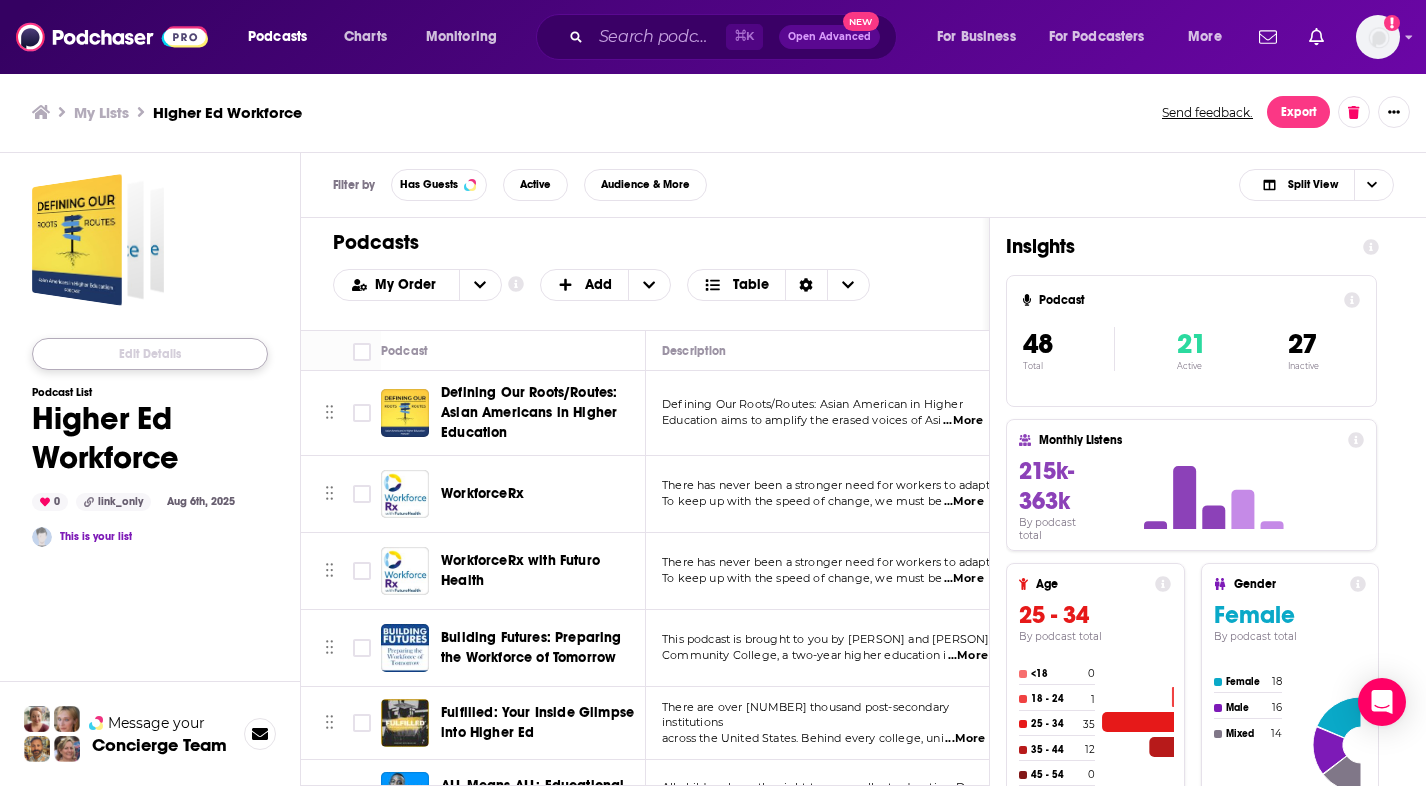 click on "Edit Details" at bounding box center [150, 354] 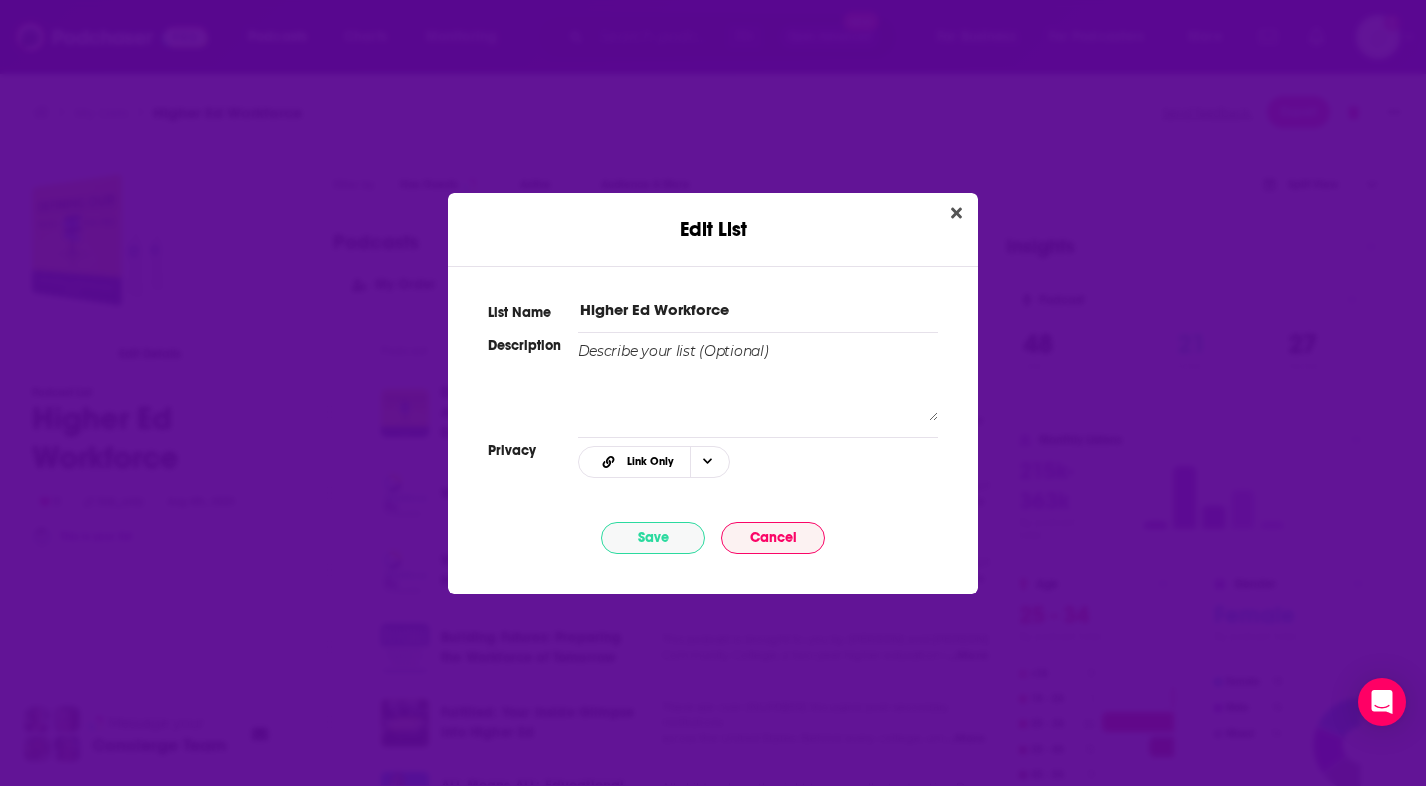 click on "Higher Ed Workforce" at bounding box center (758, 309) 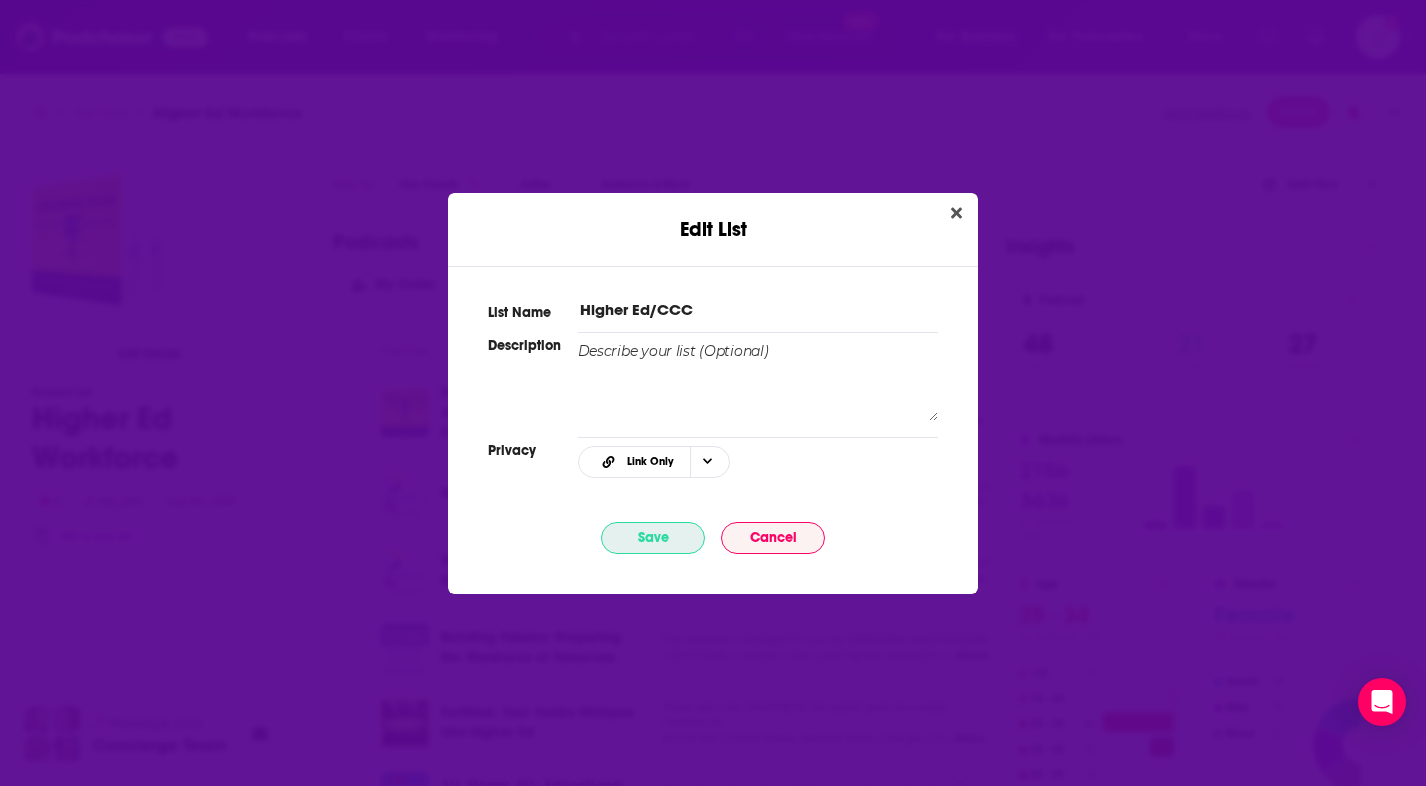 type on "Higher Ed/CCC" 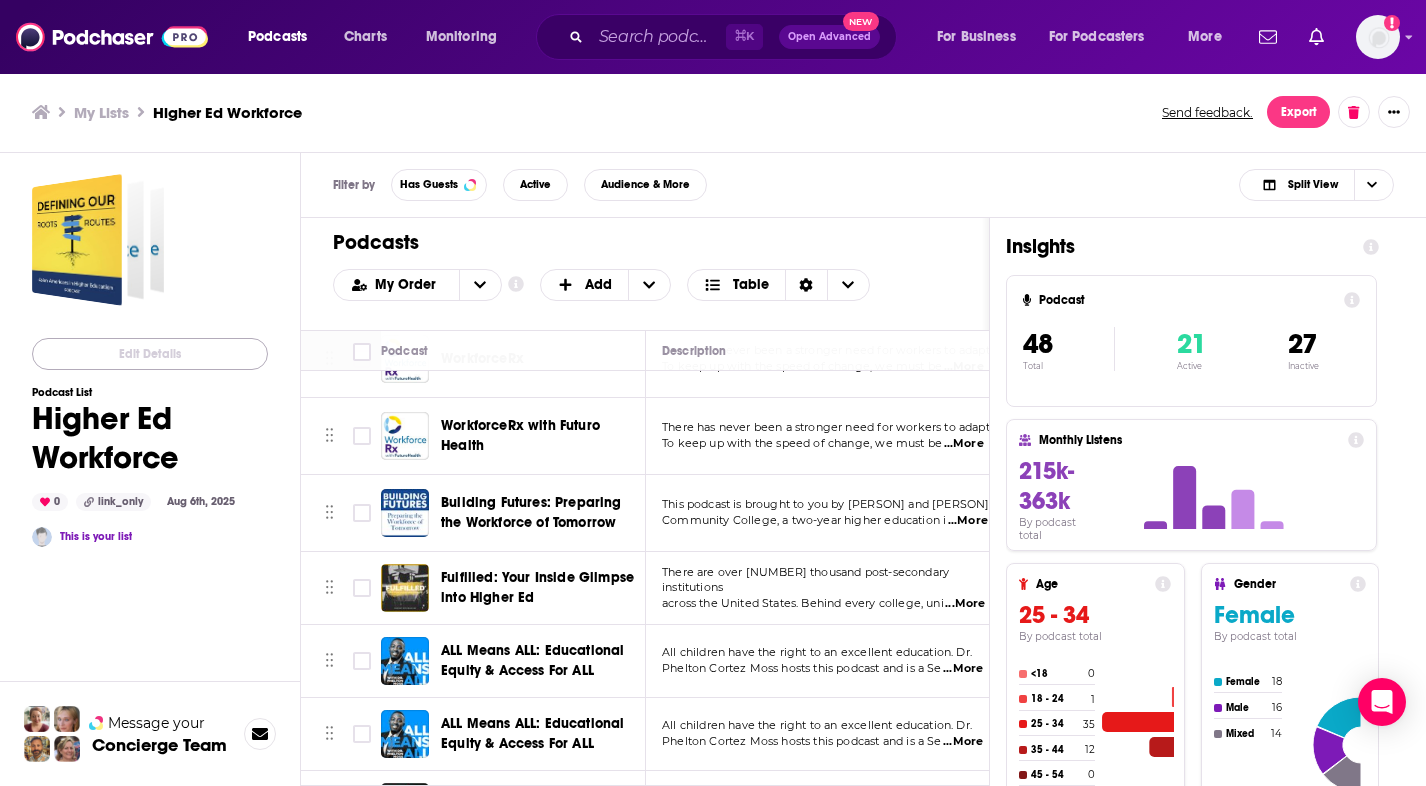 scroll, scrollTop: 136, scrollLeft: 0, axis: vertical 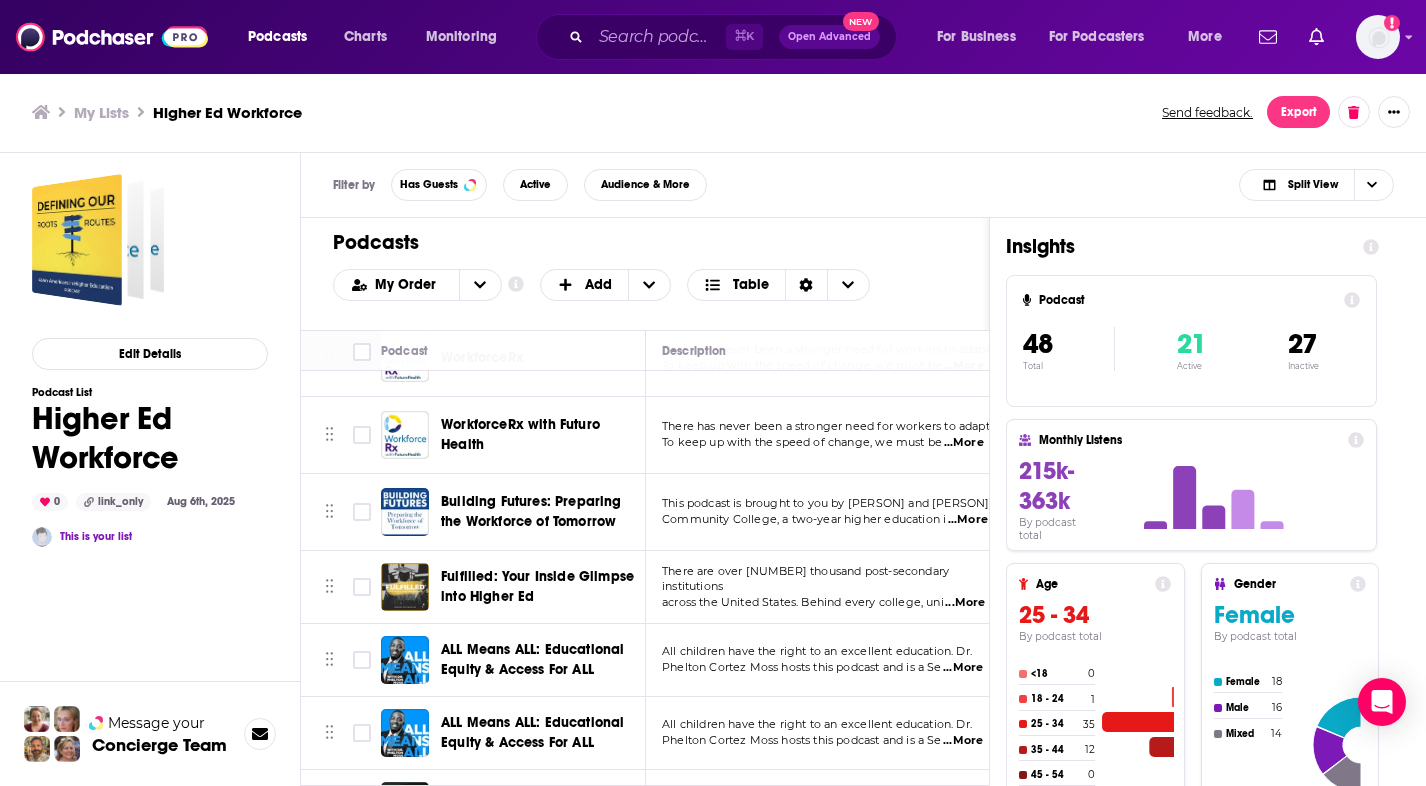 click on "Higher Ed Workforce" at bounding box center [227, 112] 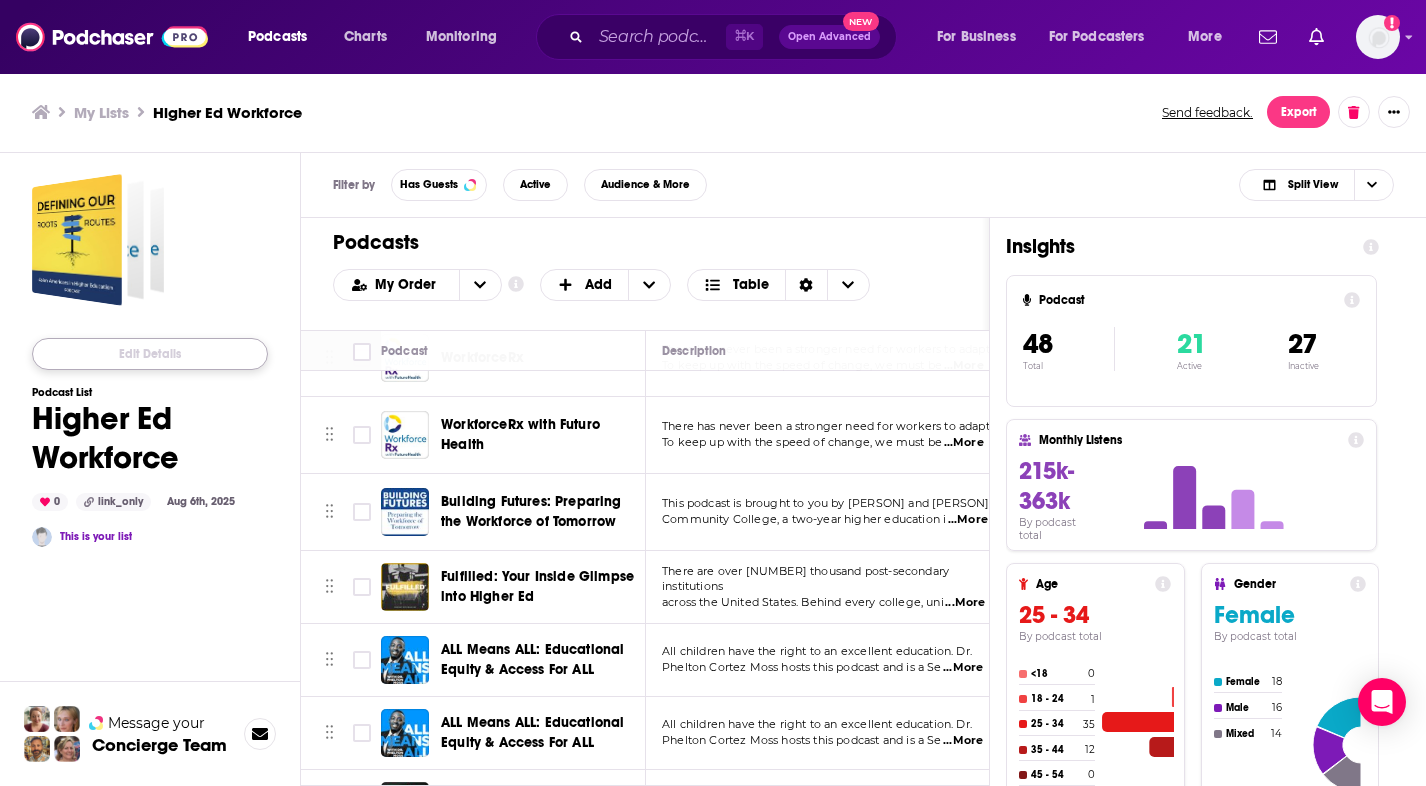 click on "Edit Details" at bounding box center (150, 354) 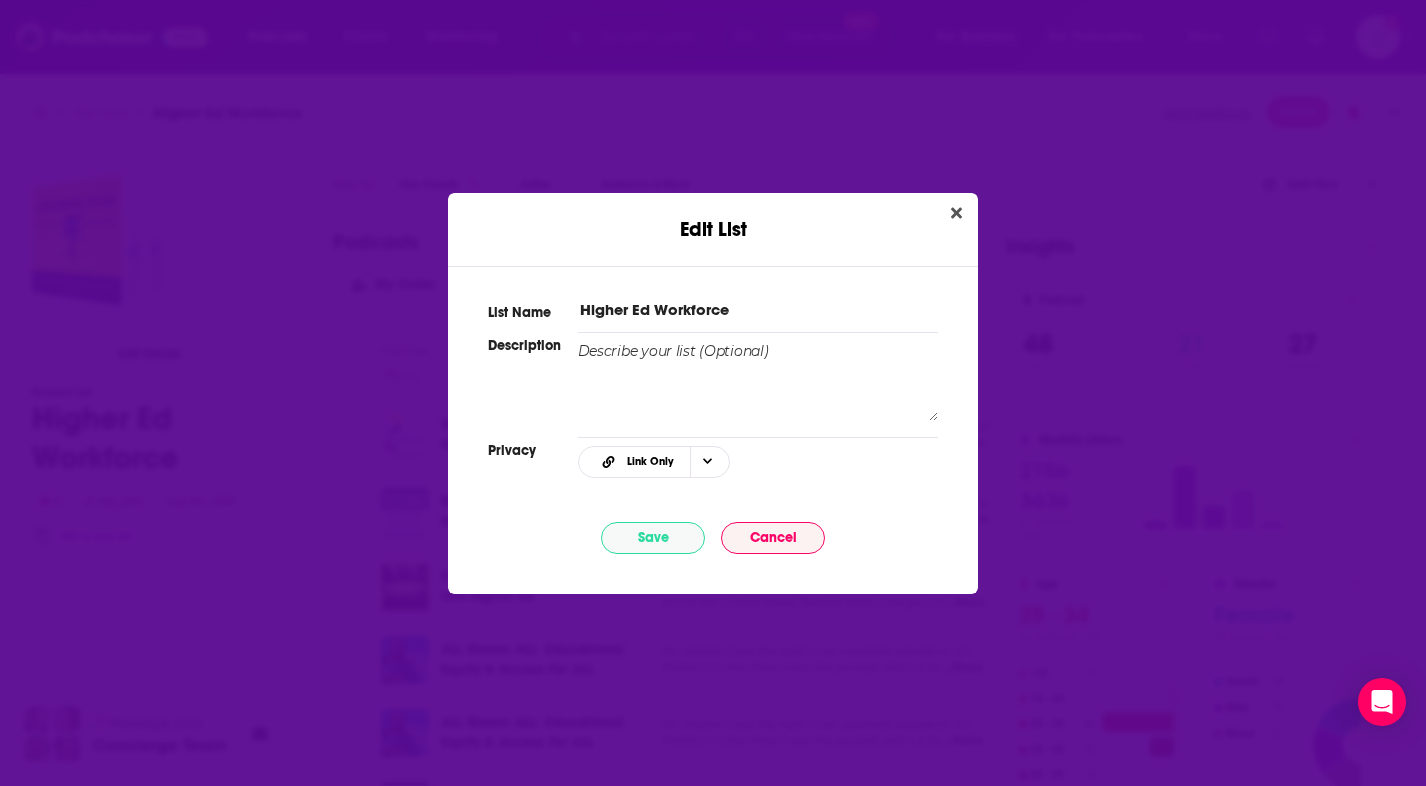 click on "Higher Ed Workforce" at bounding box center (758, 309) 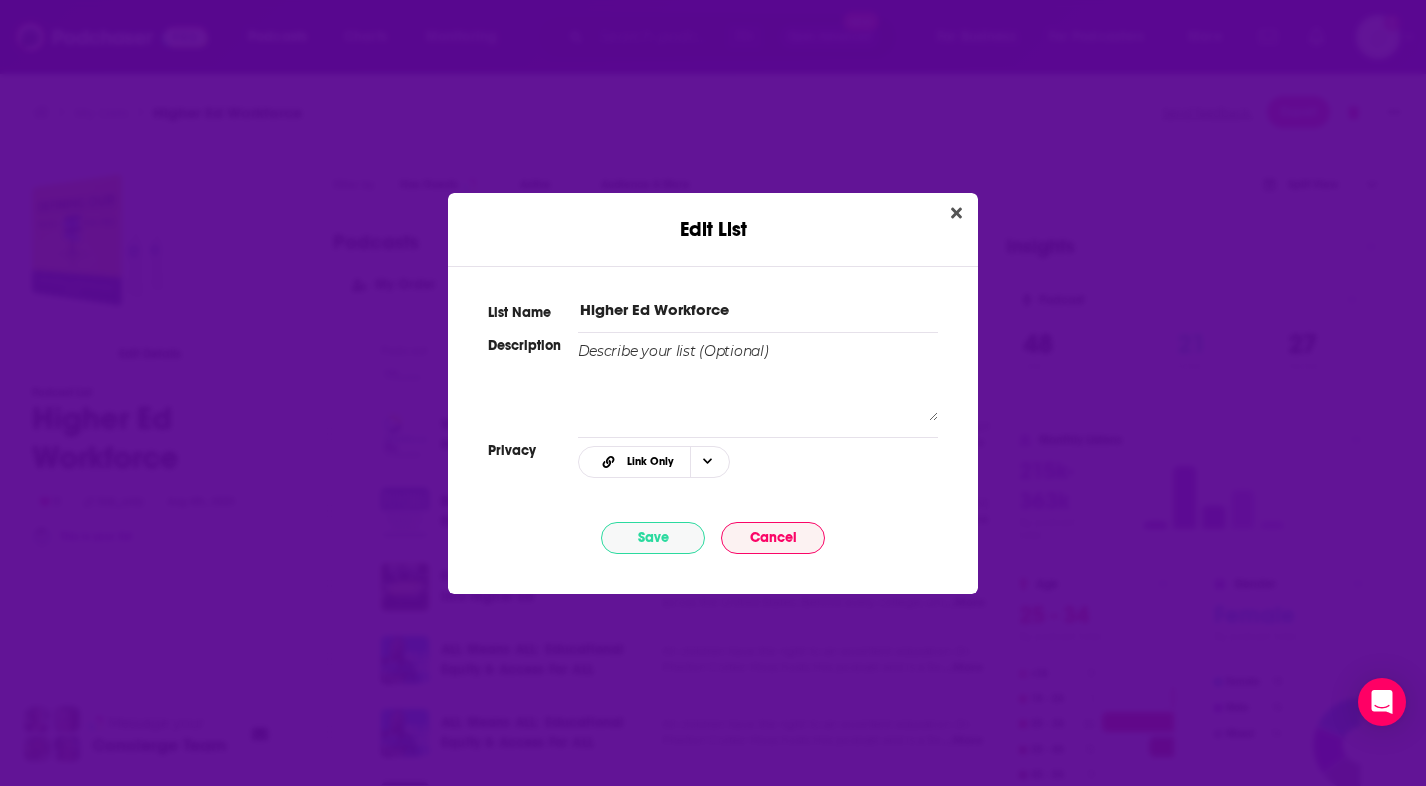 drag, startPoint x: 740, startPoint y: 309, endPoint x: 654, endPoint y: 314, distance: 86.145226 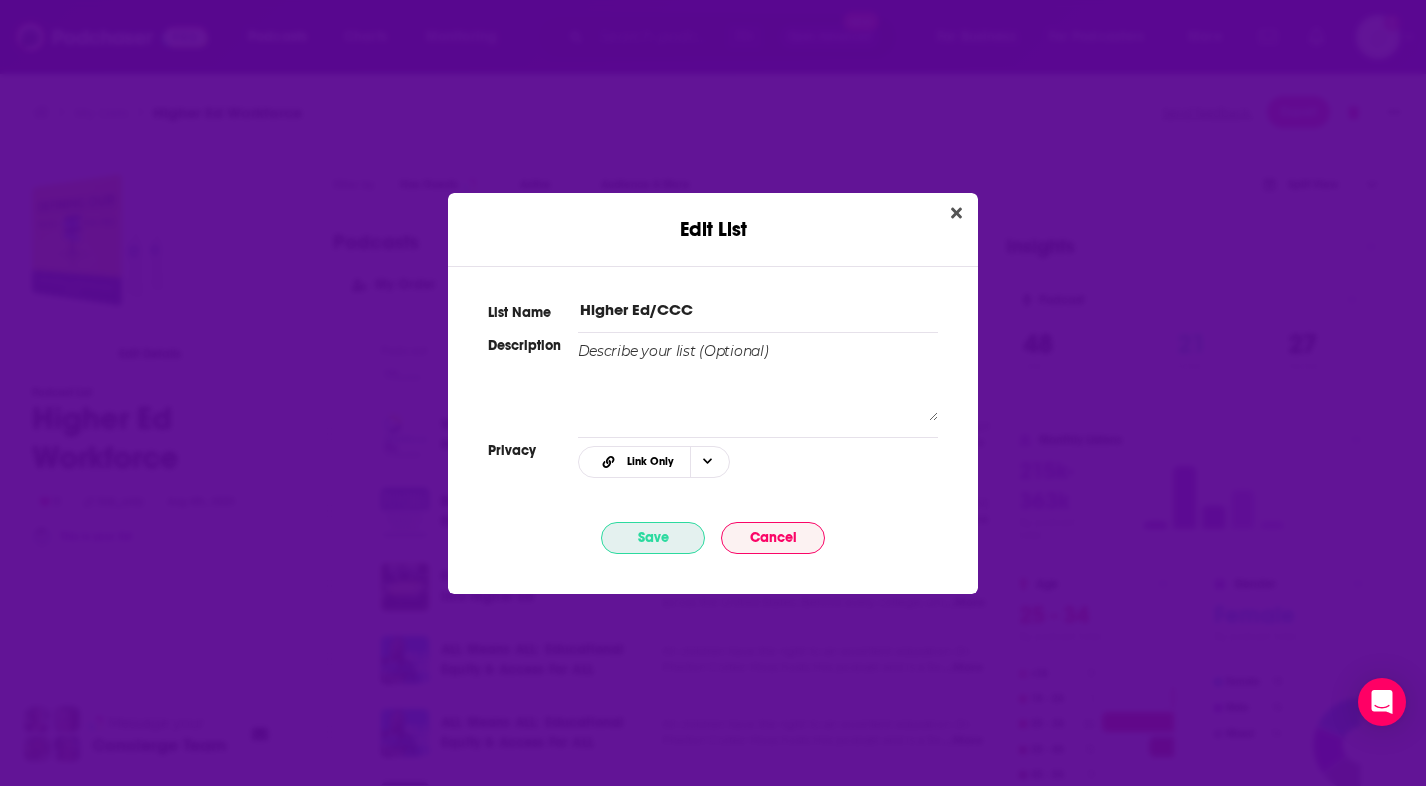 type on "Higher Ed/CCC" 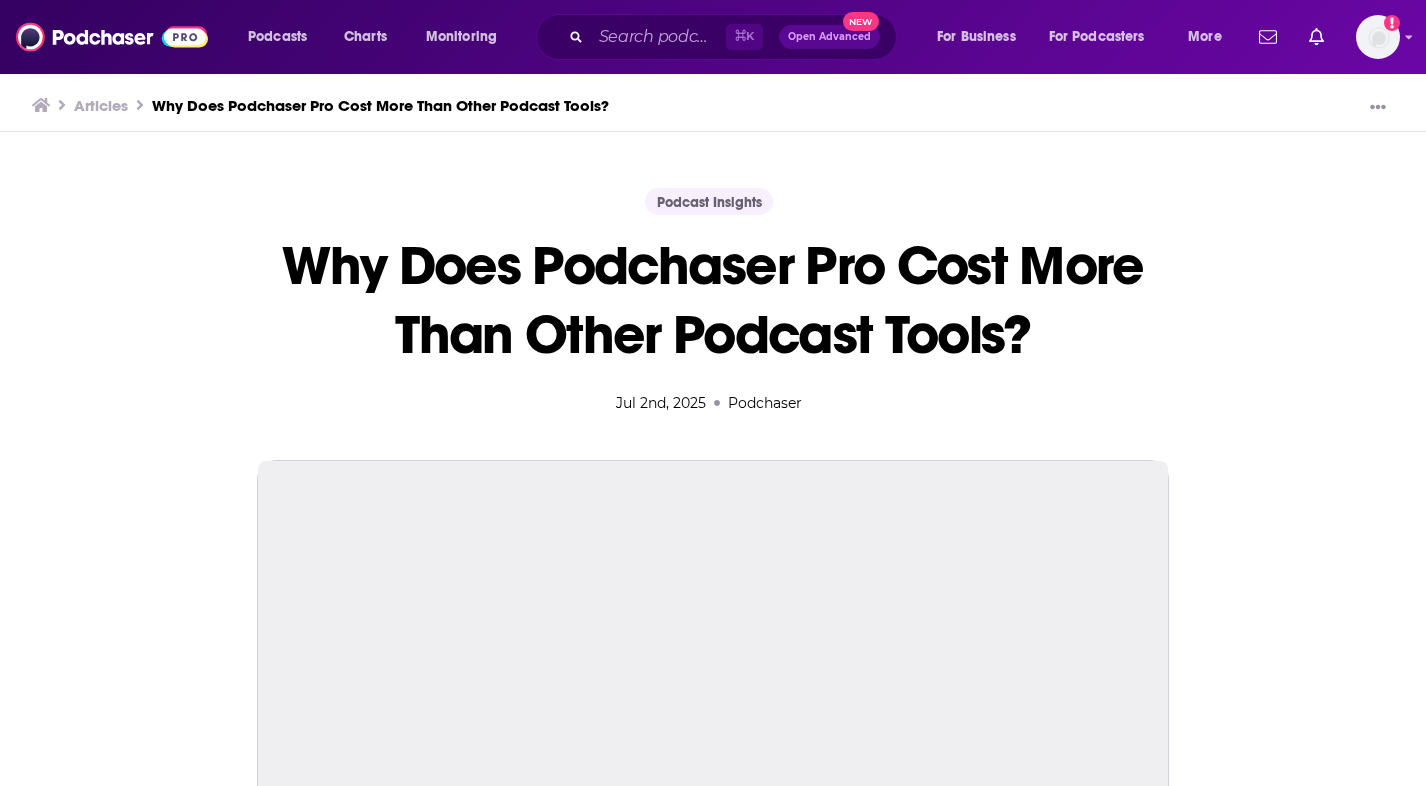 scroll, scrollTop: 0, scrollLeft: 0, axis: both 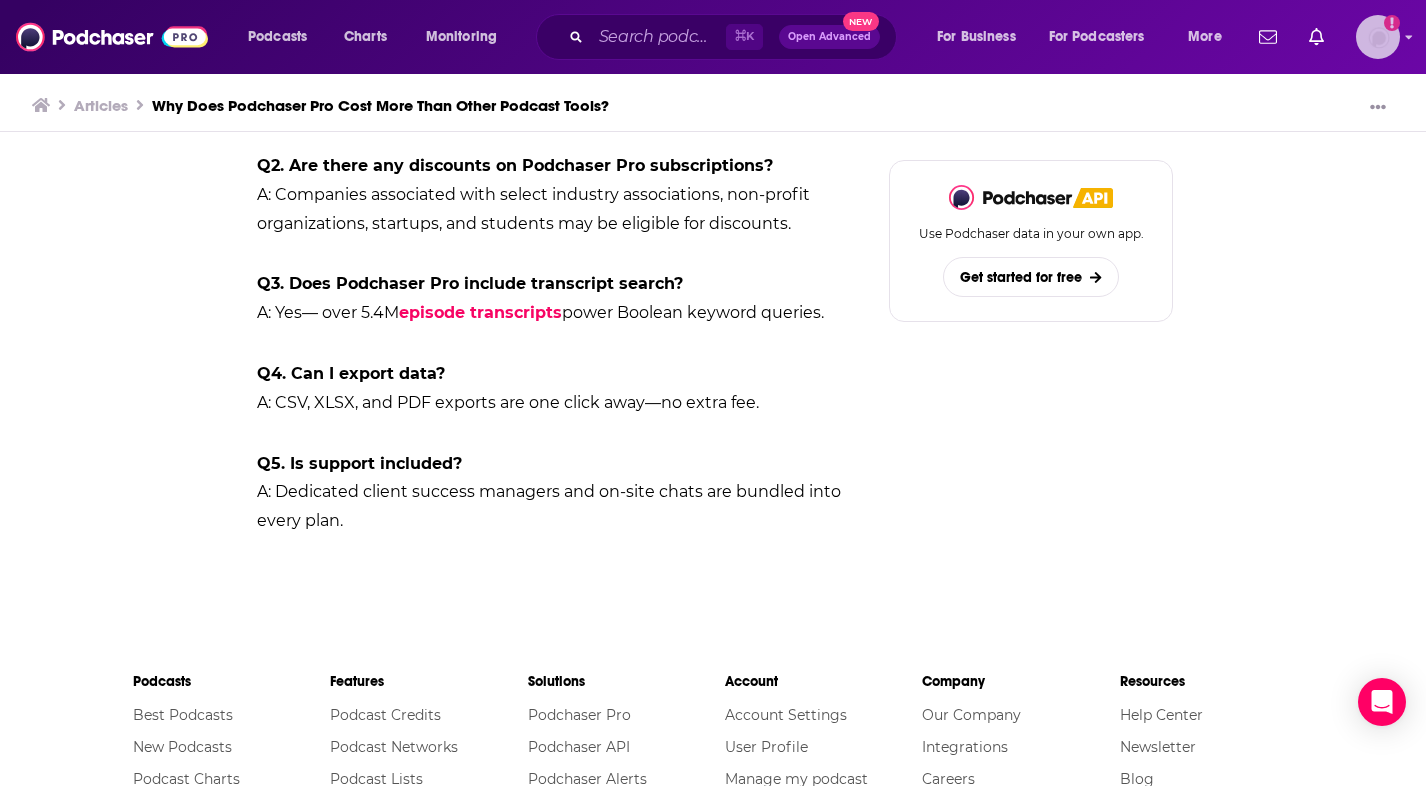 click at bounding box center [1378, 37] 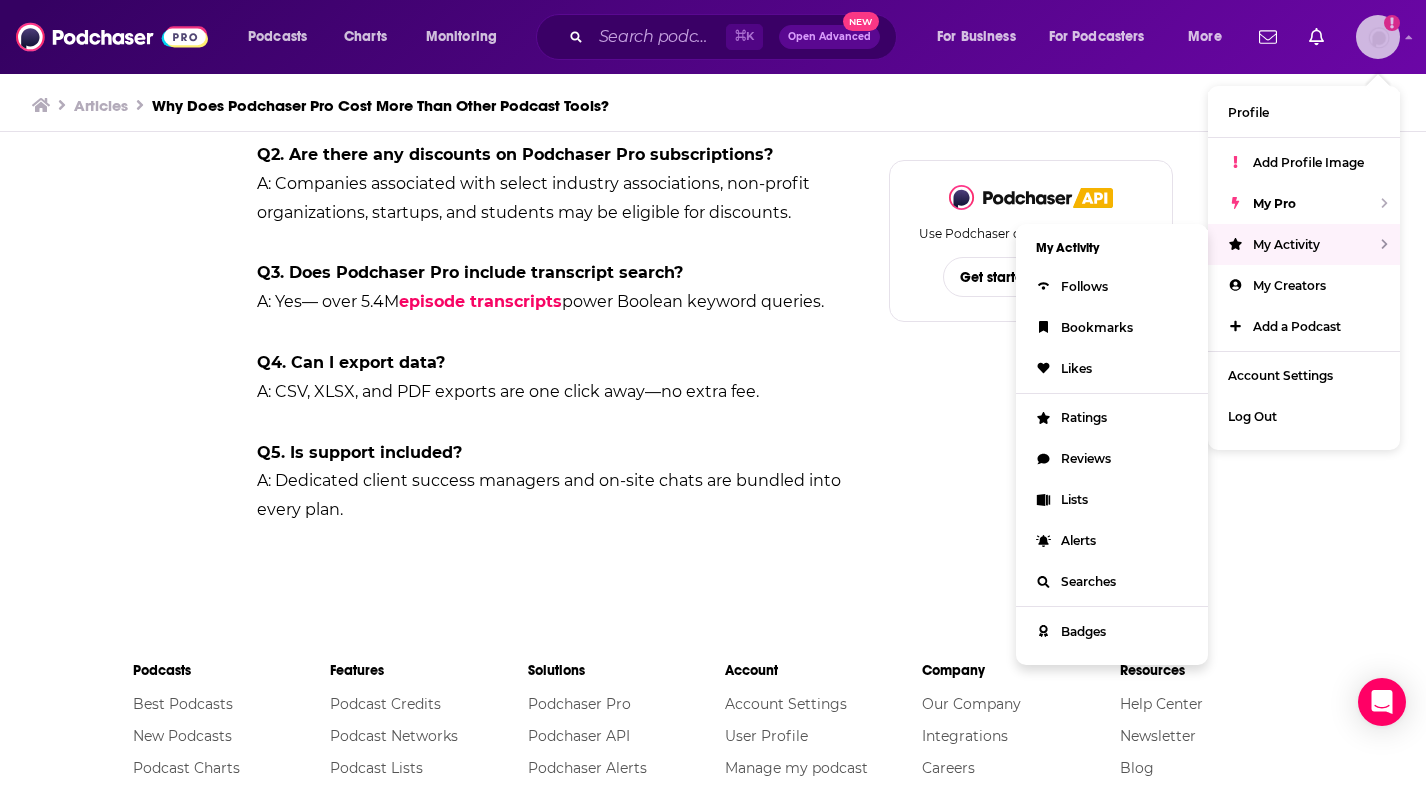 scroll, scrollTop: 3617, scrollLeft: 0, axis: vertical 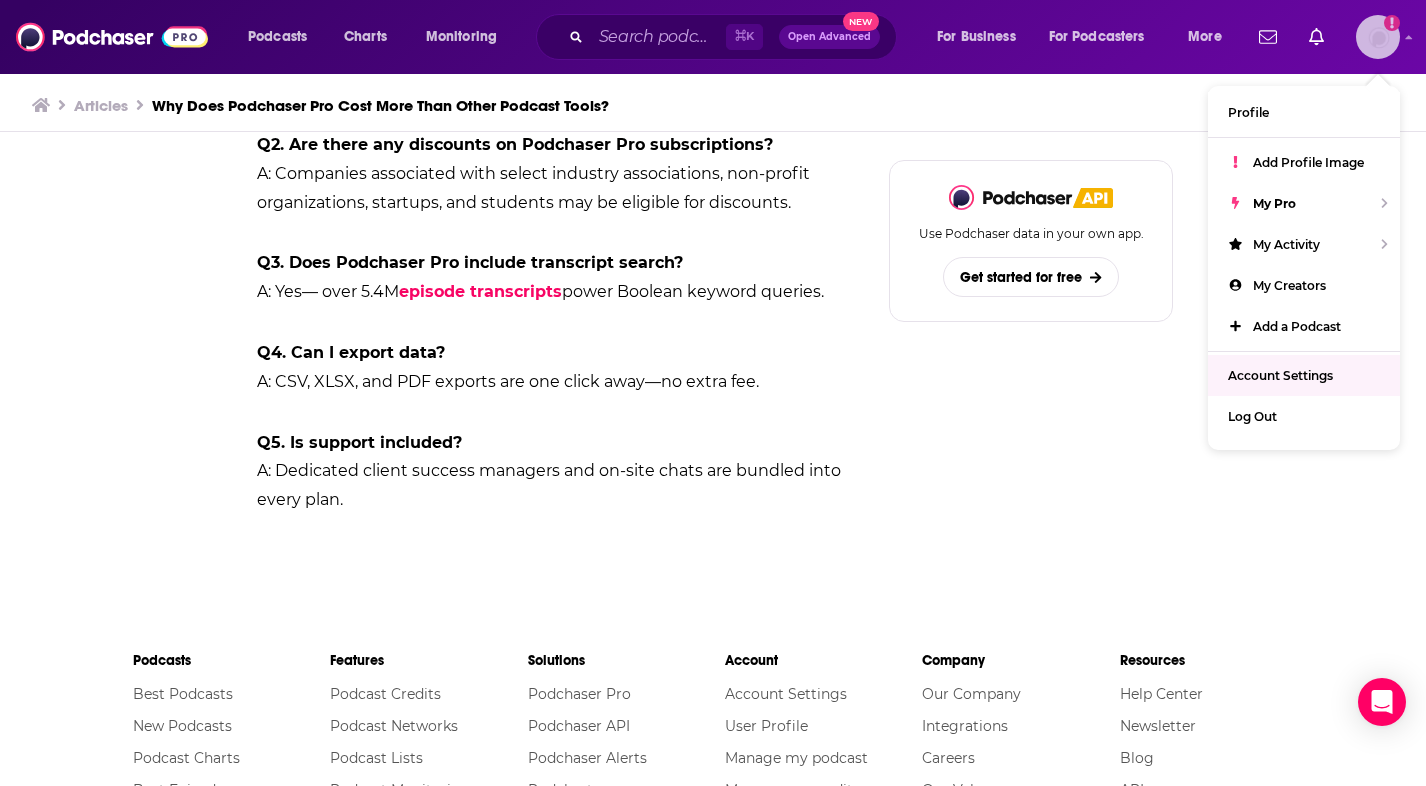 click on "Account Settings" at bounding box center [1280, 375] 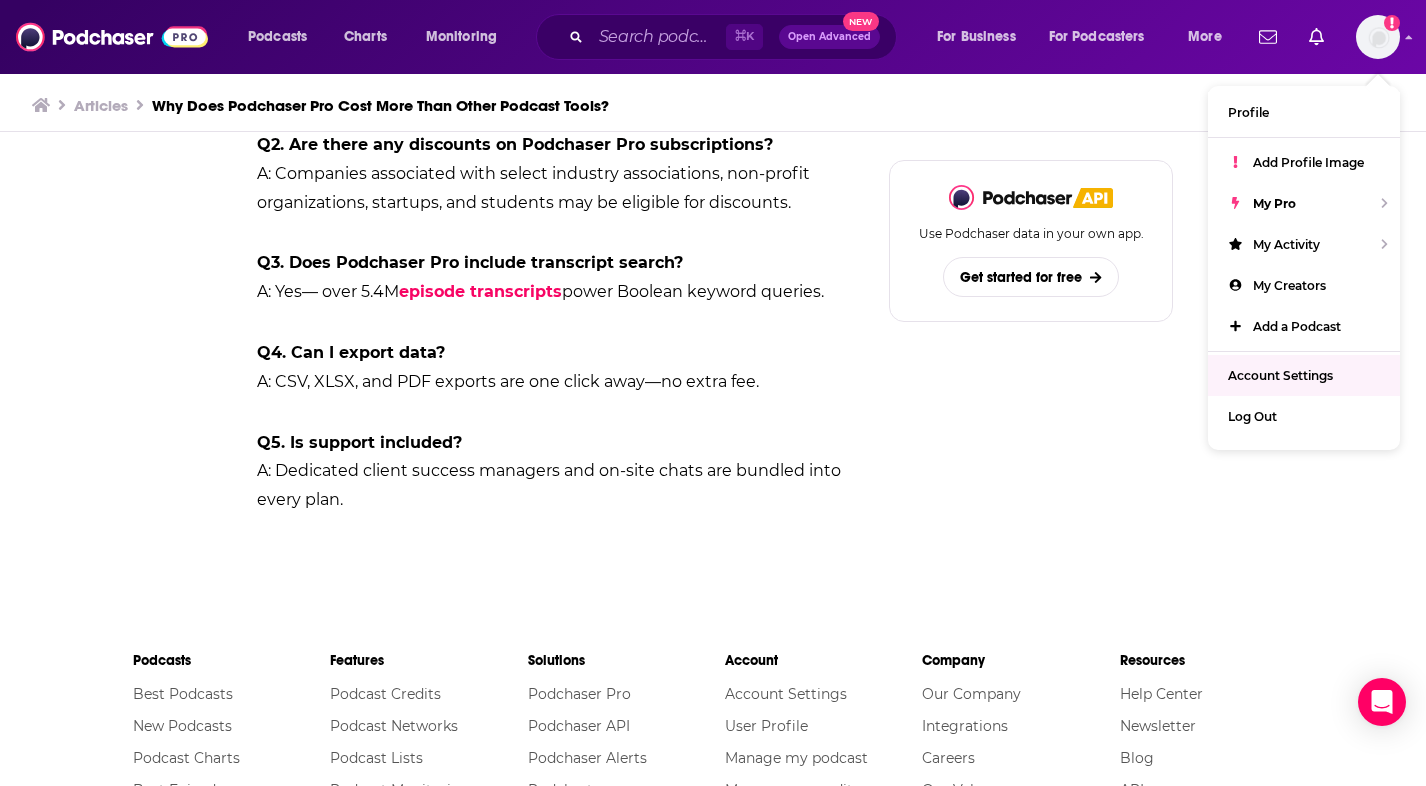 scroll, scrollTop: 0, scrollLeft: 0, axis: both 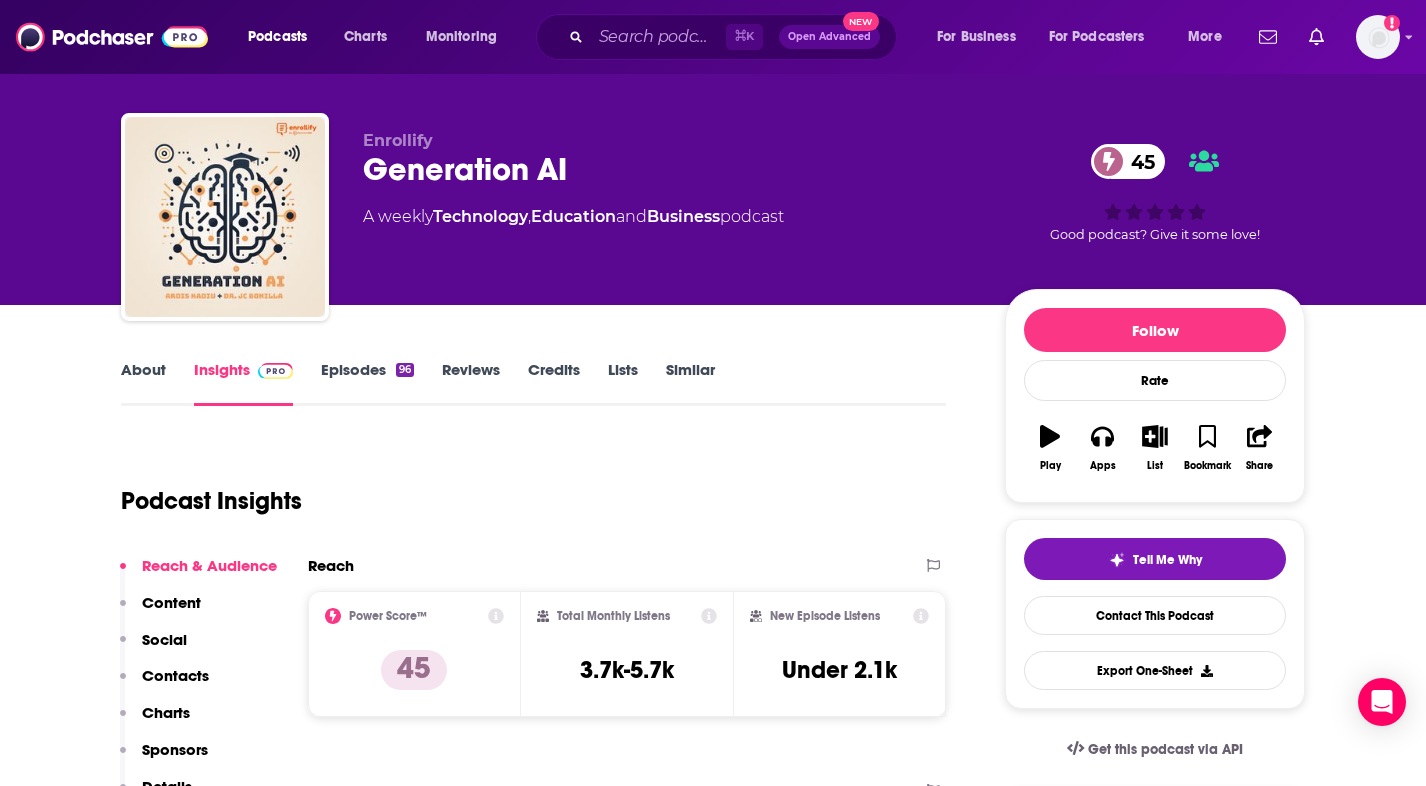 click on "About Insights Episodes 96 Reviews Credits Lists Similar" at bounding box center [533, 381] 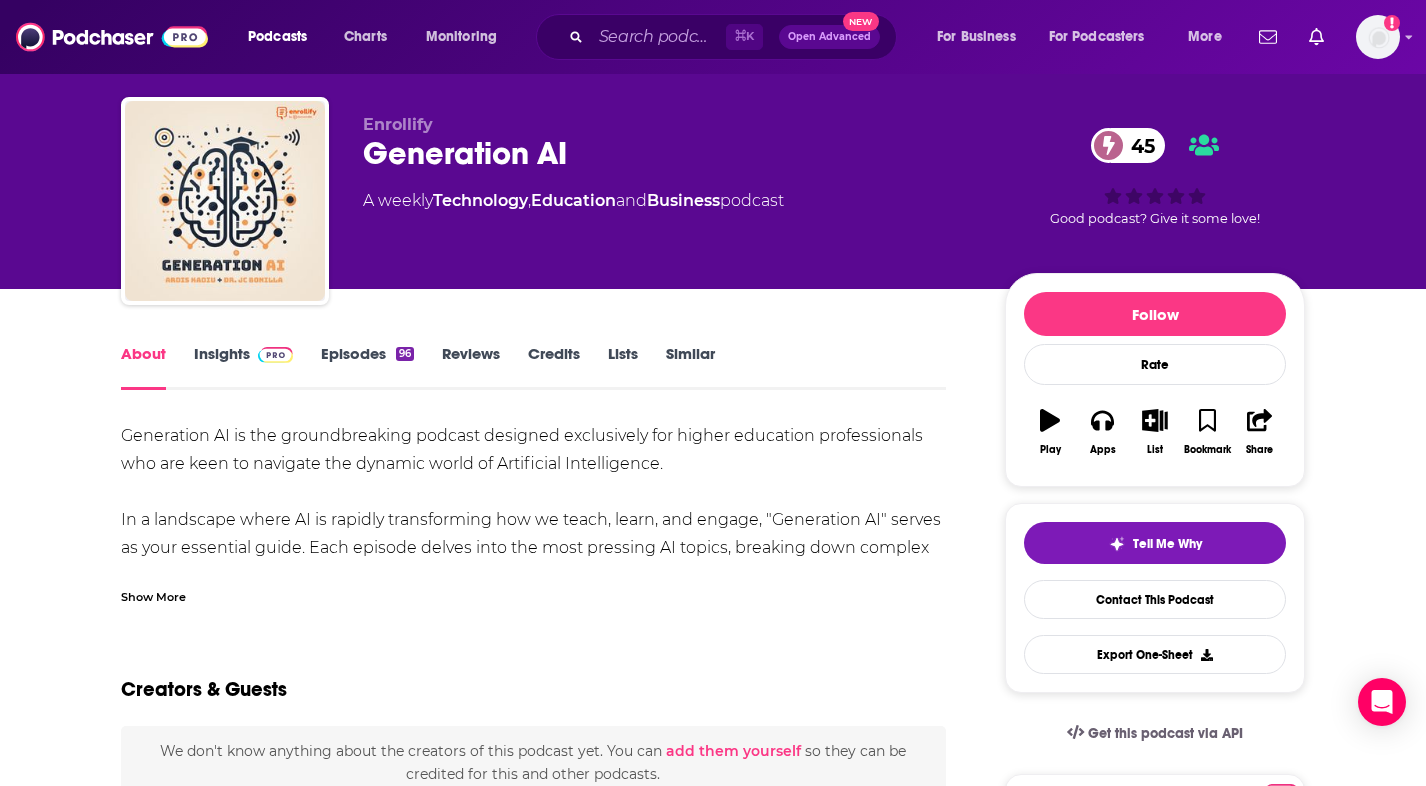 scroll, scrollTop: 43, scrollLeft: 0, axis: vertical 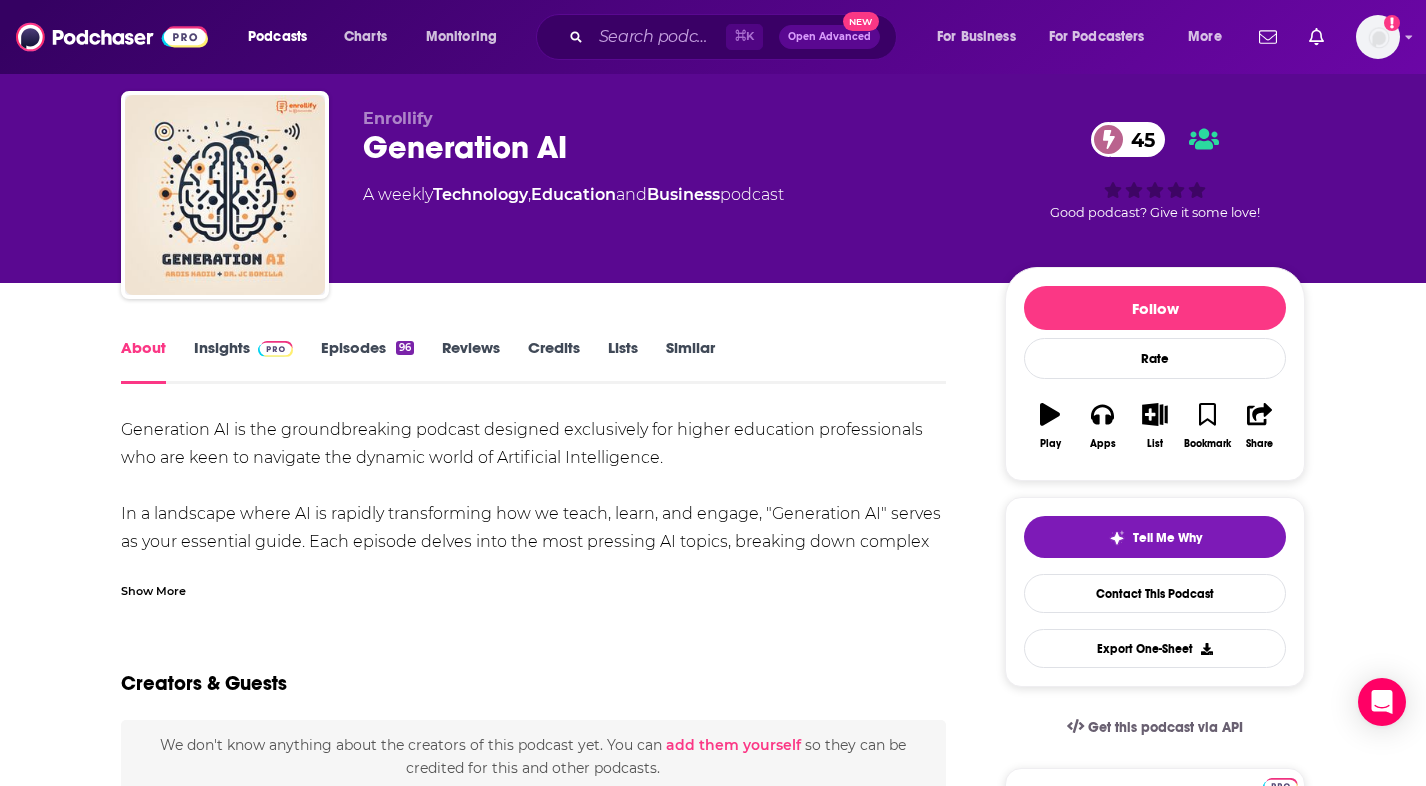 click on "Show More" at bounding box center [153, 589] 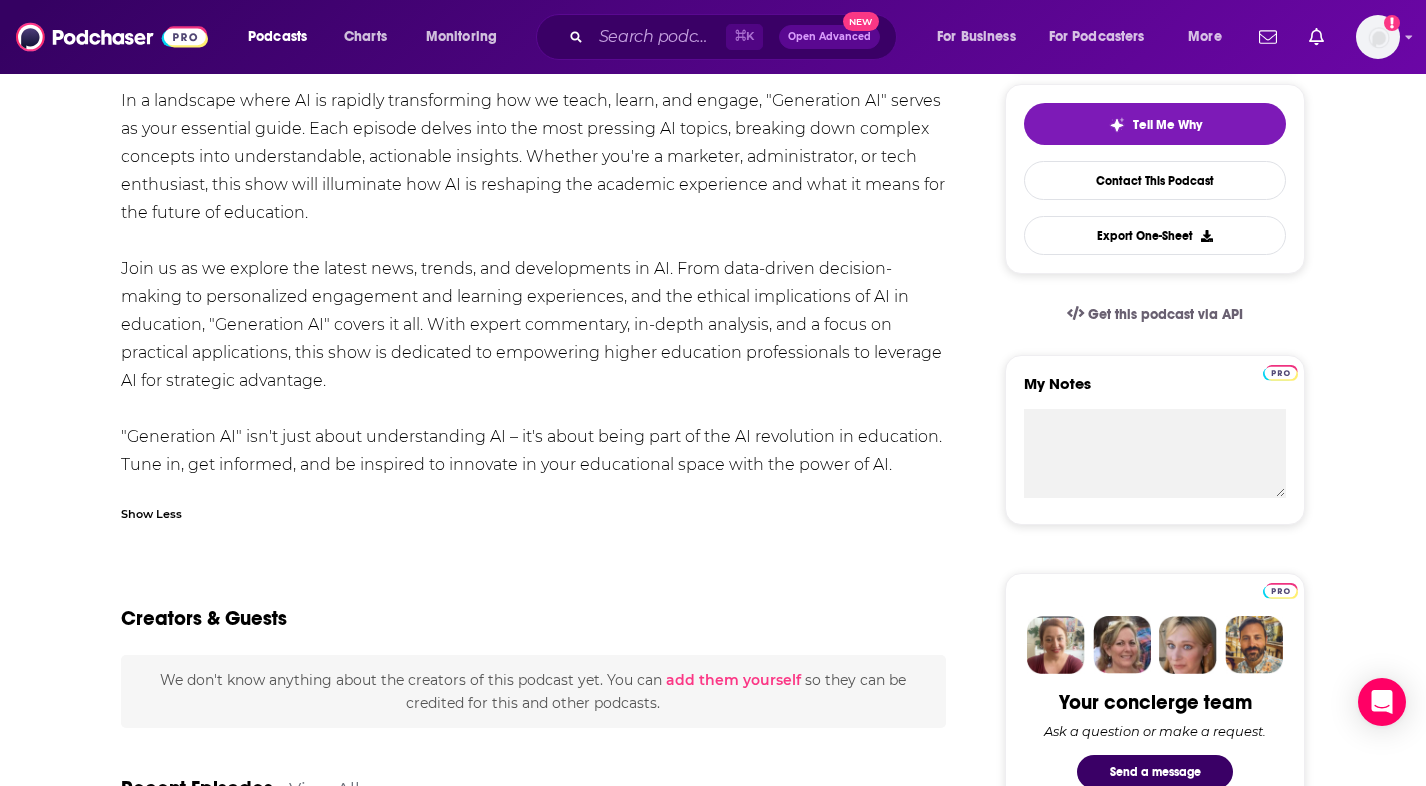 scroll, scrollTop: 458, scrollLeft: 0, axis: vertical 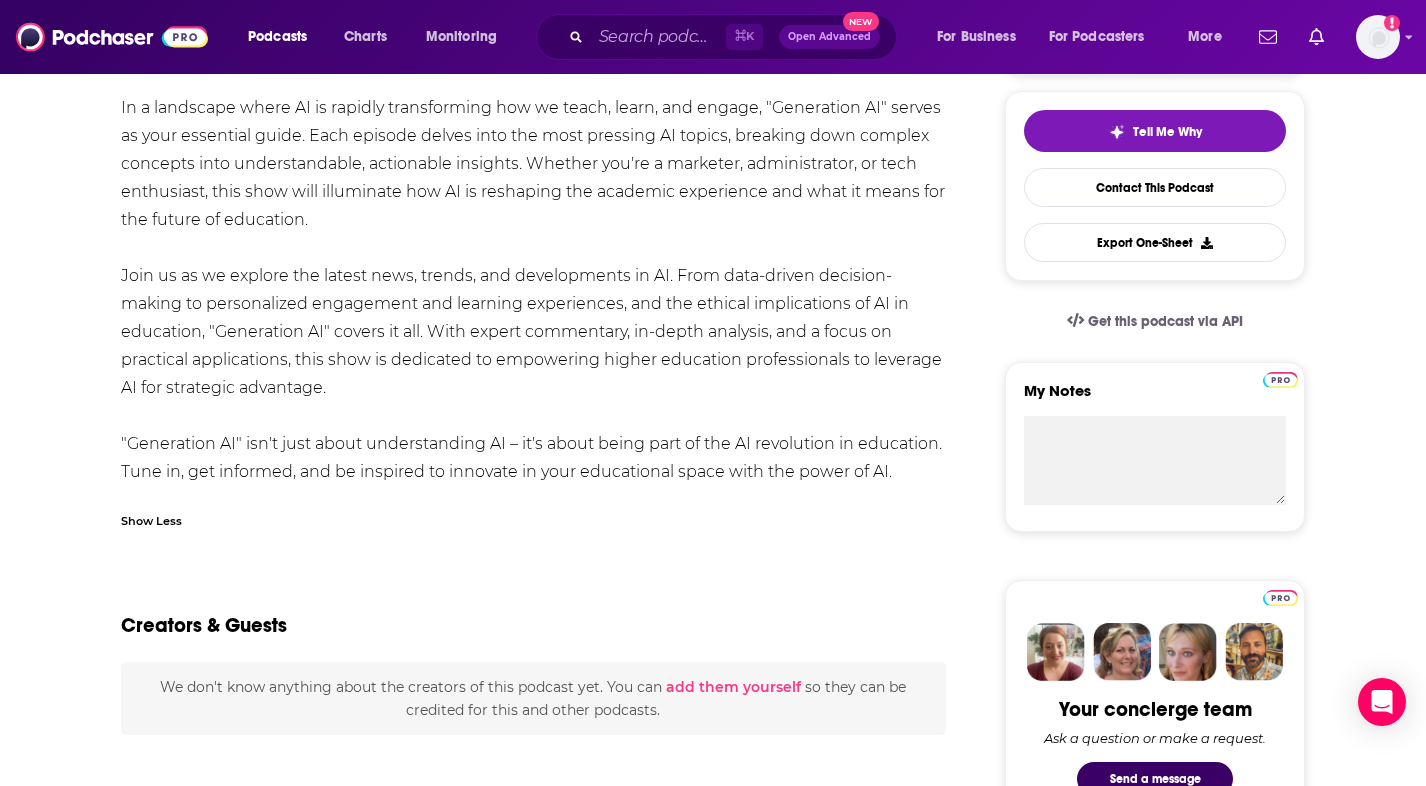 drag, startPoint x: 924, startPoint y: 460, endPoint x: 189, endPoint y: 166, distance: 791.6192 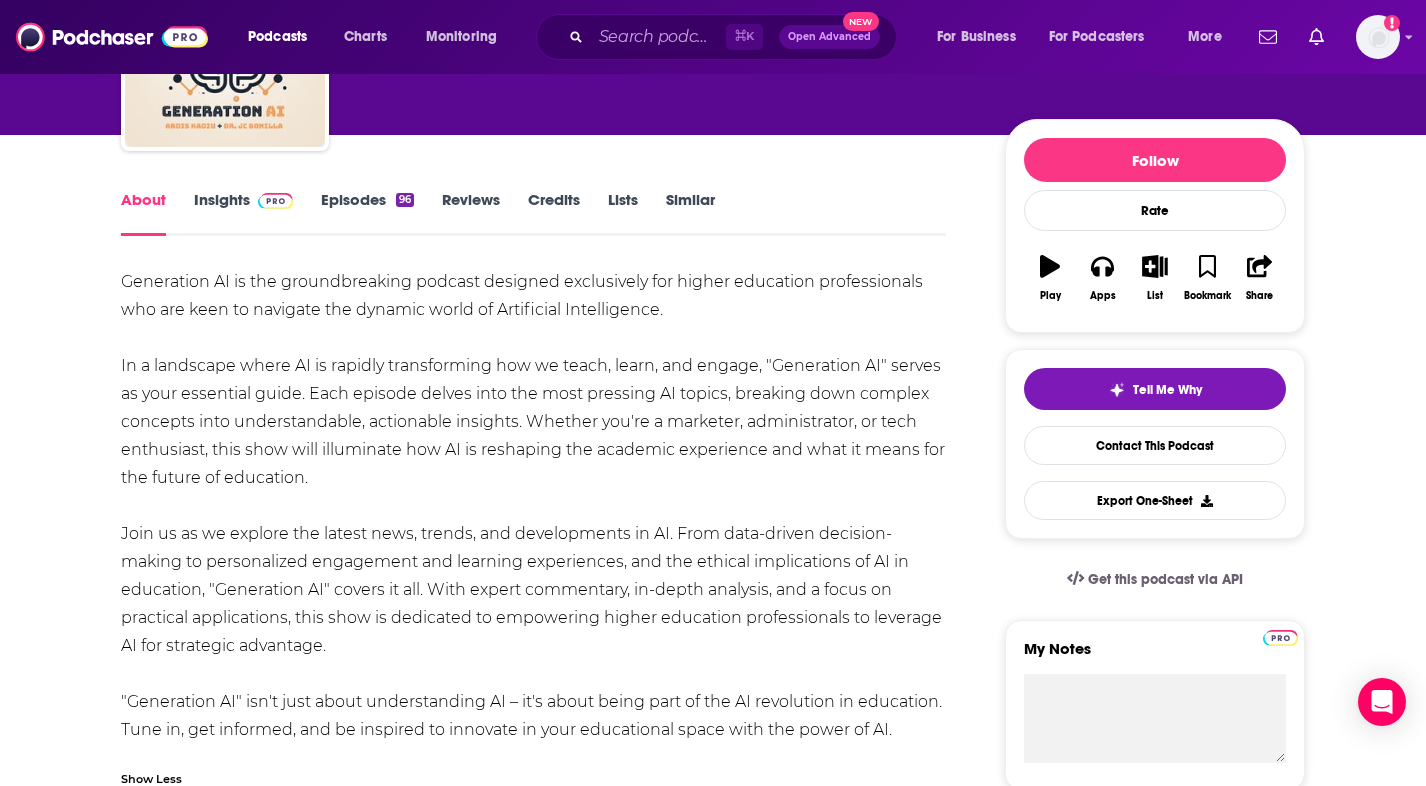 scroll, scrollTop: 185, scrollLeft: 0, axis: vertical 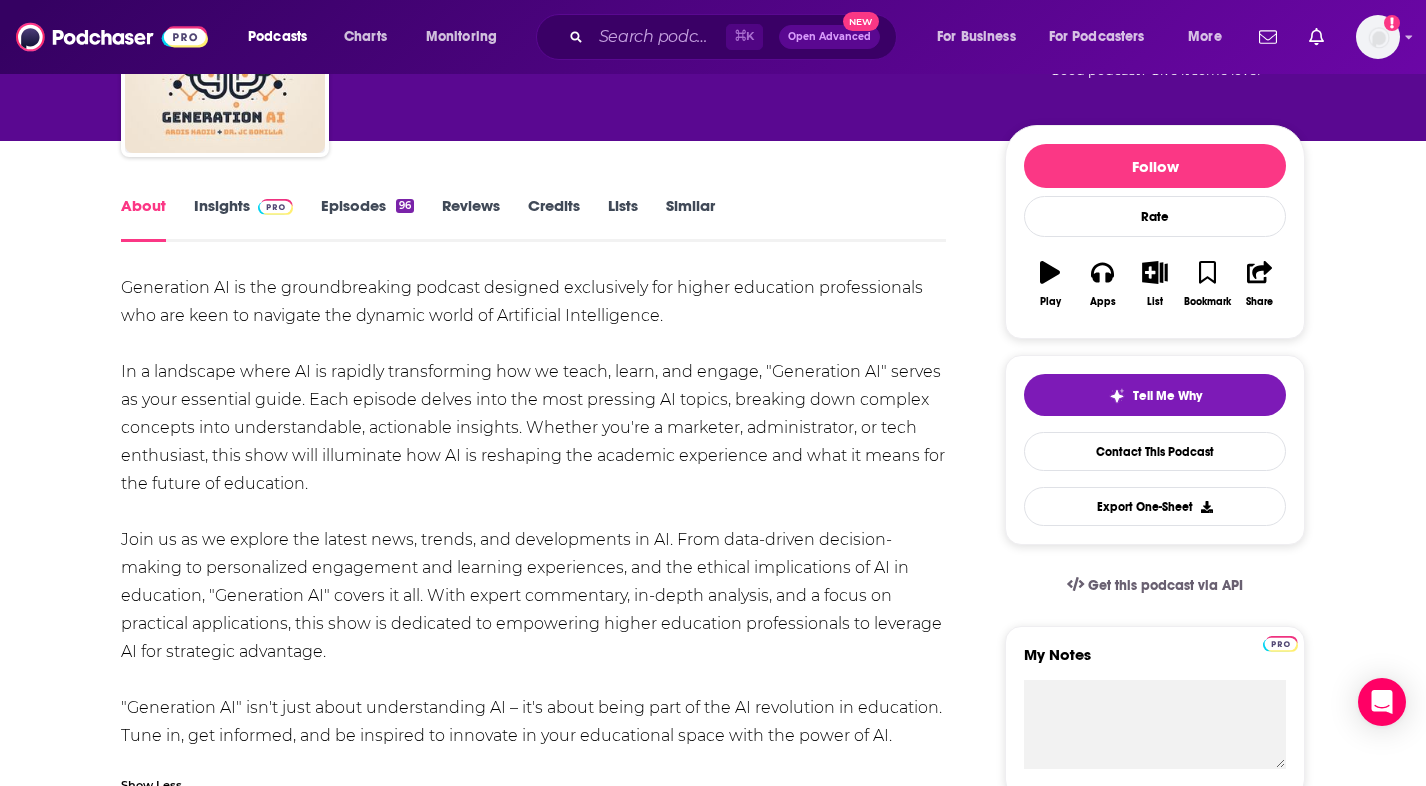 click on "Generation AI is the groundbreaking podcast designed exclusively for higher education professionals who are keen to navigate the dynamic world of Artificial Intelligence.
In a landscape where AI is rapidly transforming how we teach, learn, and engage, "Generation AI" serves as your essential guide. Each episode delves into the most pressing AI topics, breaking down complex concepts into understandable, actionable insights. Whether you're a marketer, administrator, or tech enthusiast, this show will illuminate how AI is reshaping the academic experience and what it means for the future of education.
"Generation AI" isn't just about understanding AI – it's about being part of the AI revolution in education. Tune in, get informed, and be inspired to innovate in your educational space with the power of AI." at bounding box center [533, 512] 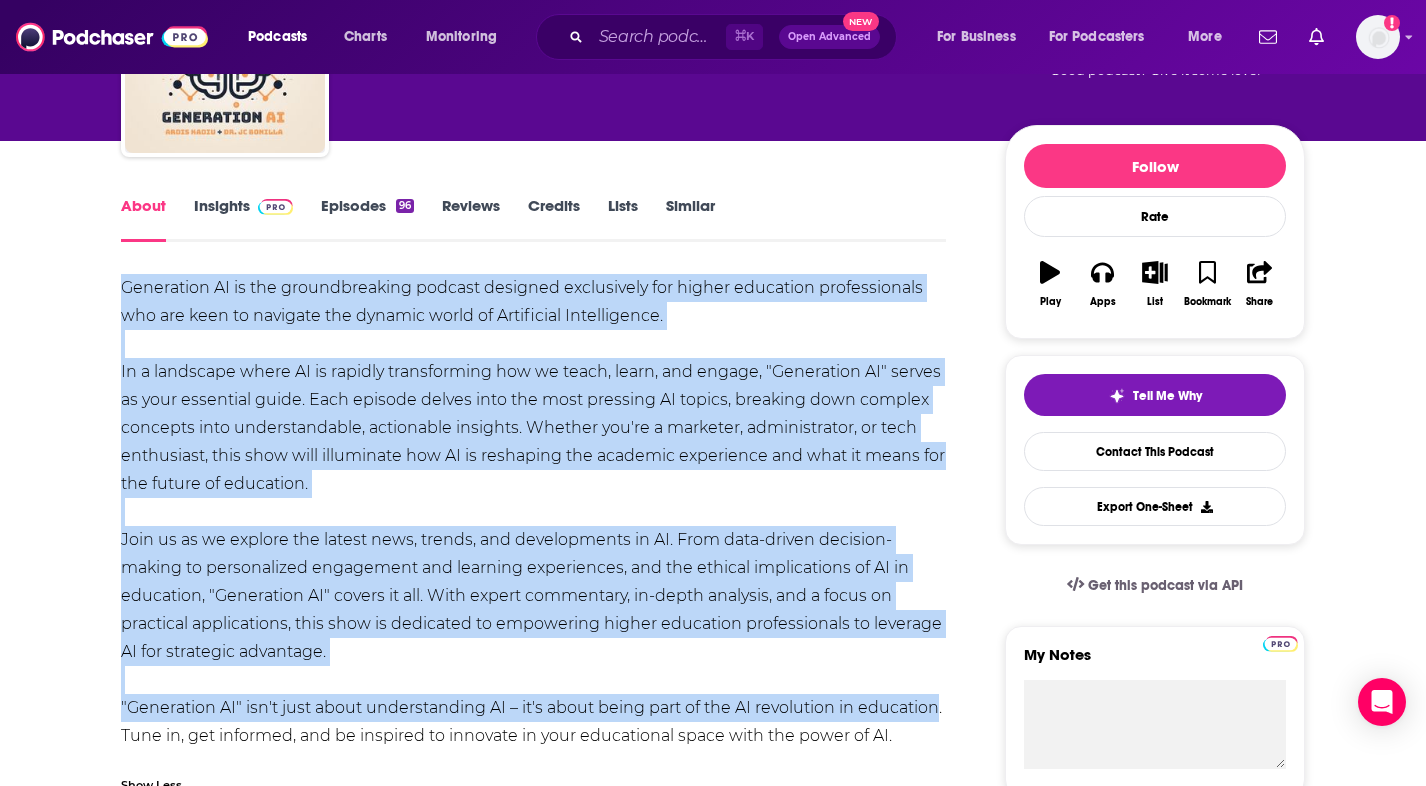 drag, startPoint x: 123, startPoint y: 288, endPoint x: 928, endPoint y: 718, distance: 912.6473 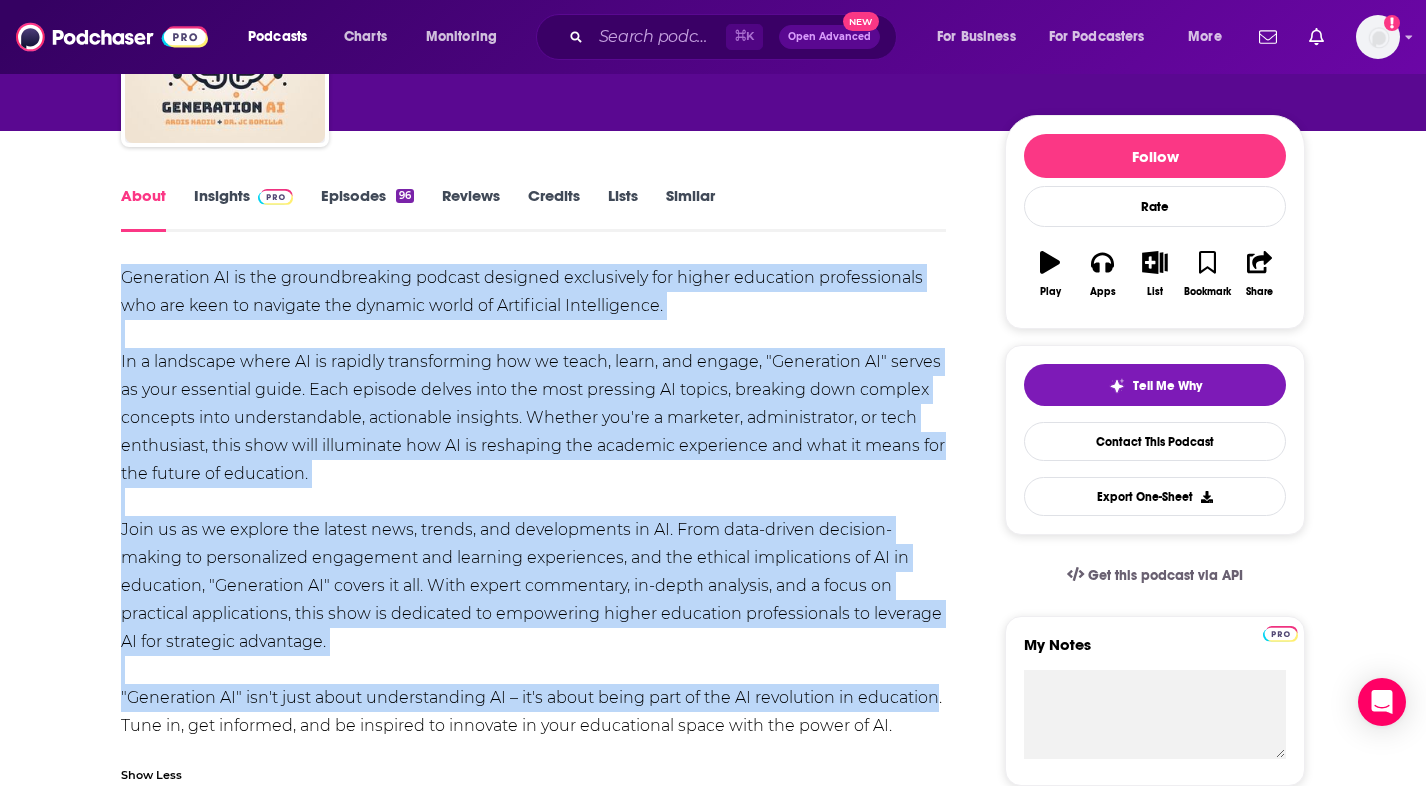 click on "Episodes 96" at bounding box center [367, 209] 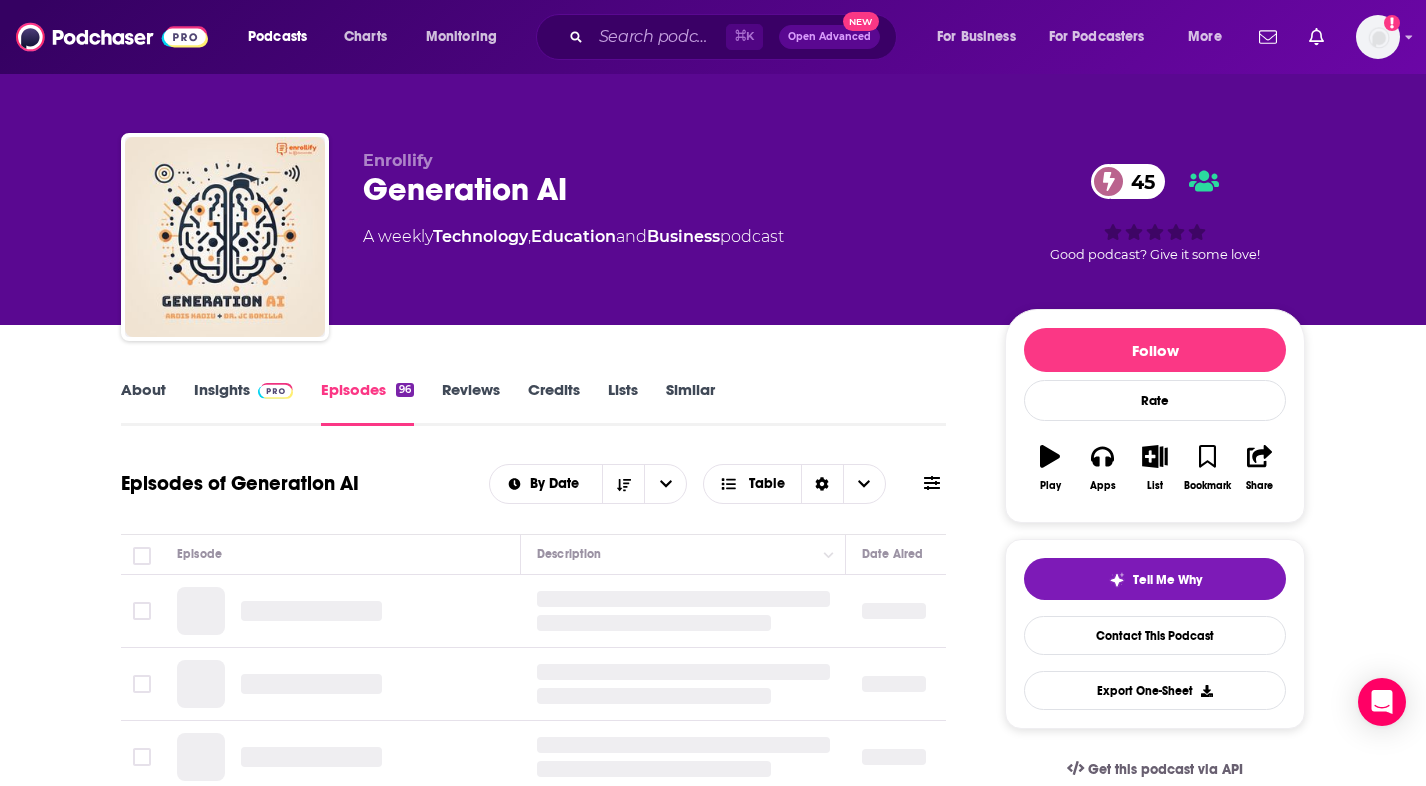 scroll, scrollTop: 0, scrollLeft: 0, axis: both 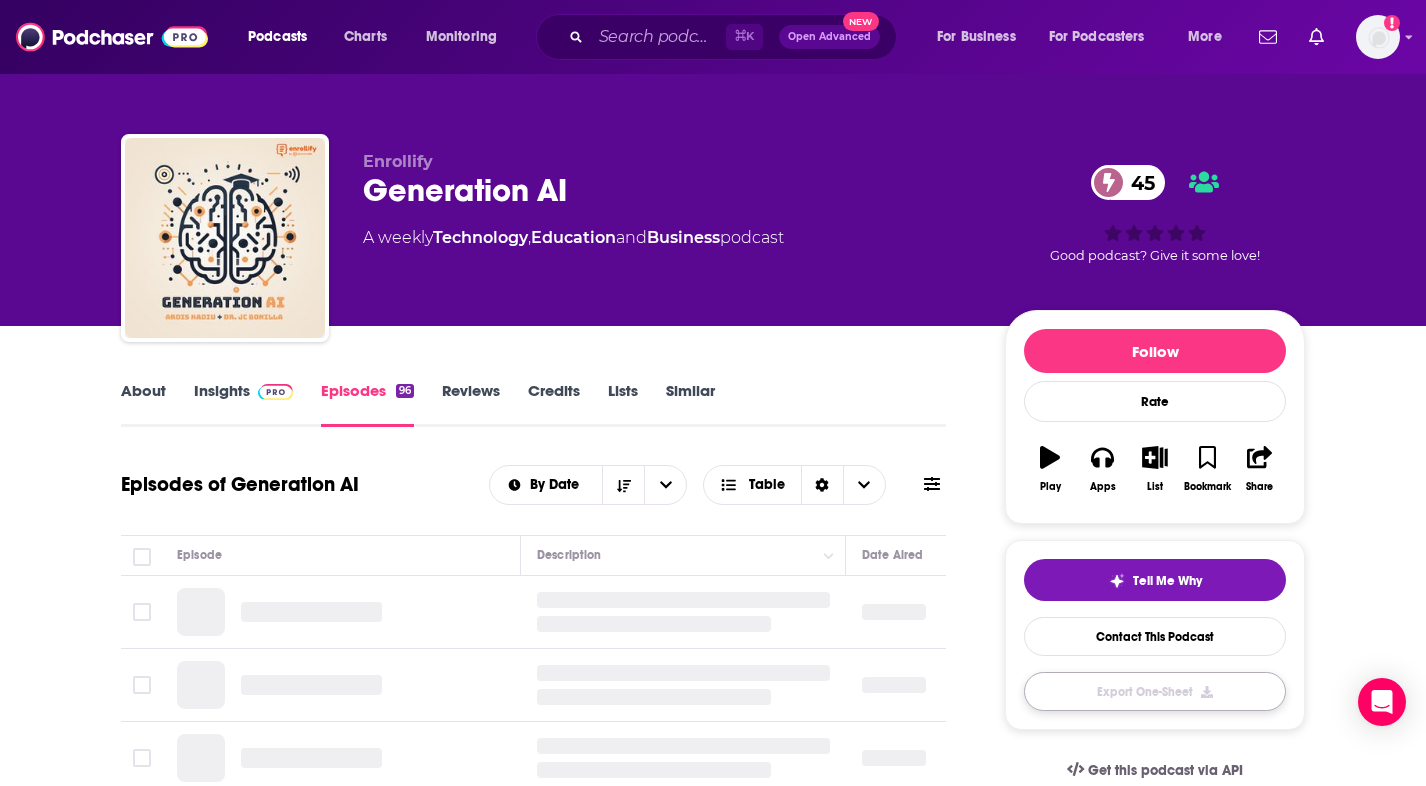 click on "Export One-Sheet" at bounding box center (1155, 691) 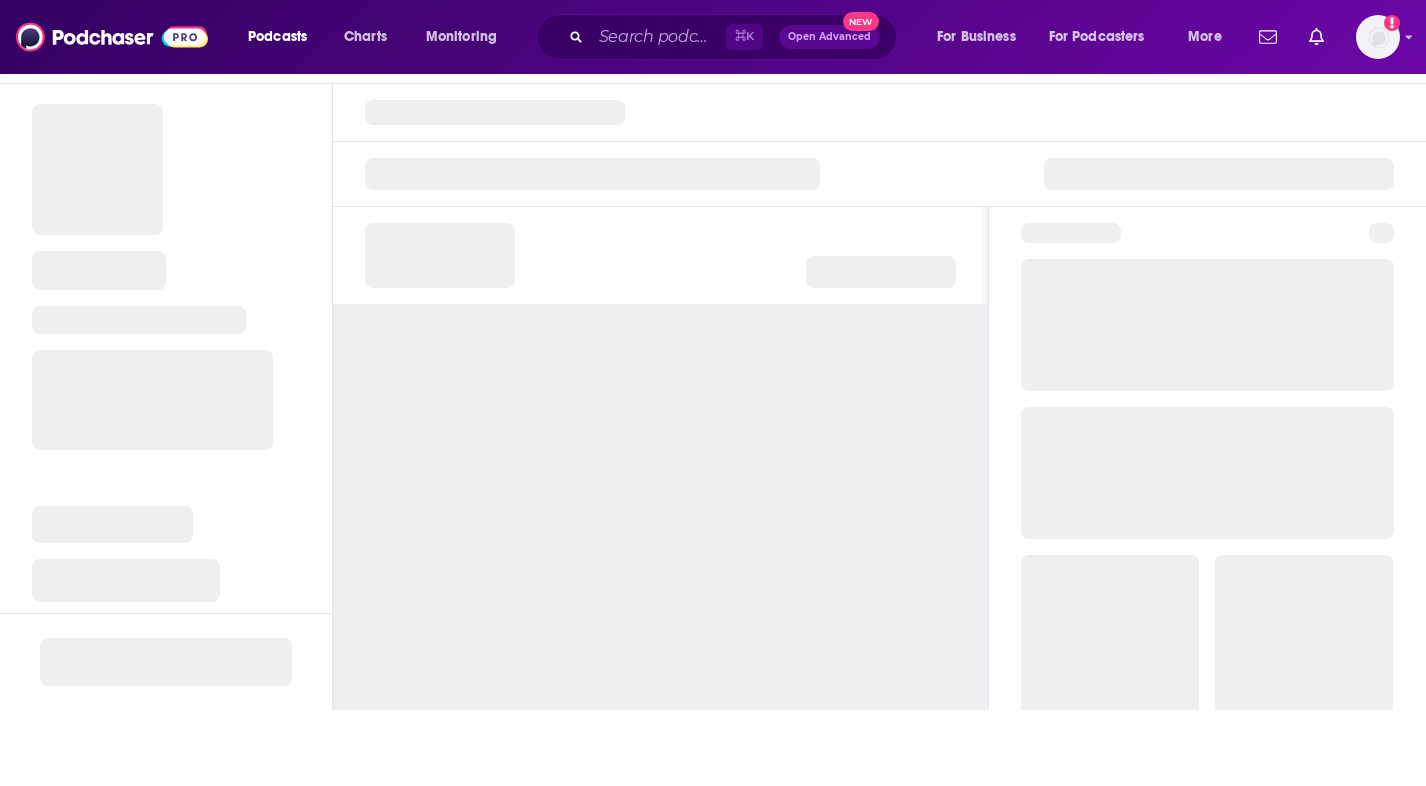 scroll, scrollTop: 0, scrollLeft: 0, axis: both 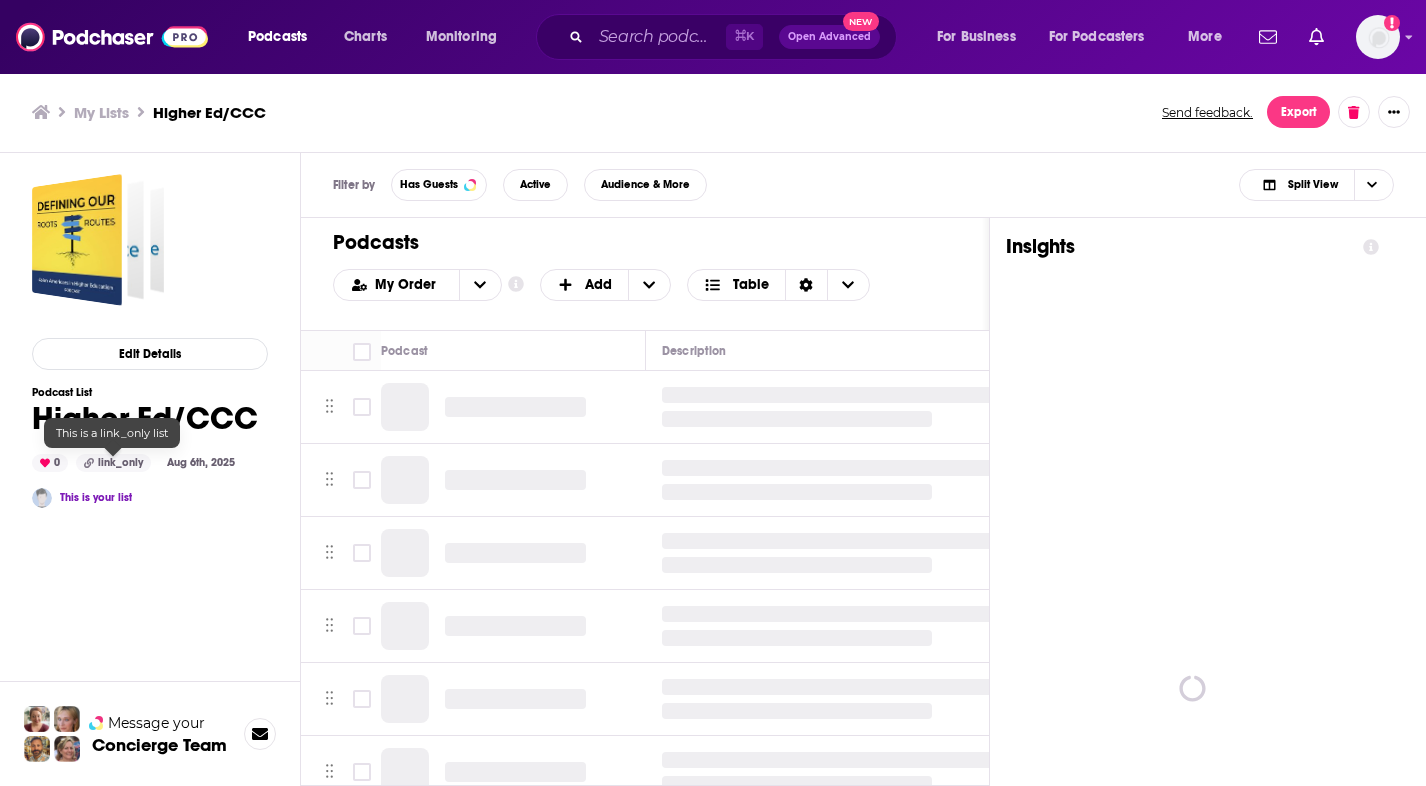 click on "link_only" at bounding box center [113, 463] 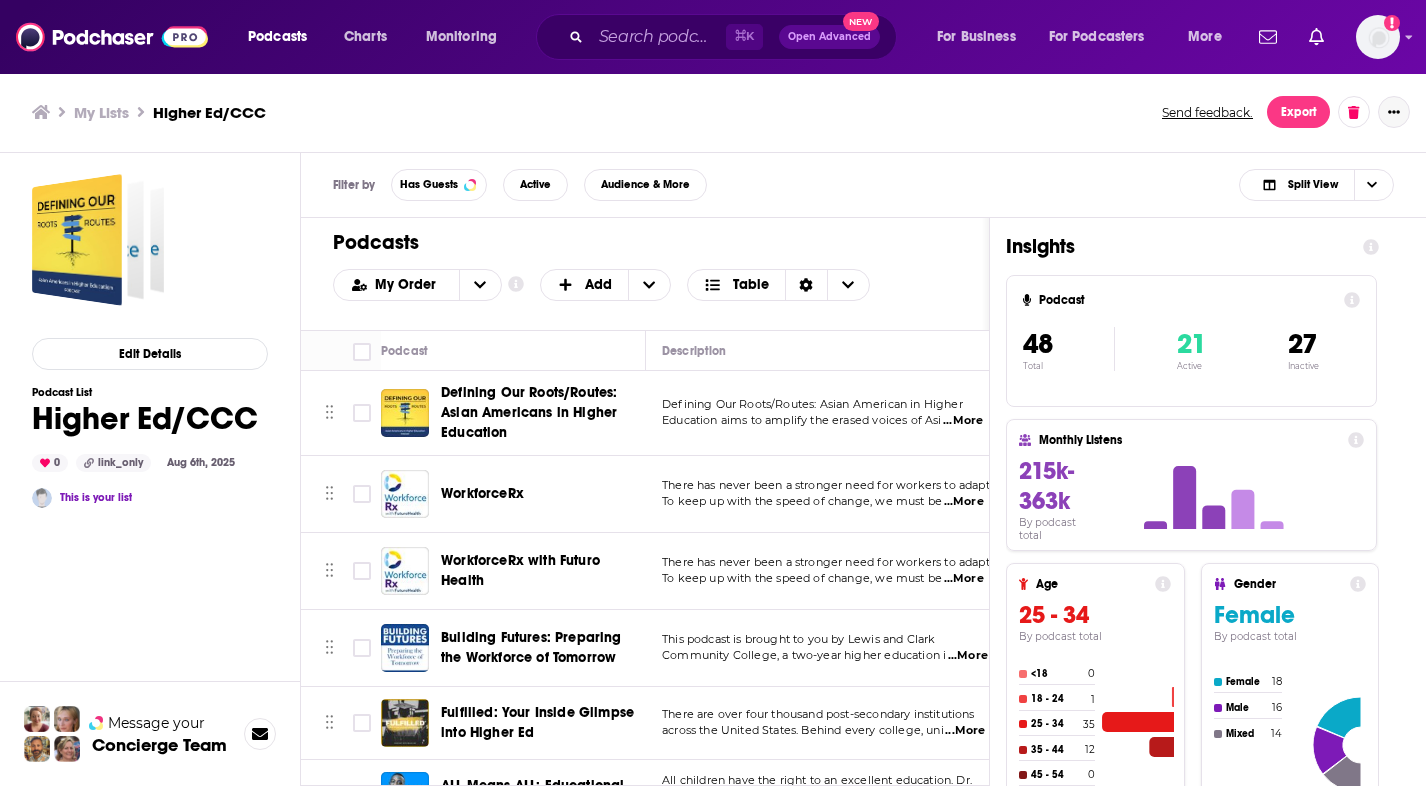 click 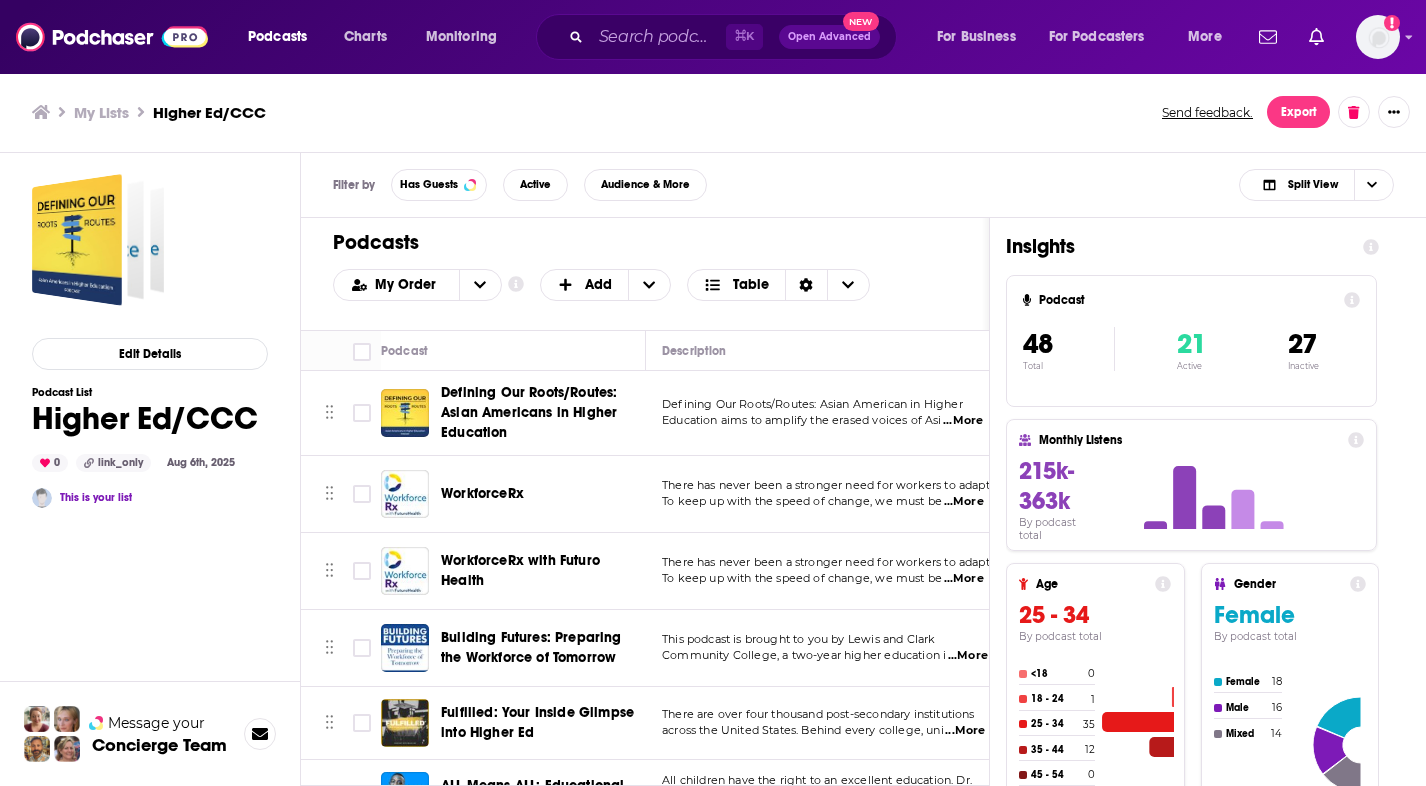 click on "My Lists Higher Ed/CCC Send feedback. Export" at bounding box center (713, 112) 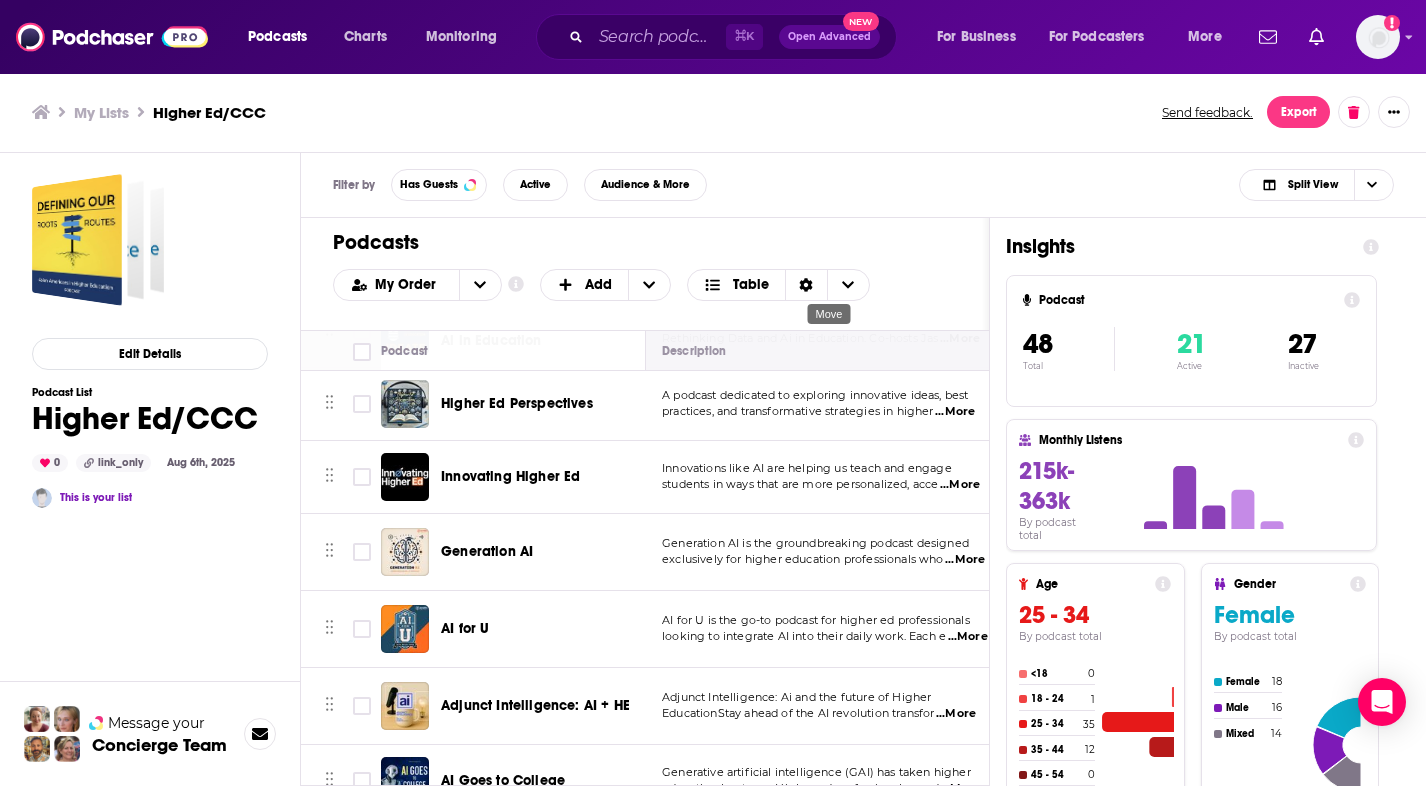 scroll, scrollTop: 3417, scrollLeft: 0, axis: vertical 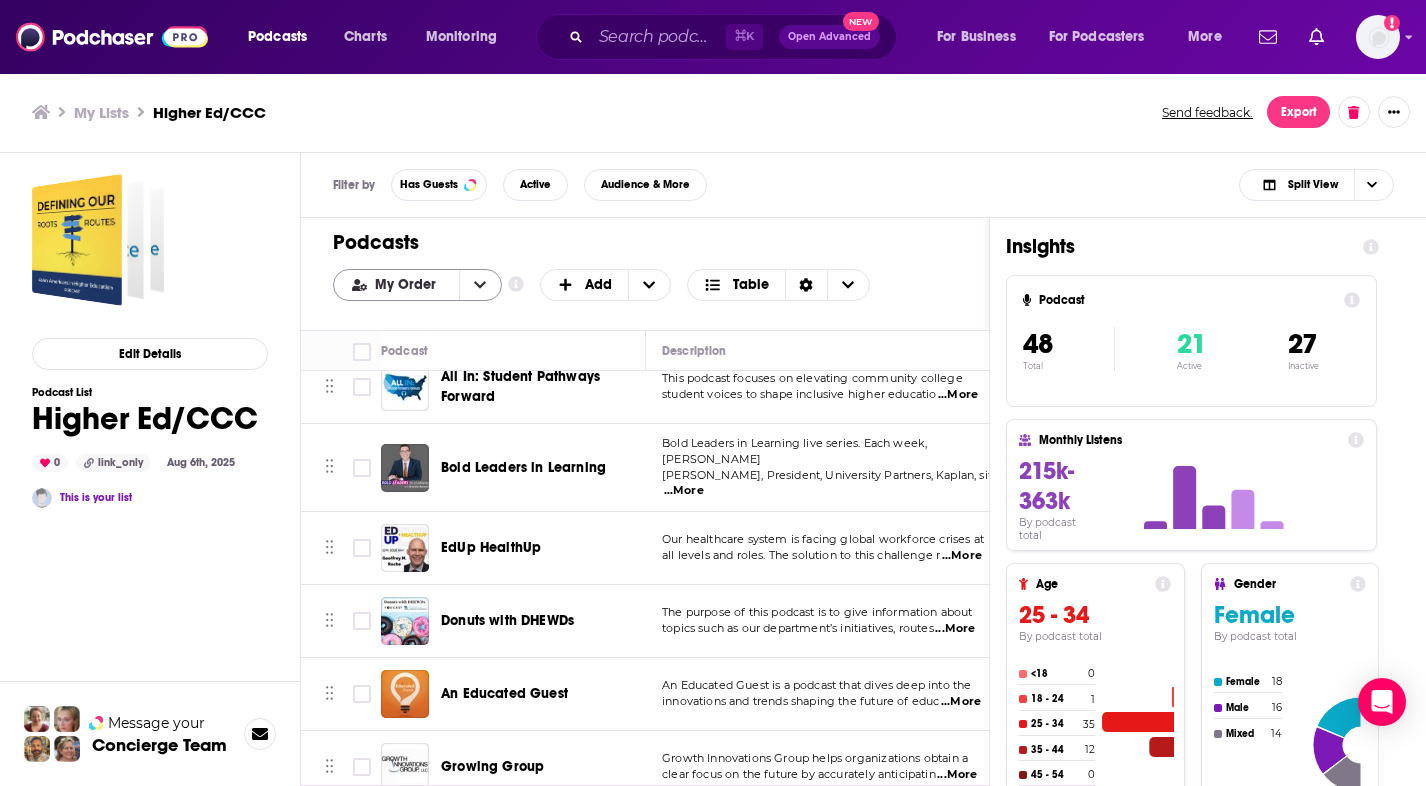 click 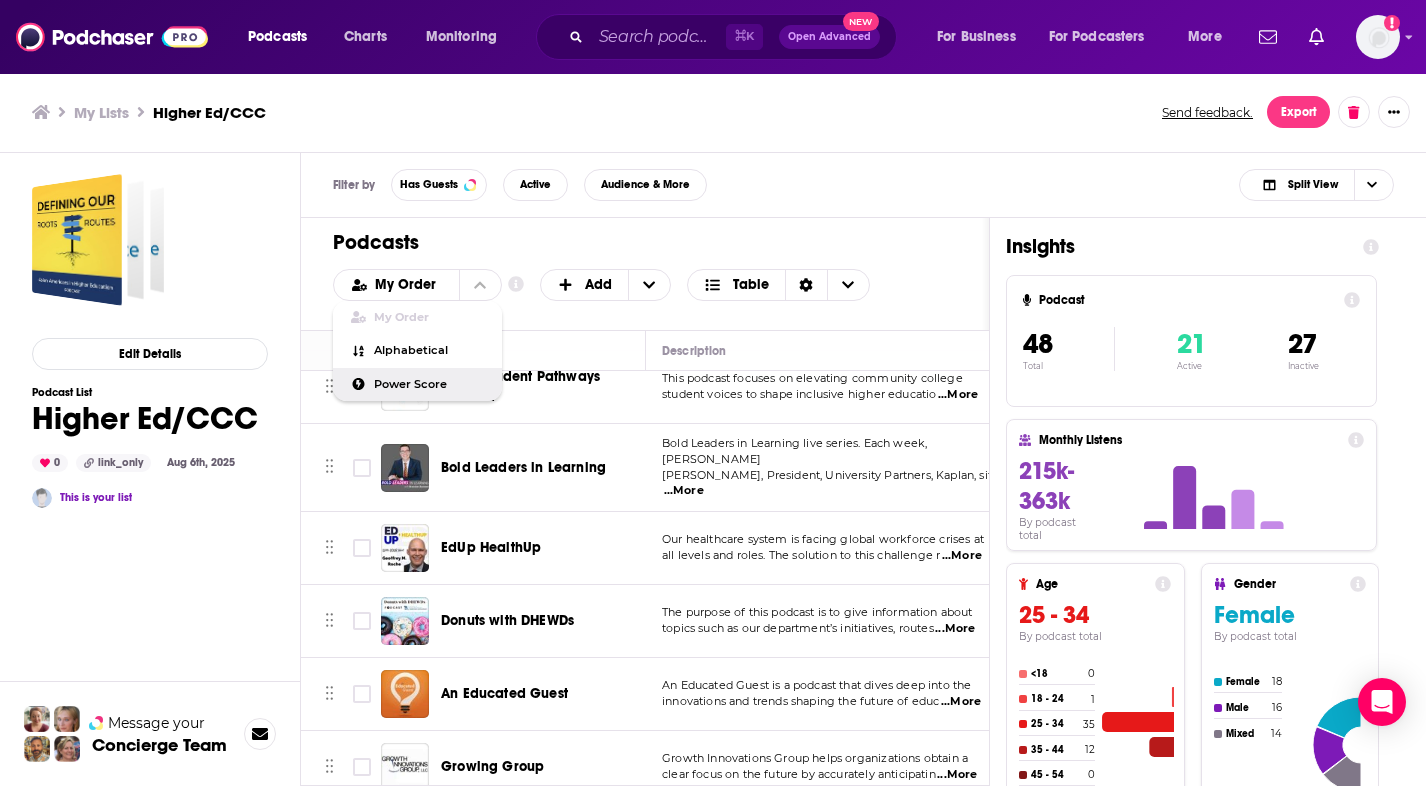 click on "Power Score" at bounding box center [430, 384] 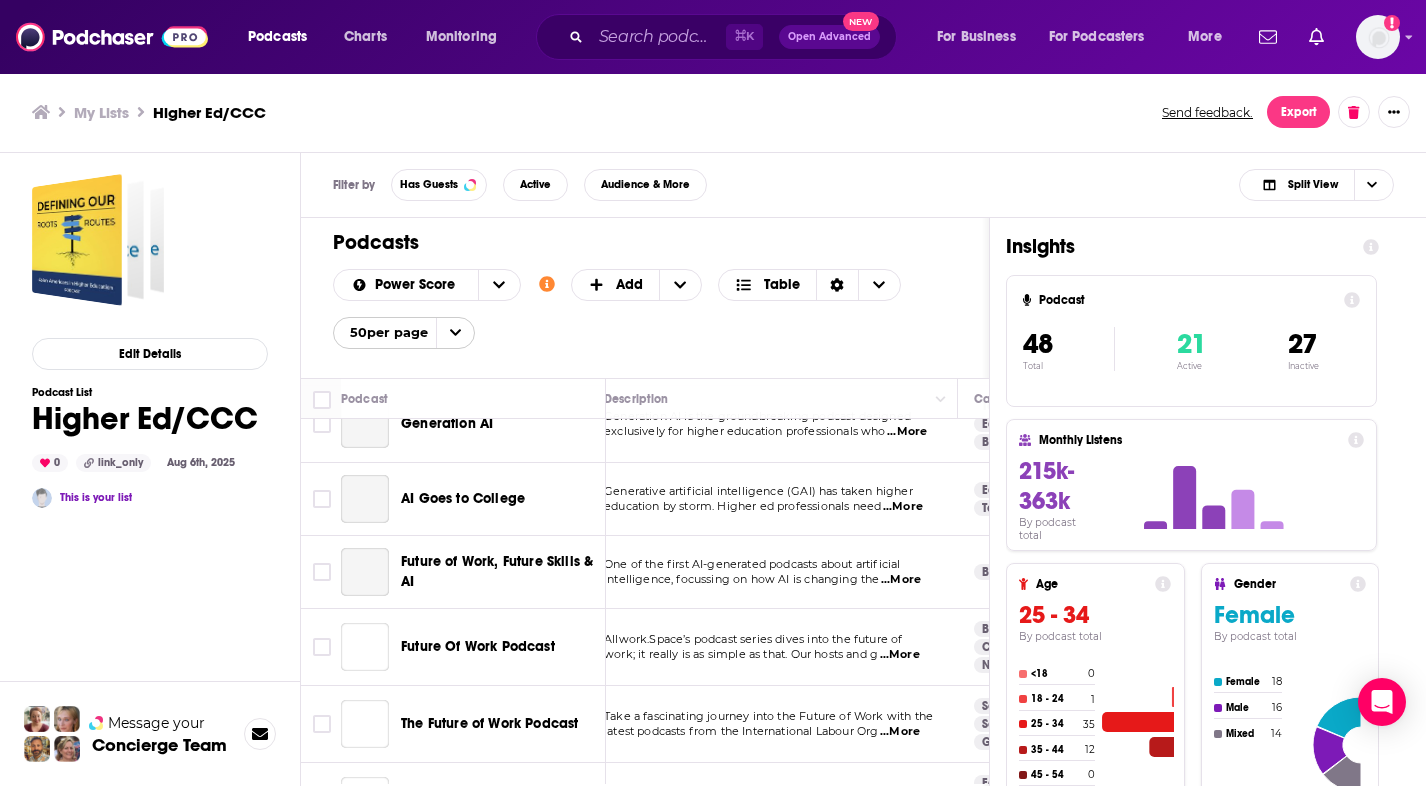 scroll, scrollTop: 980, scrollLeft: 18, axis: both 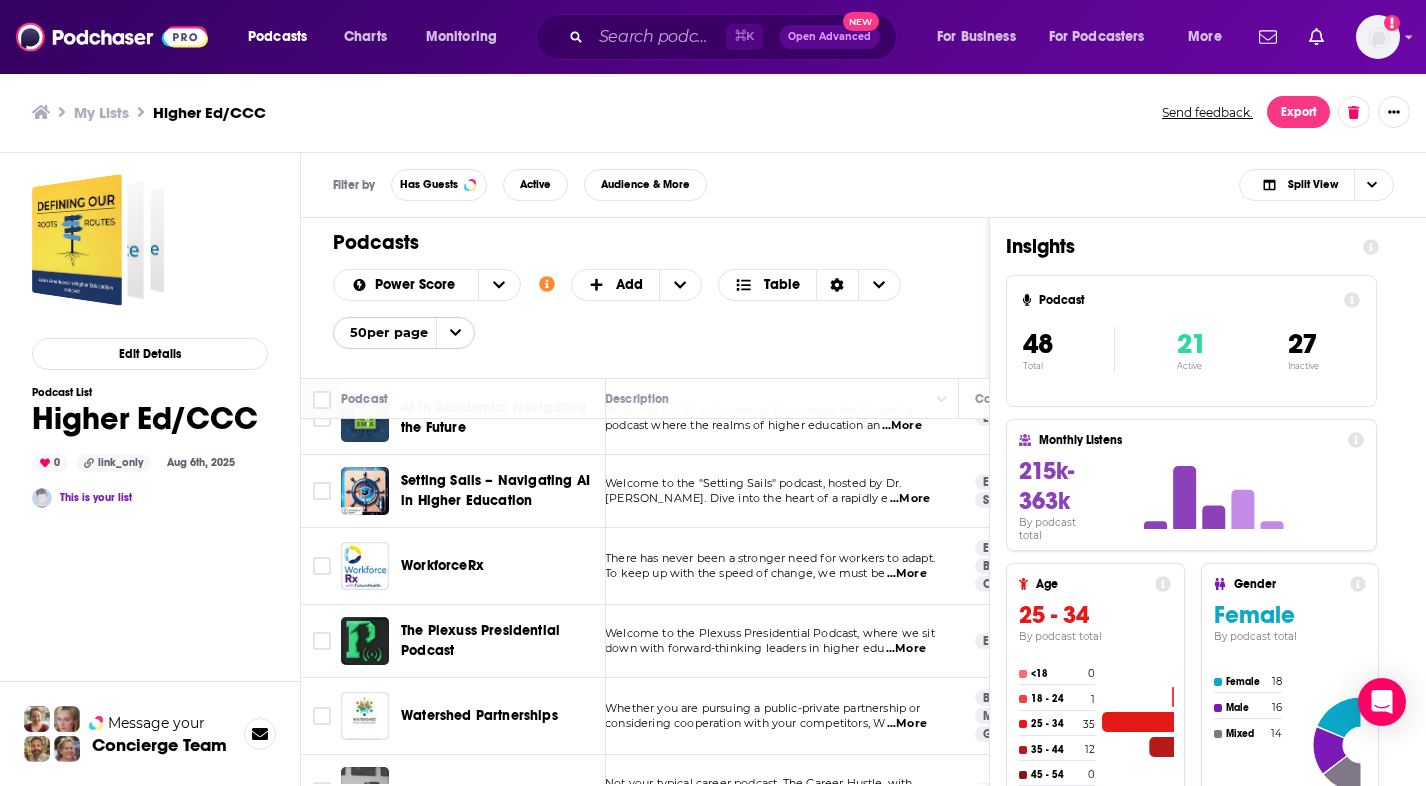 click on "...More" at bounding box center [910, 499] 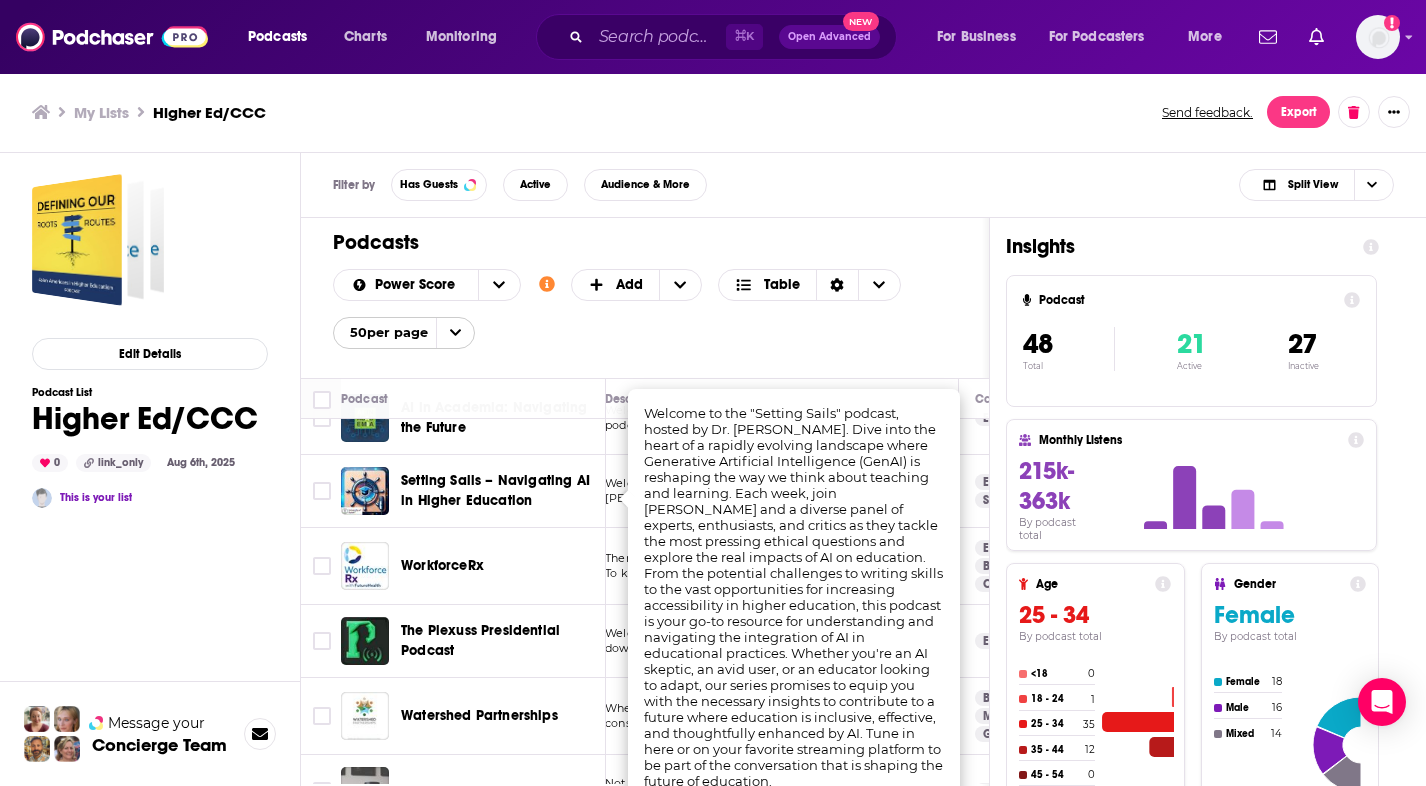 click on "Power Score Customize Your List Order Select the  “My Order”  sort and remove all filters to enable drag-and-drop reordering. Add Table 50  per page" at bounding box center (645, 309) 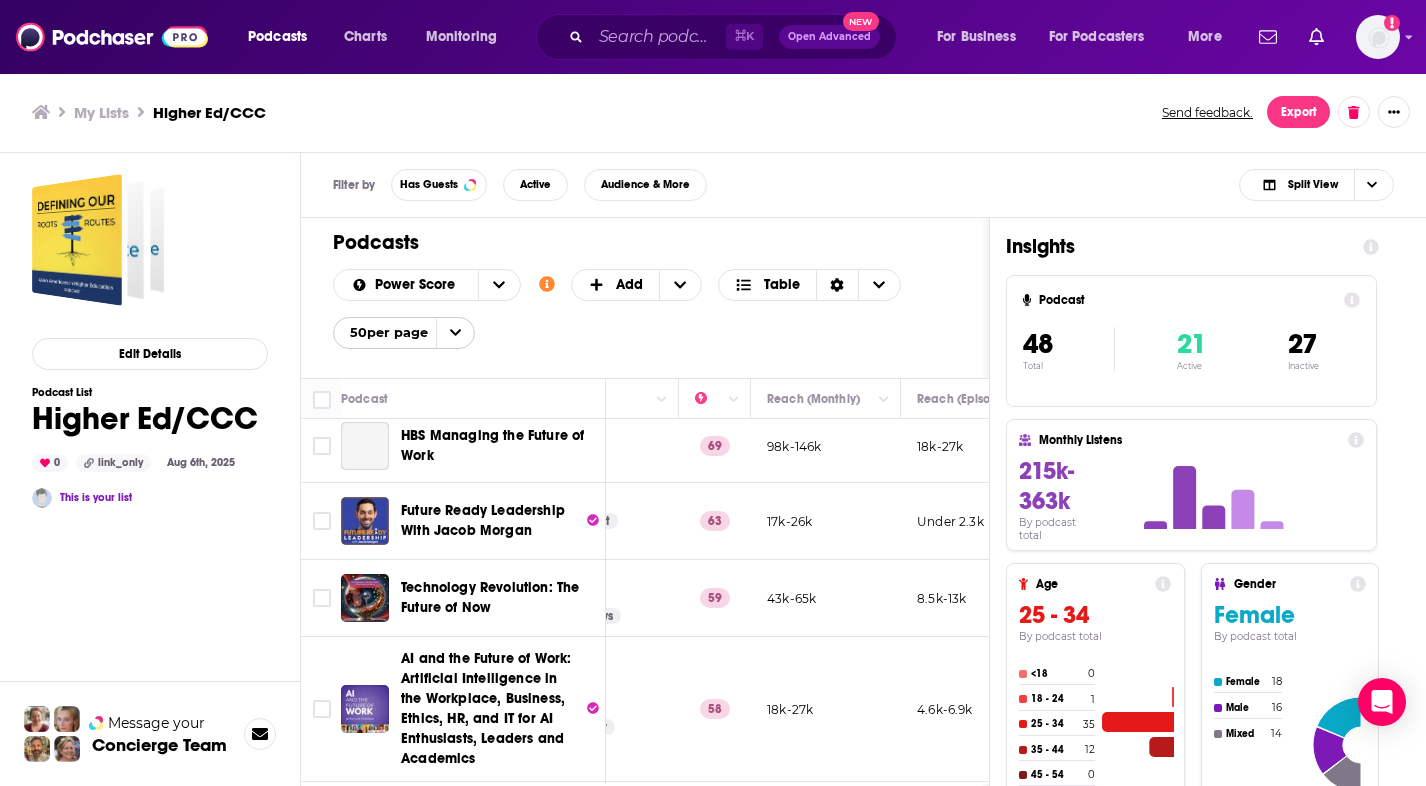 scroll, scrollTop: 0, scrollLeft: 467, axis: horizontal 